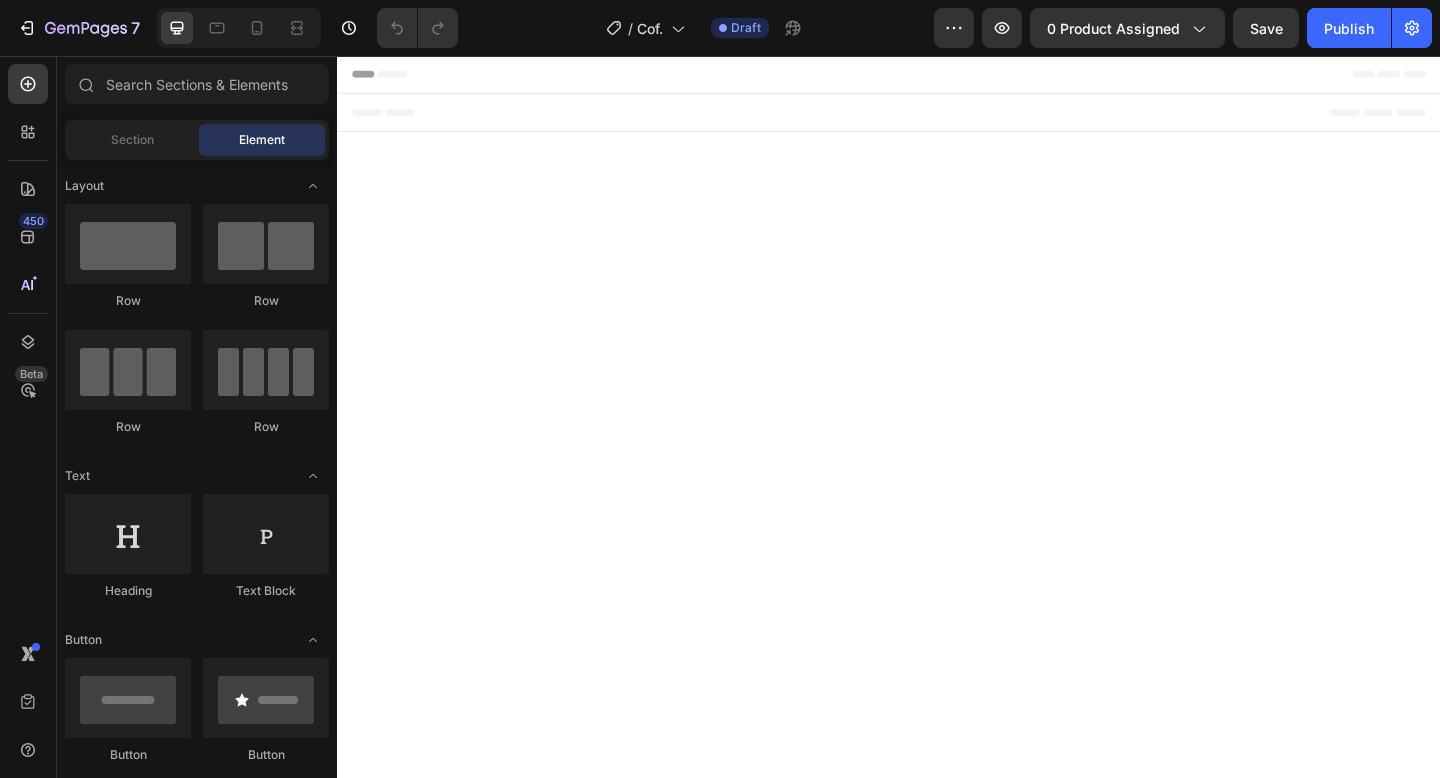 scroll, scrollTop: 0, scrollLeft: 0, axis: both 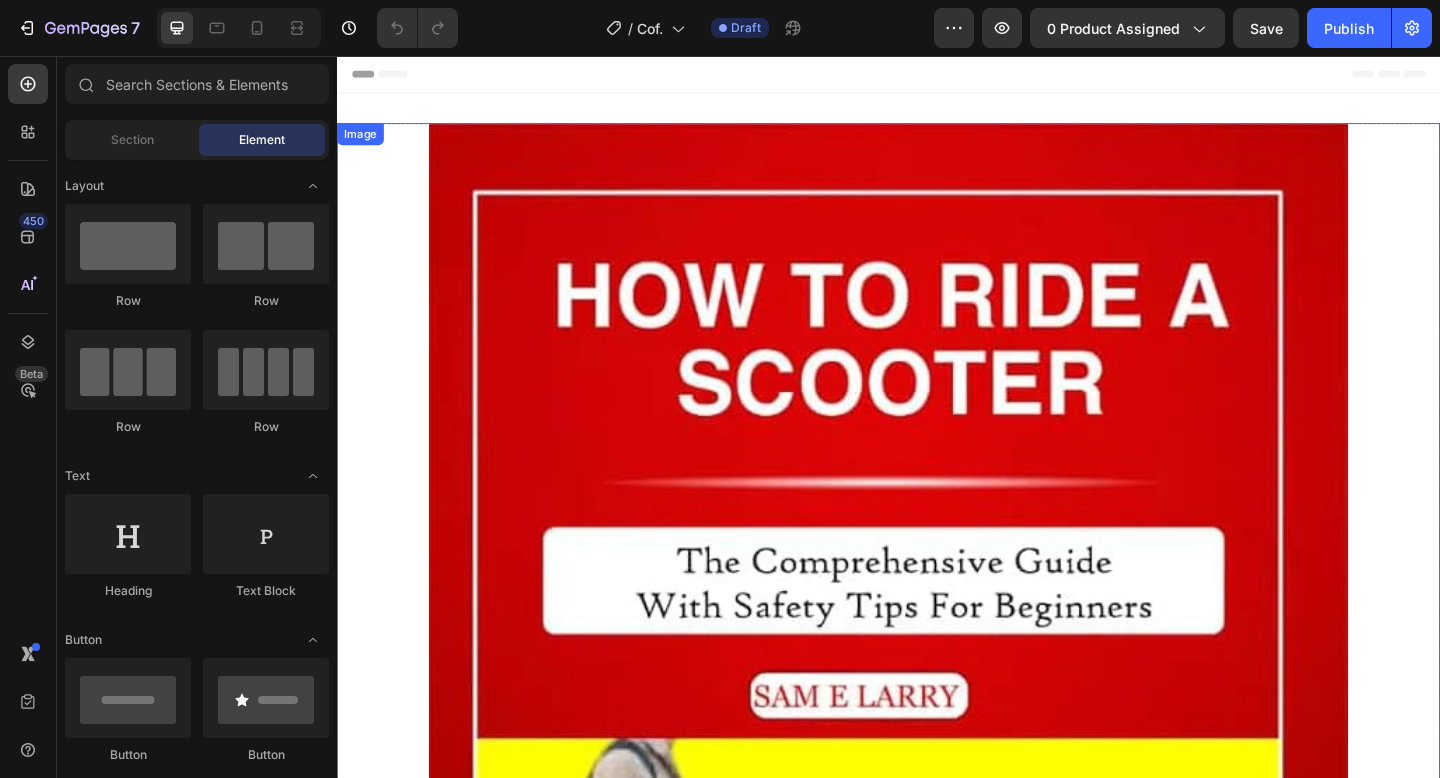 click at bounding box center (937, 891) 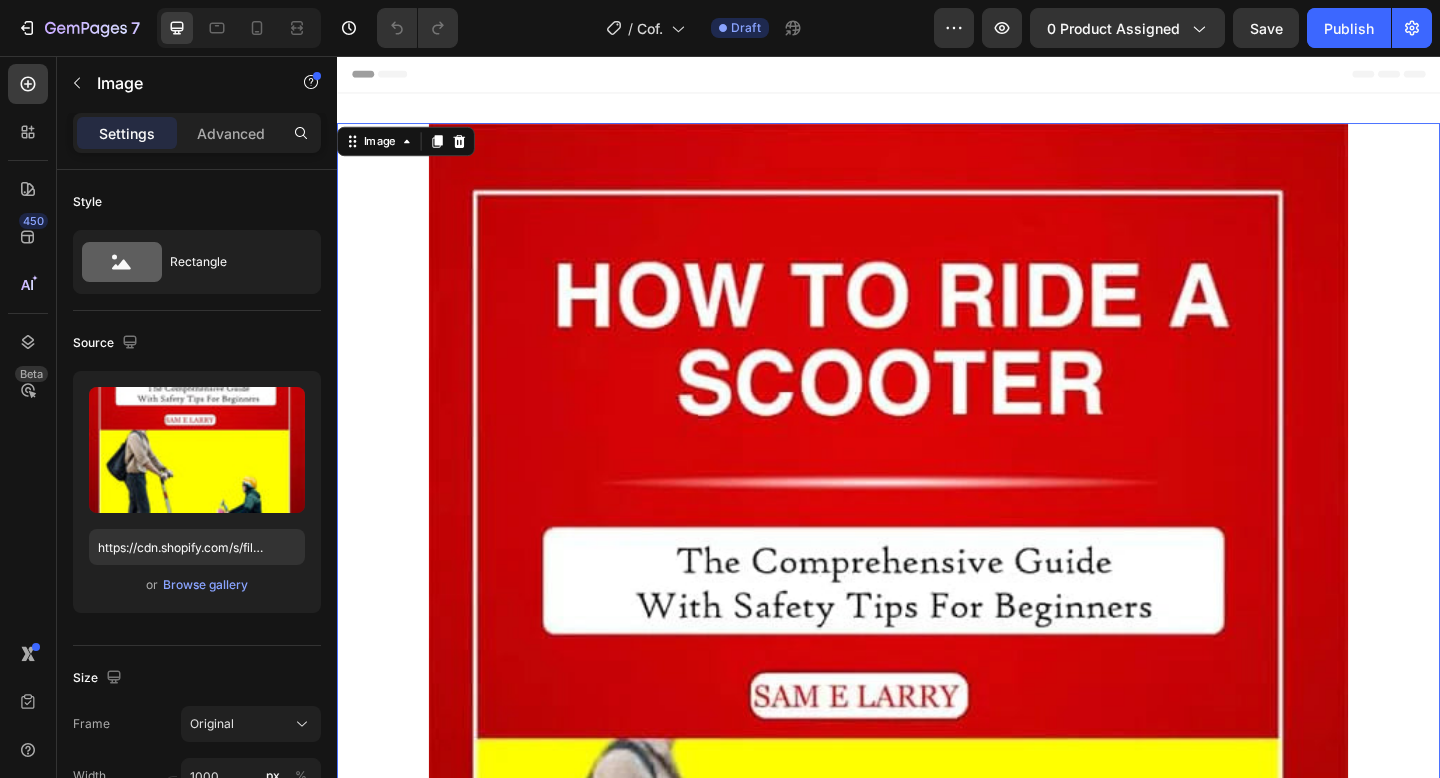 scroll, scrollTop: 0, scrollLeft: 0, axis: both 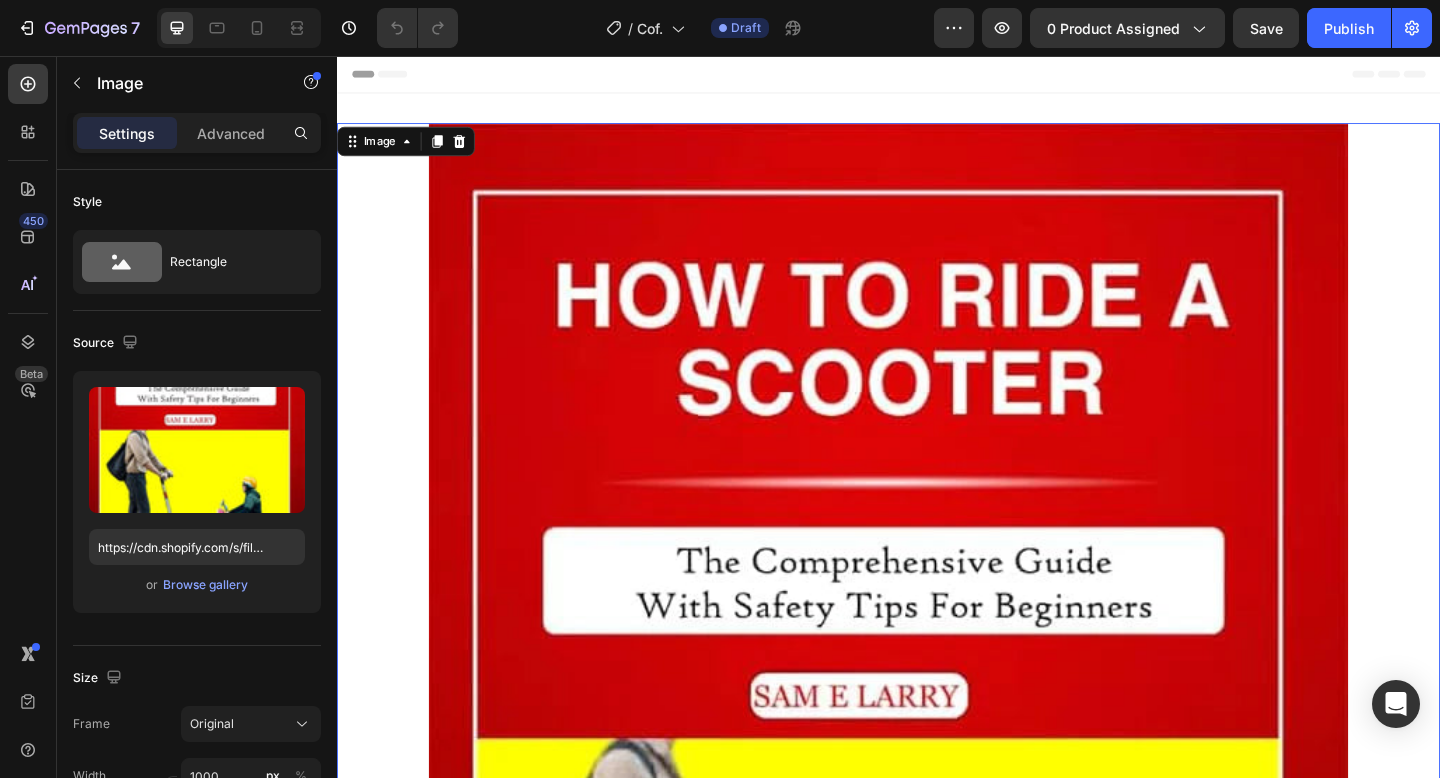 click at bounding box center [937, 891] 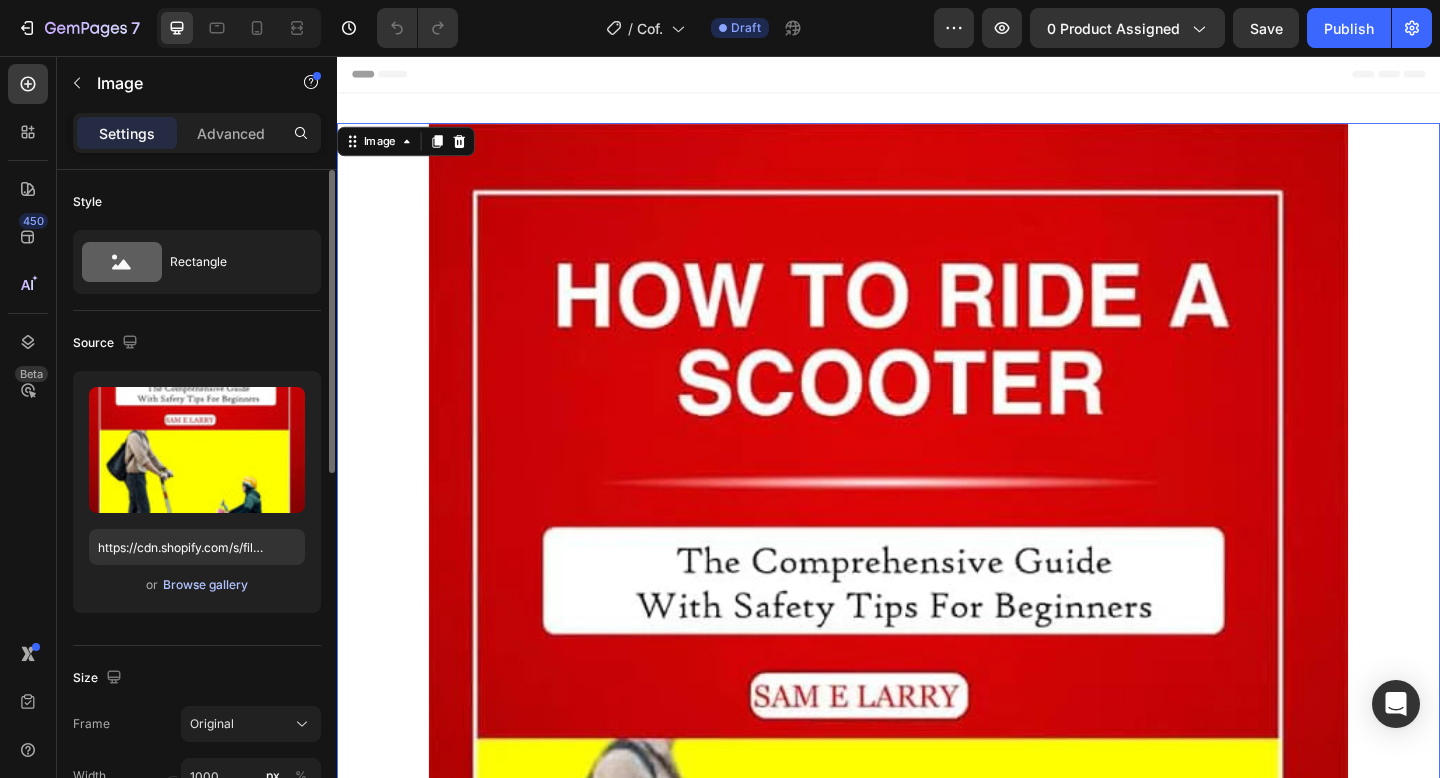 click on "Browse gallery" at bounding box center (205, 585) 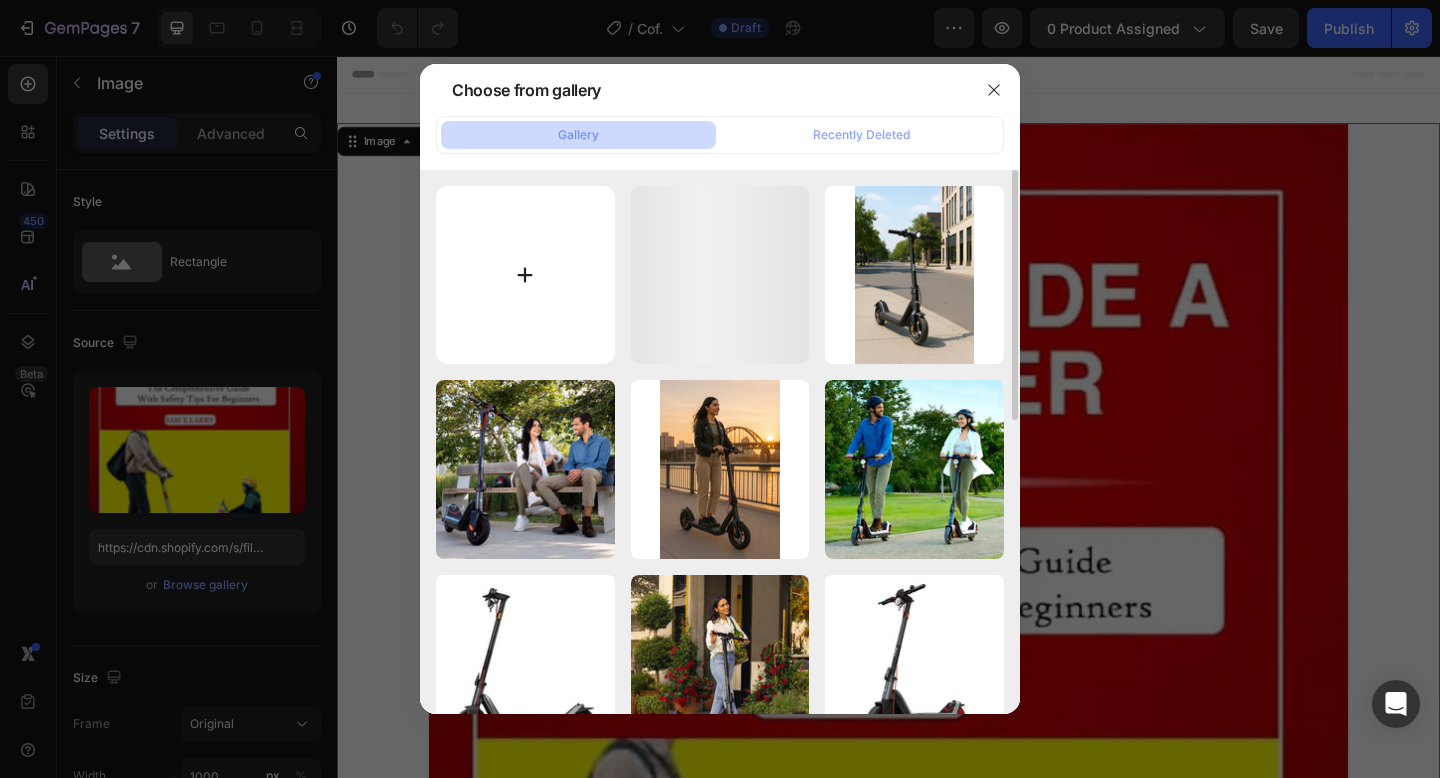 click at bounding box center [525, 275] 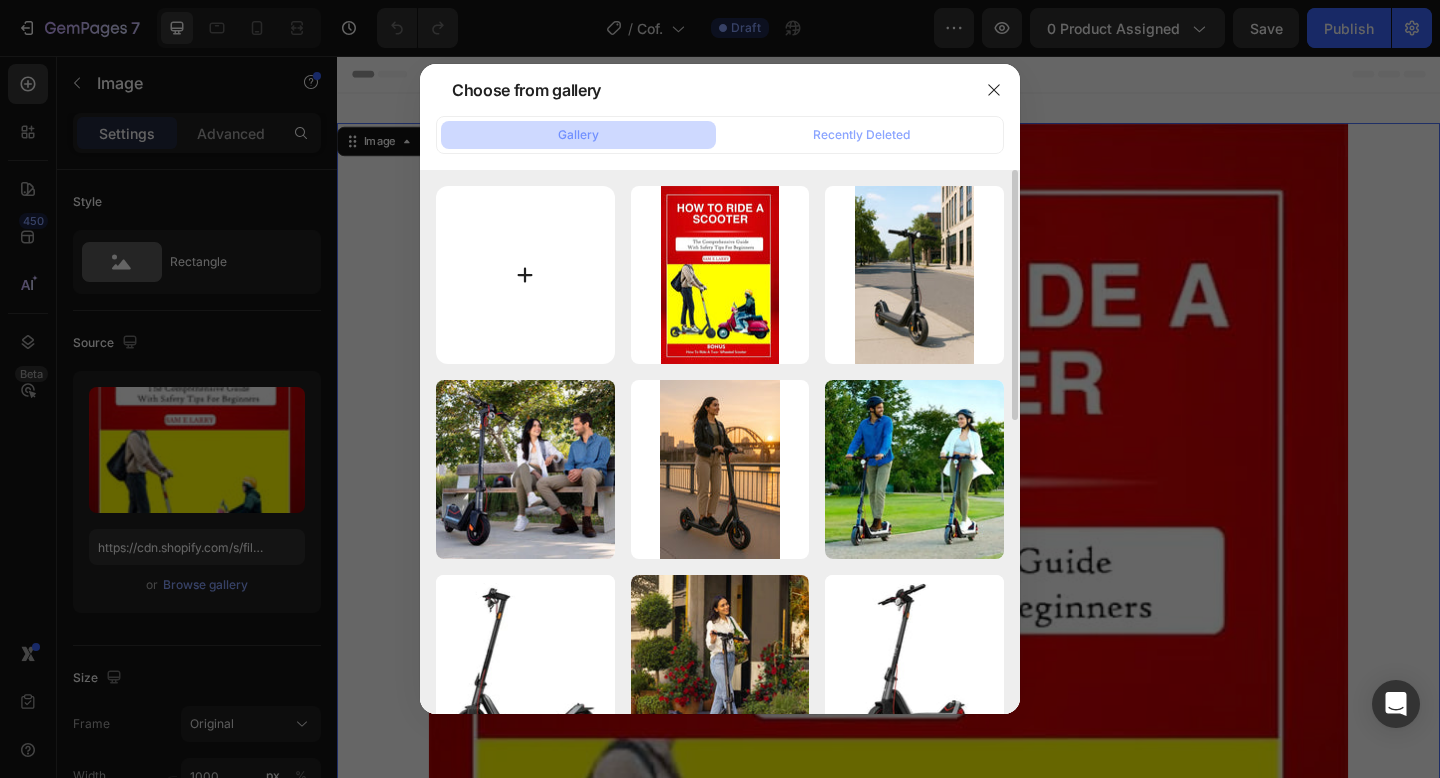 type on "C:\fakepath\Untitled-2-1030x777.png" 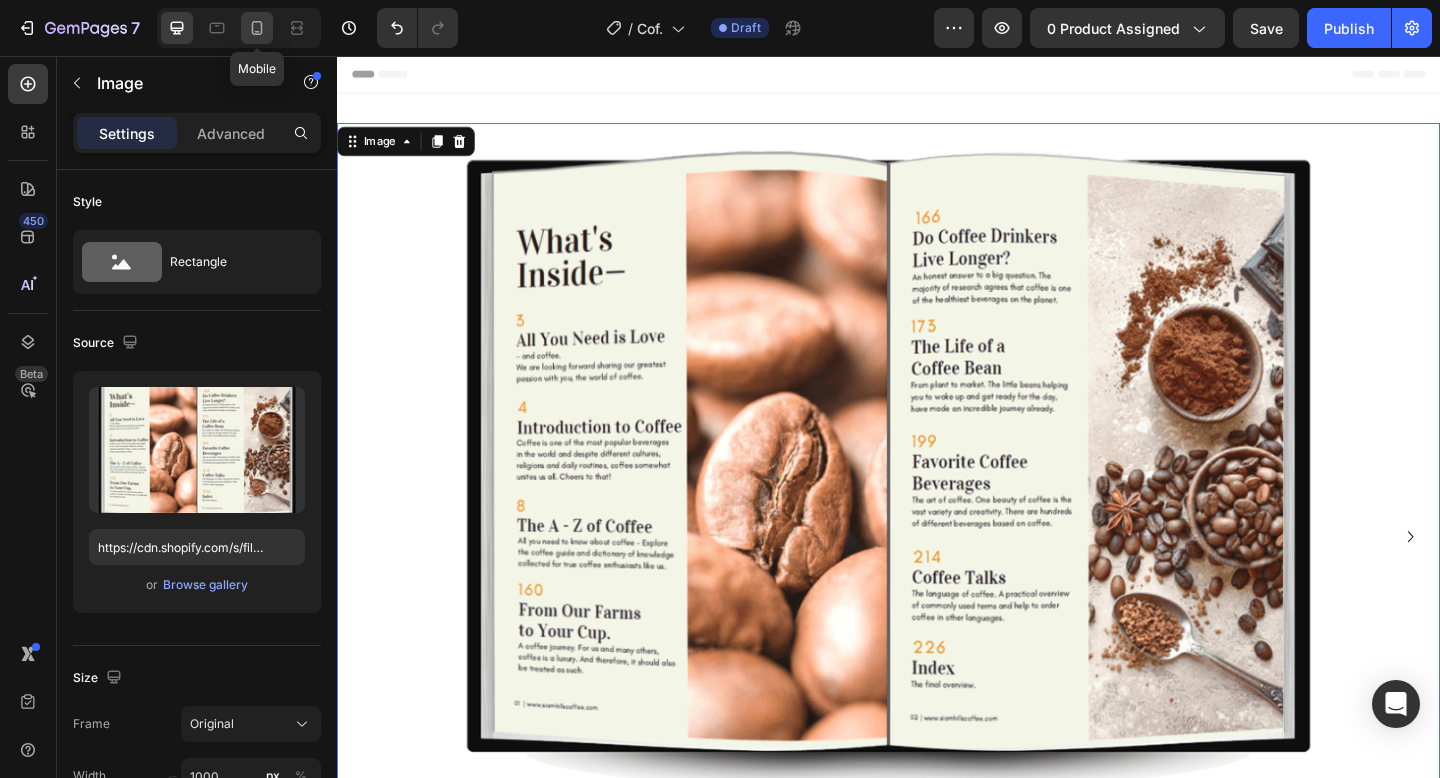 click 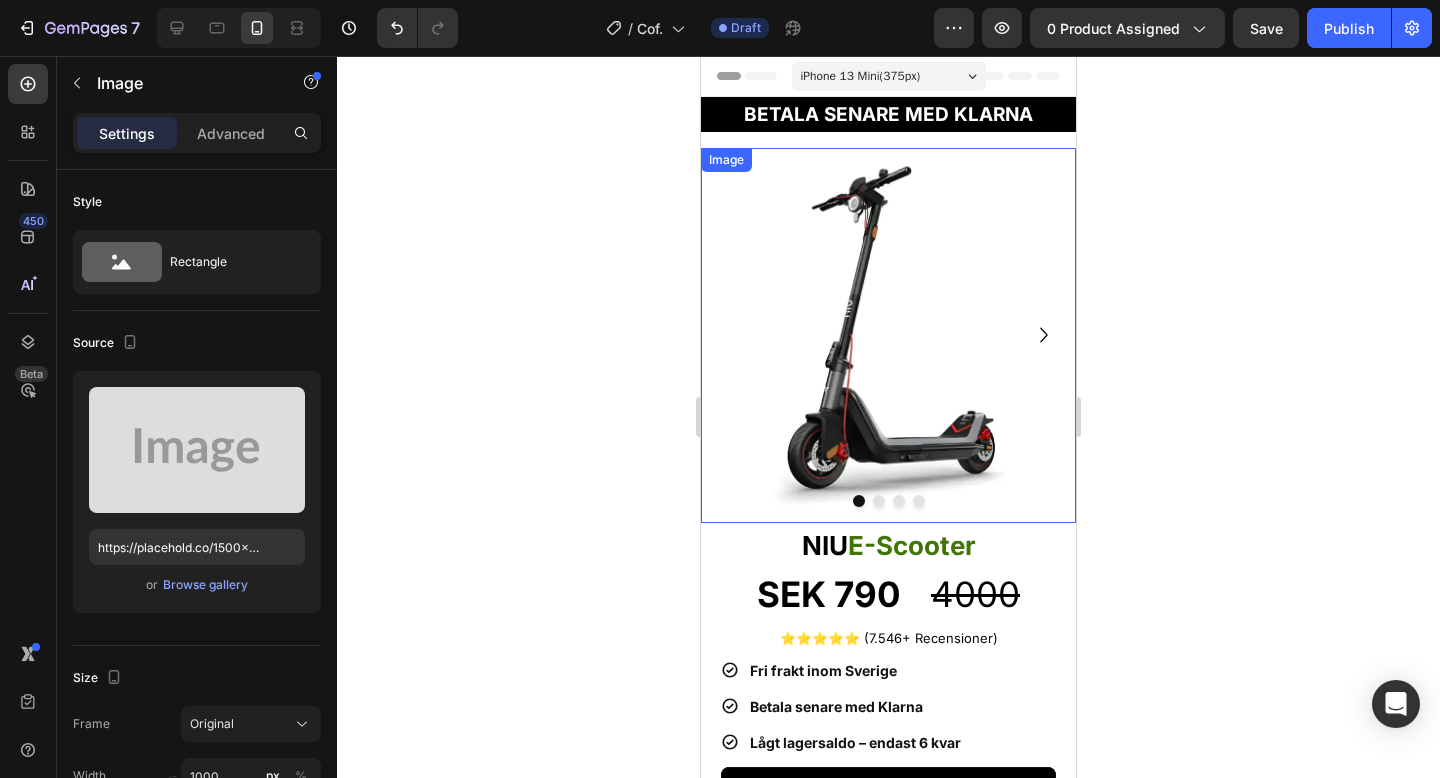 click at bounding box center [888, 335] 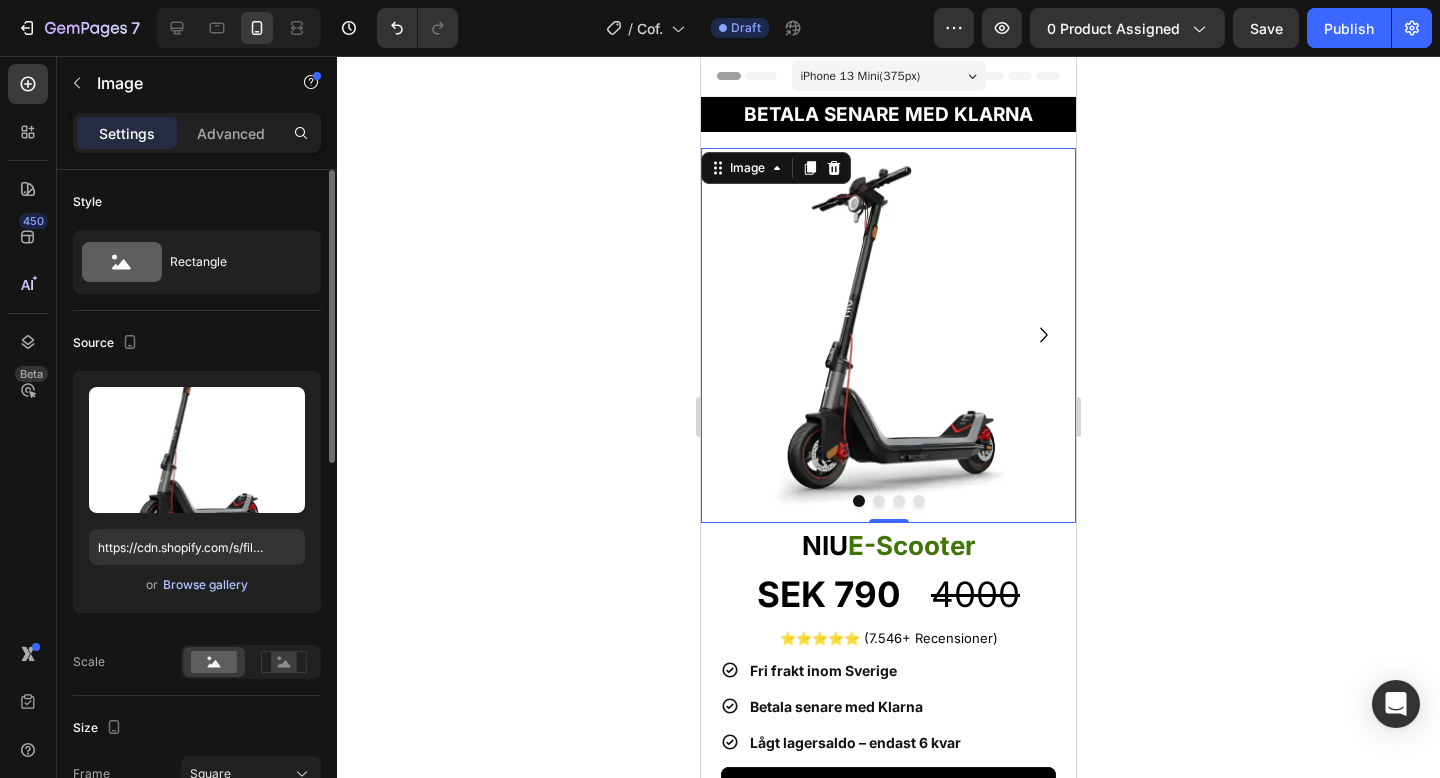 click on "Browse gallery" at bounding box center (205, 585) 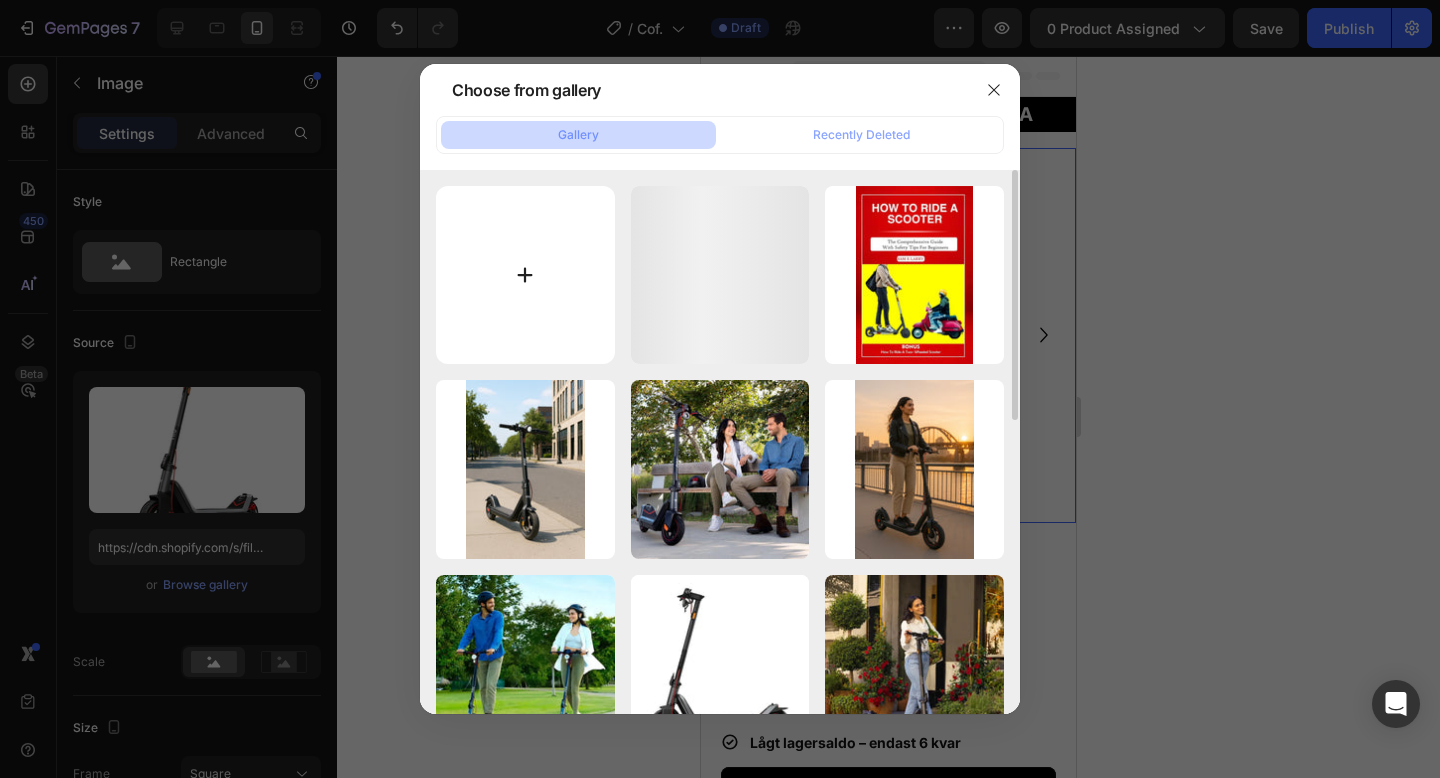 click at bounding box center [525, 275] 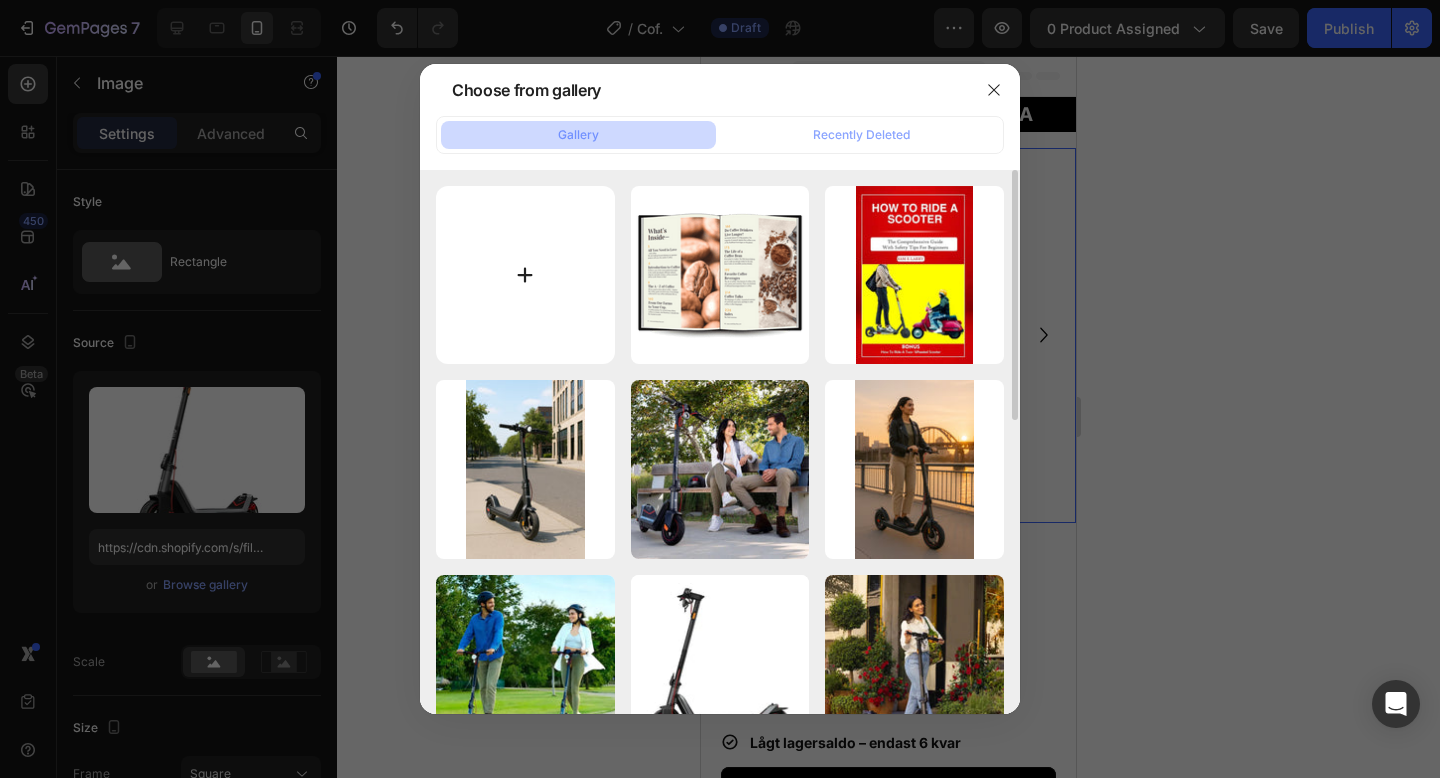 type on "C:\fakepath\61Pul4yMMtL._AC_SL1500_.jpg" 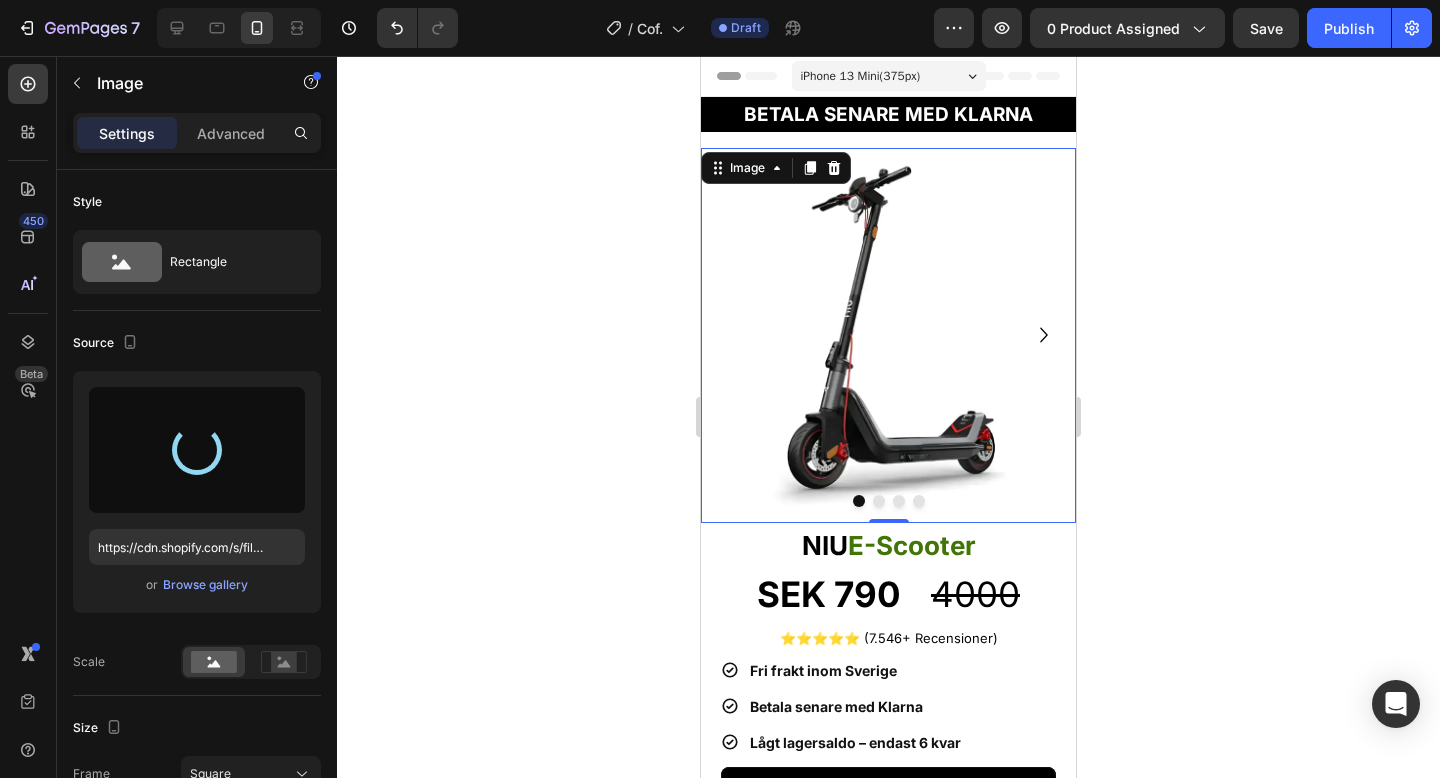 type on "https://cdn.shopify.com/s/files/1/0978/3672/8659/files/gempages_577727115441472188-85ceaaf0-8d21-4d13-b134-702a75c1c201.jpg" 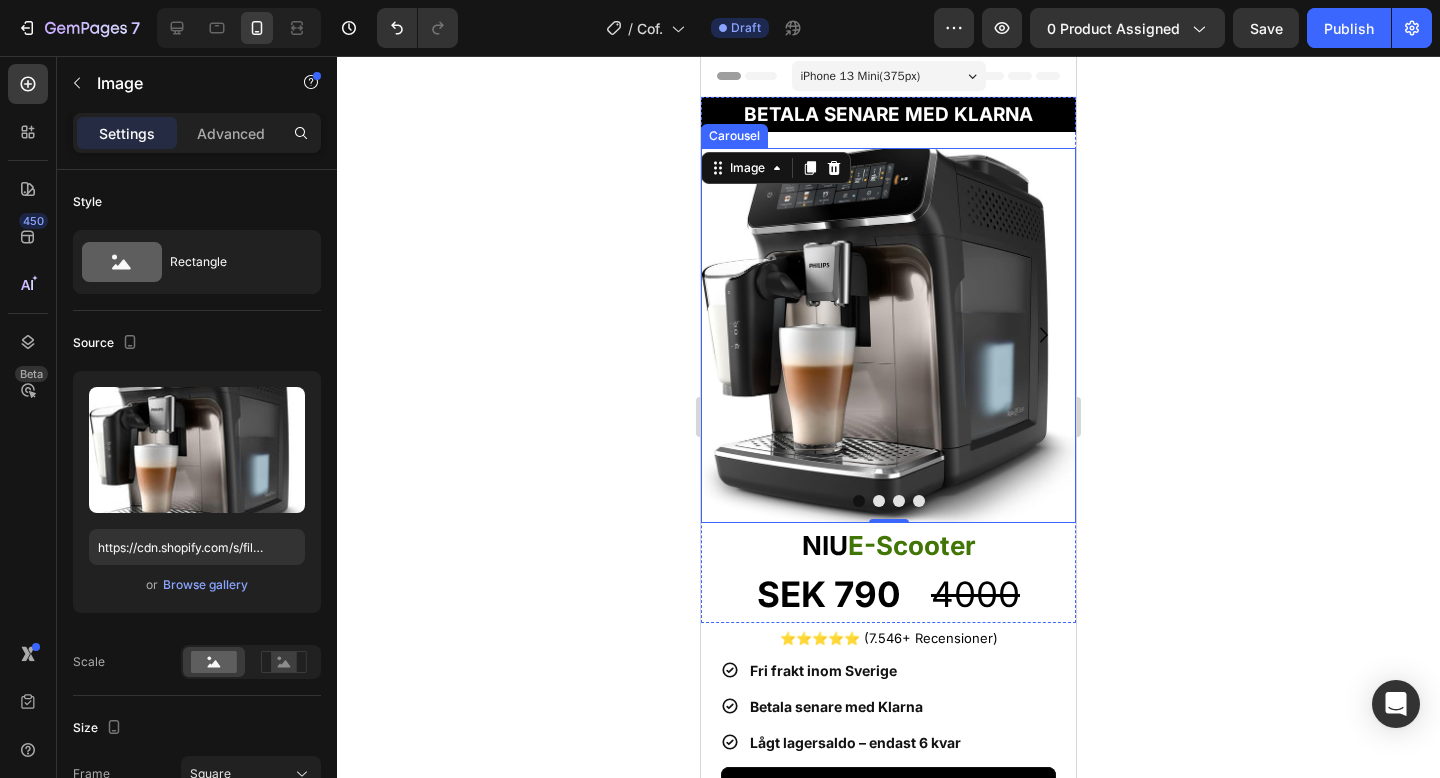 click at bounding box center (879, 501) 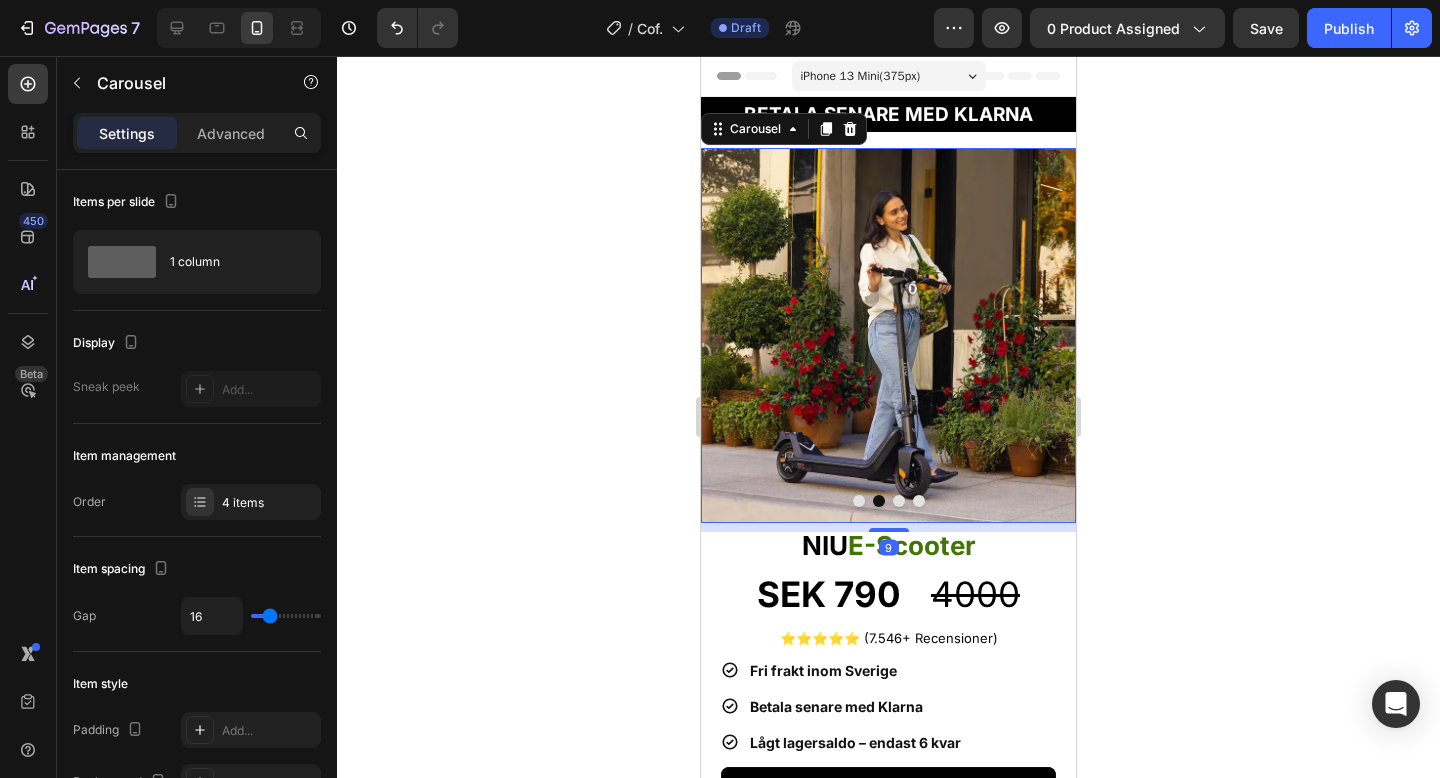 click 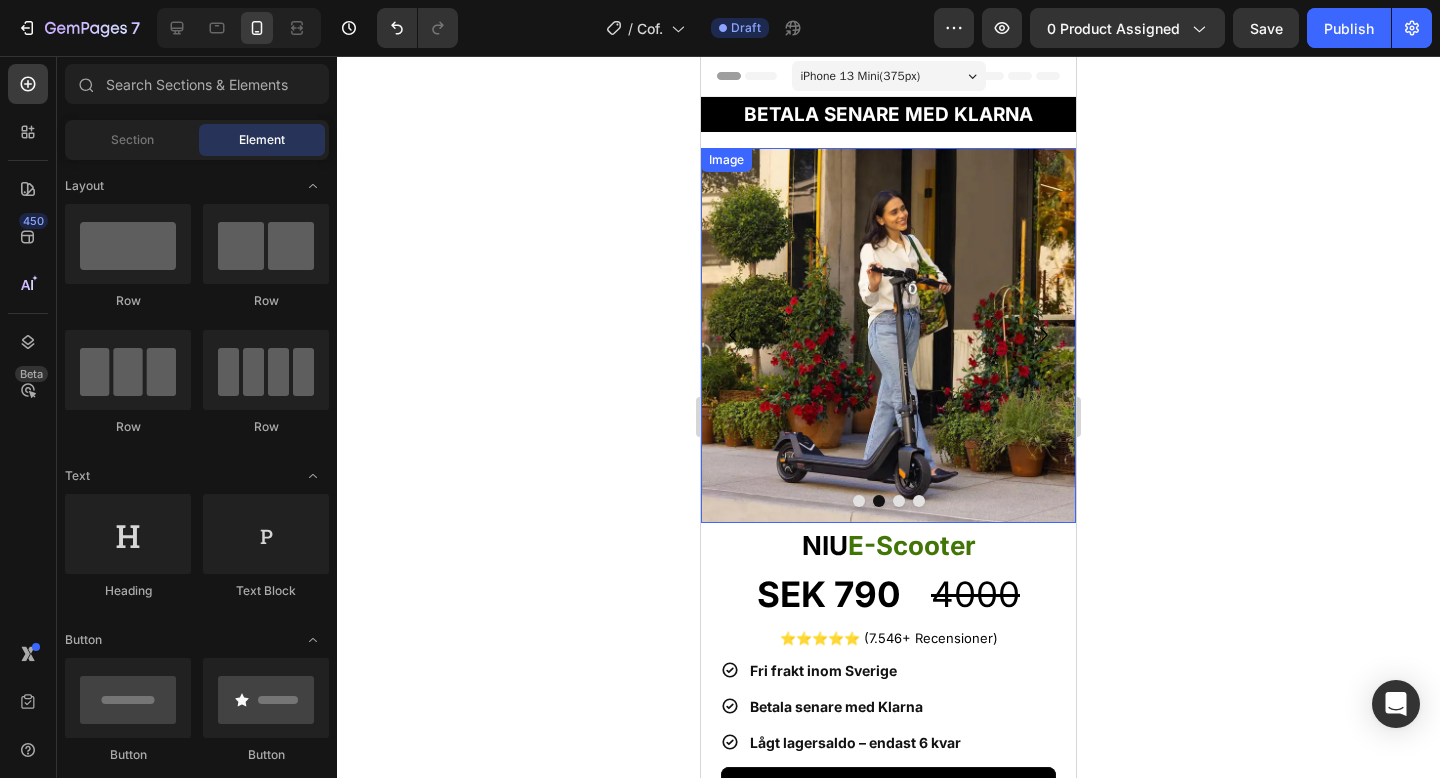click at bounding box center (888, 335) 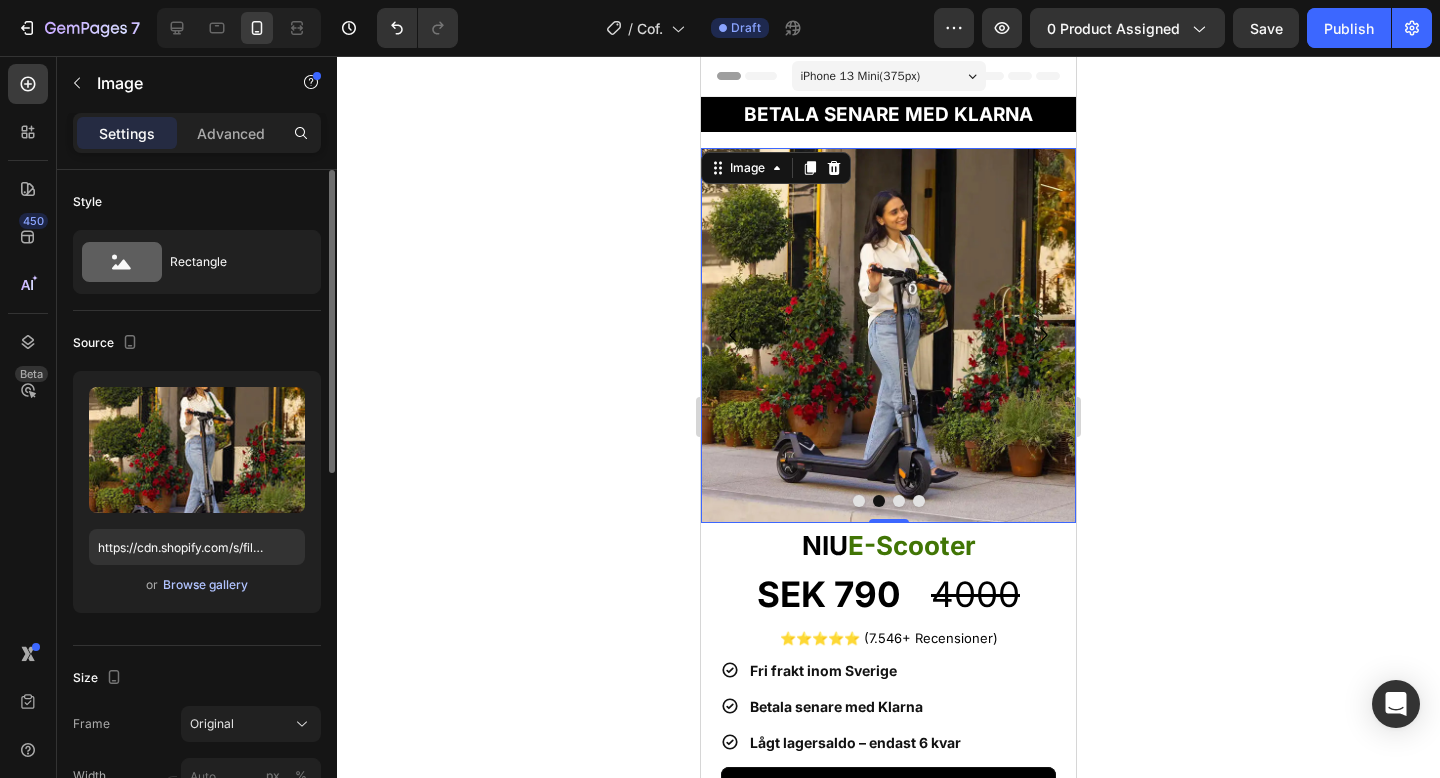 click on "Browse gallery" at bounding box center [205, 585] 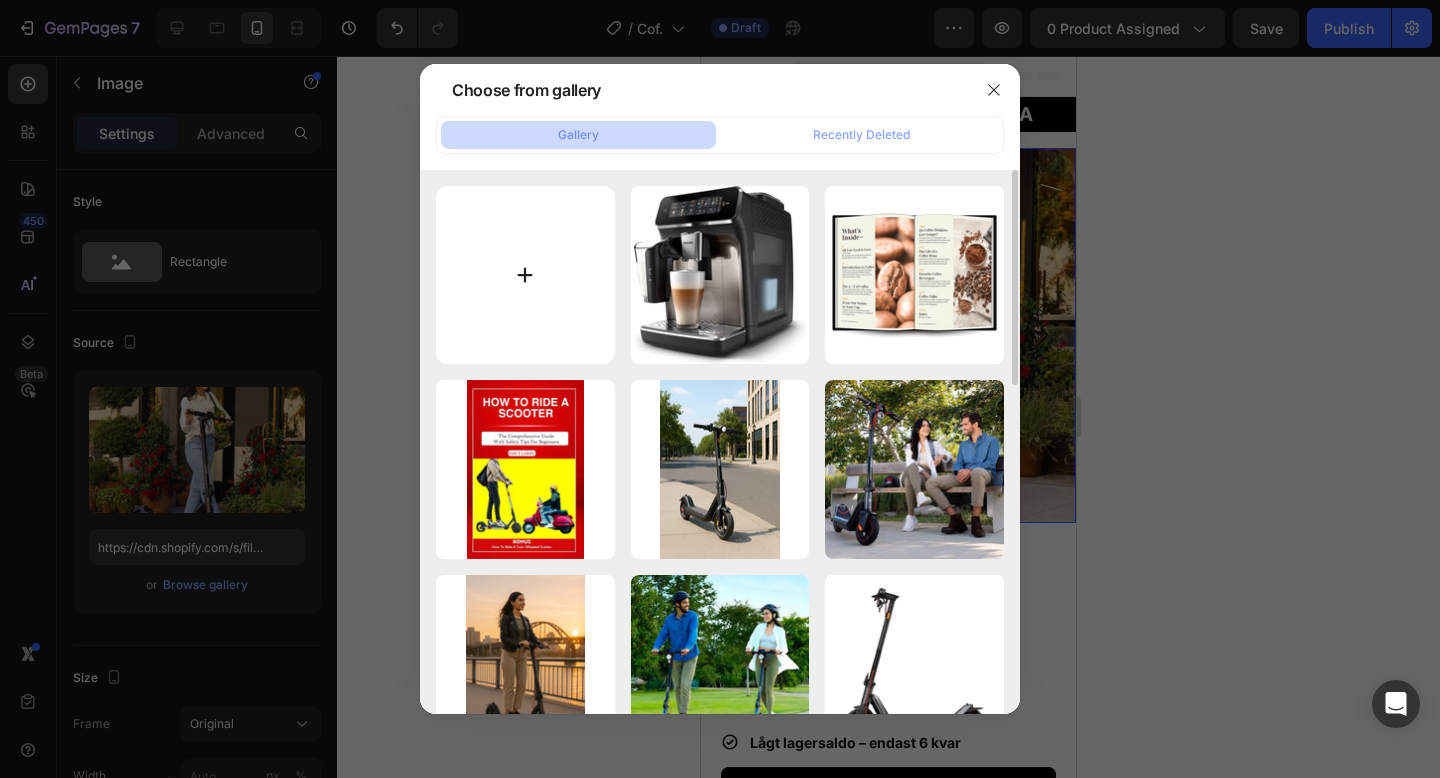 click at bounding box center [525, 275] 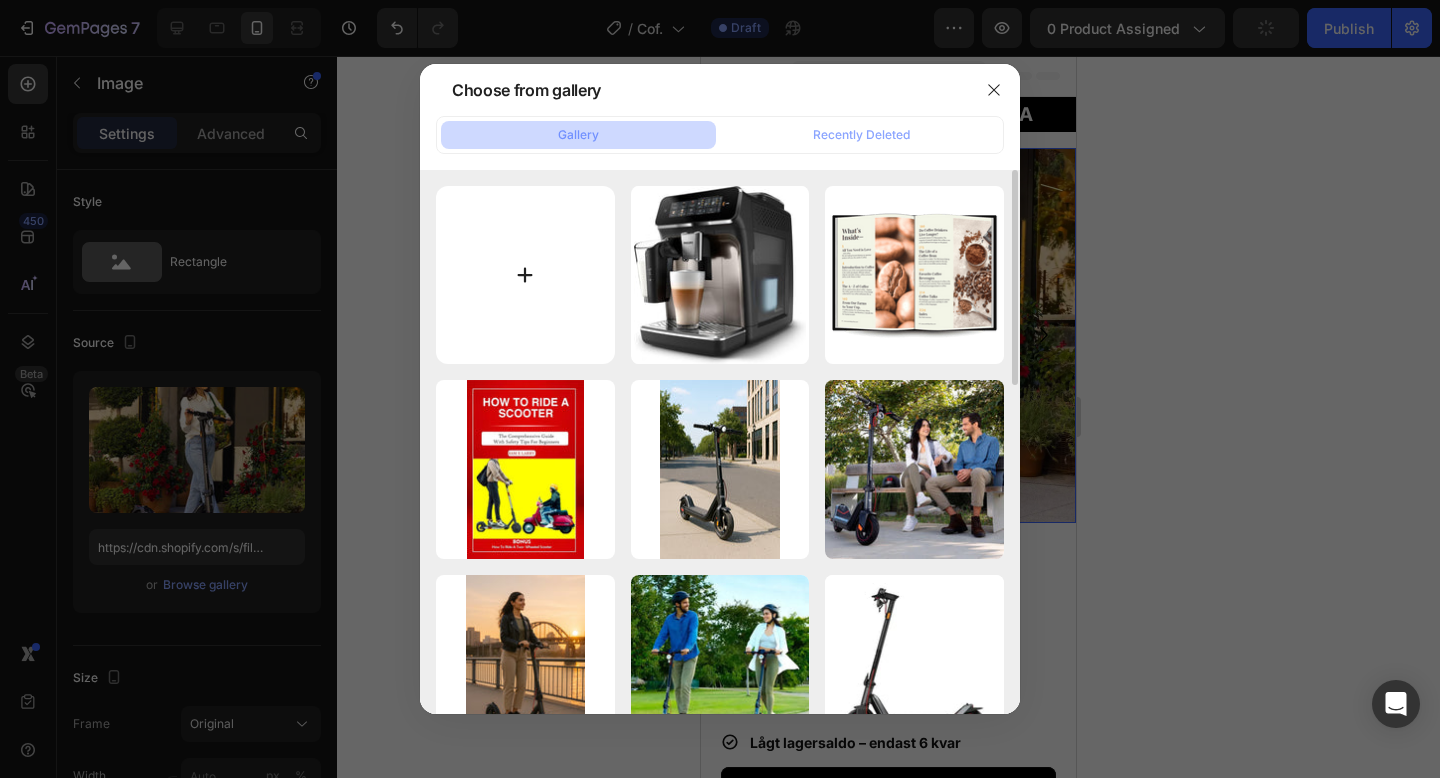 type on "C:\fakepath\61UkZQvB2DL._AC_SL1500_.jpg" 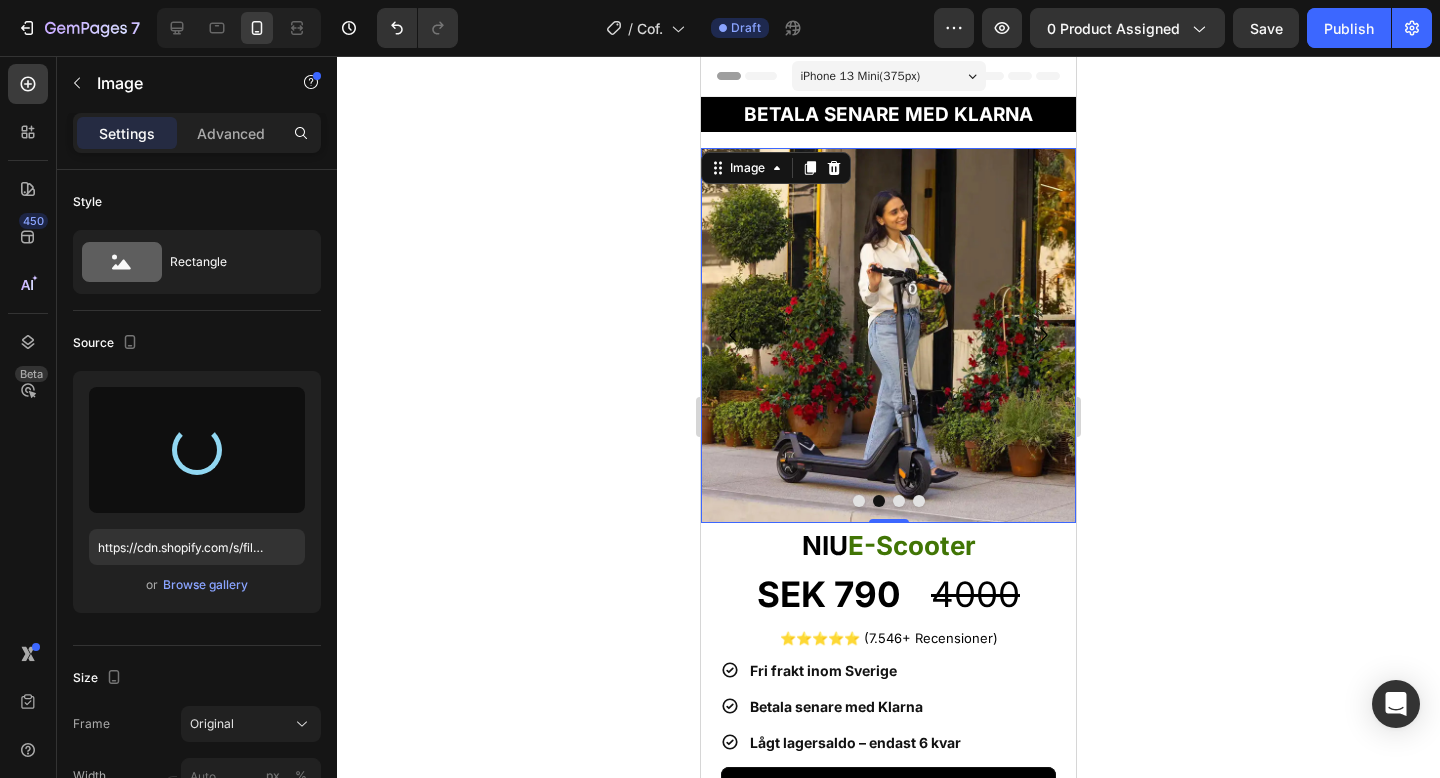 type on "https://cdn.shopify.com/s/files/1/0978/3672/8659/files/gempages_577727115441472188-dbb85f8d-e8e7-4469-8e74-af8c3ef90f7f.jpg" 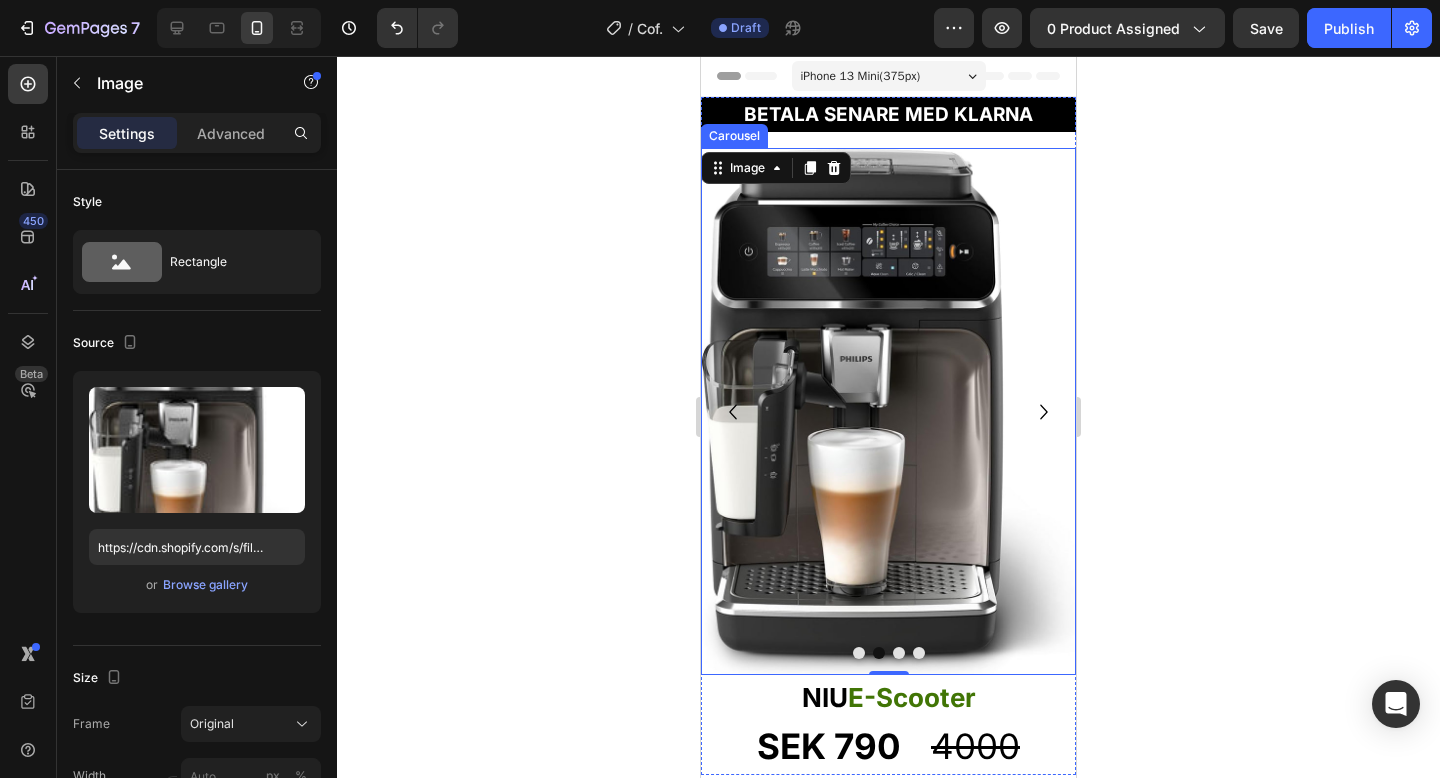 click at bounding box center [859, 653] 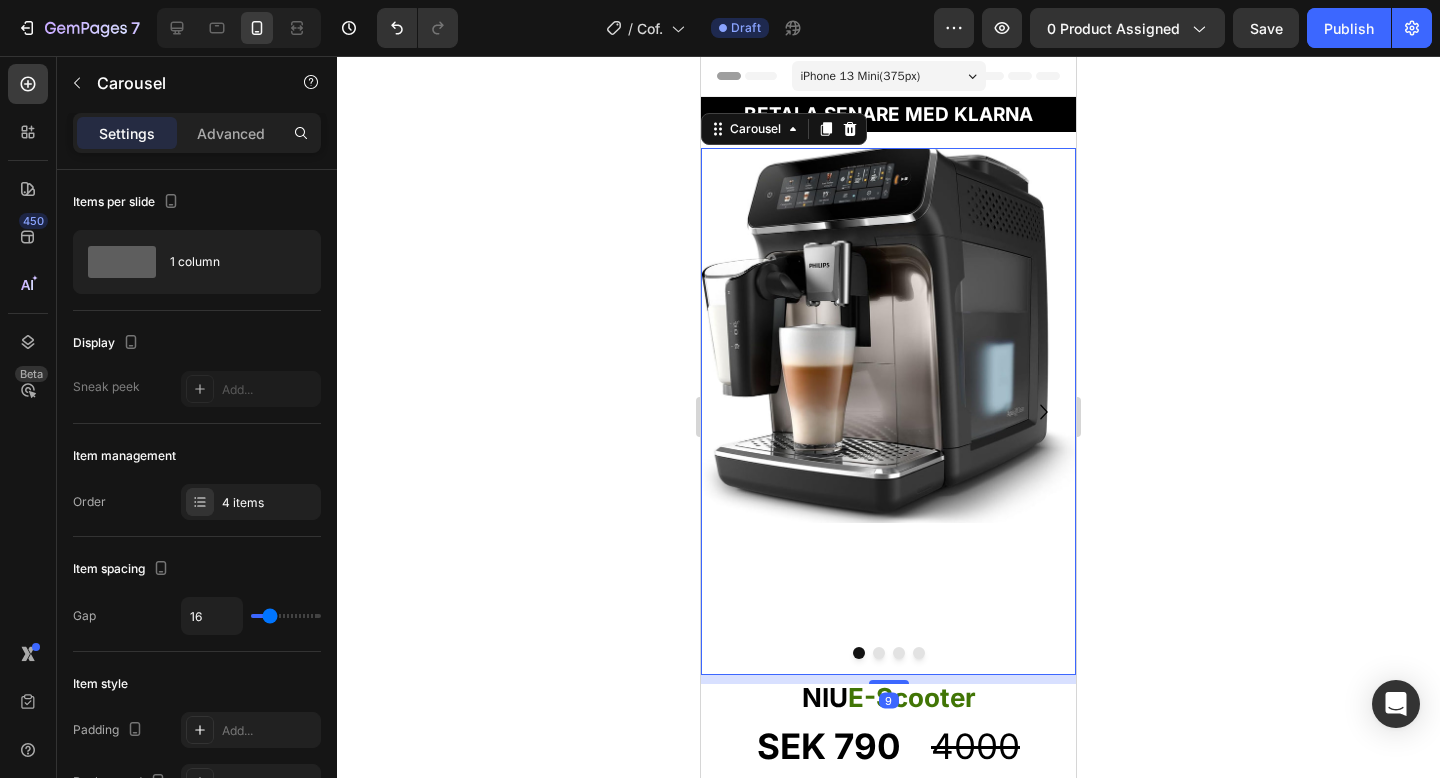 click at bounding box center (879, 653) 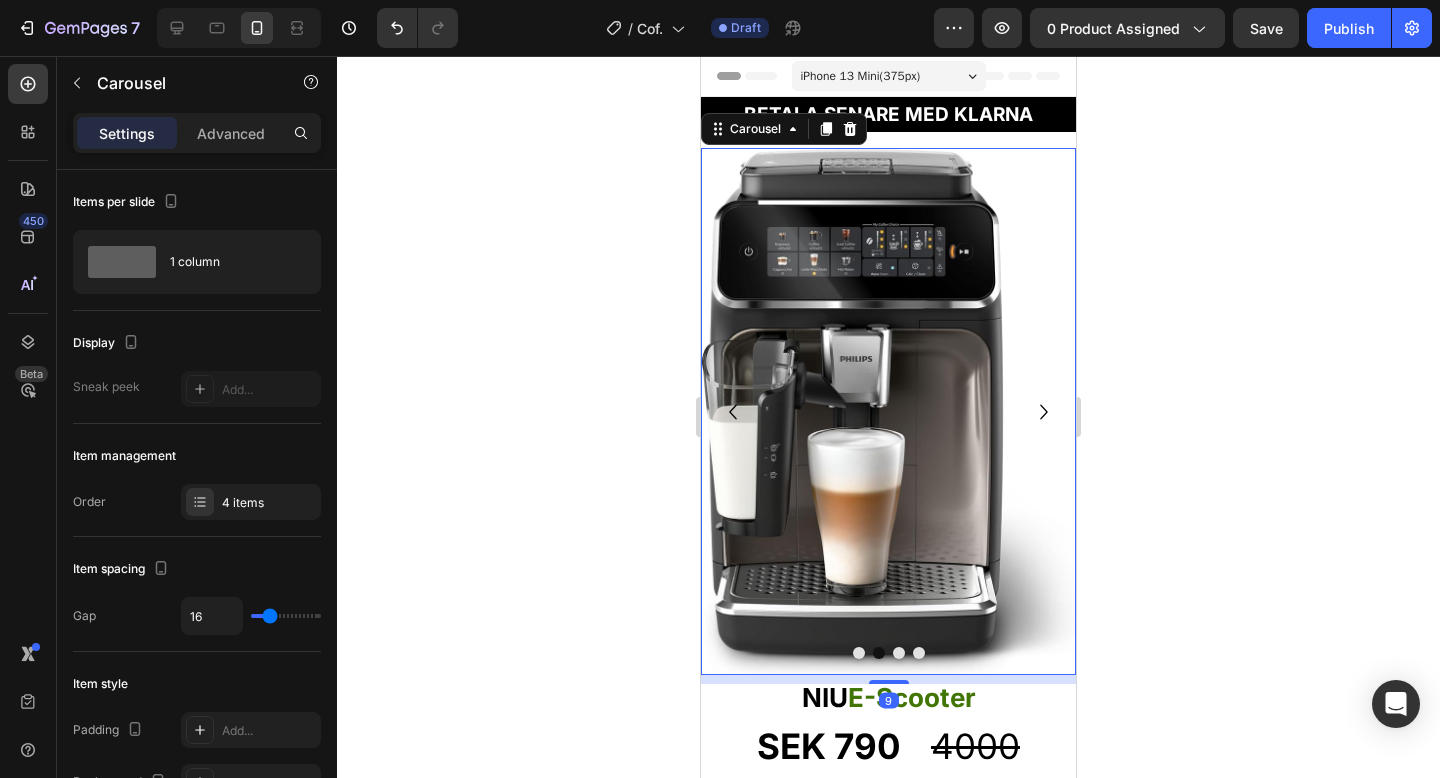 click at bounding box center [899, 653] 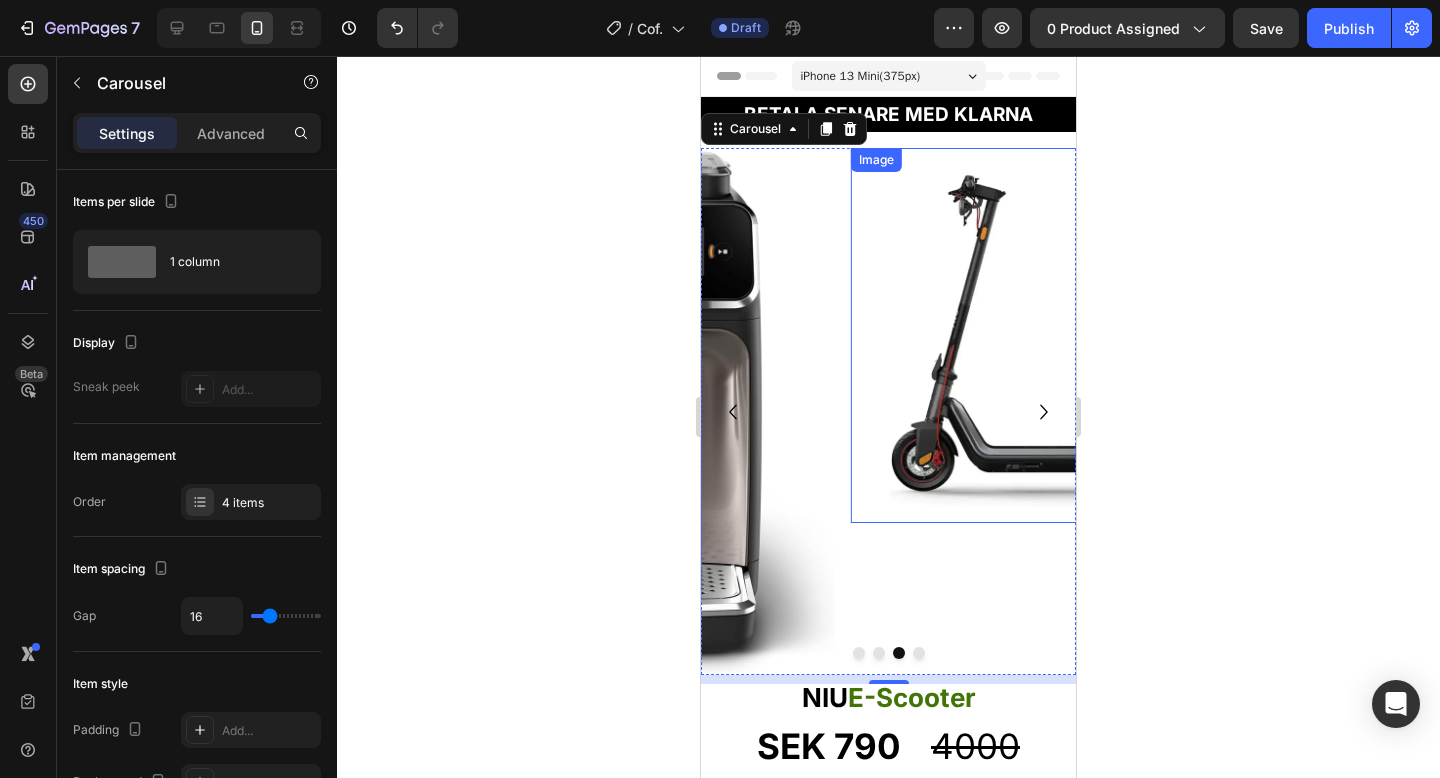 click at bounding box center [1038, 335] 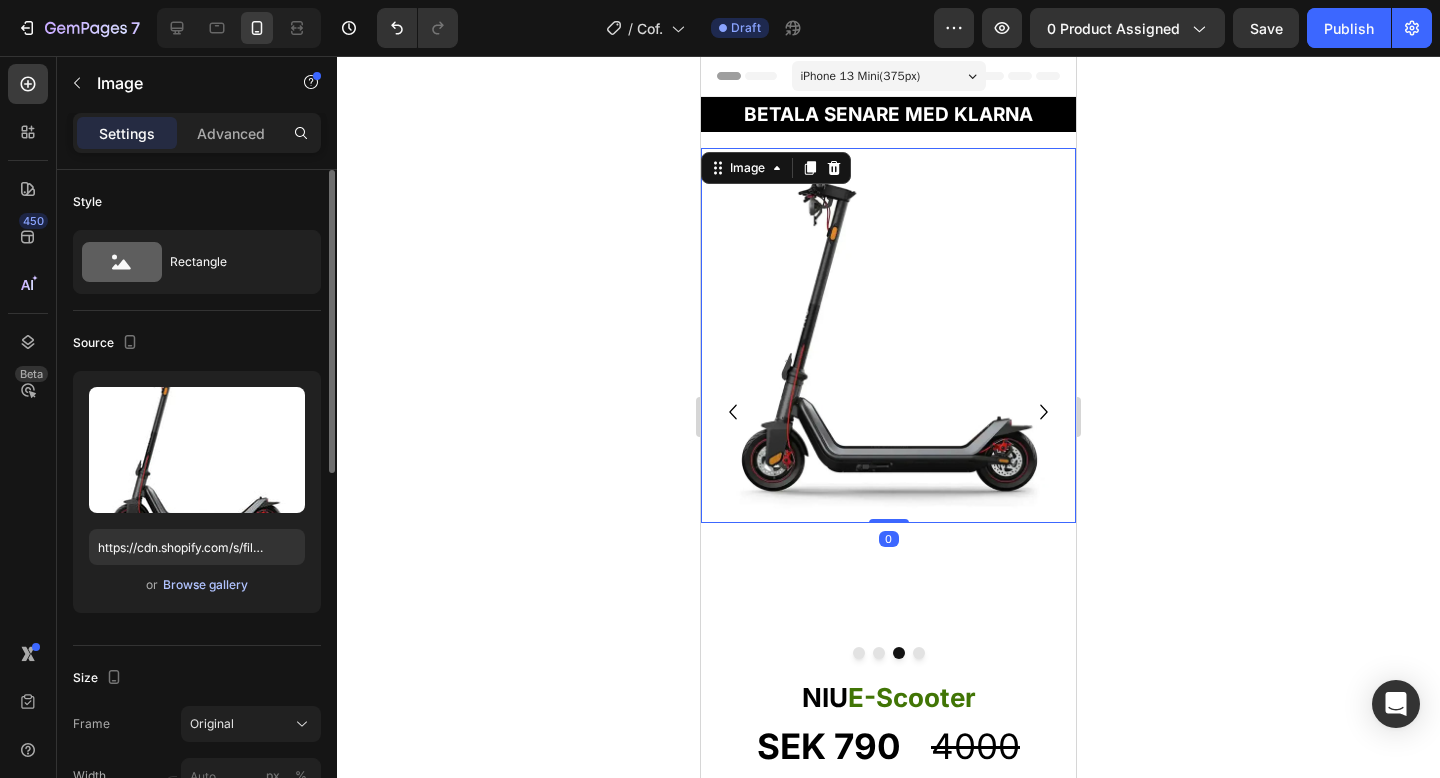 click on "Browse gallery" at bounding box center [205, 585] 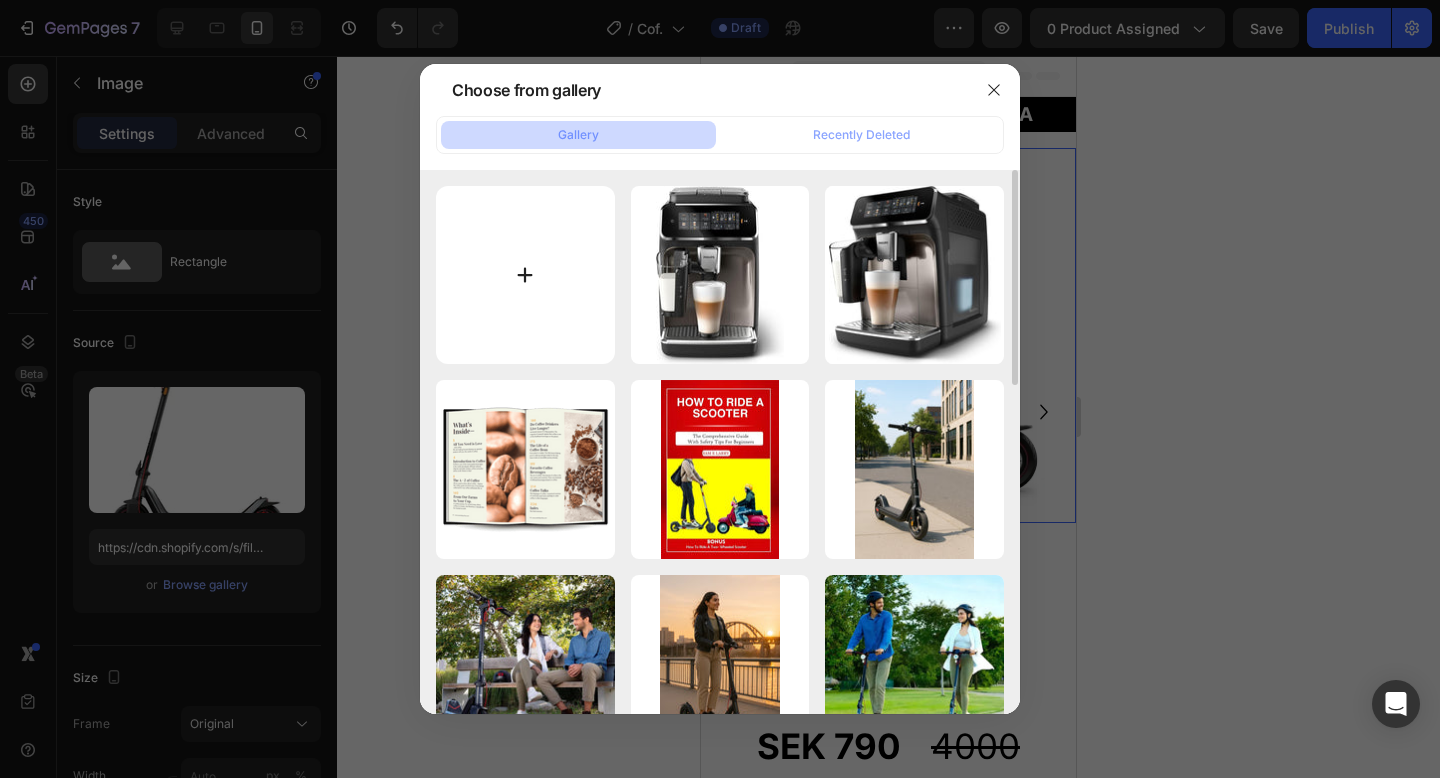 click at bounding box center [525, 275] 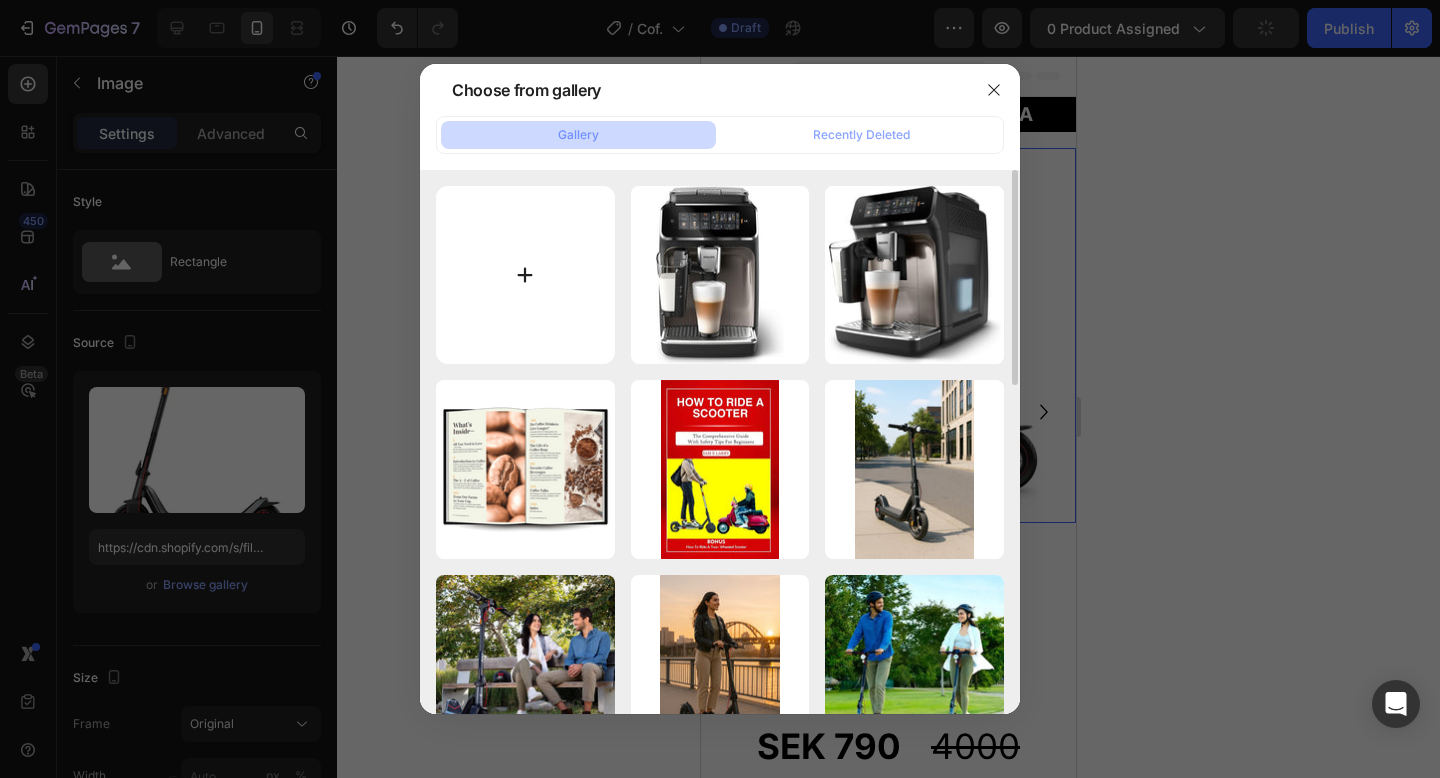 type on "C:\fakepath\71Fuo8dG9mL._AC_SL1500_.jpg" 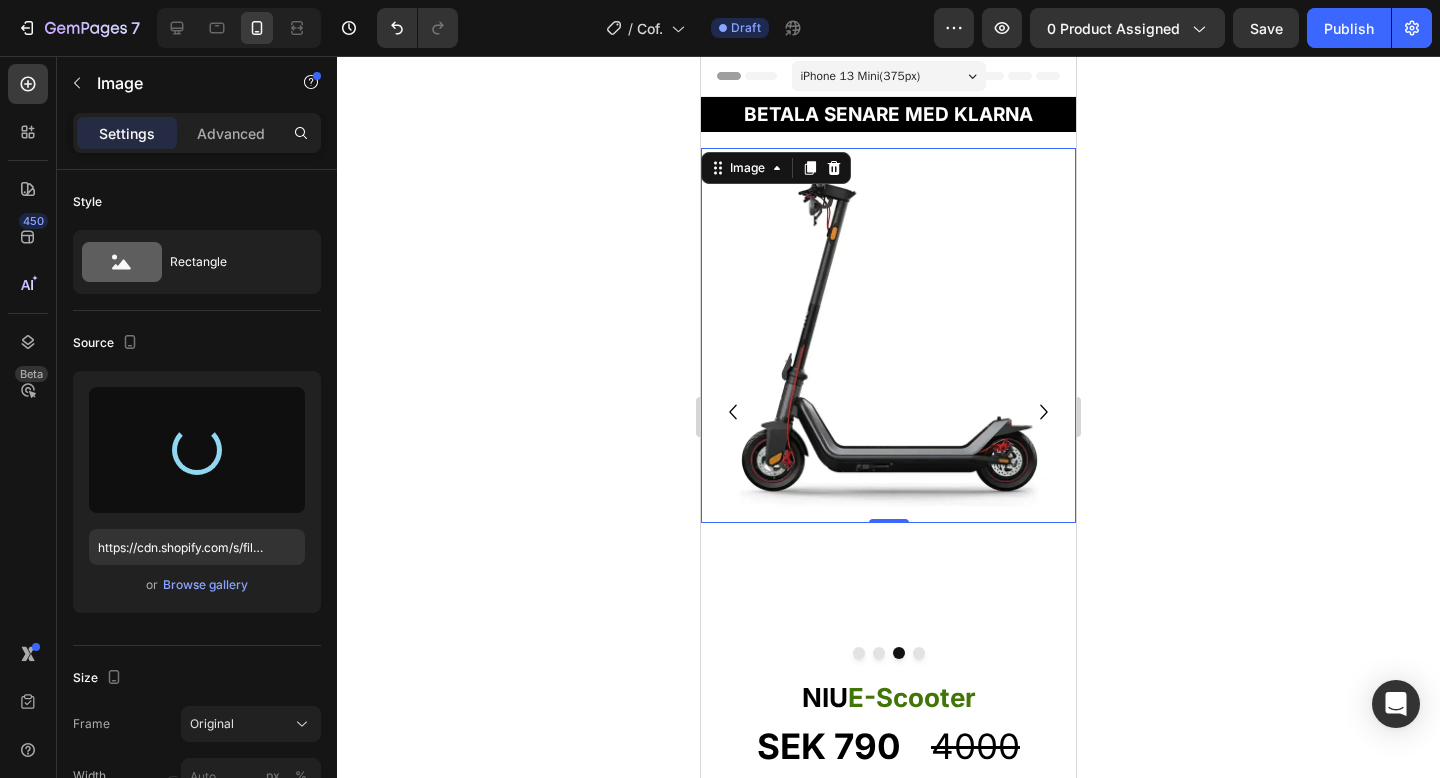 type on "https://cdn.shopify.com/s/files/1/0978/3672/8659/files/gempages_577727115441472188-12be4ad3-cfd9-470e-ad86-835323fe06f4.jpg" 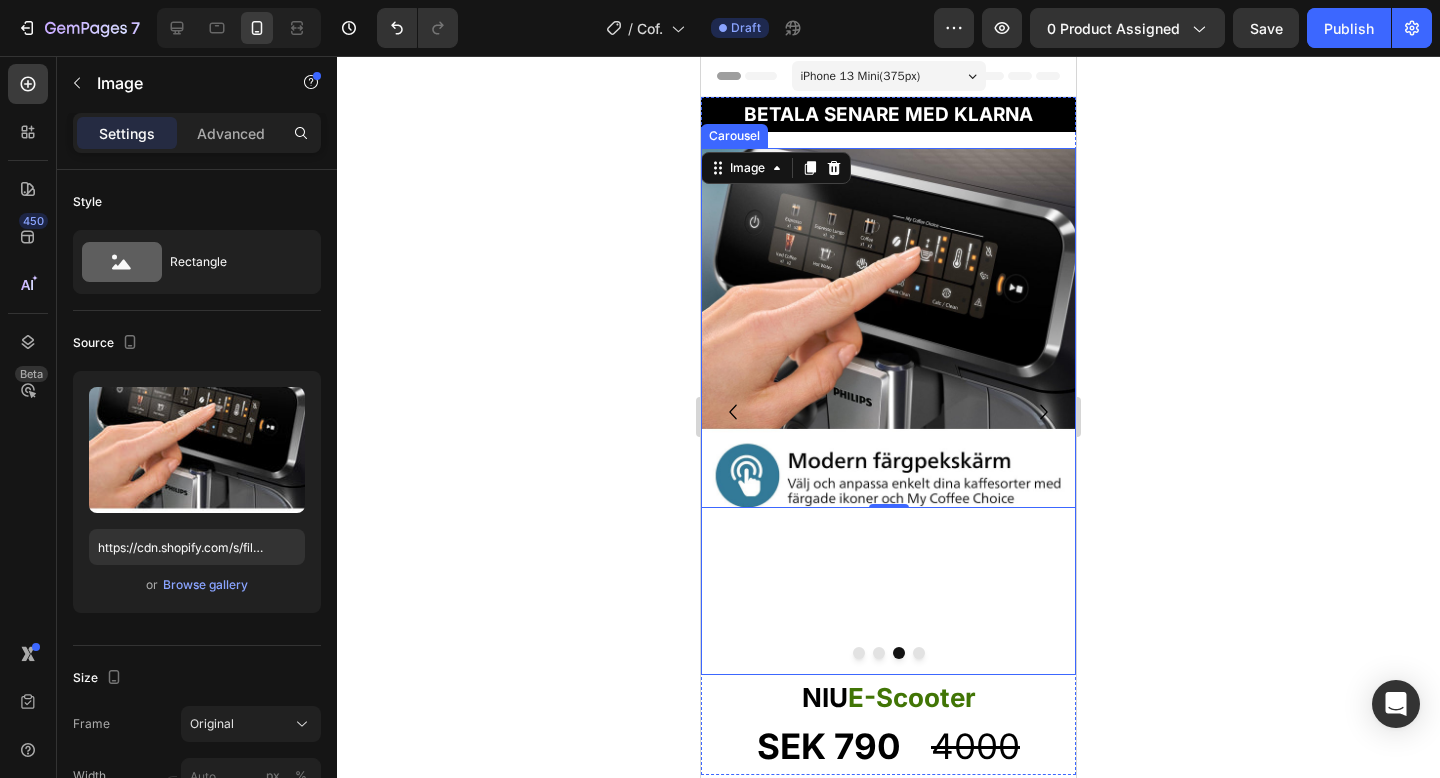 click at bounding box center (919, 653) 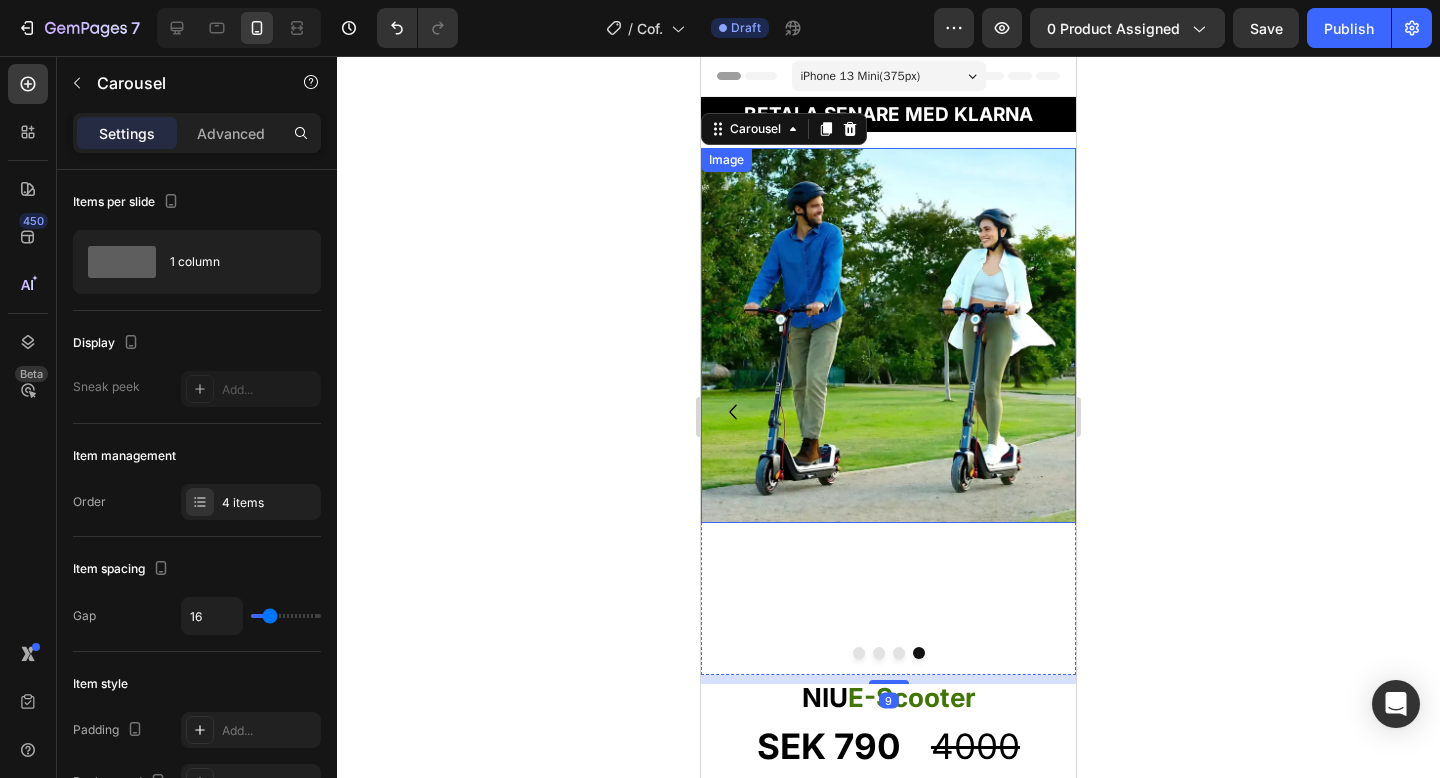 click at bounding box center [888, 335] 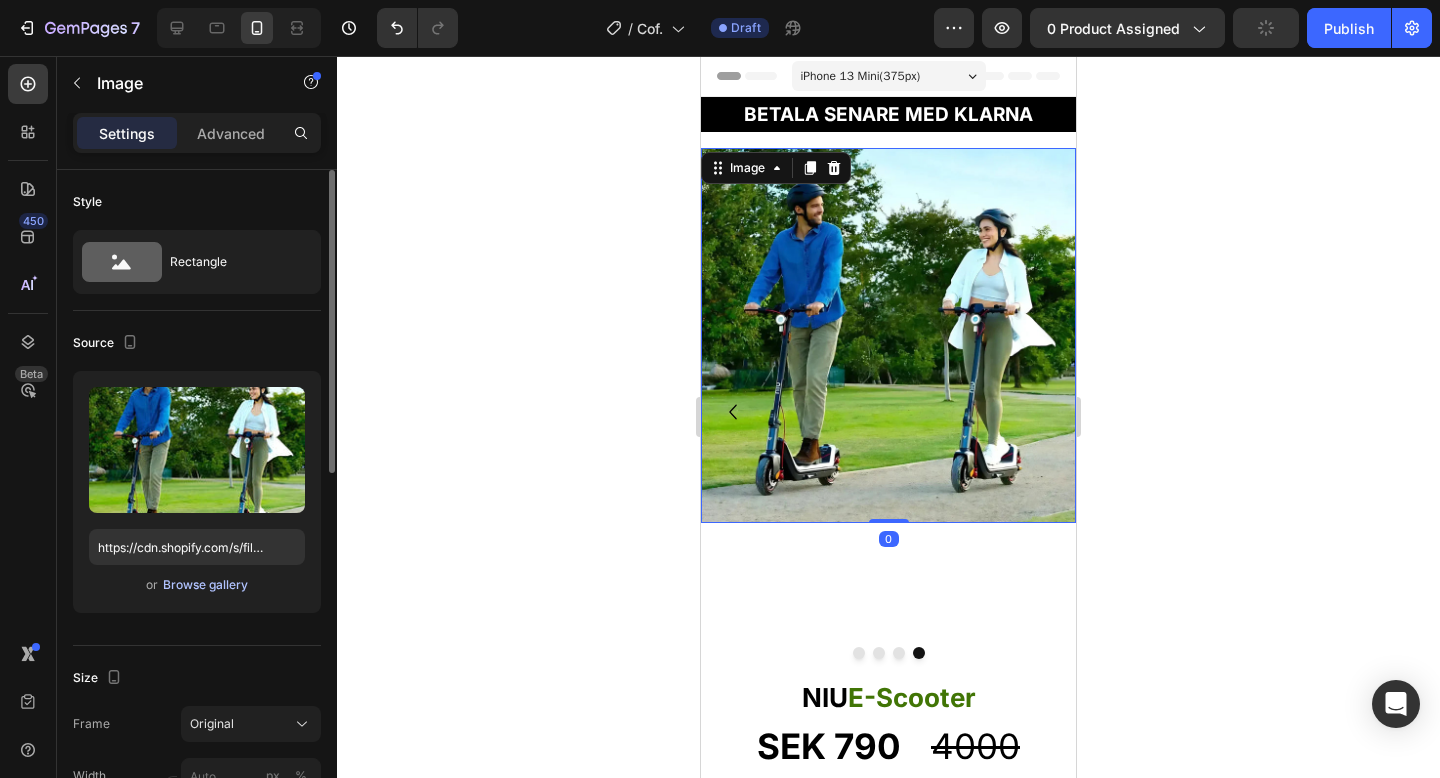 click on "Browse gallery" at bounding box center [205, 585] 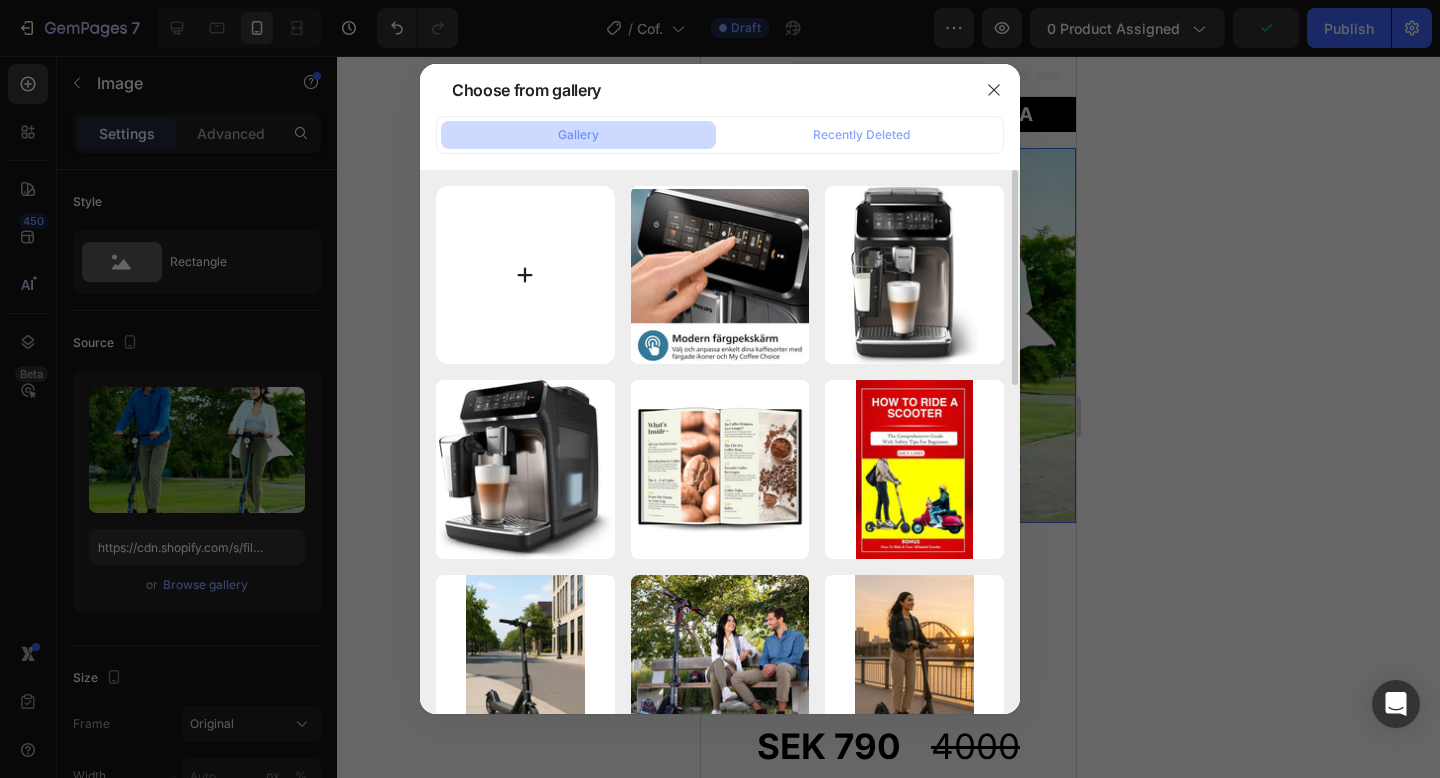 click at bounding box center (525, 275) 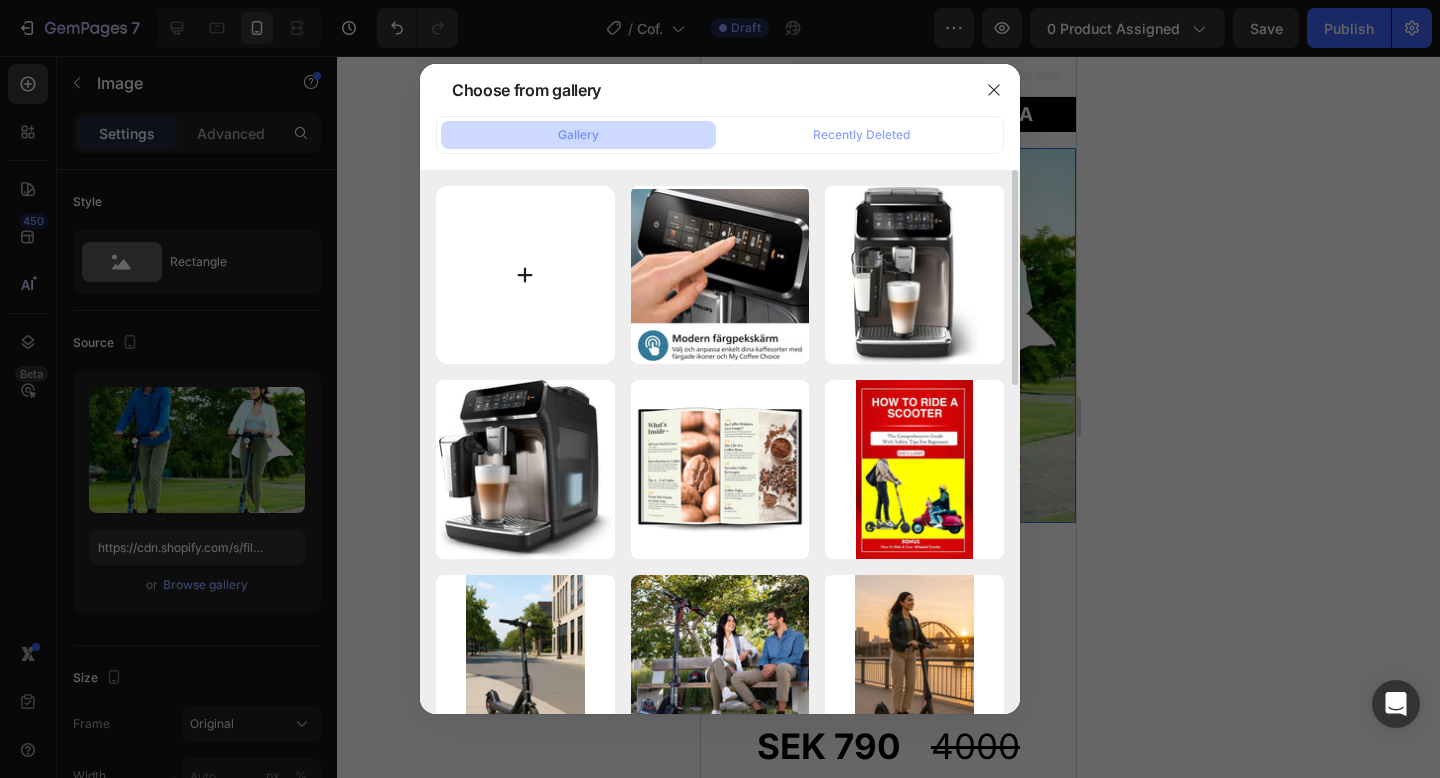 type on "C:\fakepath\71nGuoJw3DL._AC_SL1500_.jpg" 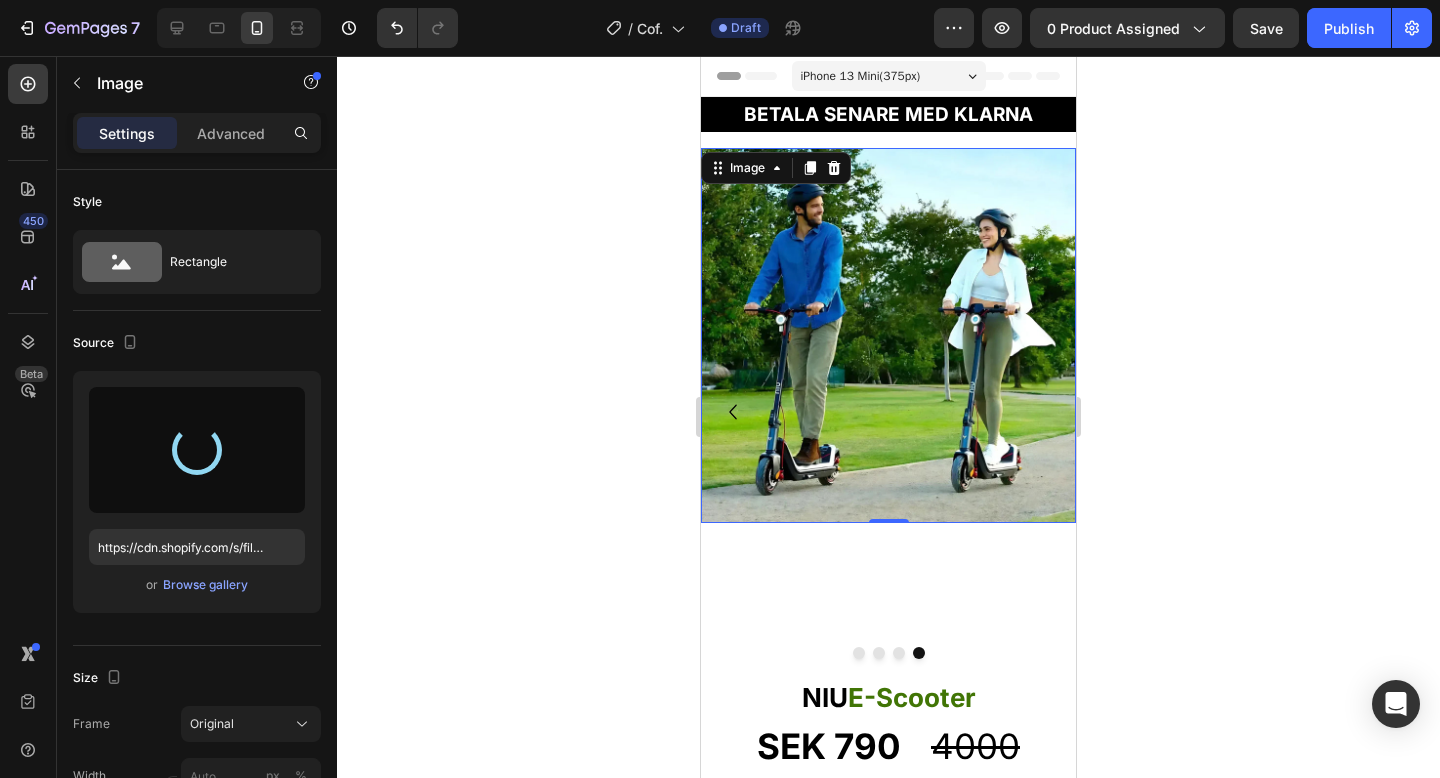 type on "https://cdn.shopify.com/s/files/1/0978/3672/8659/files/gempages_577727115441472188-1dfcf1ad-6ba2-4a8b-9733-a39e36d37eb0.jpg" 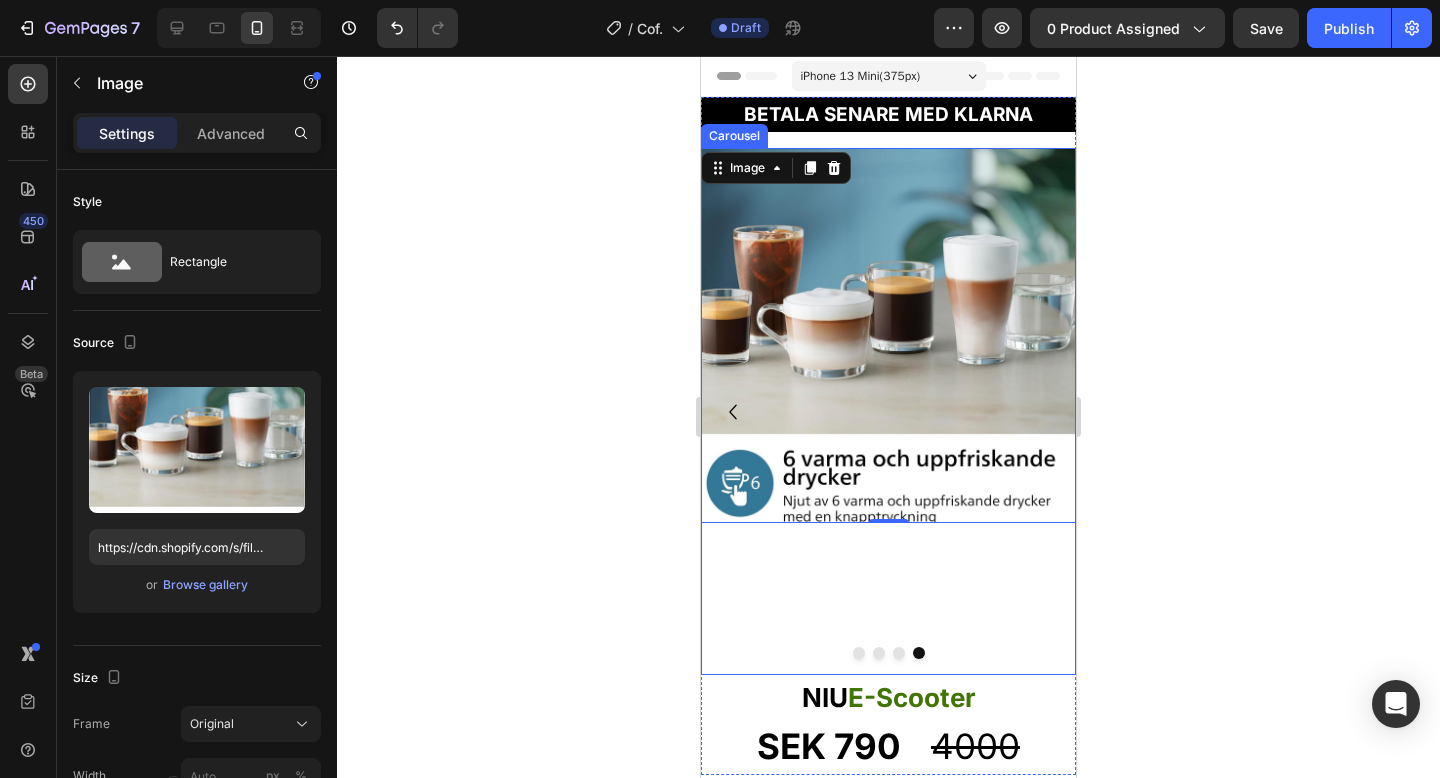 click at bounding box center (859, 653) 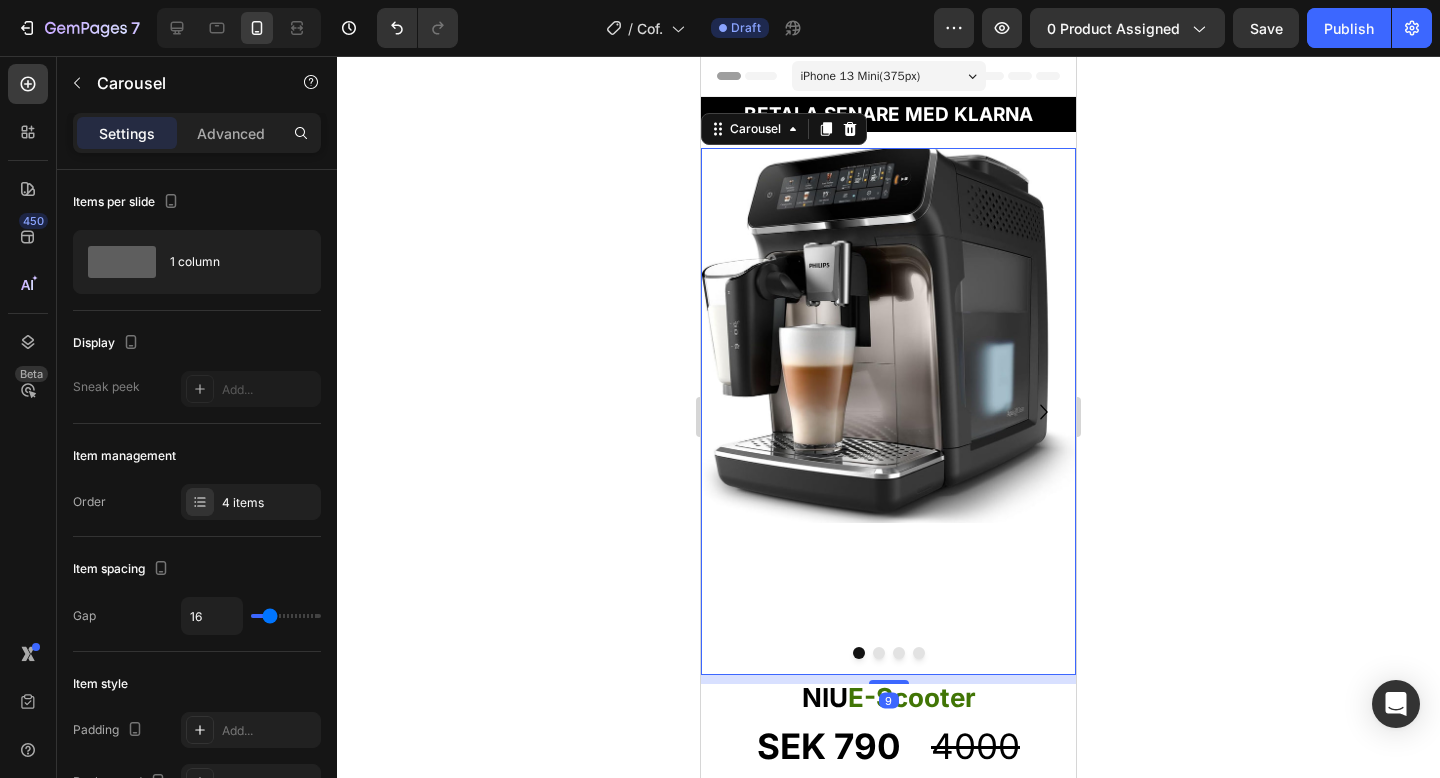click at bounding box center [879, 653] 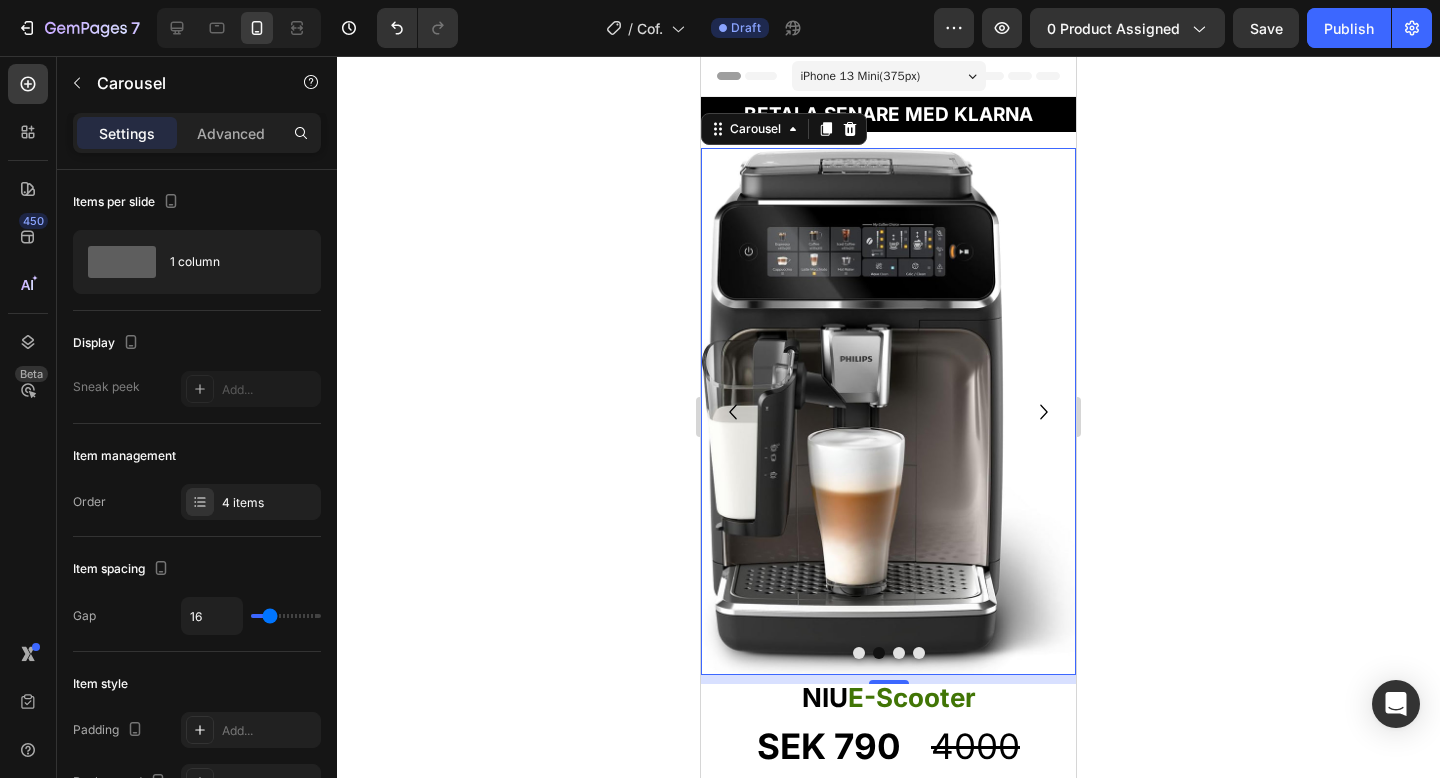 click at bounding box center (859, 653) 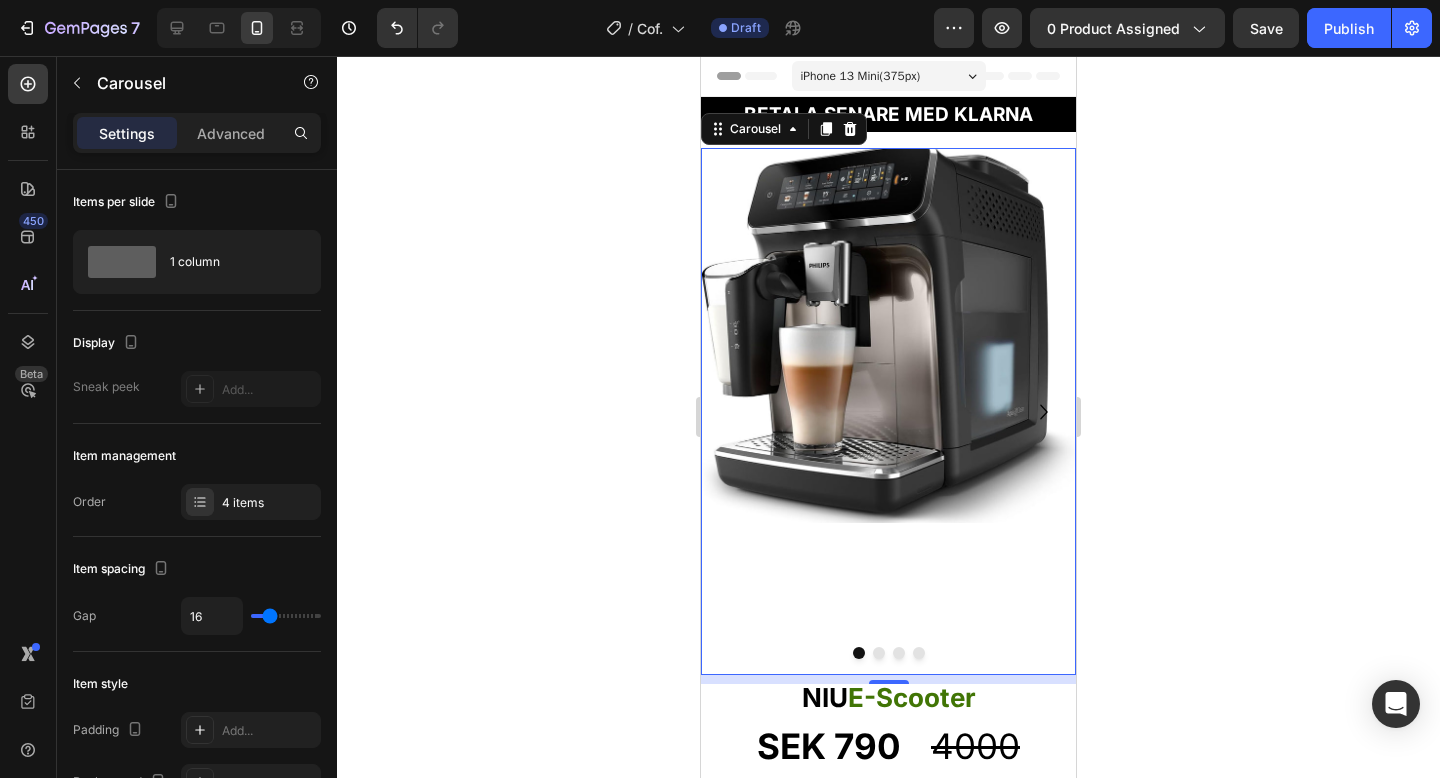click at bounding box center (888, 335) 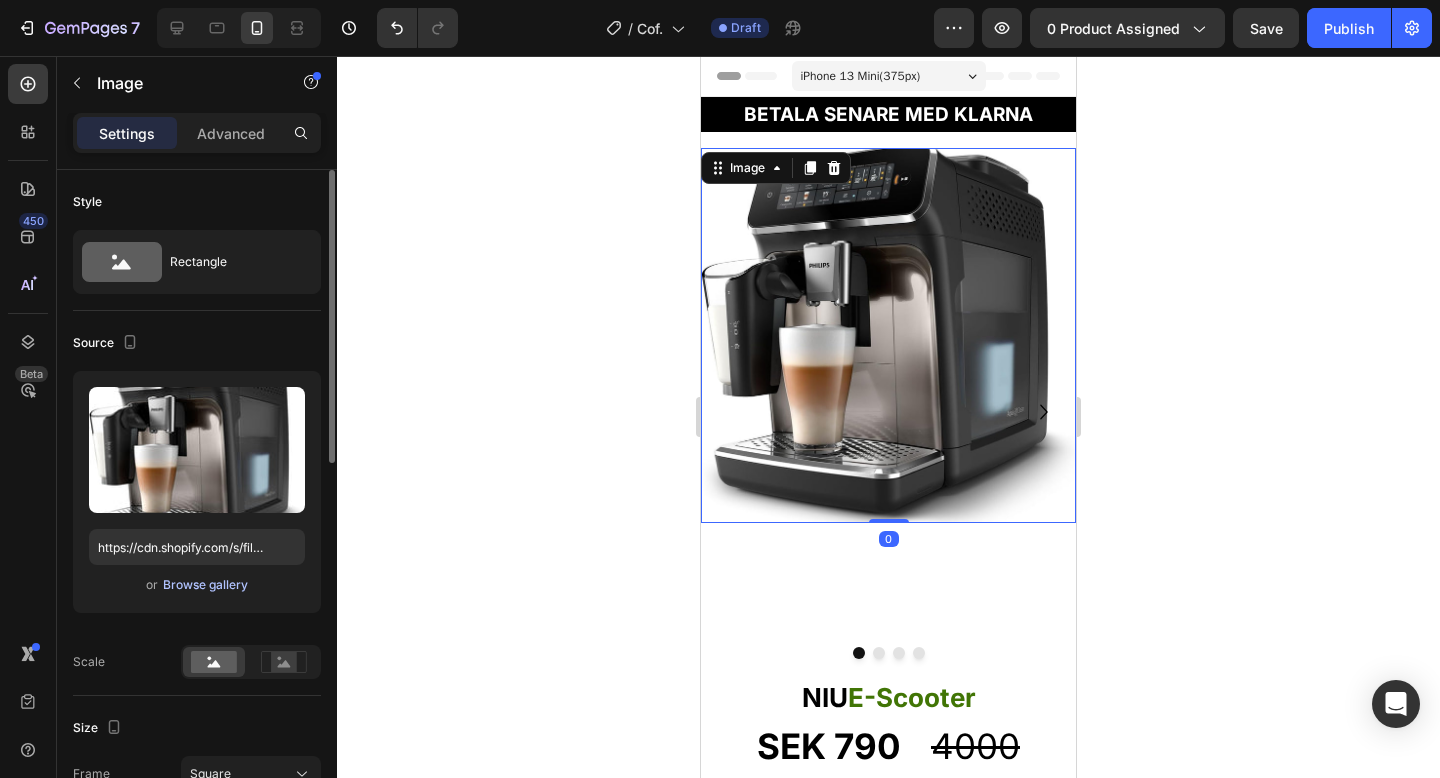 click on "Browse gallery" at bounding box center (205, 585) 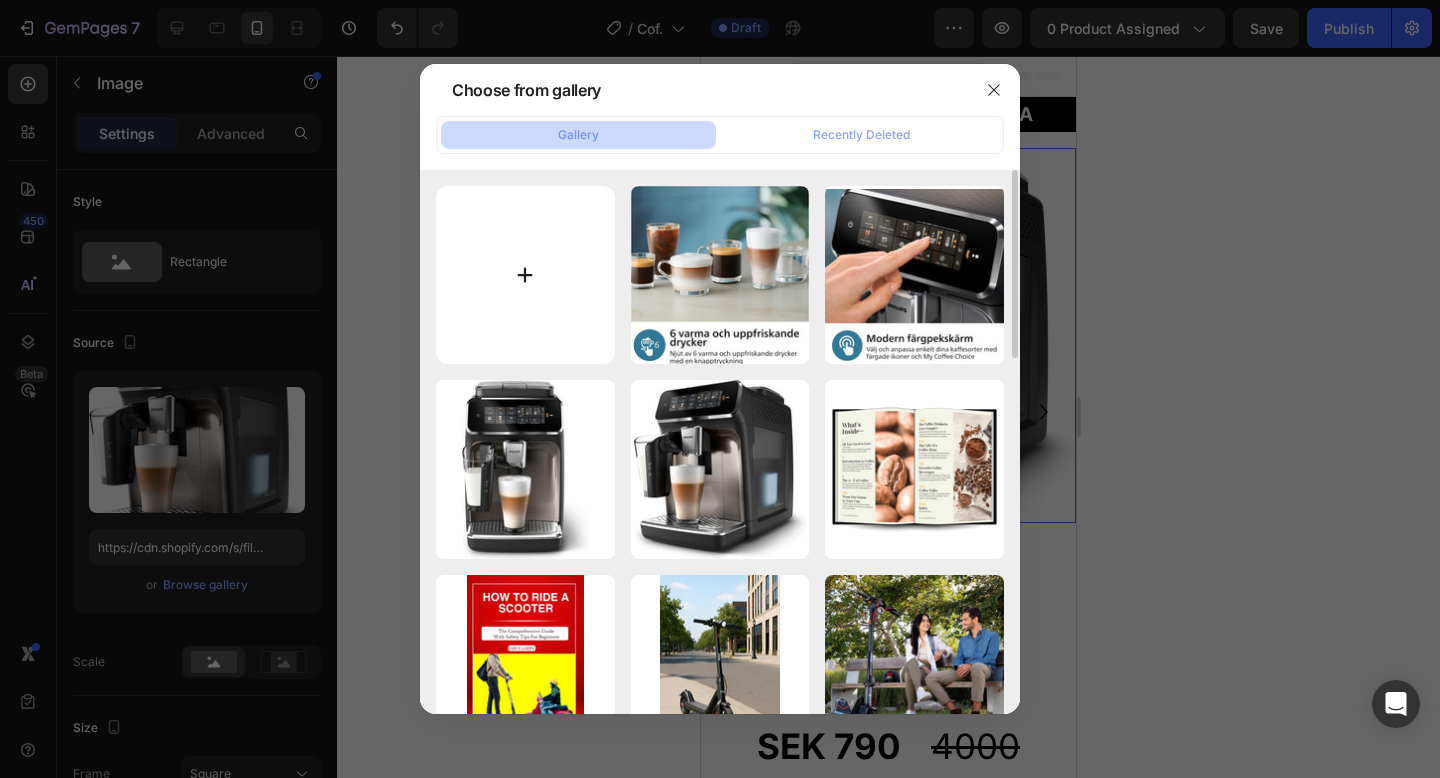 click at bounding box center [525, 275] 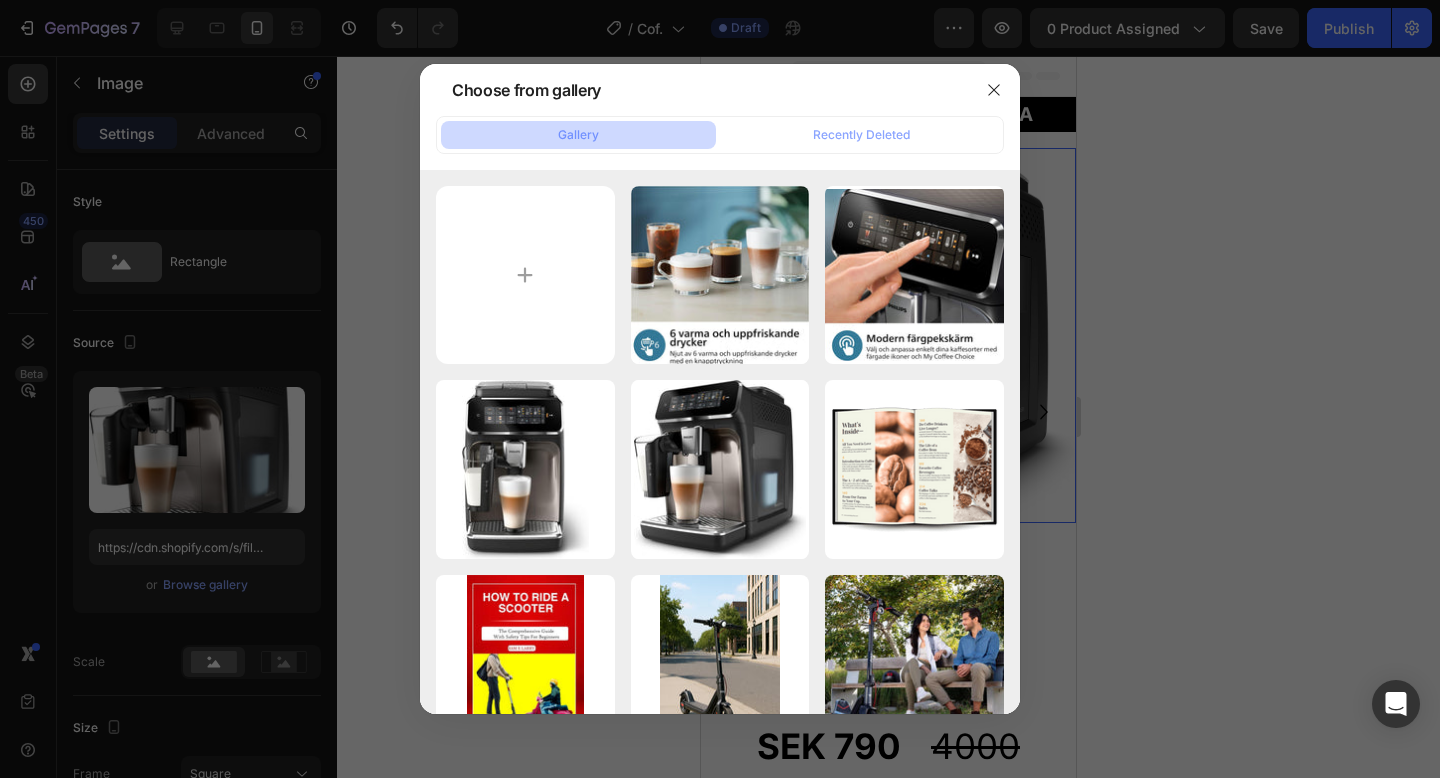 type on "C:\fakepath\61Pul4yMMtL._AC_SL1500_.jpg" 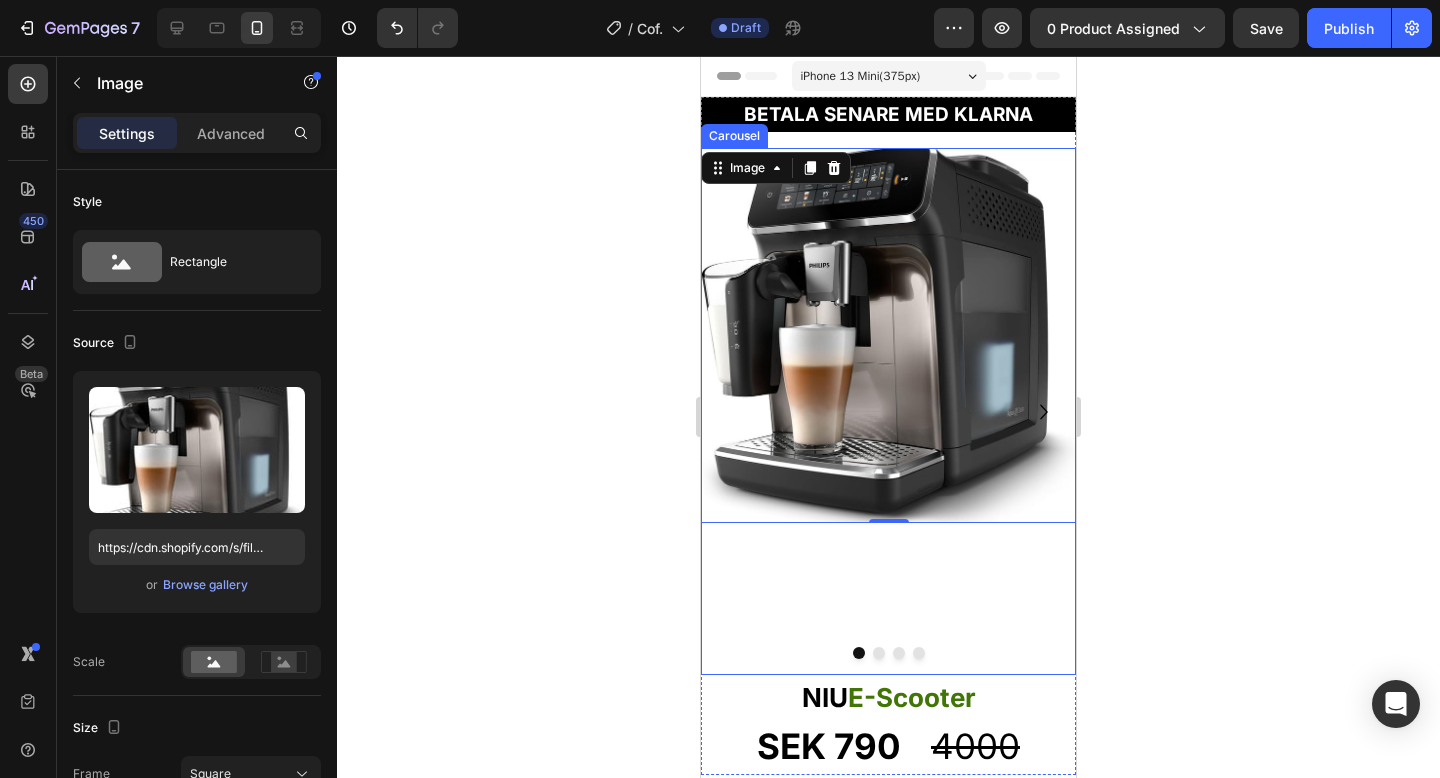click at bounding box center (879, 653) 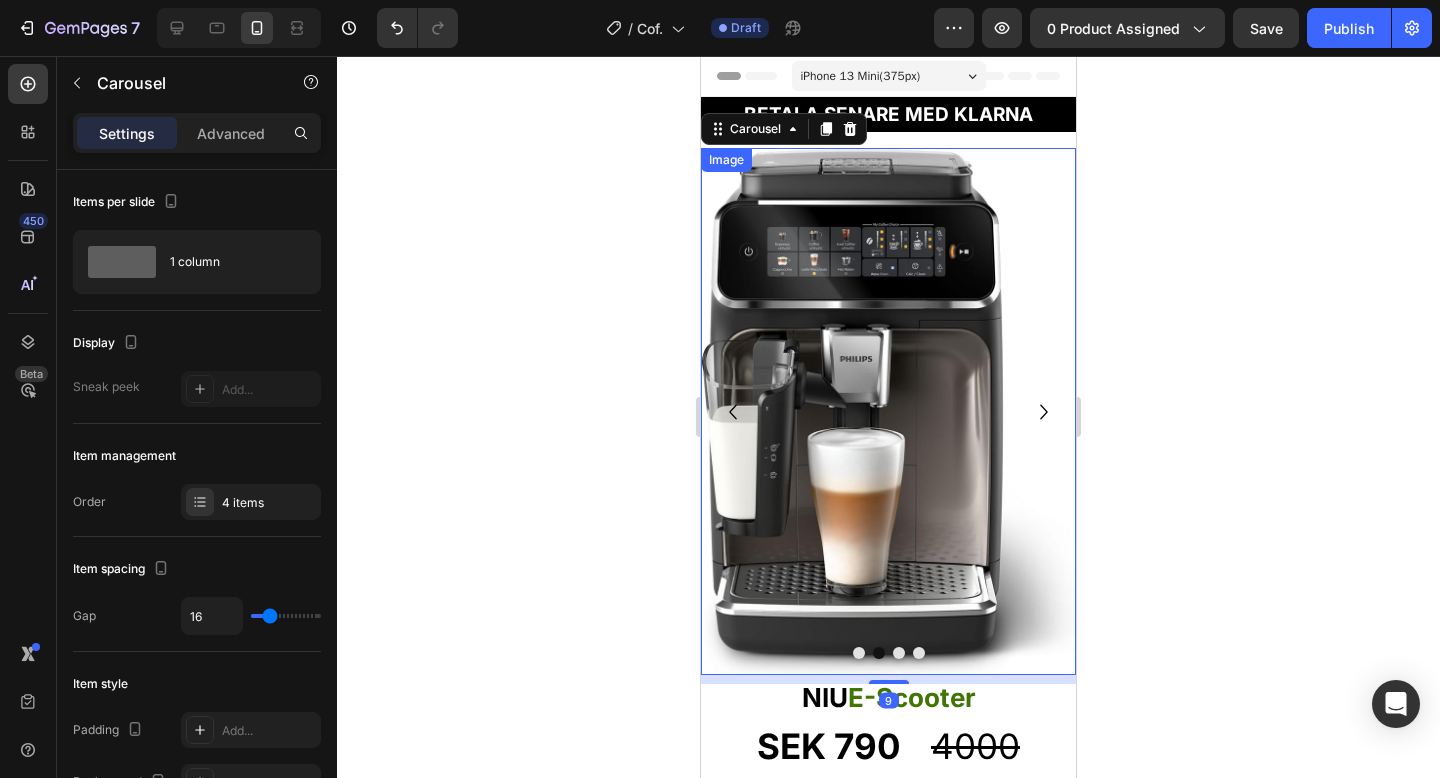 click at bounding box center [888, 411] 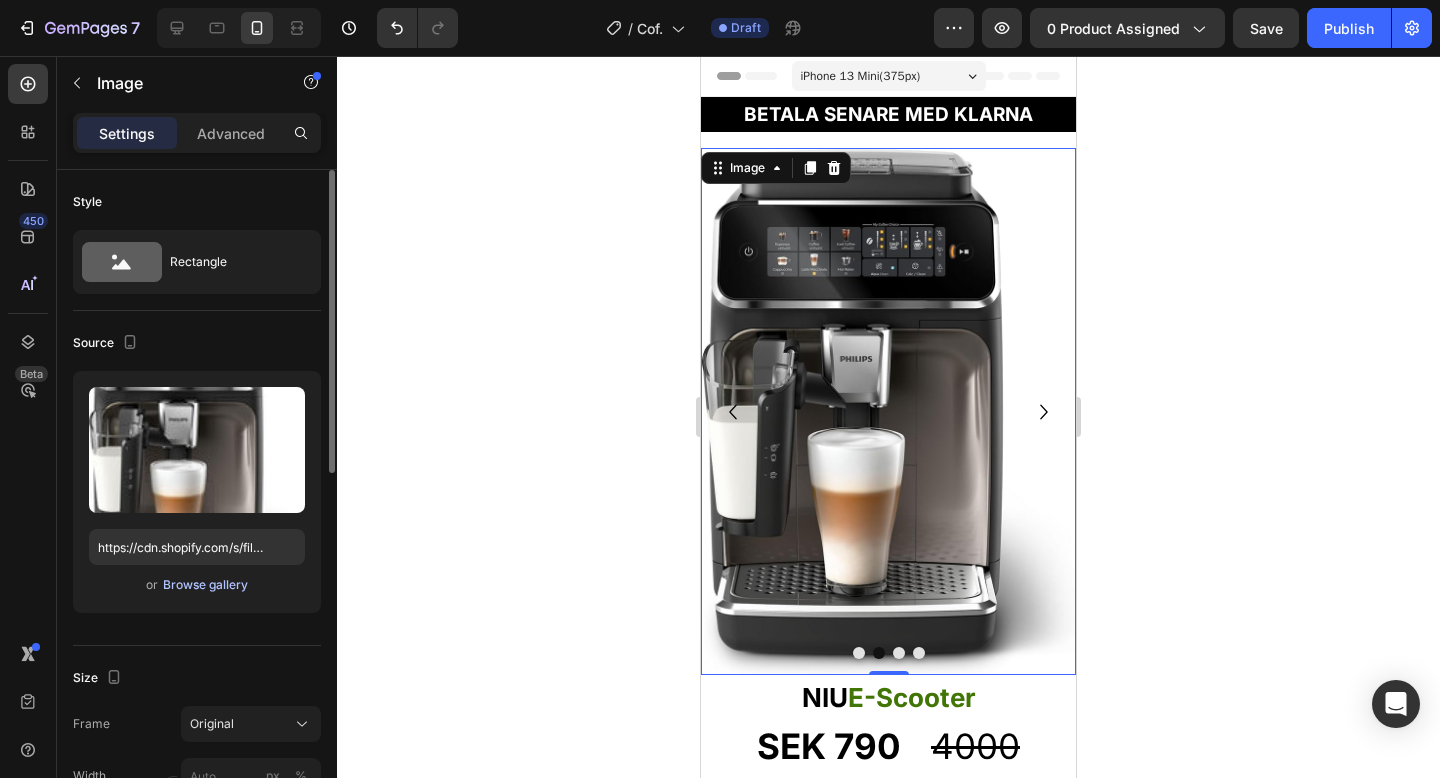 click on "Browse gallery" at bounding box center [205, 585] 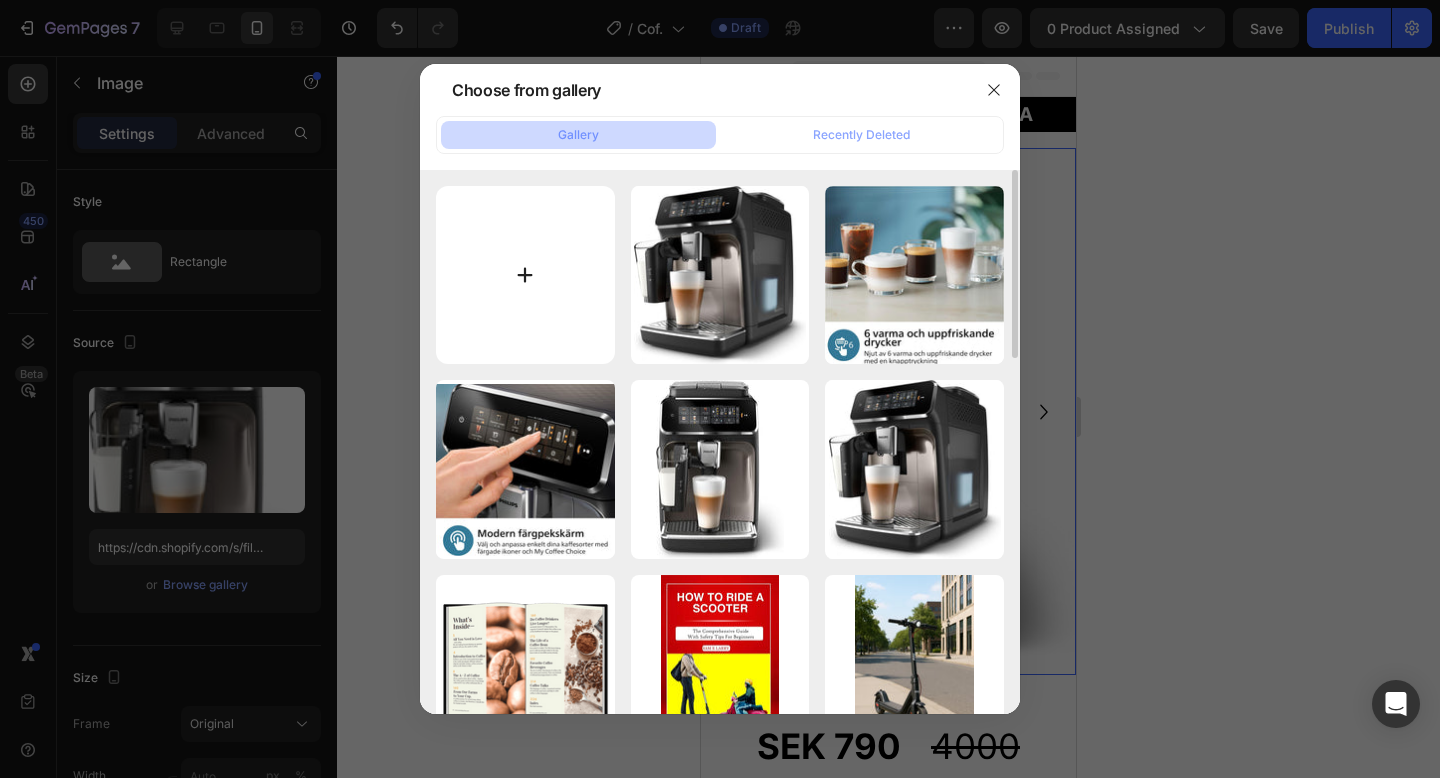 click at bounding box center (525, 275) 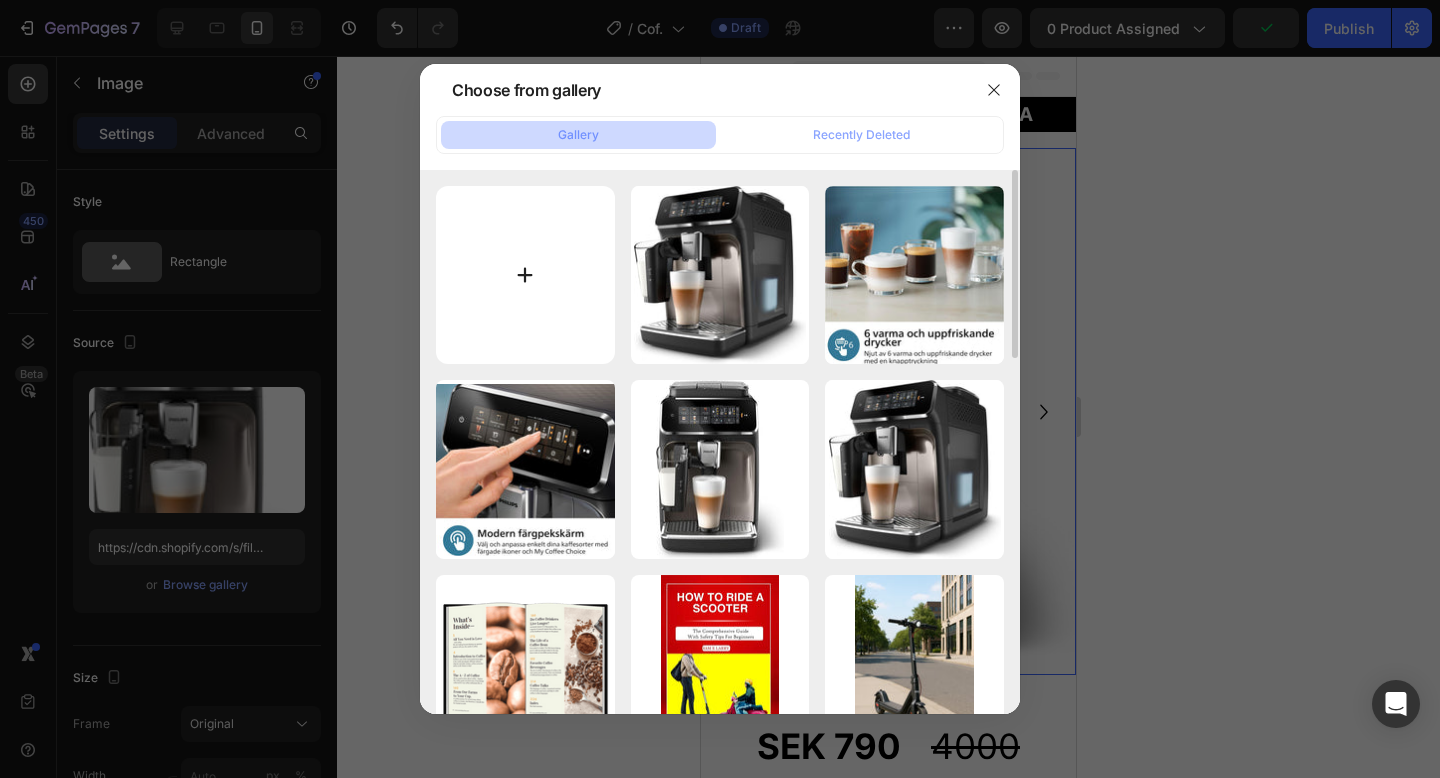 type on "C:\fakepath\61UkZQvB2DL._AC_SL1500_.jpg" 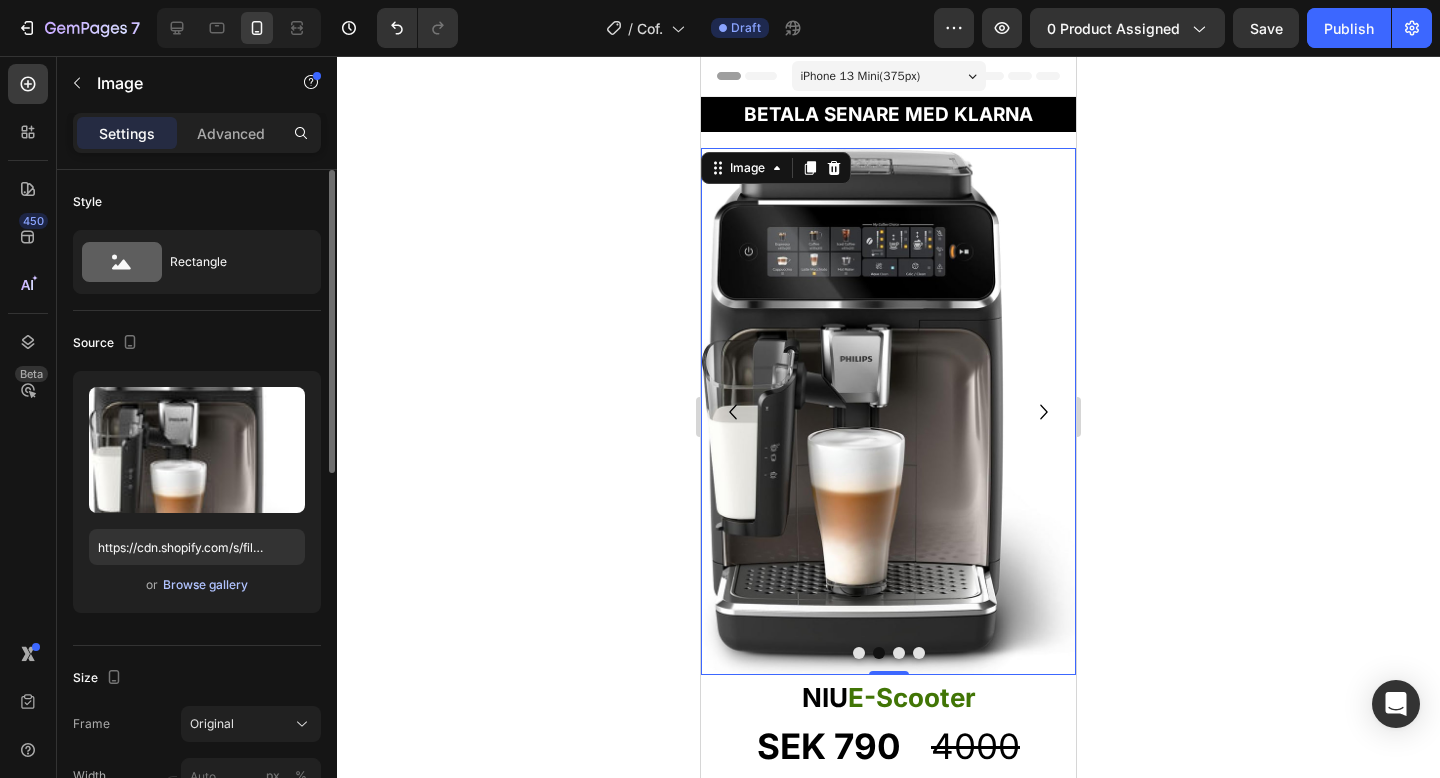 click on "Browse gallery" at bounding box center (205, 585) 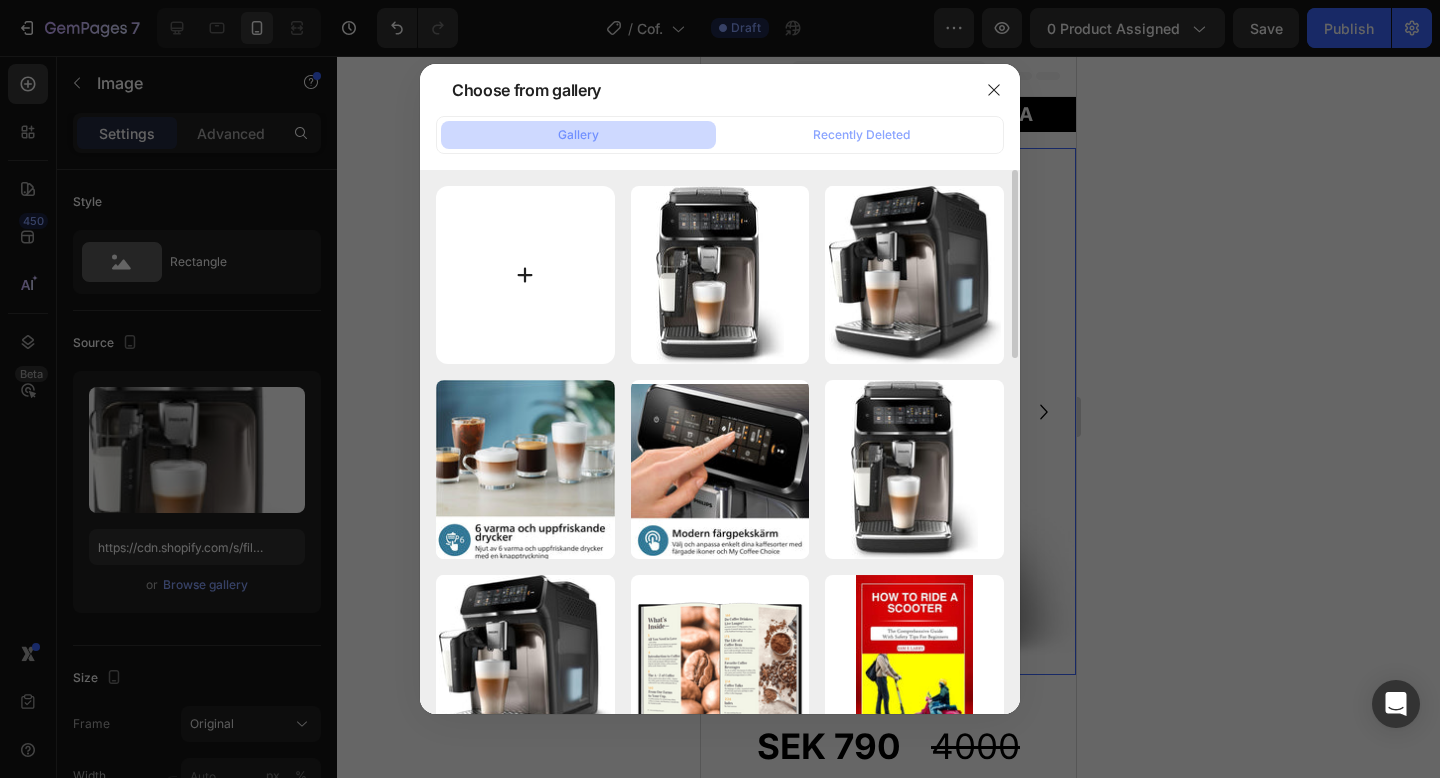click at bounding box center (525, 275) 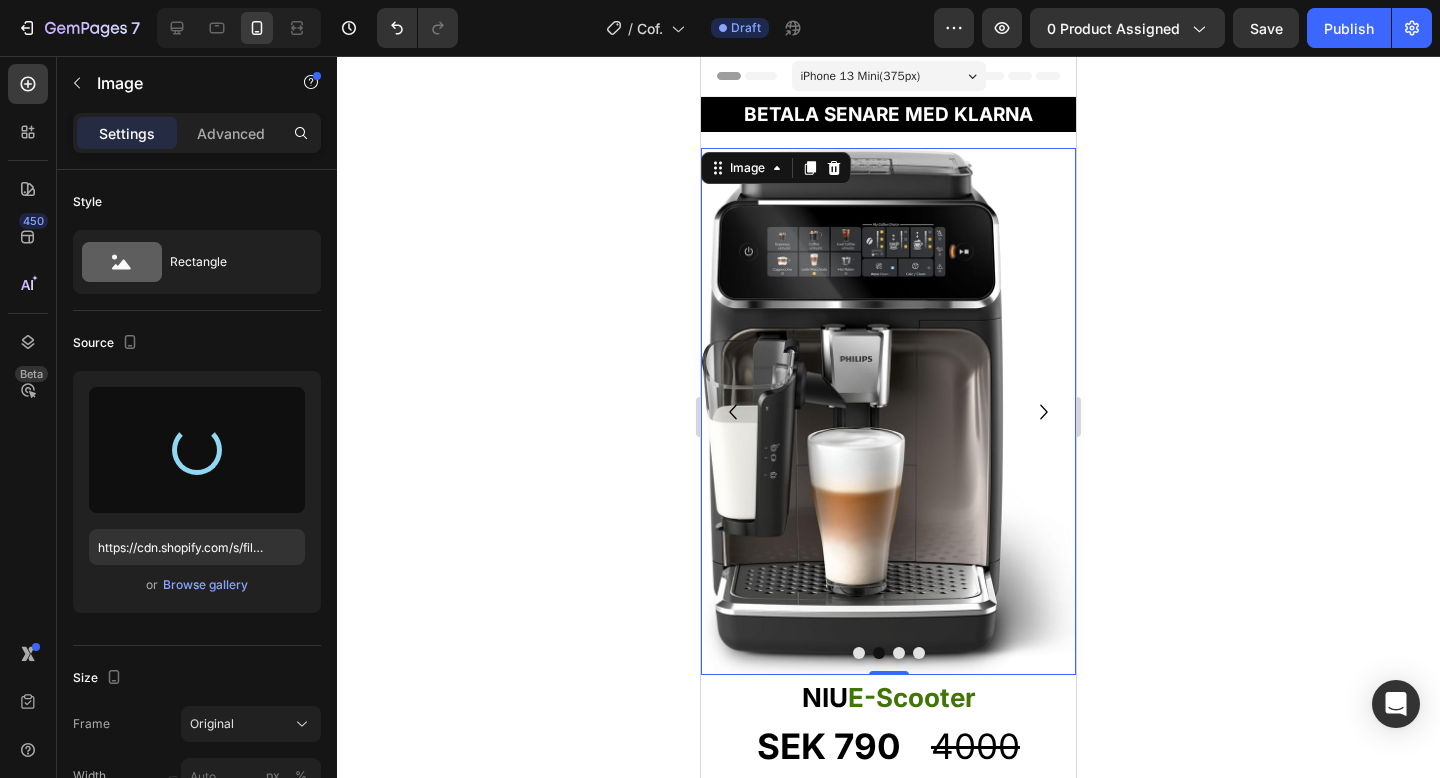 type on "https://cdn.shopify.com/s/files/1/0978/3672/8659/files/gempages_577727115441472188-baeb657c-c058-4524-96a0-d6e1b3e68f12.png" 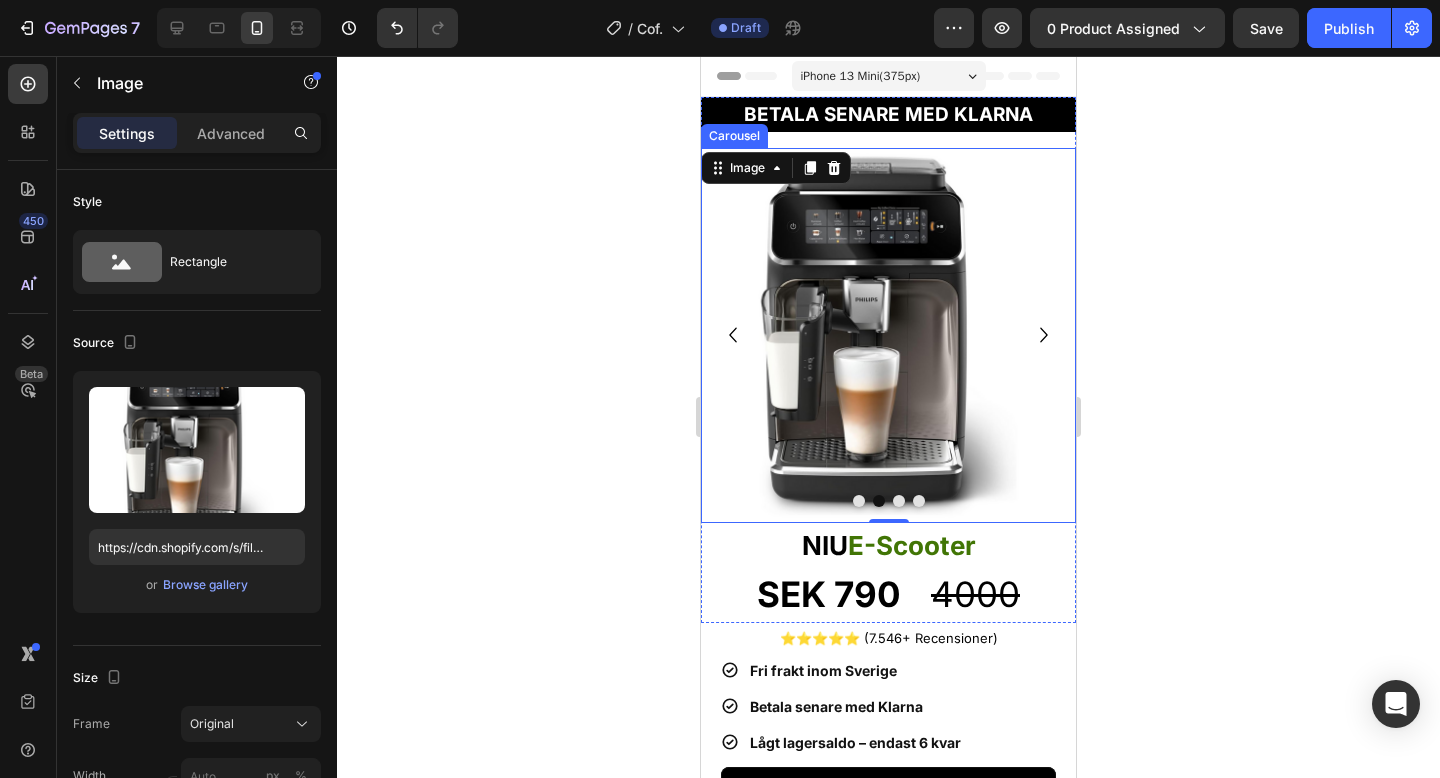 click at bounding box center [859, 501] 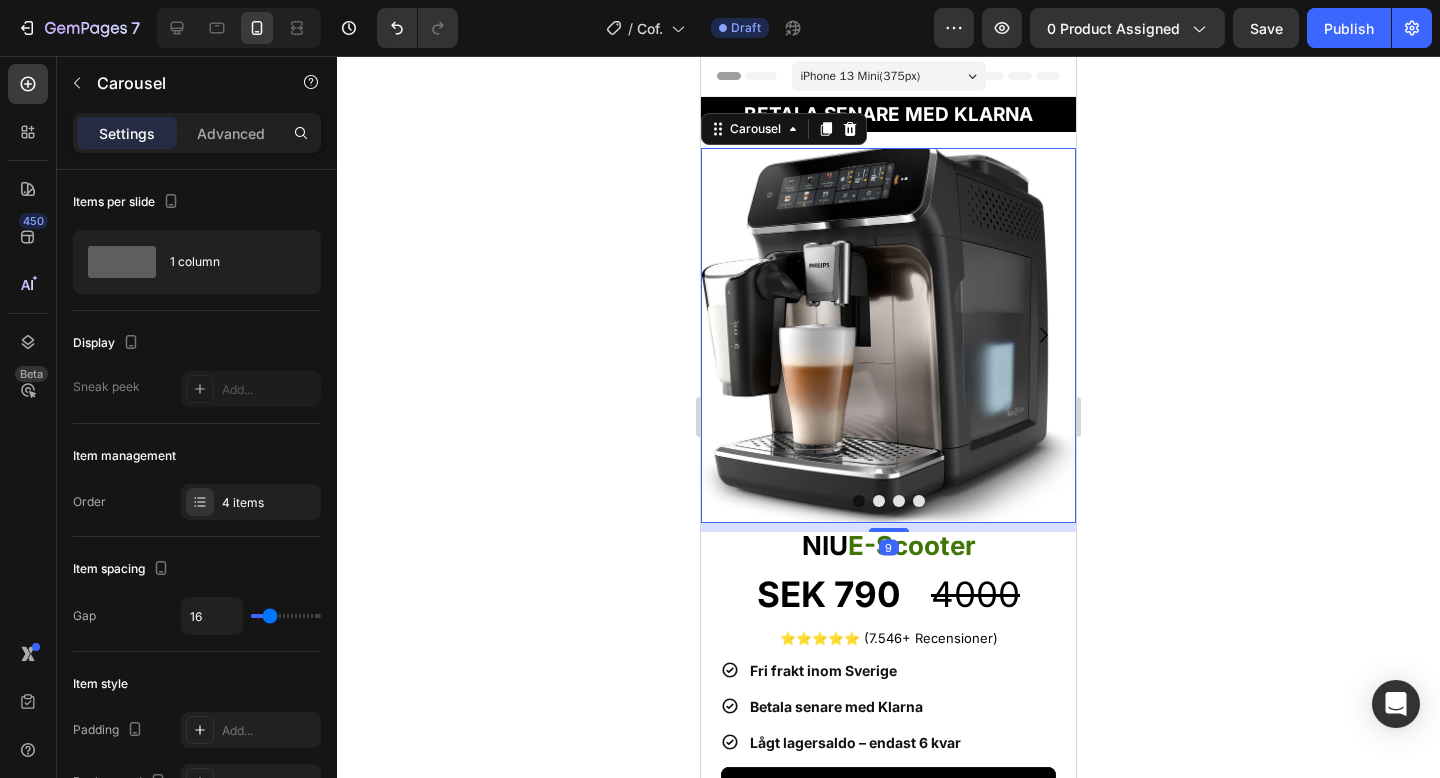 click at bounding box center (879, 501) 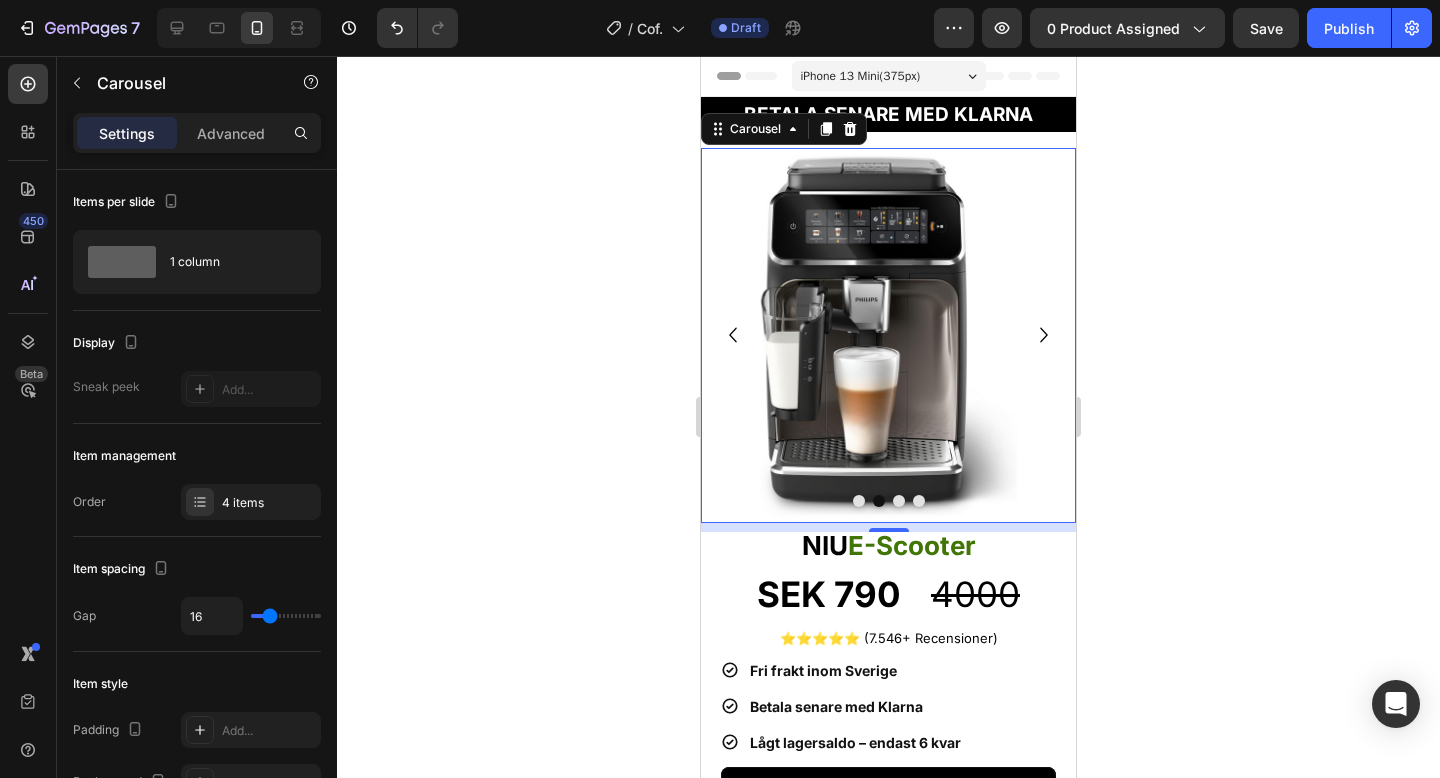 click at bounding box center (899, 501) 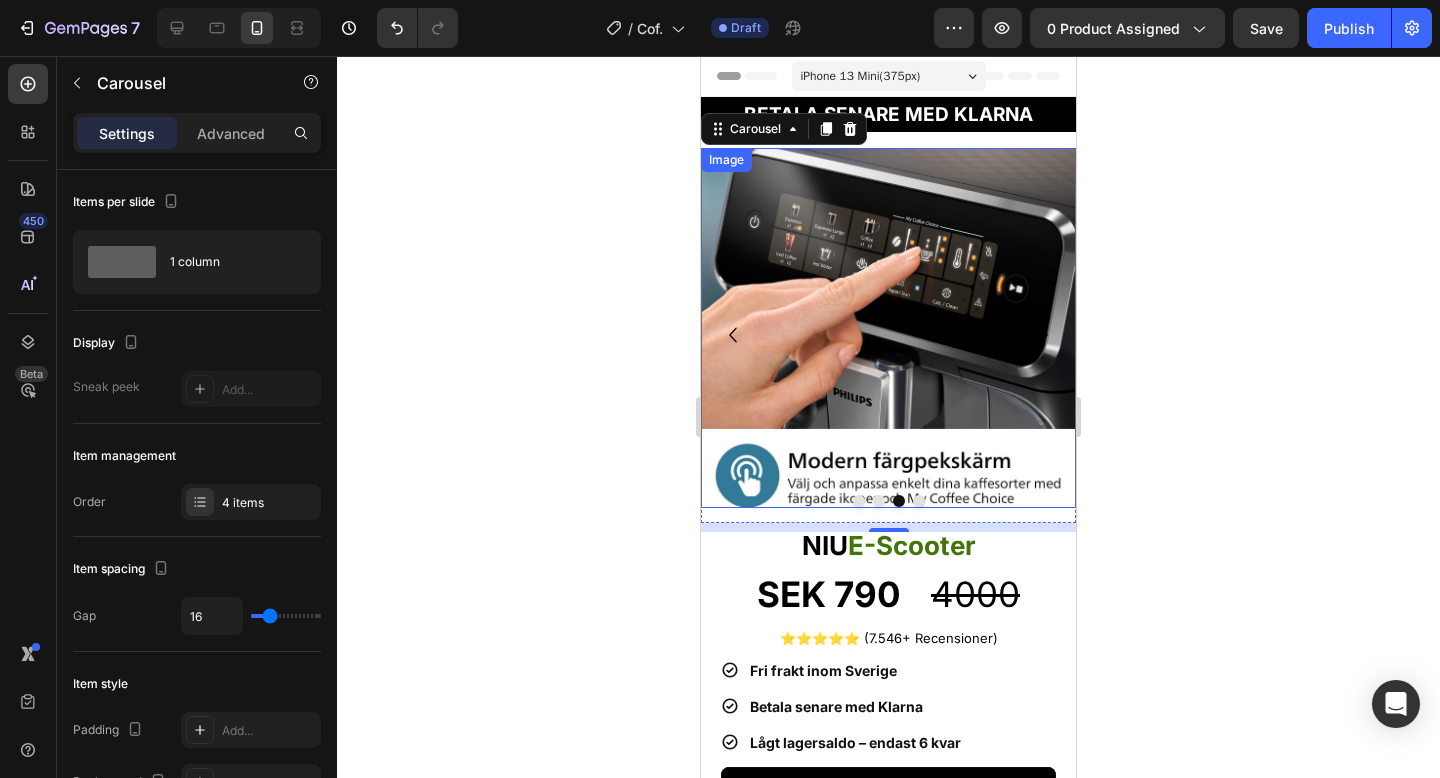 click at bounding box center (888, 328) 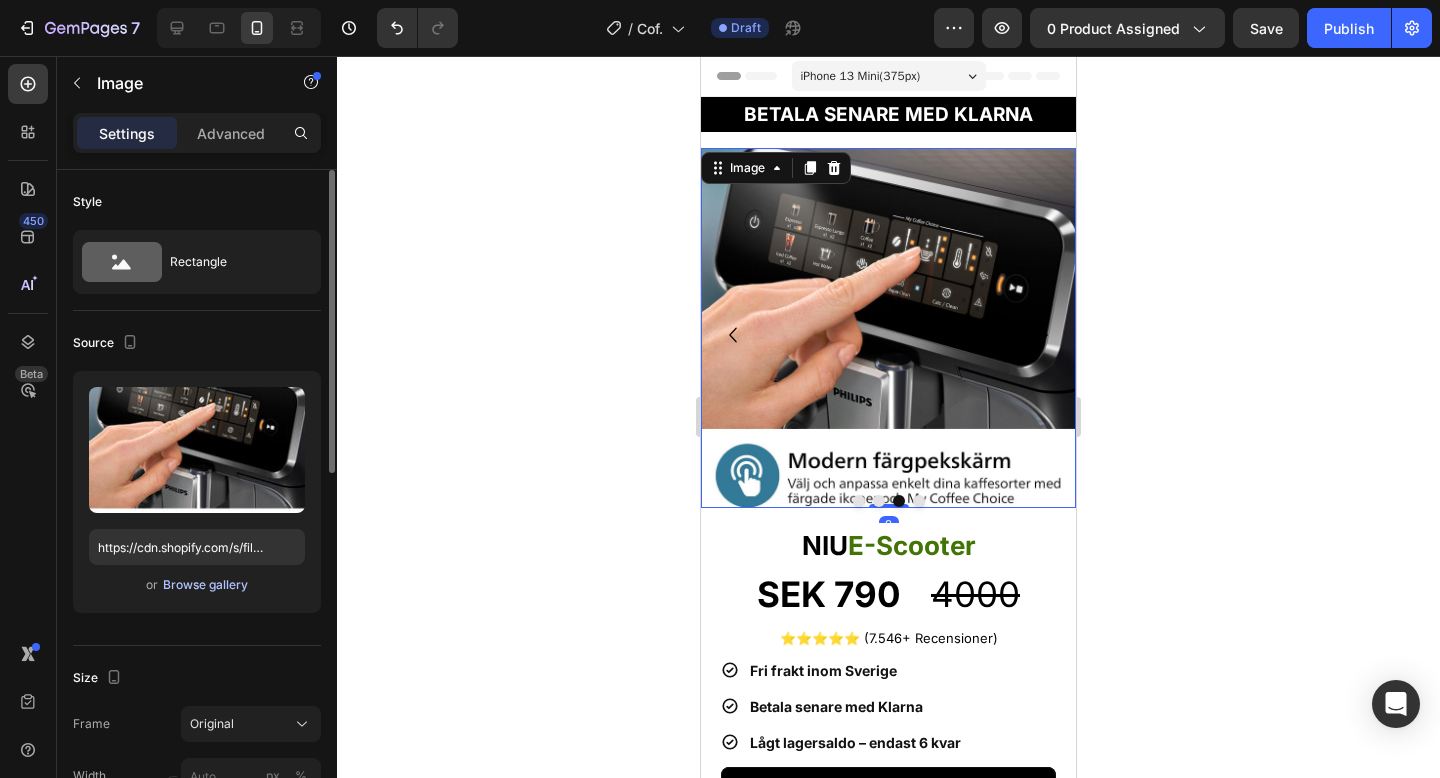 click on "Browse gallery" at bounding box center (205, 585) 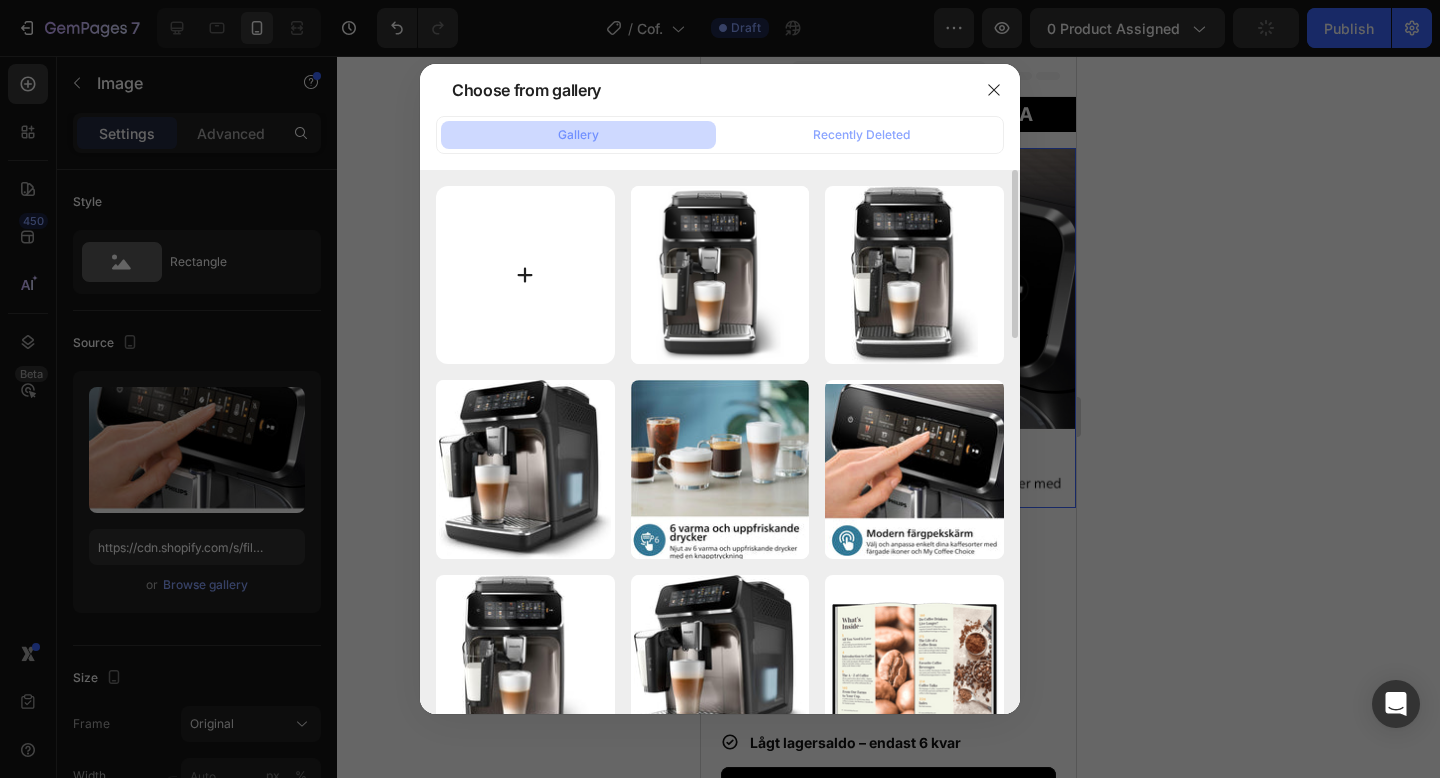 click at bounding box center (525, 275) 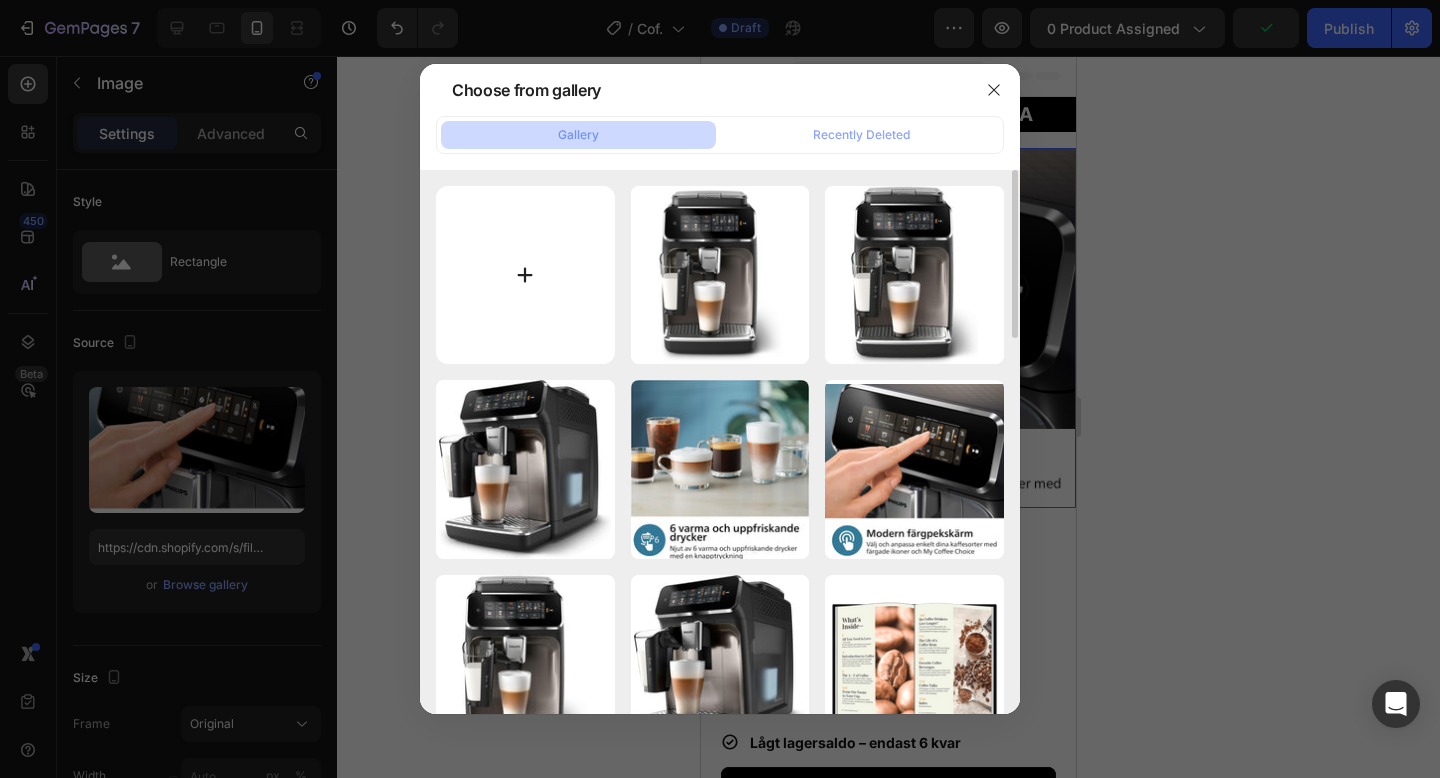type on "C:\fakepath\3.png" 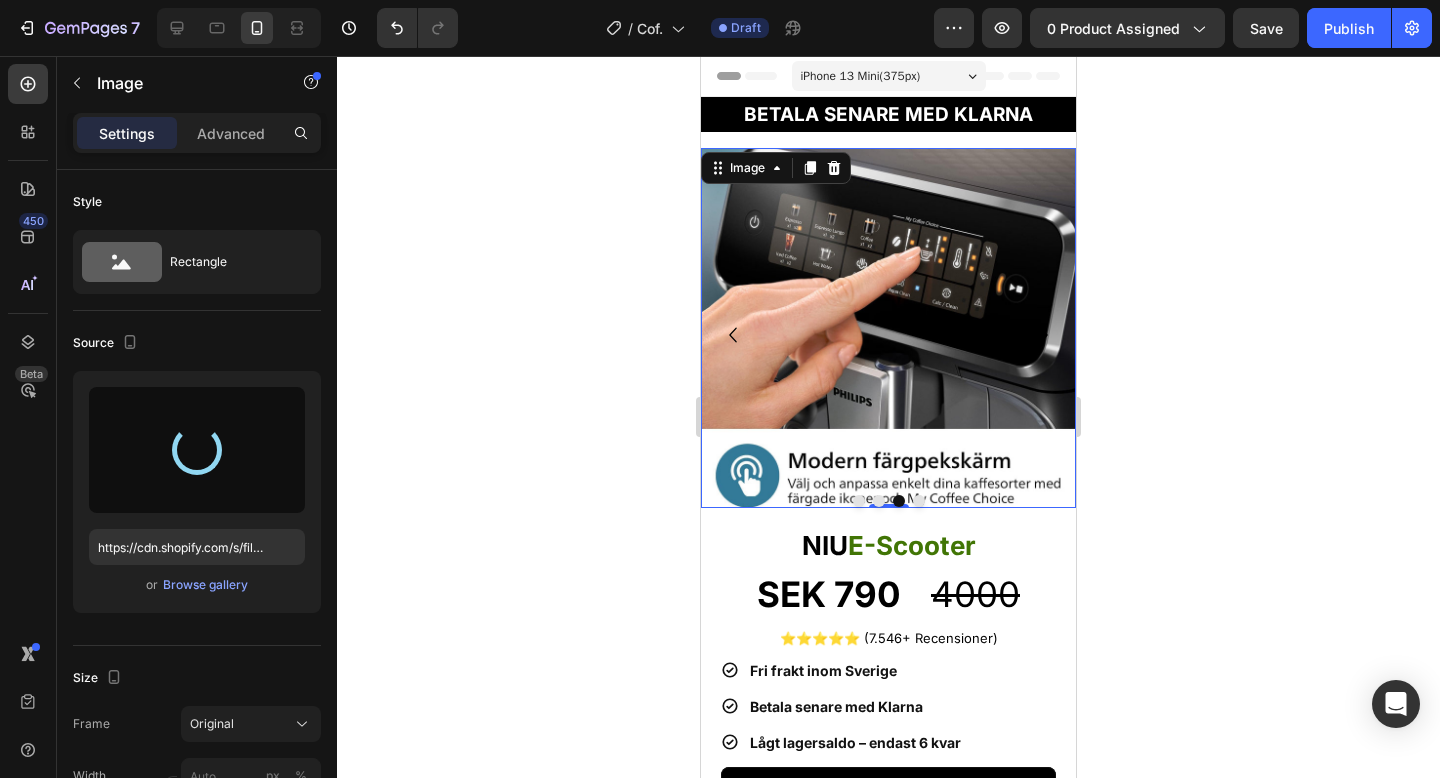 type on "https://cdn.shopify.com/s/files/1/0978/3672/8659/files/gempages_577727115441472188-959d87f3-a738-4b27-be1a-dd8e43fc099b.png" 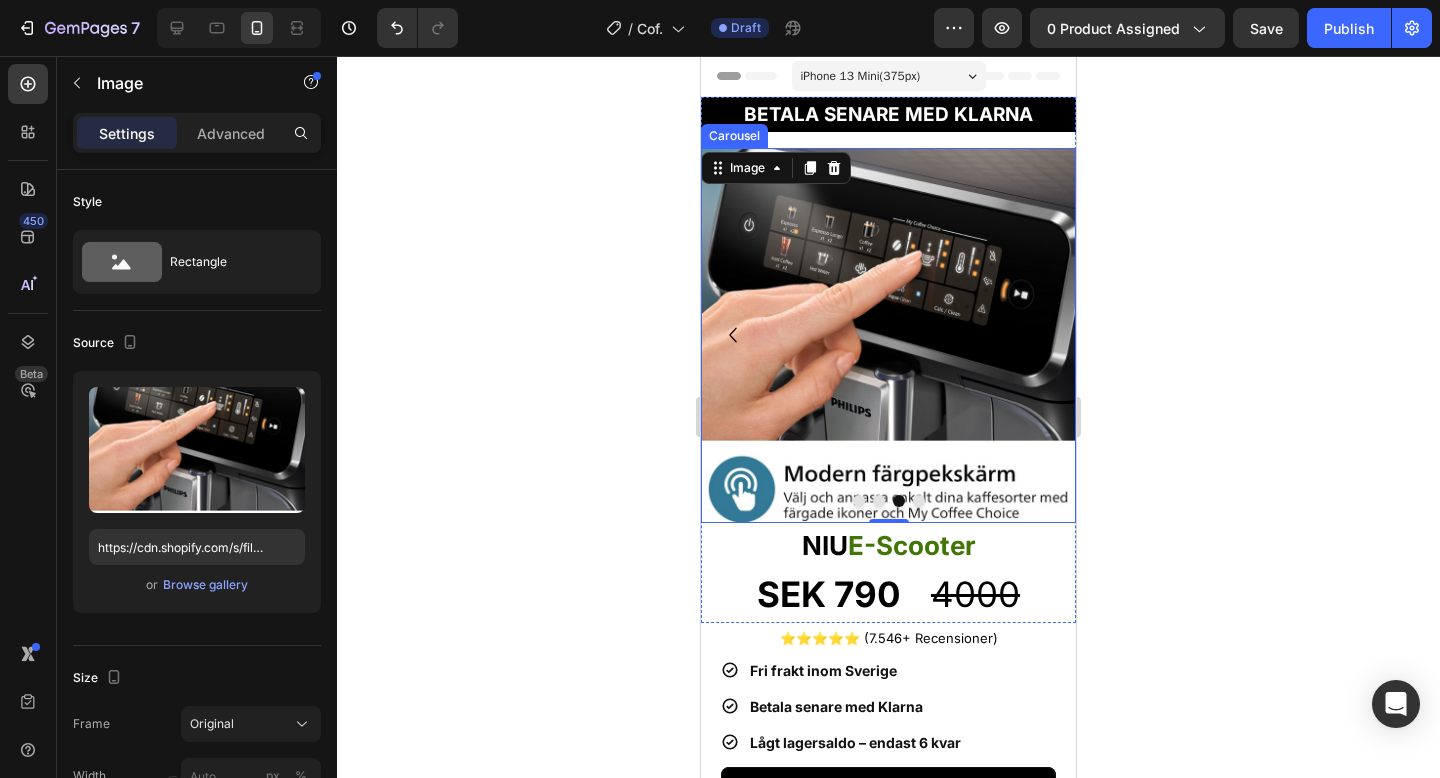 click at bounding box center [919, 501] 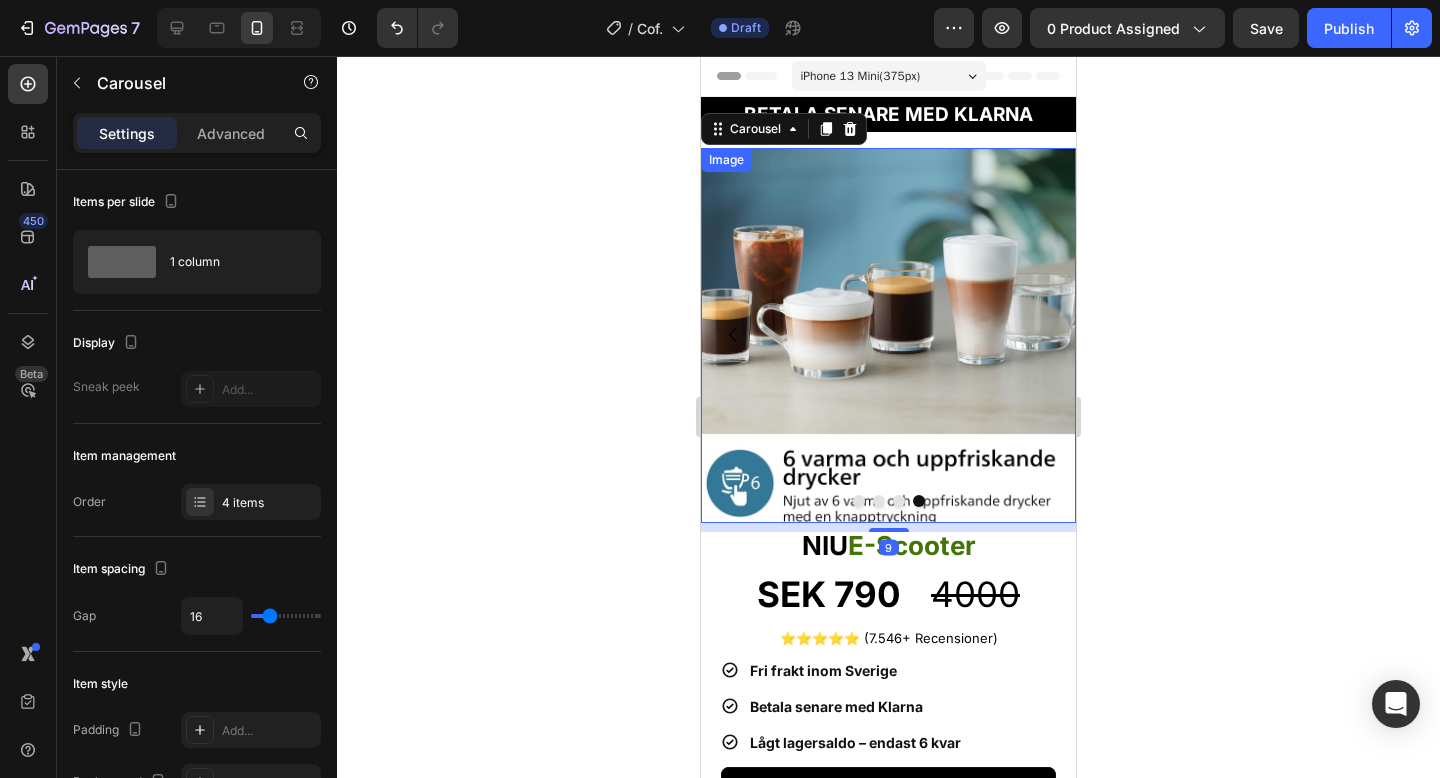 click at bounding box center [888, 335] 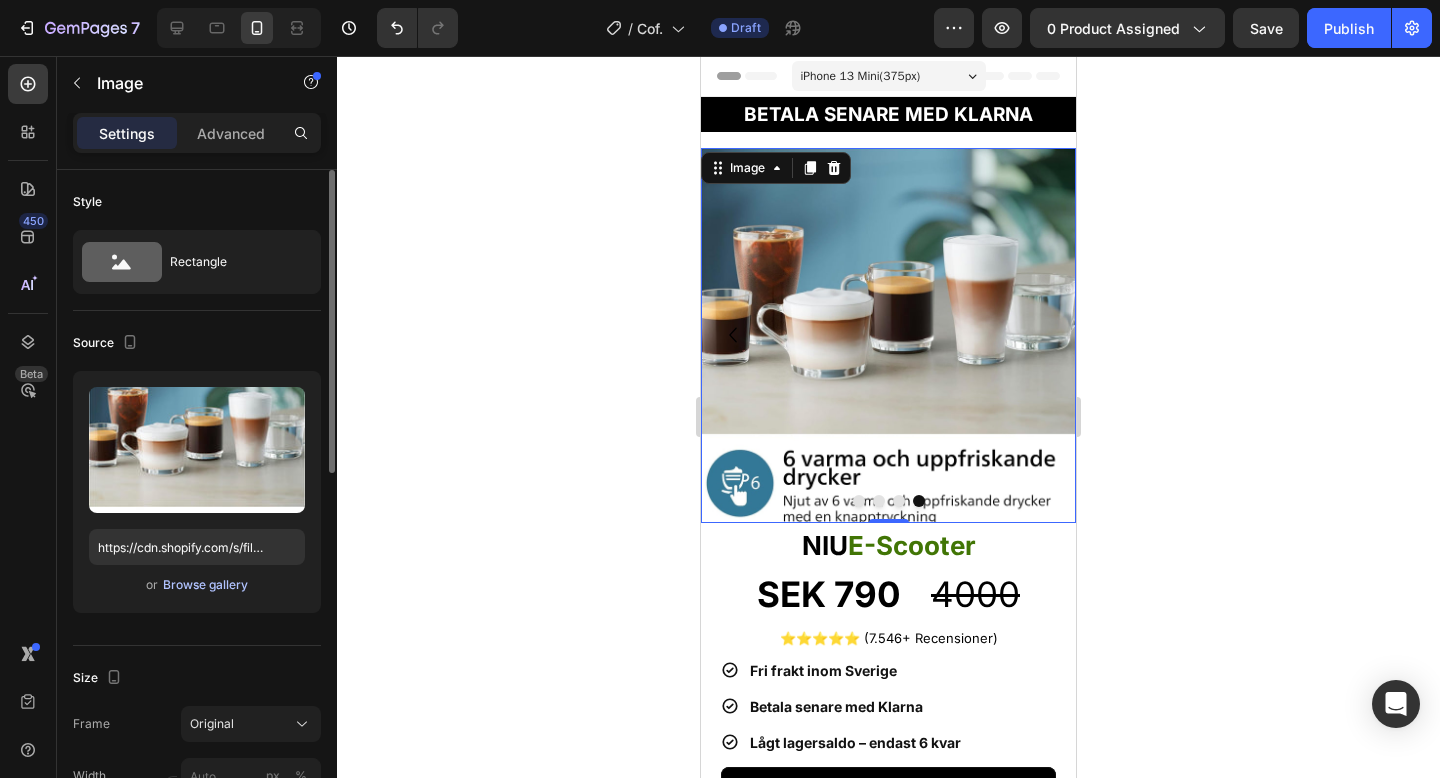 click on "Browse gallery" at bounding box center [205, 585] 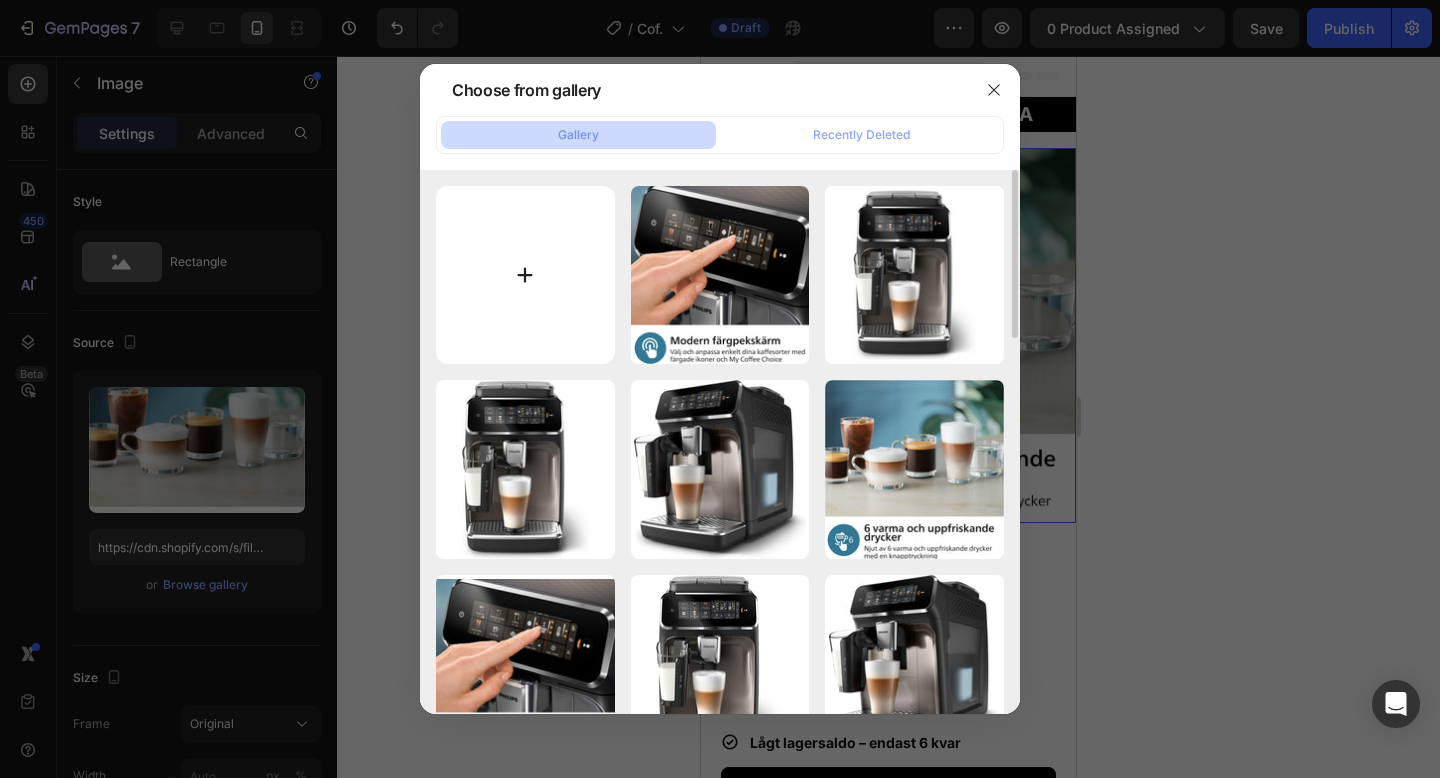 click at bounding box center (525, 275) 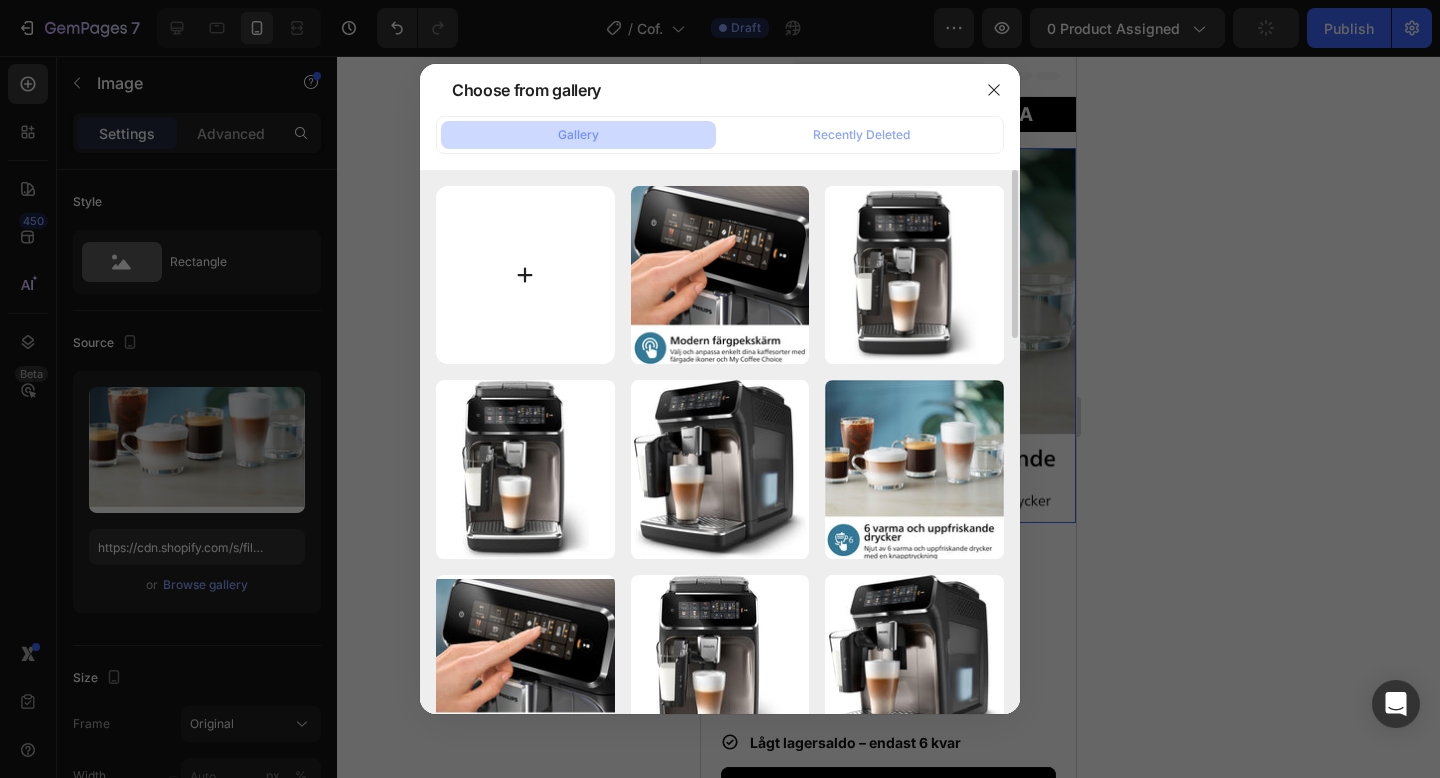 type on "C:\fakepath\6.png" 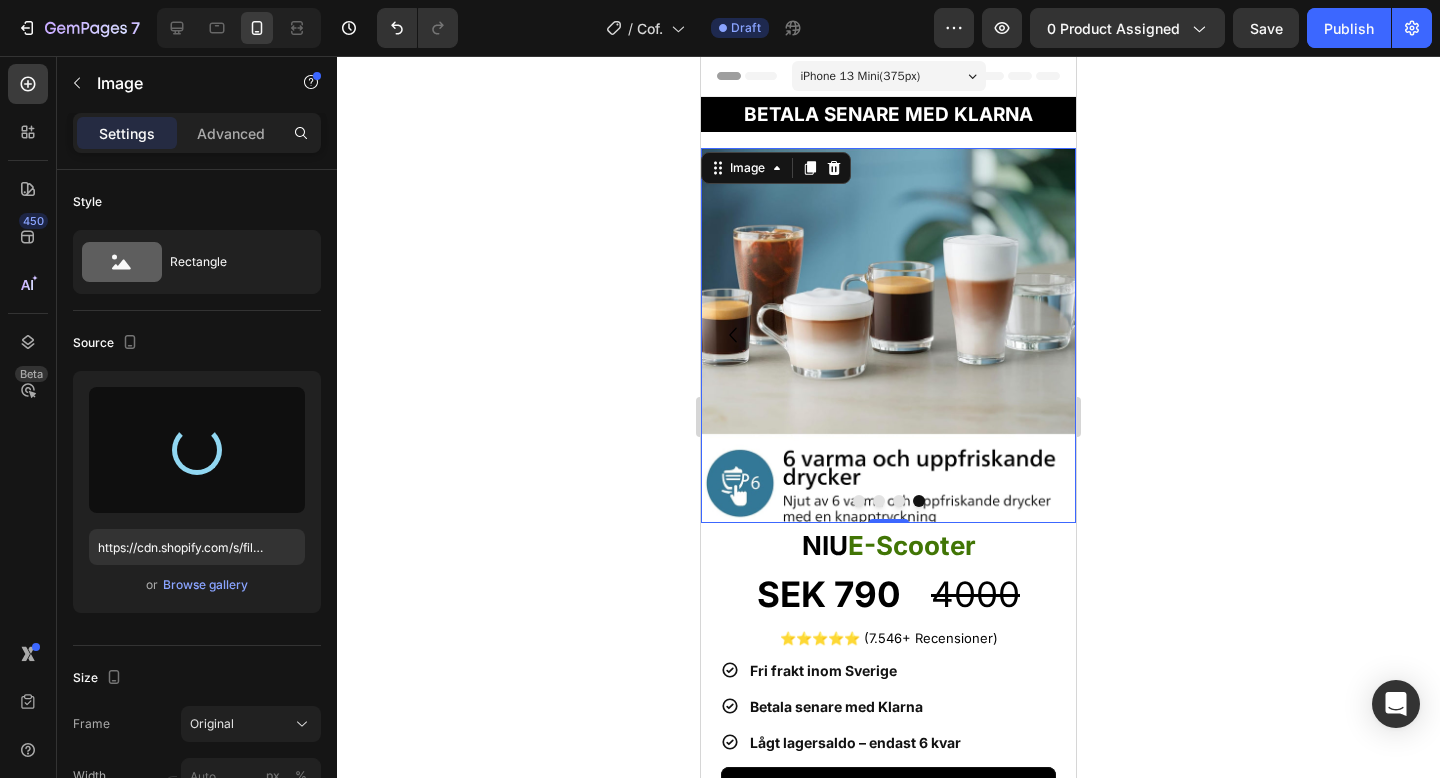 type on "https://cdn.shopify.com/s/files/1/0978/3672/8659/files/gempages_577727115441472188-0af252b9-8a18-4521-a9a5-899e7c44a0b1.png" 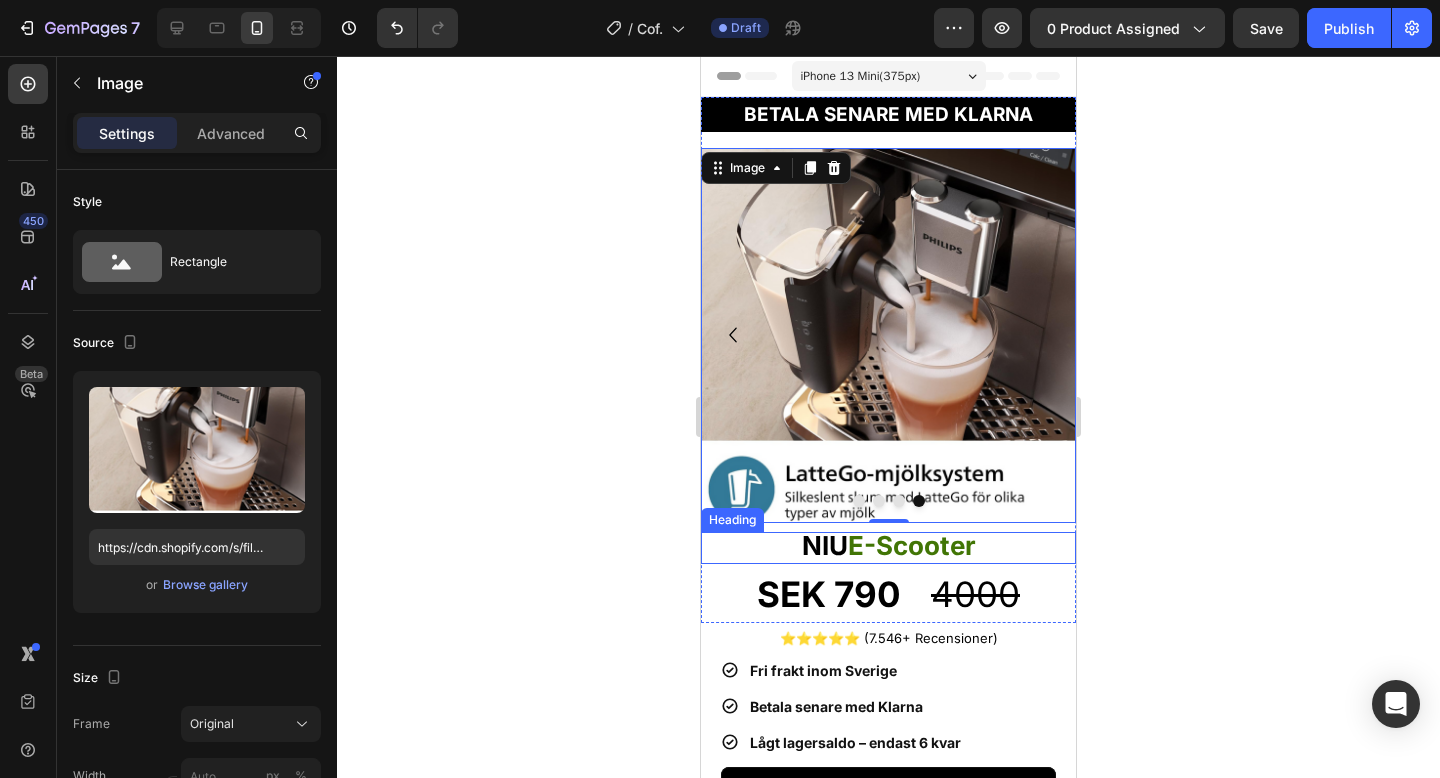 click on "E-Scooter" at bounding box center (912, 545) 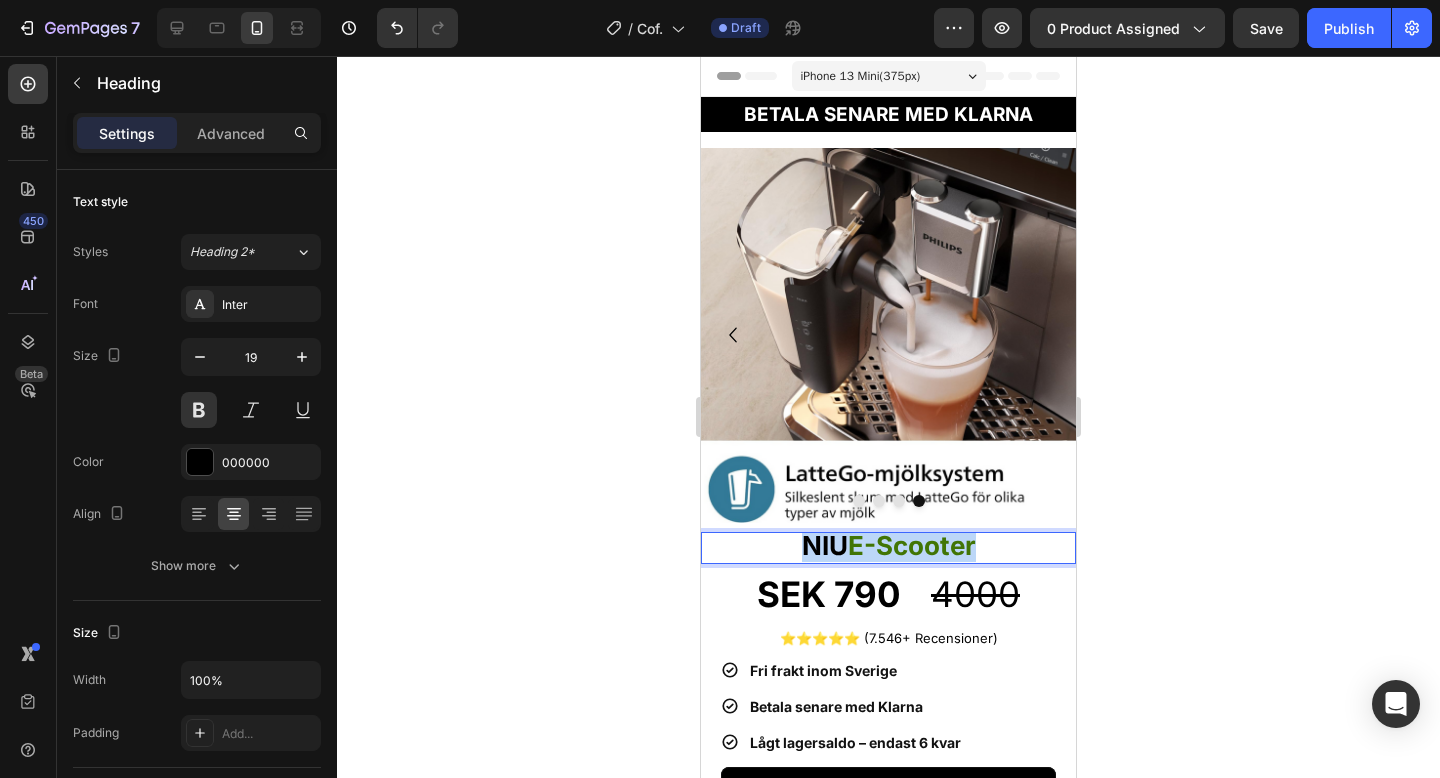 click on "E-Scooter" at bounding box center (912, 545) 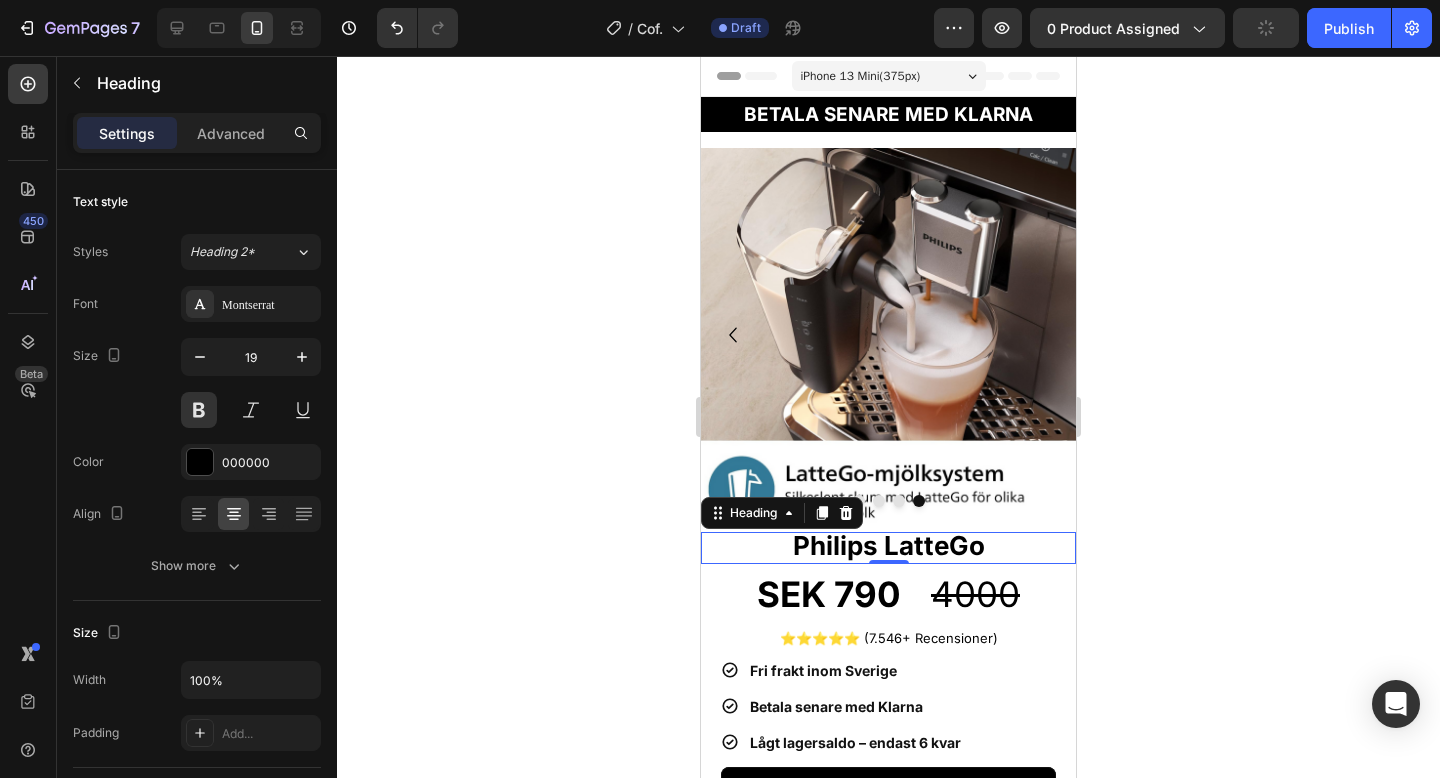 click 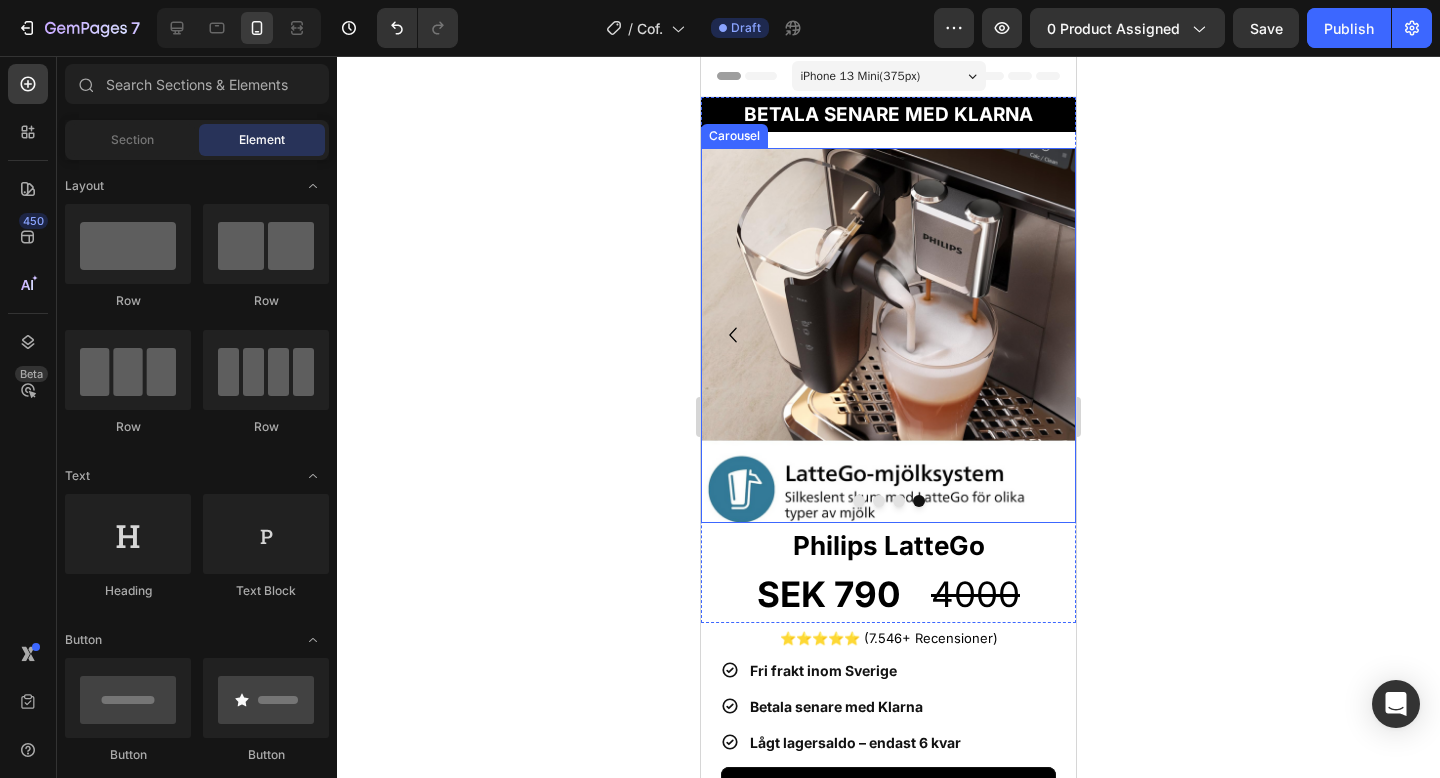 click at bounding box center (859, 501) 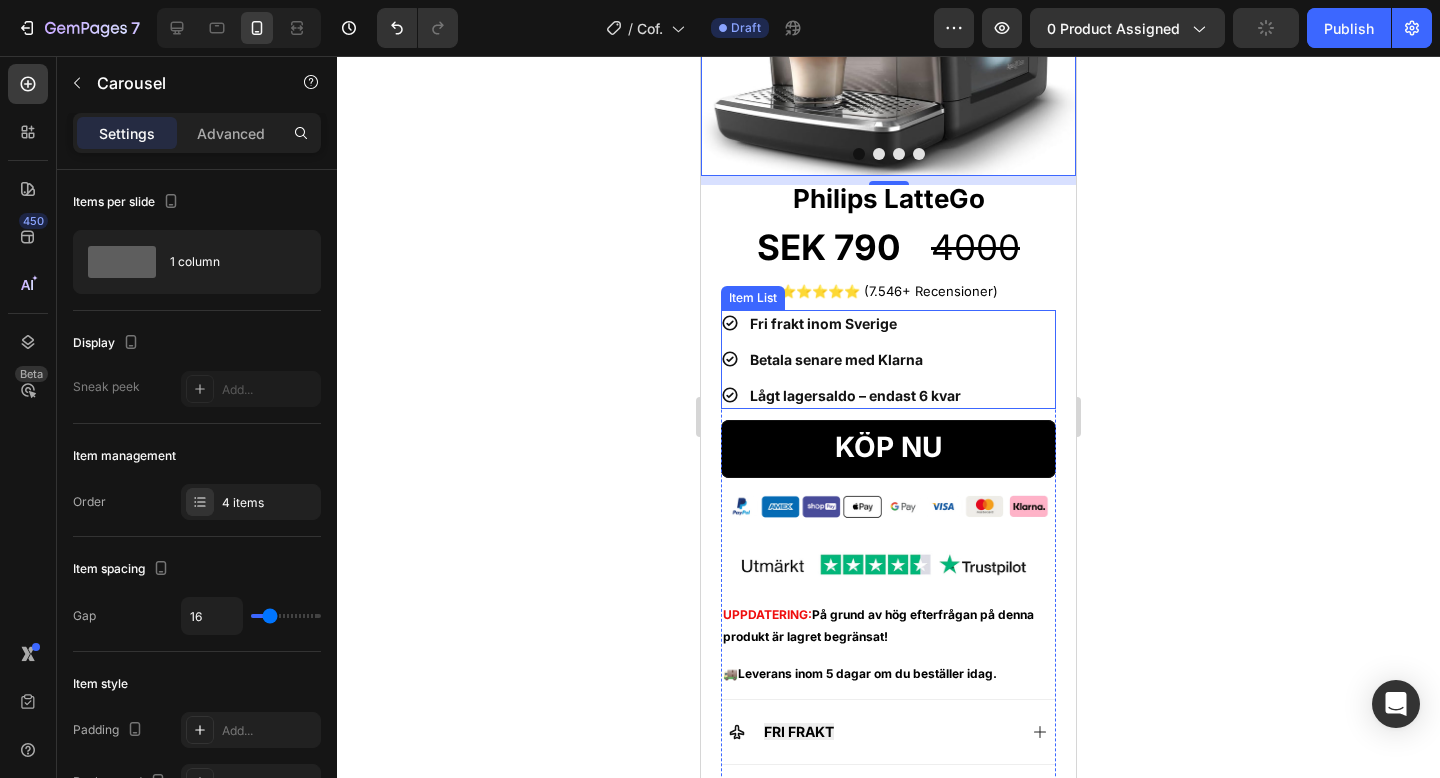 scroll, scrollTop: 346, scrollLeft: 0, axis: vertical 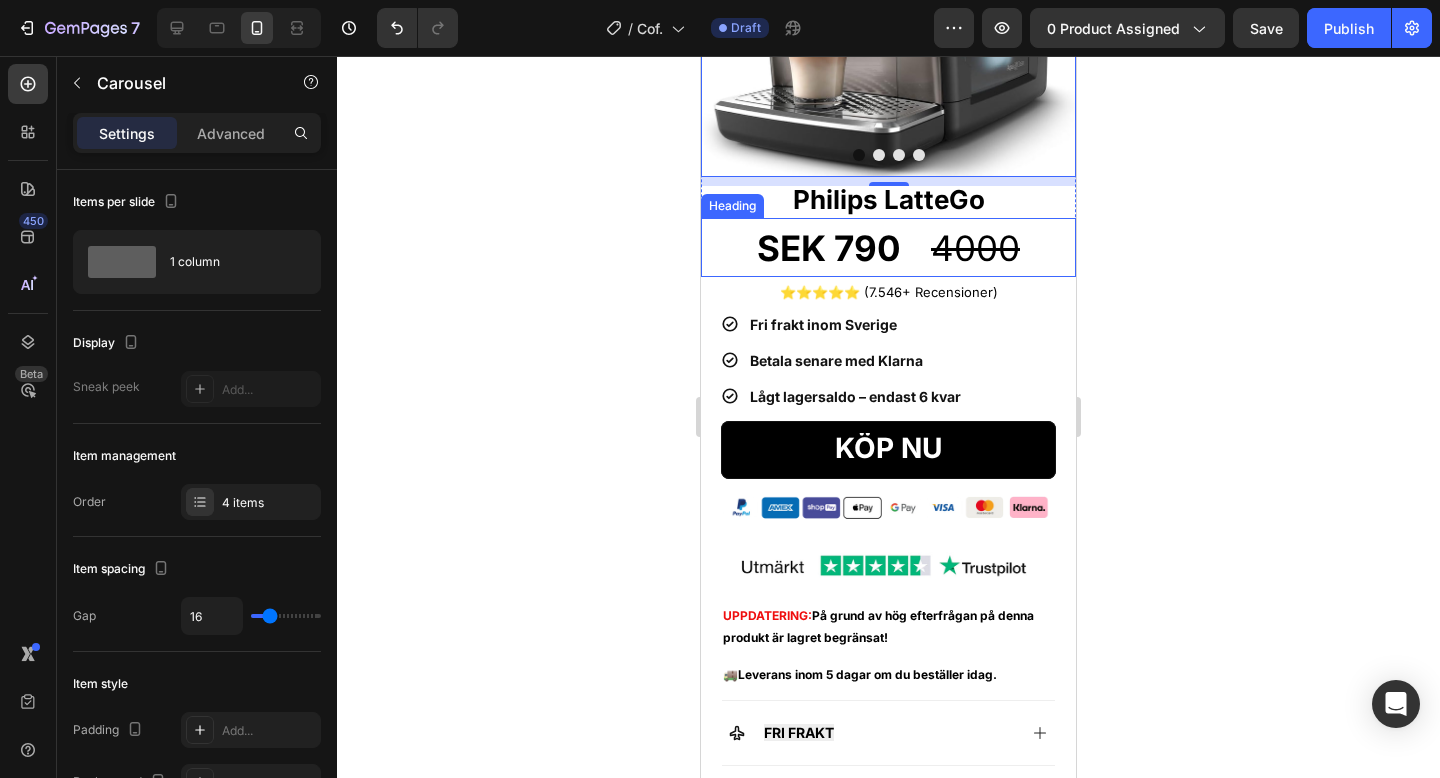 click on "4000" at bounding box center [975, 248] 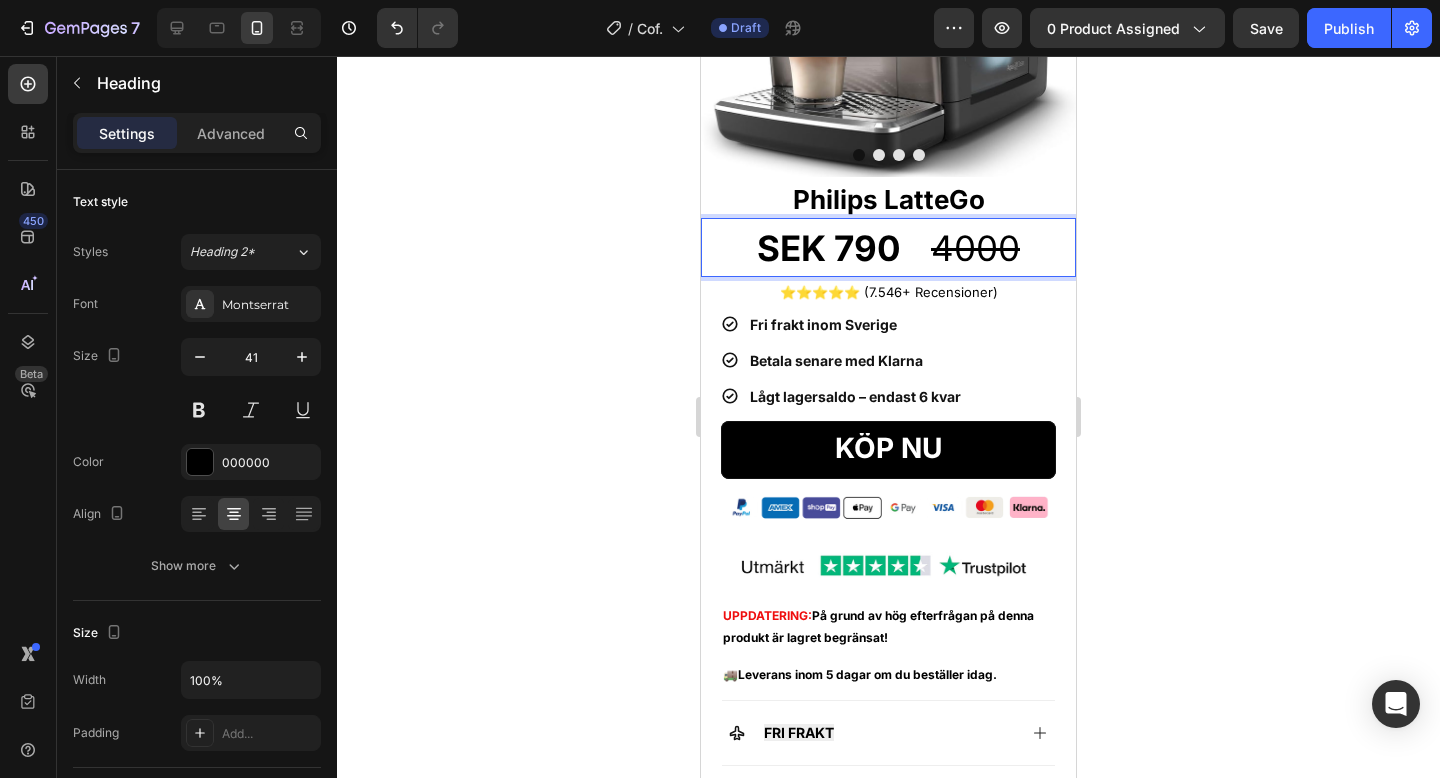click on "4000" at bounding box center (975, 248) 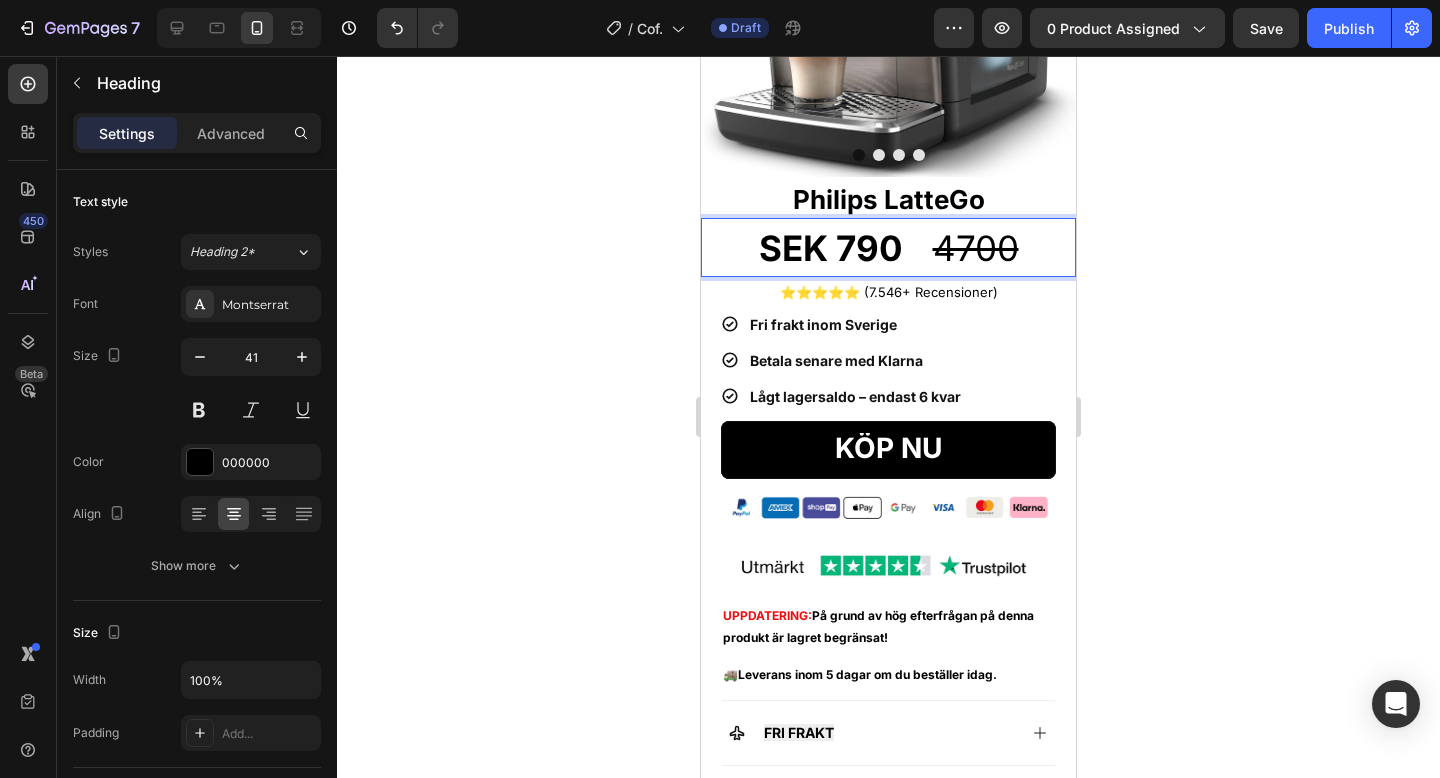 click 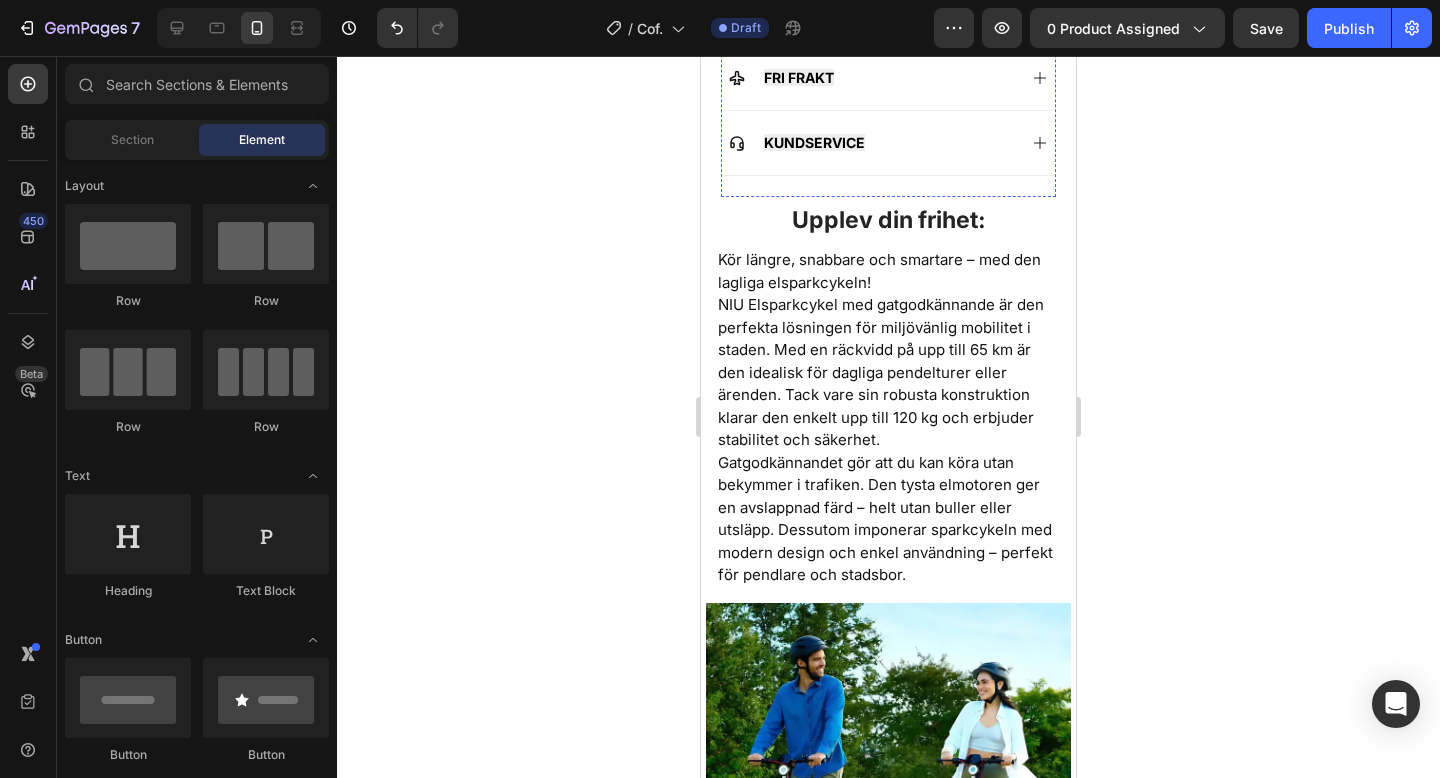 scroll, scrollTop: 1021, scrollLeft: 0, axis: vertical 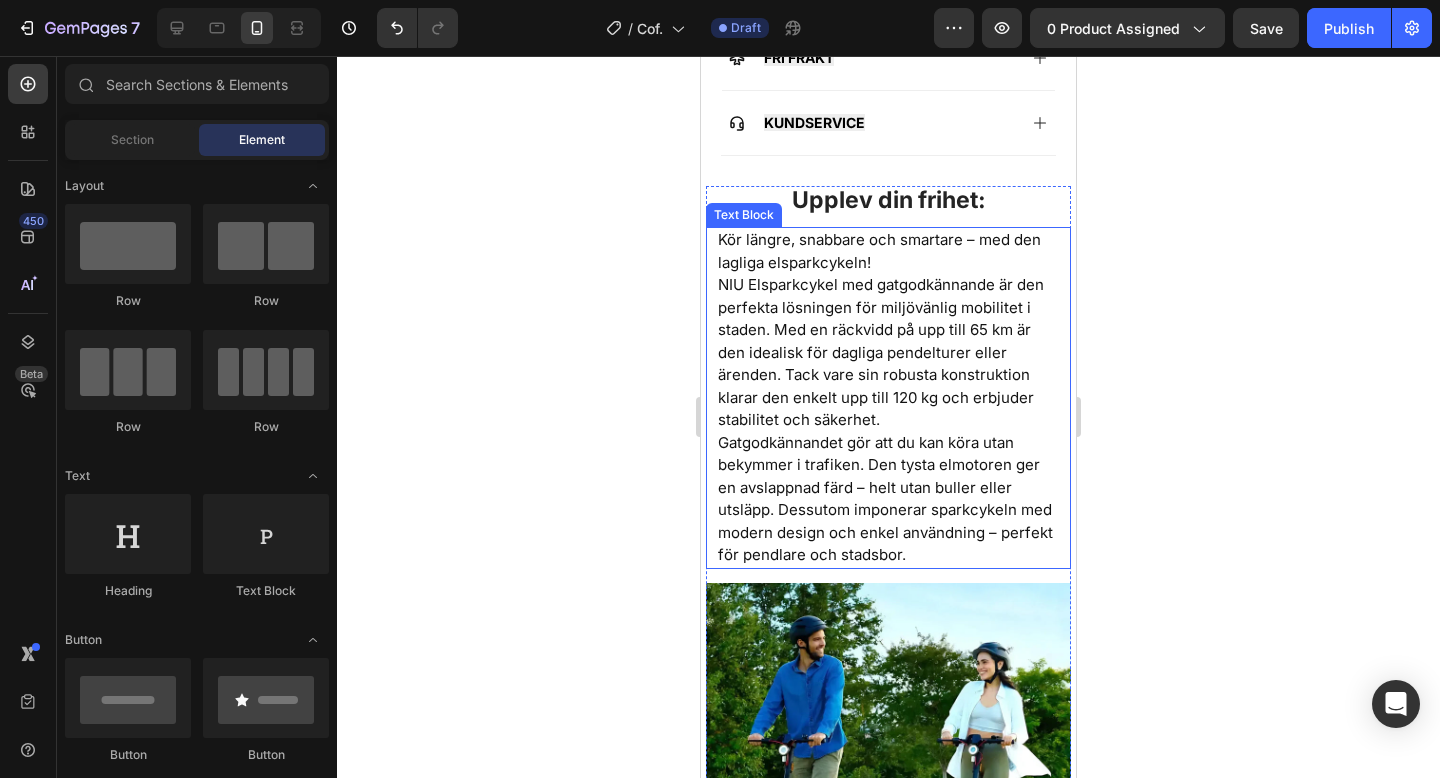 click on "Kör längre, snabbare och smartare – med den lagliga elsparkcykeln! NIU Elsparkcykel med gatgodkännande är den perfekta lösningen för miljövänlig mobilitet i staden. Med en räckvidd på upp till 65 km är den idealisk för dagliga pendelturer eller ärenden. Tack vare sin robusta konstruktion klarar den enkelt upp till 120 kg och erbjuder stabilitet och säkerhet." at bounding box center (888, 330) 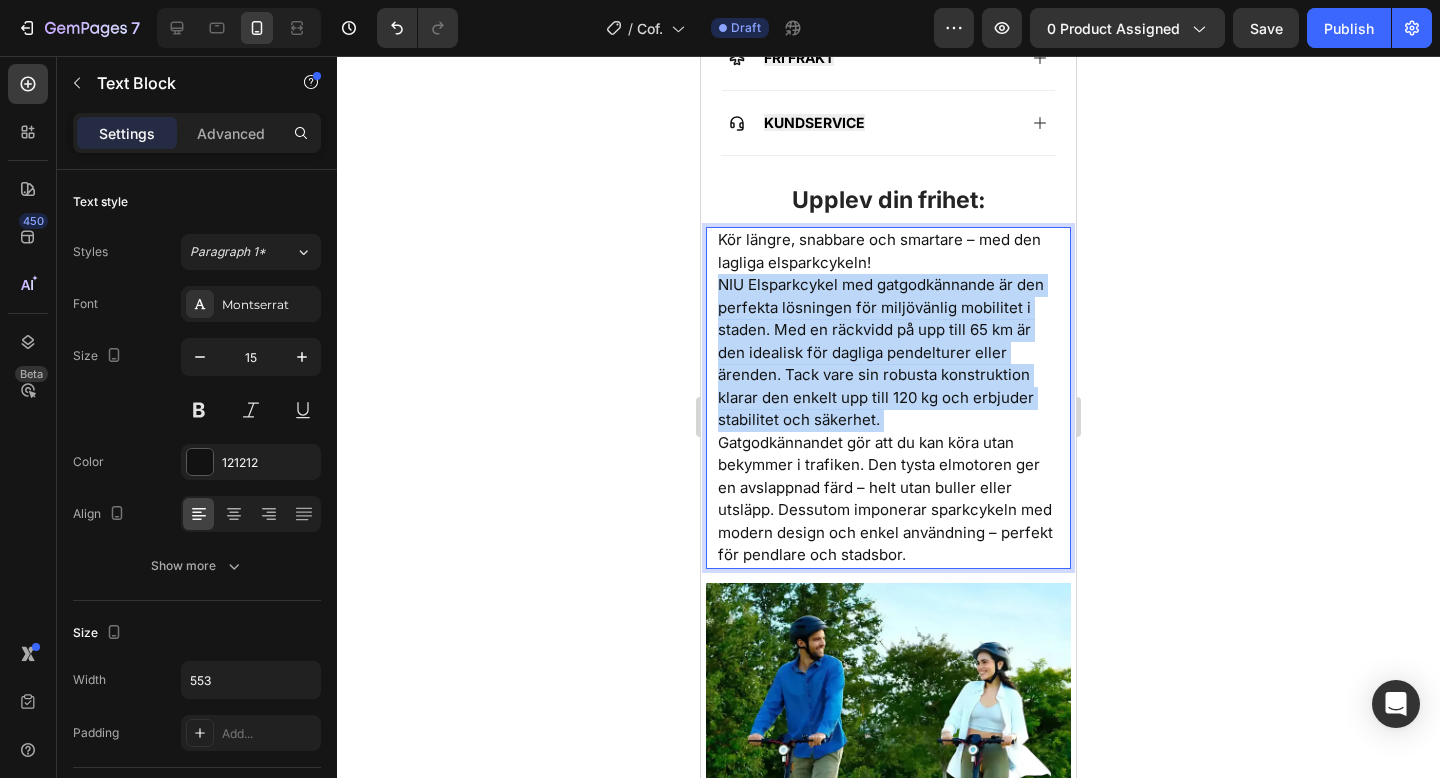 click on "Kör längre, snabbare och smartare – med den lagliga elsparkcykeln! NIU Elsparkcykel med gatgodkännande är den perfekta lösningen för miljövänlig mobilitet i staden. Med en räckvidd på upp till 65 km är den idealisk för dagliga pendelturer eller ärenden. Tack vare sin robusta konstruktion klarar den enkelt upp till 120 kg och erbjuder stabilitet och säkerhet." at bounding box center [888, 330] 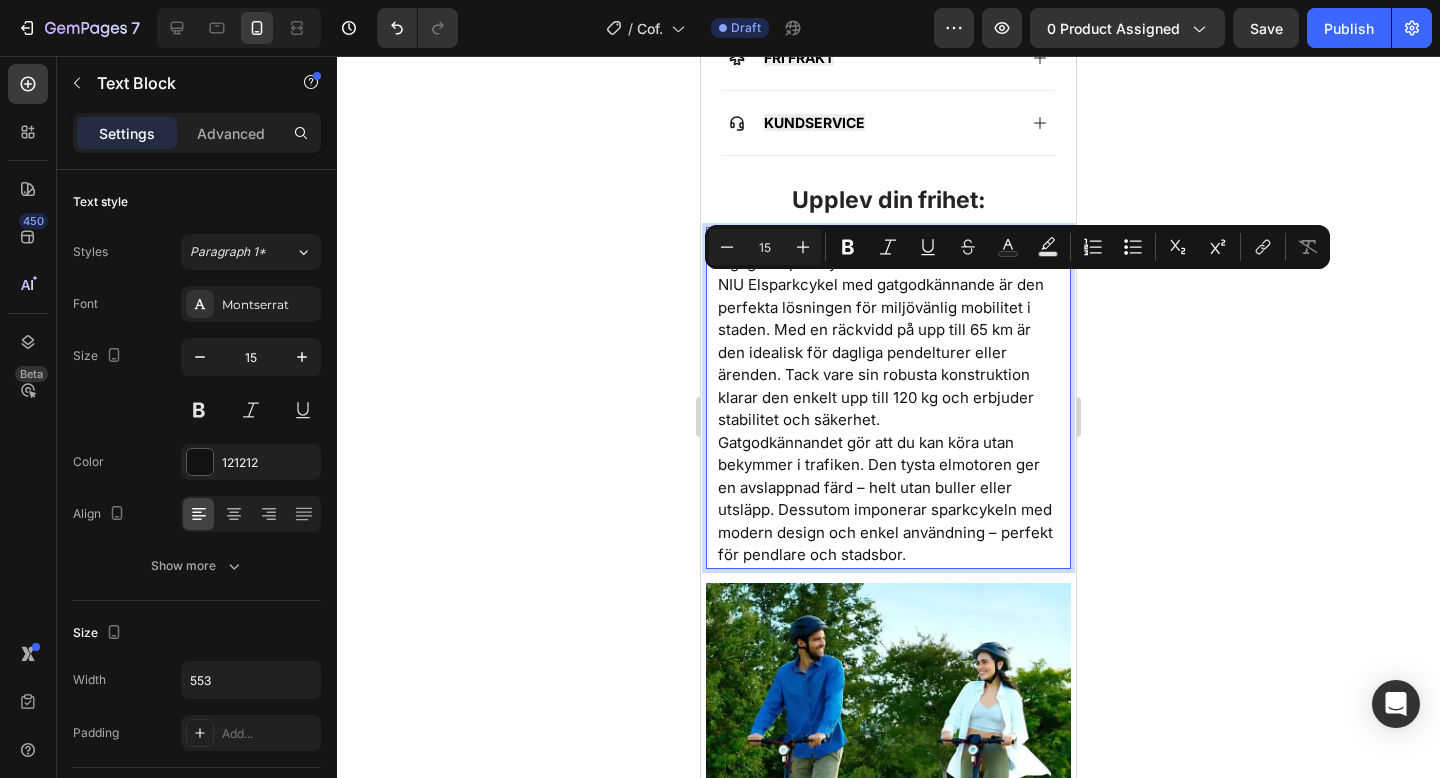 click on "Gatgodkännandet gör att du kan köra utan bekymmer i trafiken. Den tysta elmotoren ger en avslappnad färd – helt utan buller eller utsläpp. Dessutom imponerar sparkcykeln med modern design och enkel användning – perfekt för pendlare och stadsbor." at bounding box center [888, 499] 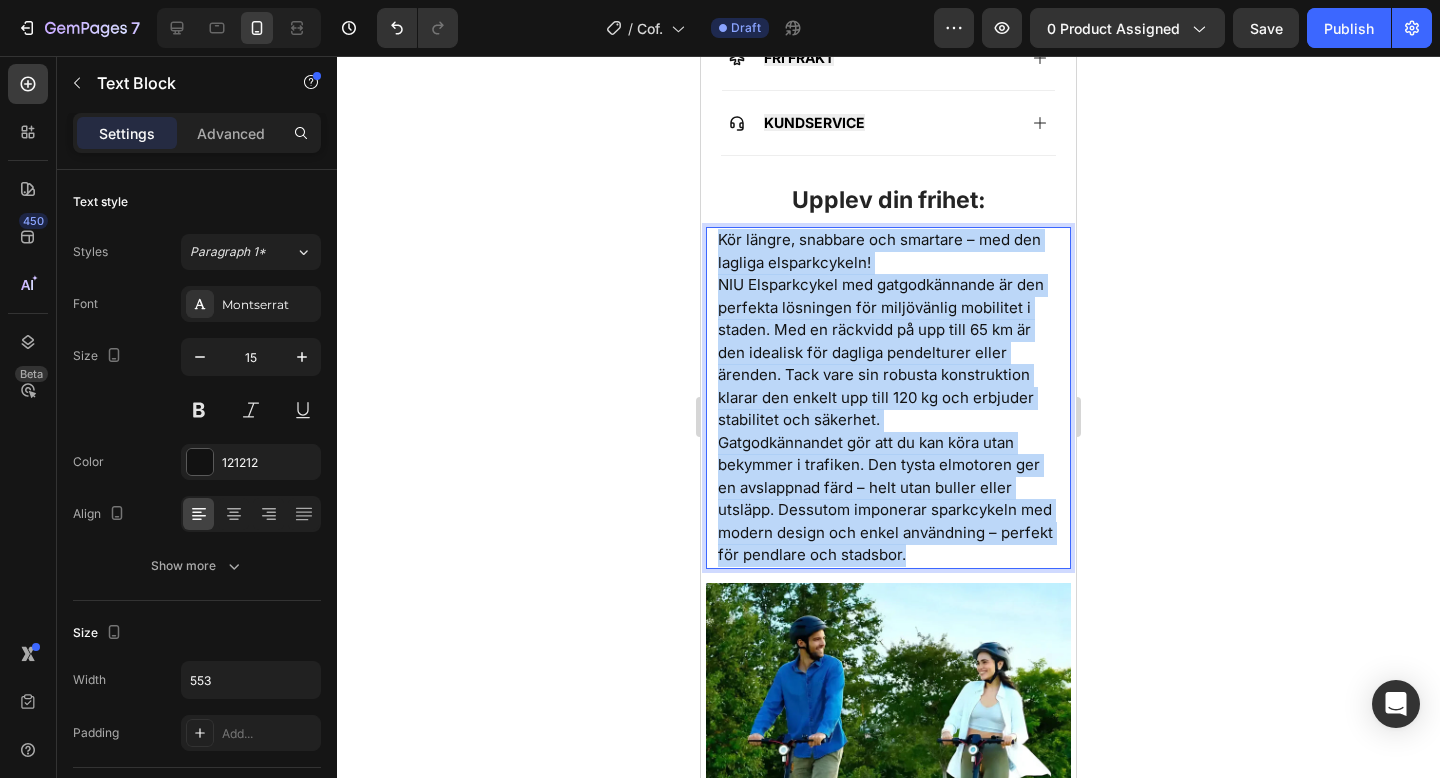 drag, startPoint x: 1003, startPoint y: 580, endPoint x: 710, endPoint y: 244, distance: 445.80826 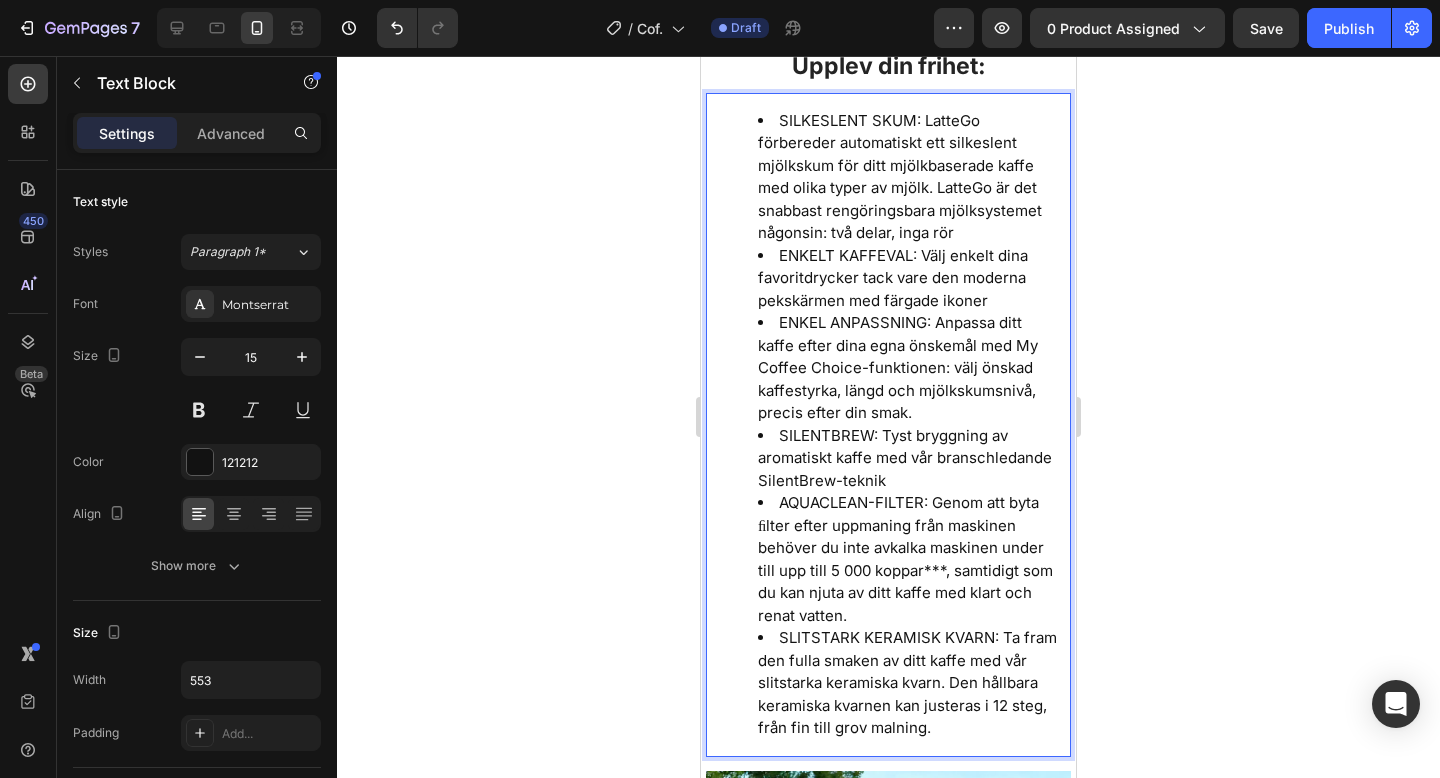 scroll, scrollTop: 1244, scrollLeft: 0, axis: vertical 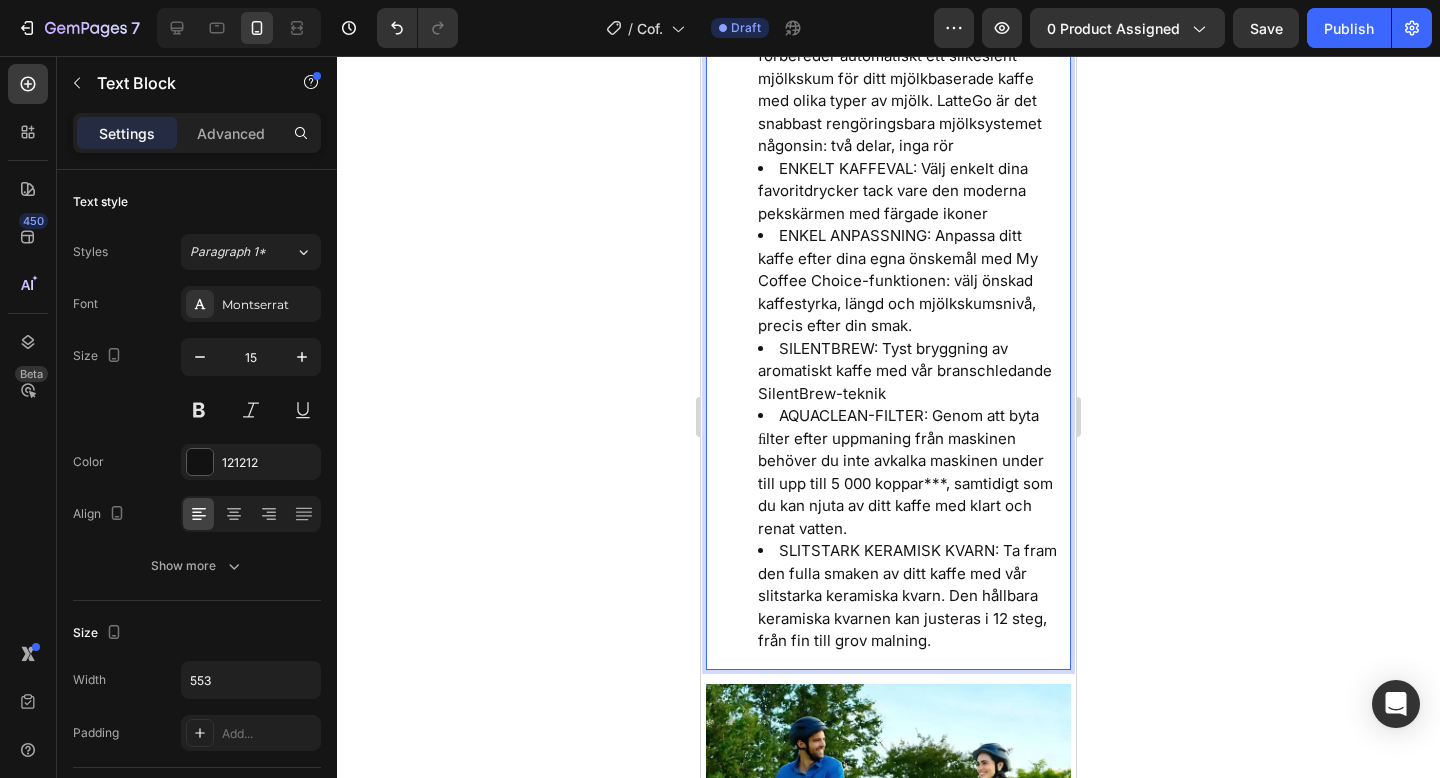 click on "SLITSTARK KERAMISK KVARN: Ta fram den fulla smaken av ditt kaffe med vår slitstarka keramiska kvarn. Den hållbara keramiska kvarnen kan justeras i 12 steg, från fin till grov malning." at bounding box center [908, 596] 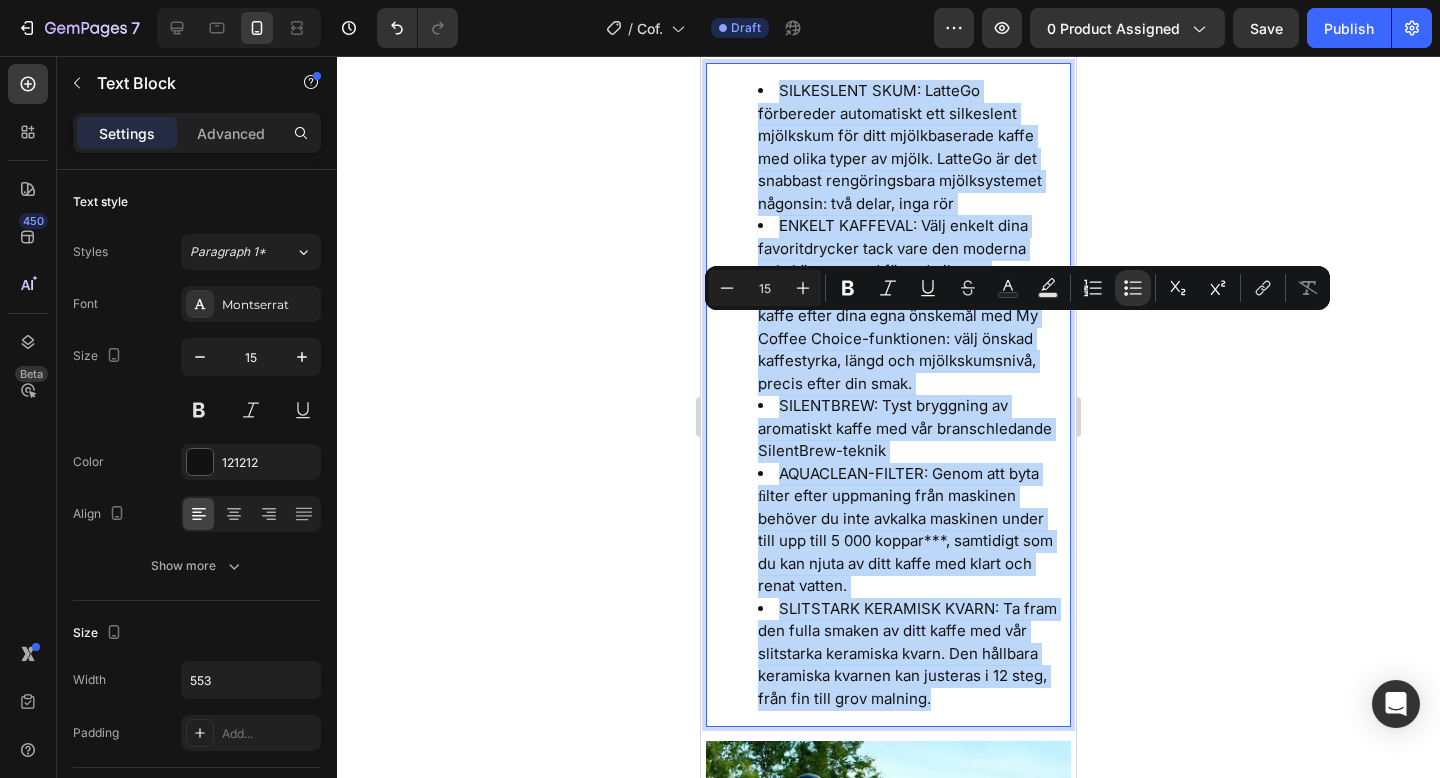 scroll, scrollTop: 950, scrollLeft: 0, axis: vertical 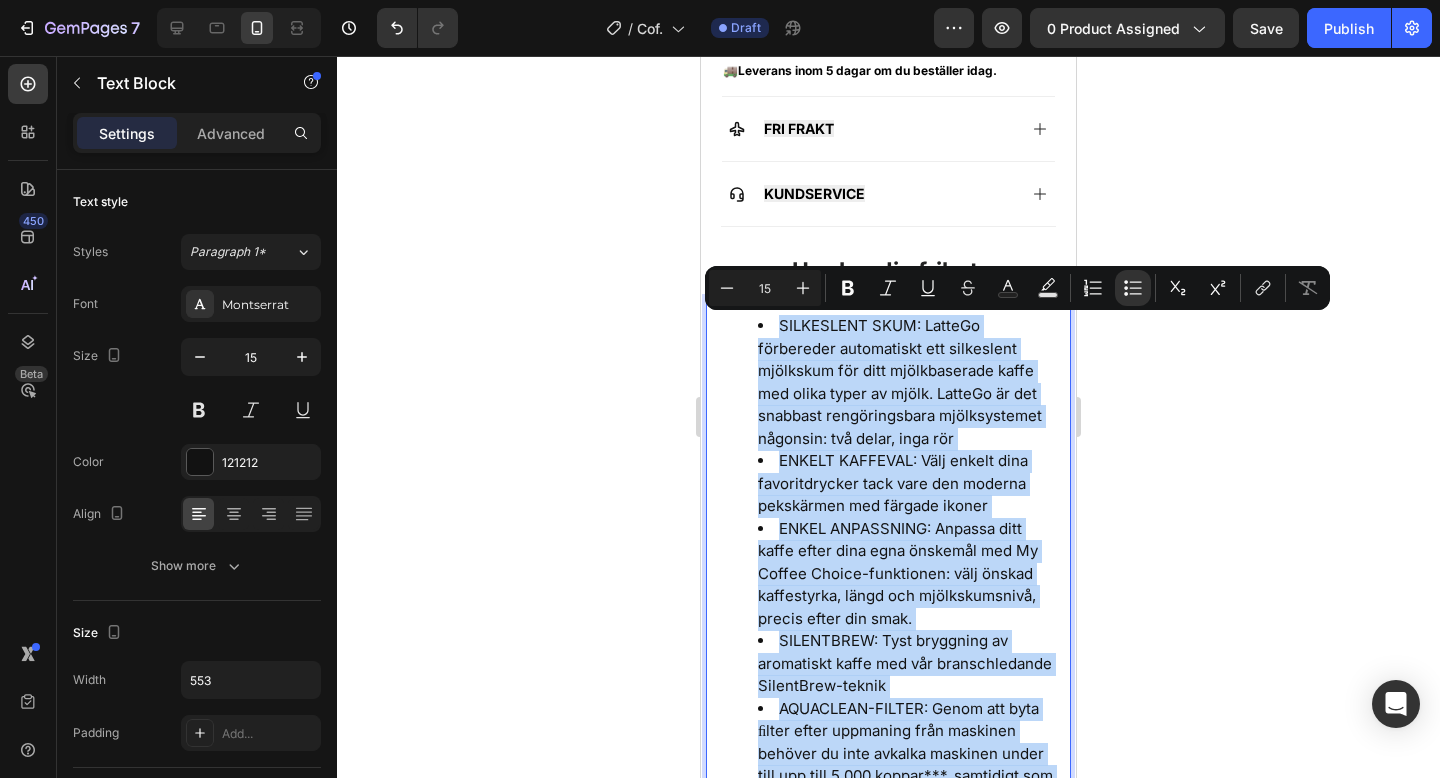 drag, startPoint x: 1031, startPoint y: 665, endPoint x: 711, endPoint y: 314, distance: 474.97473 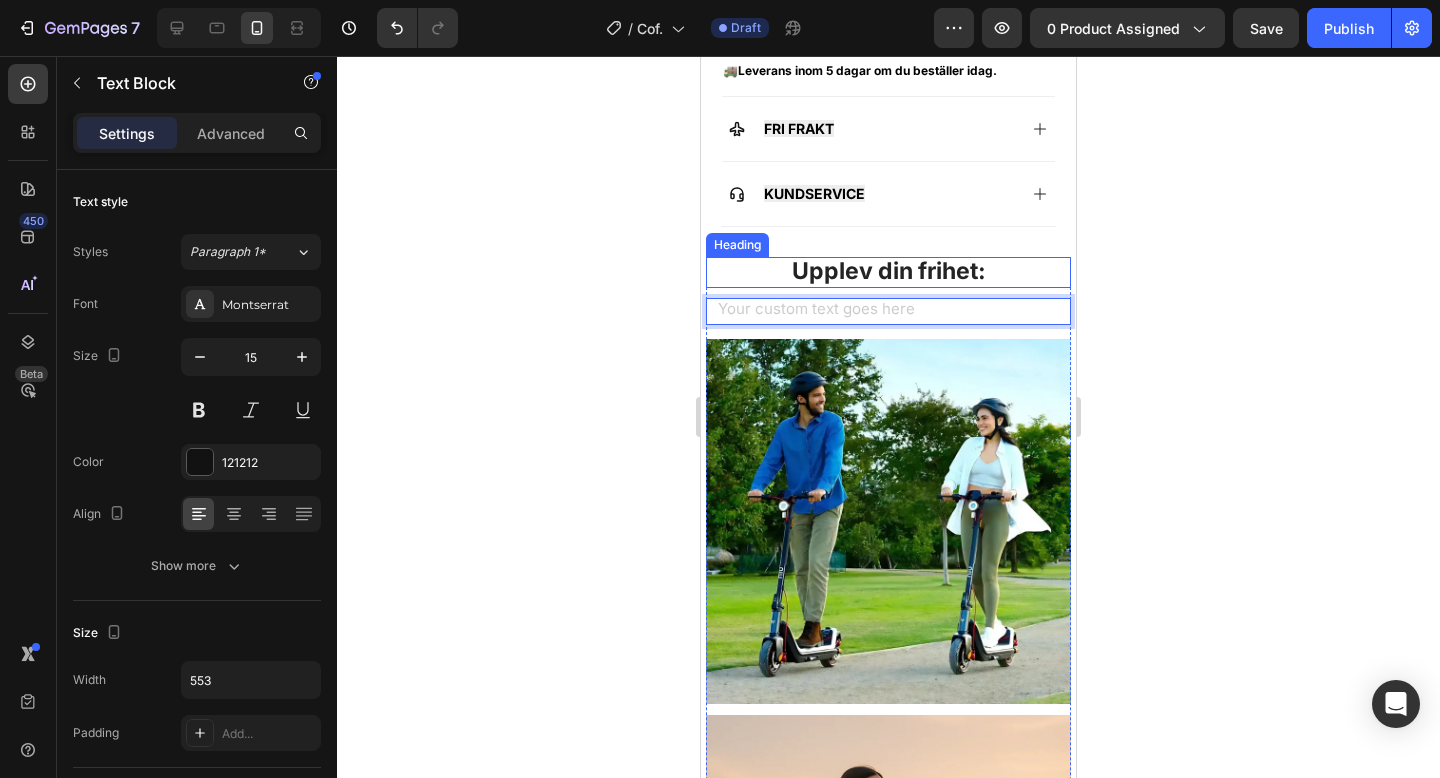 click on "Upplev din frihet:" at bounding box center (888, 272) 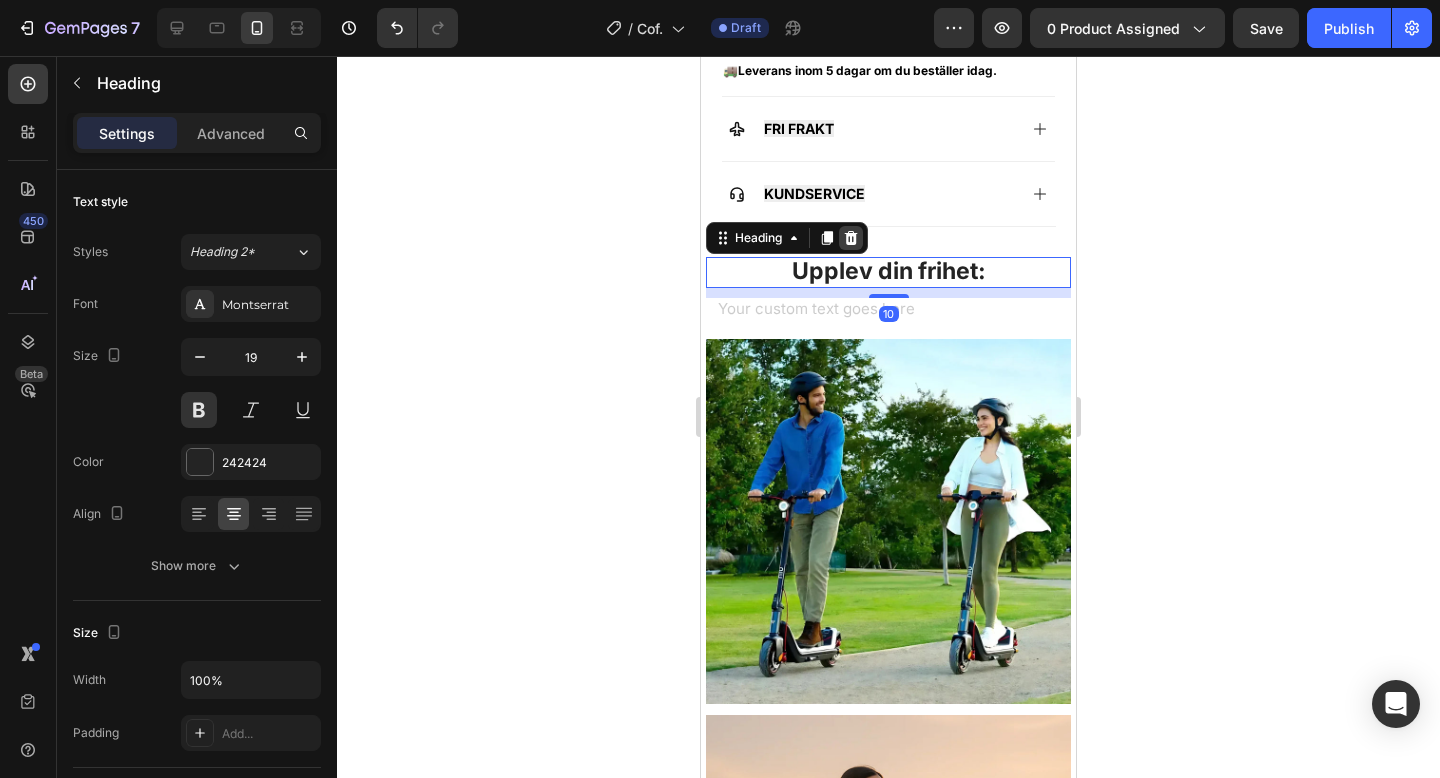click 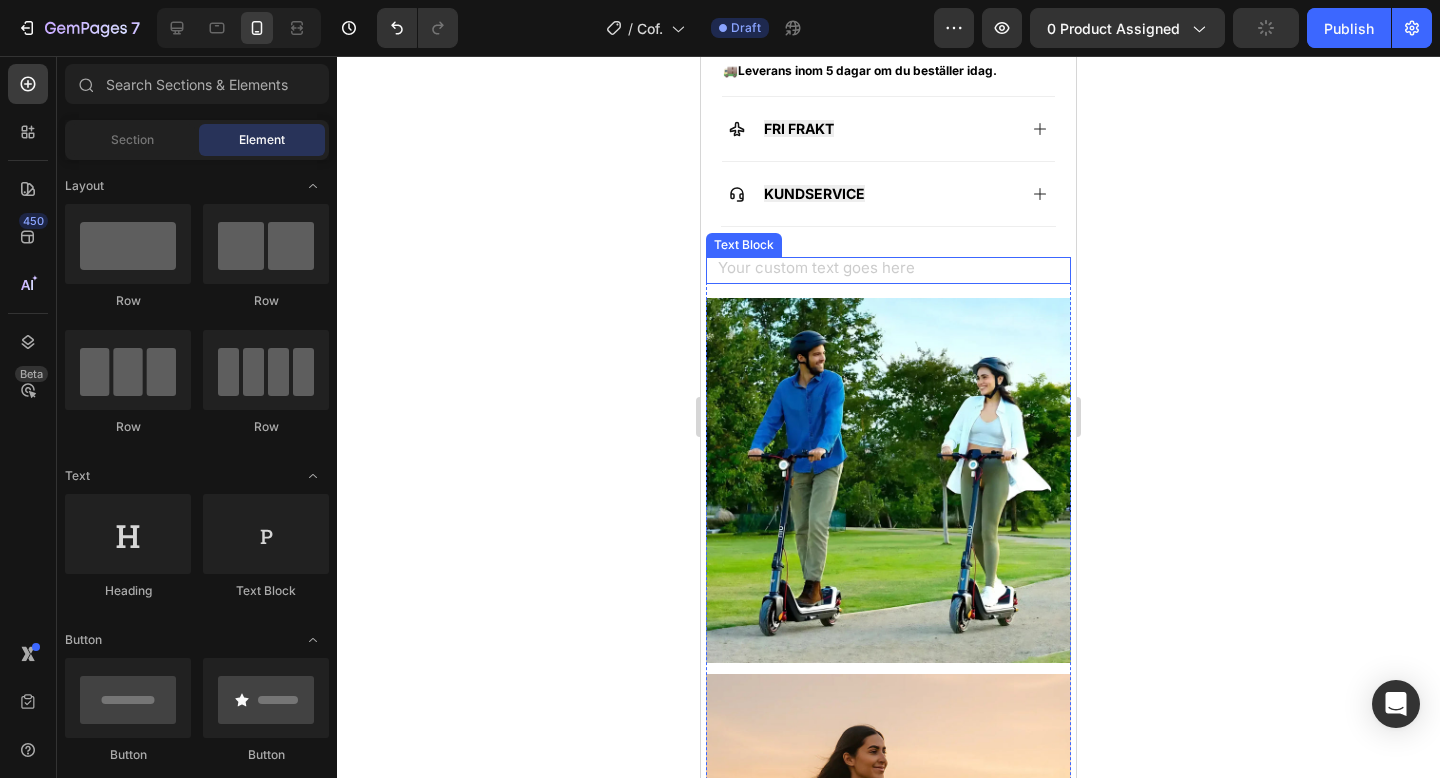 click at bounding box center (888, 270) 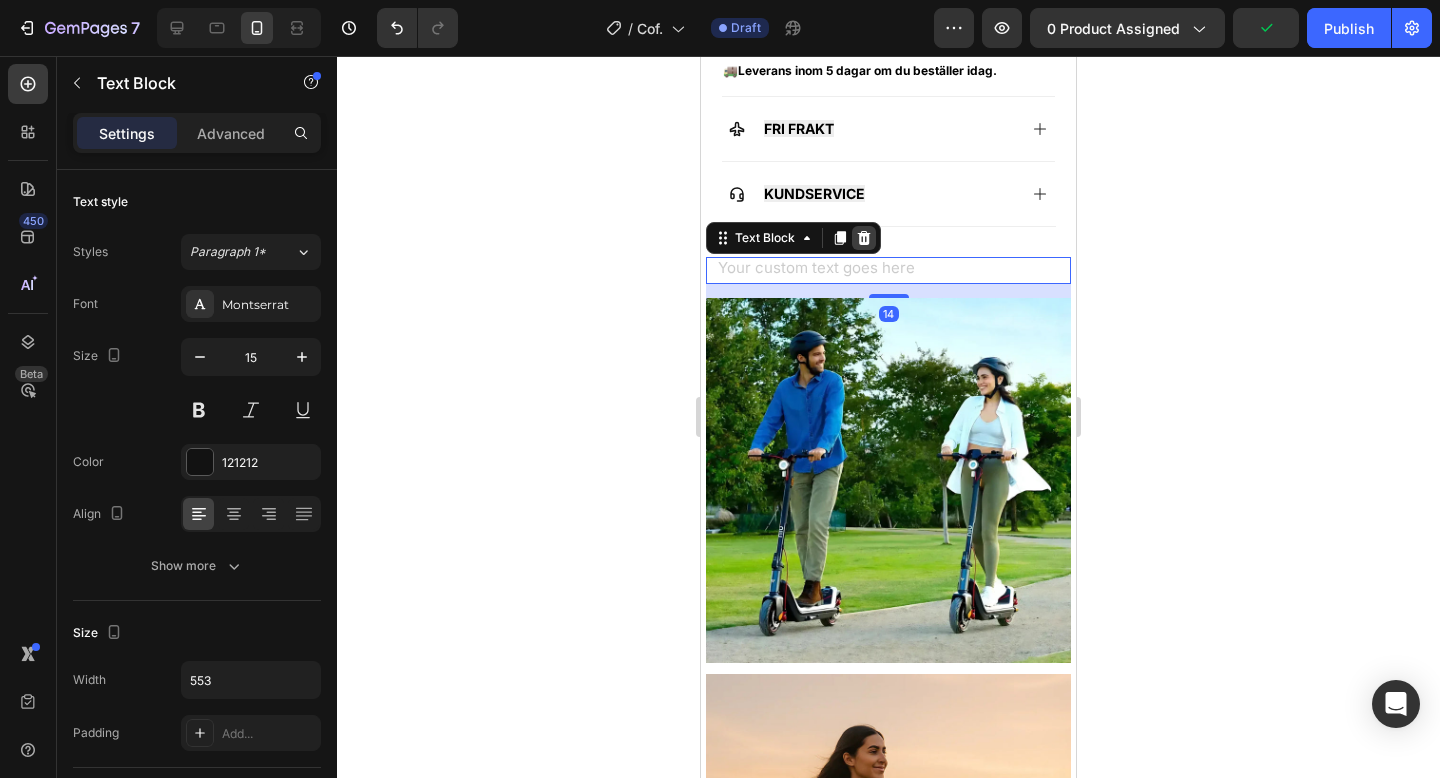 click 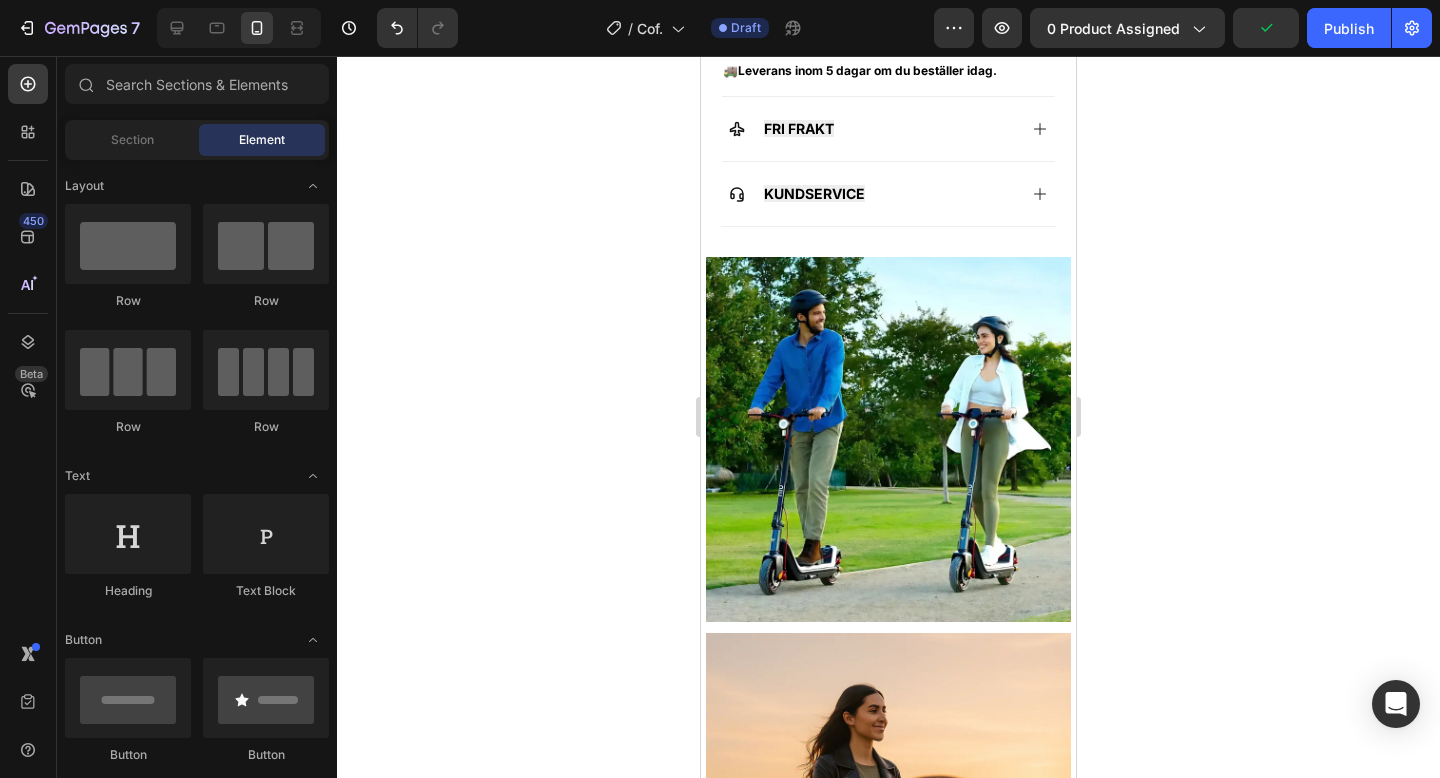 click at bounding box center (888, 439) 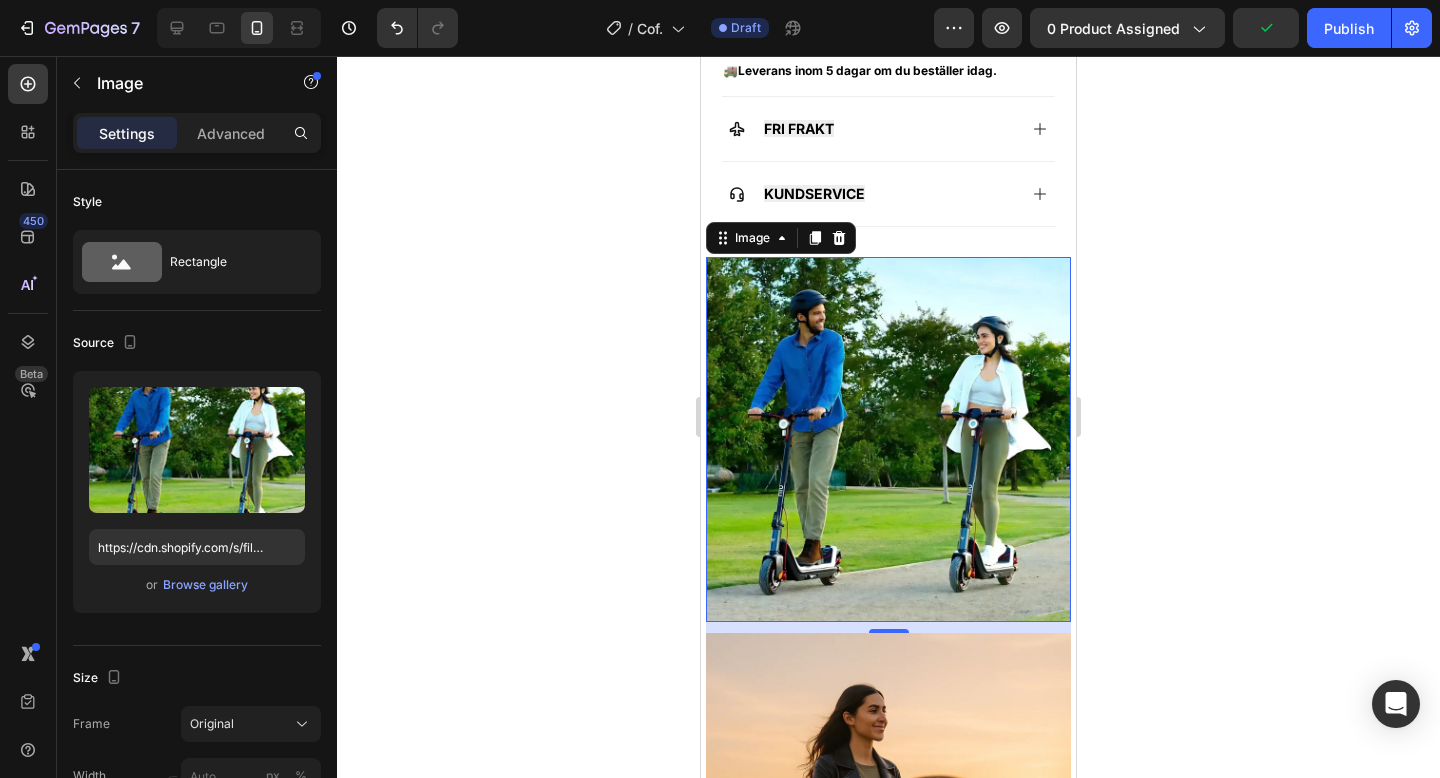 click at bounding box center [888, 439] 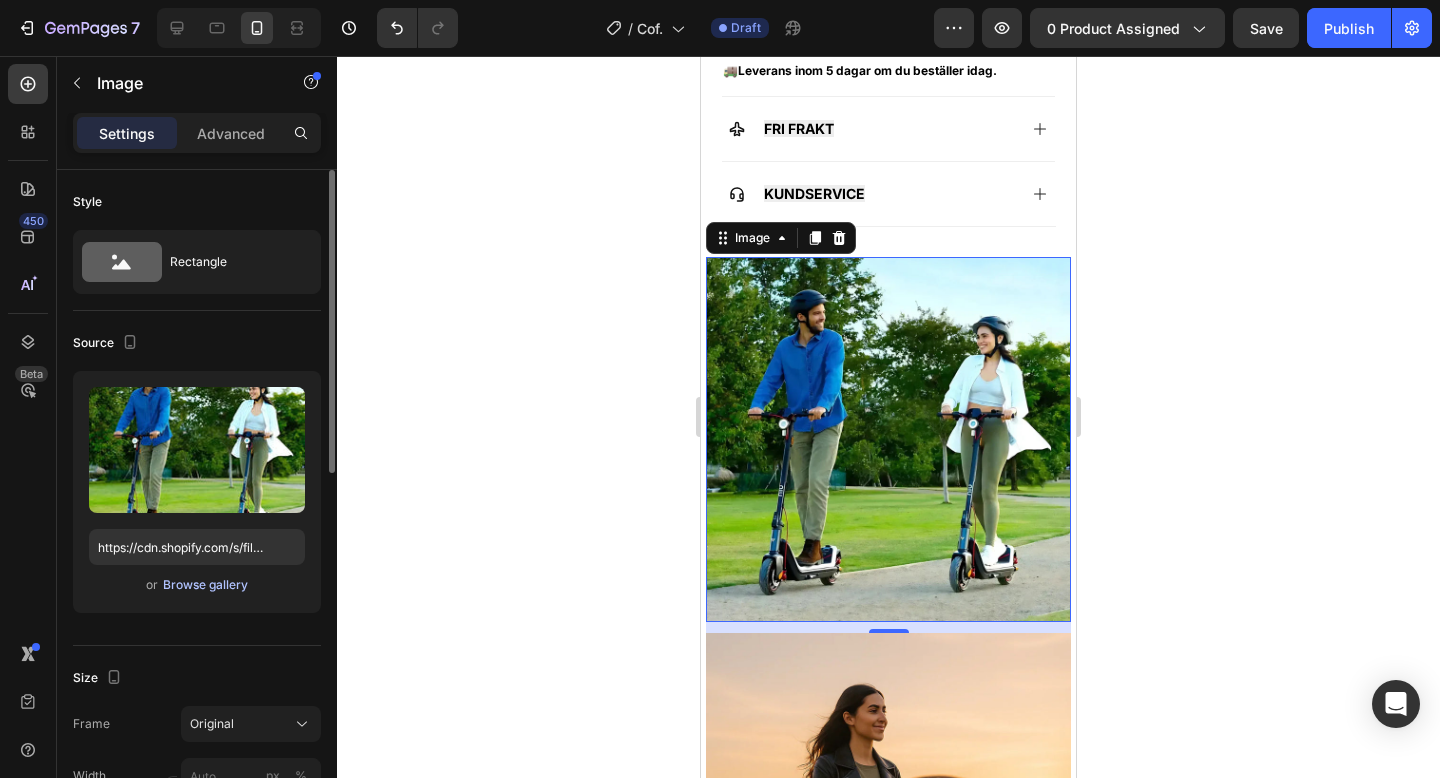 click on "Browse gallery" at bounding box center (205, 585) 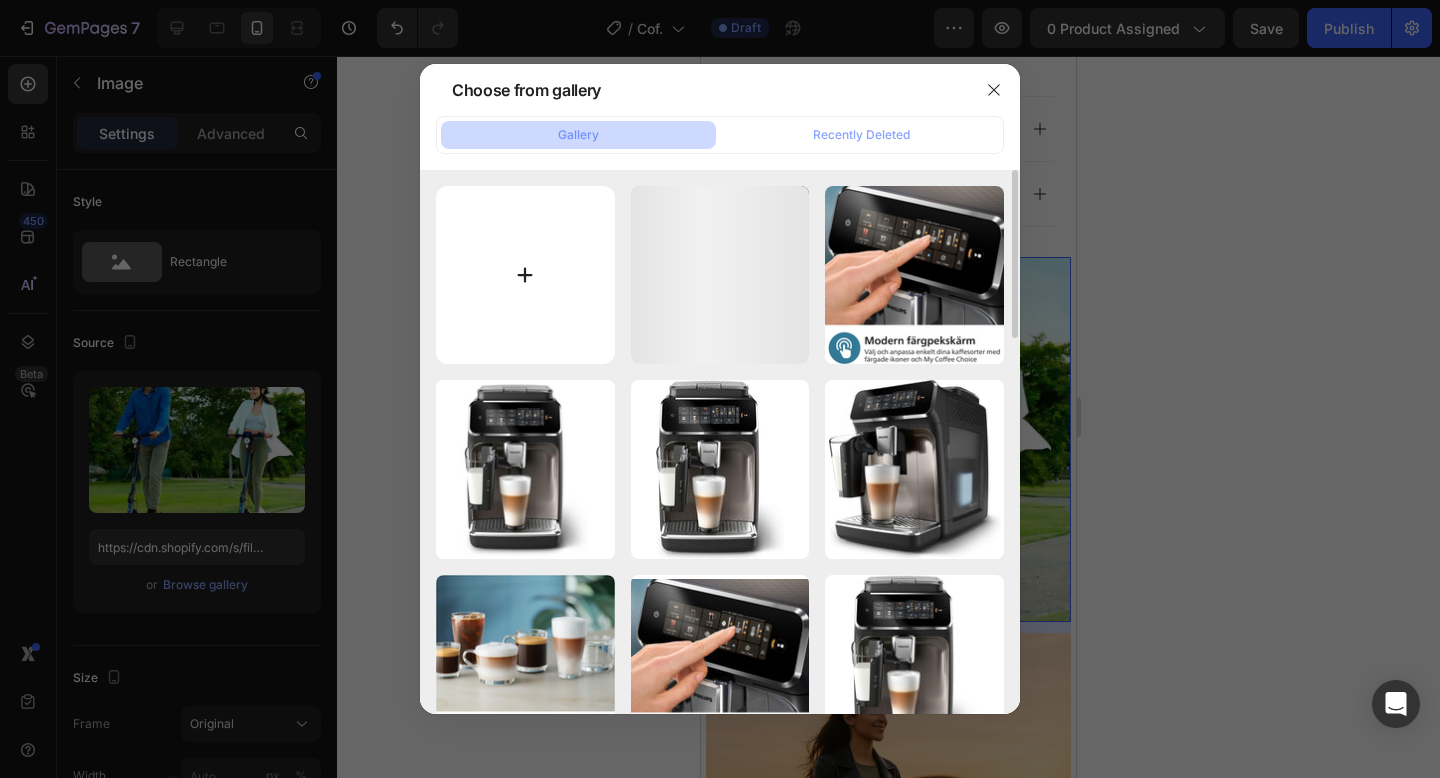 click at bounding box center (525, 275) 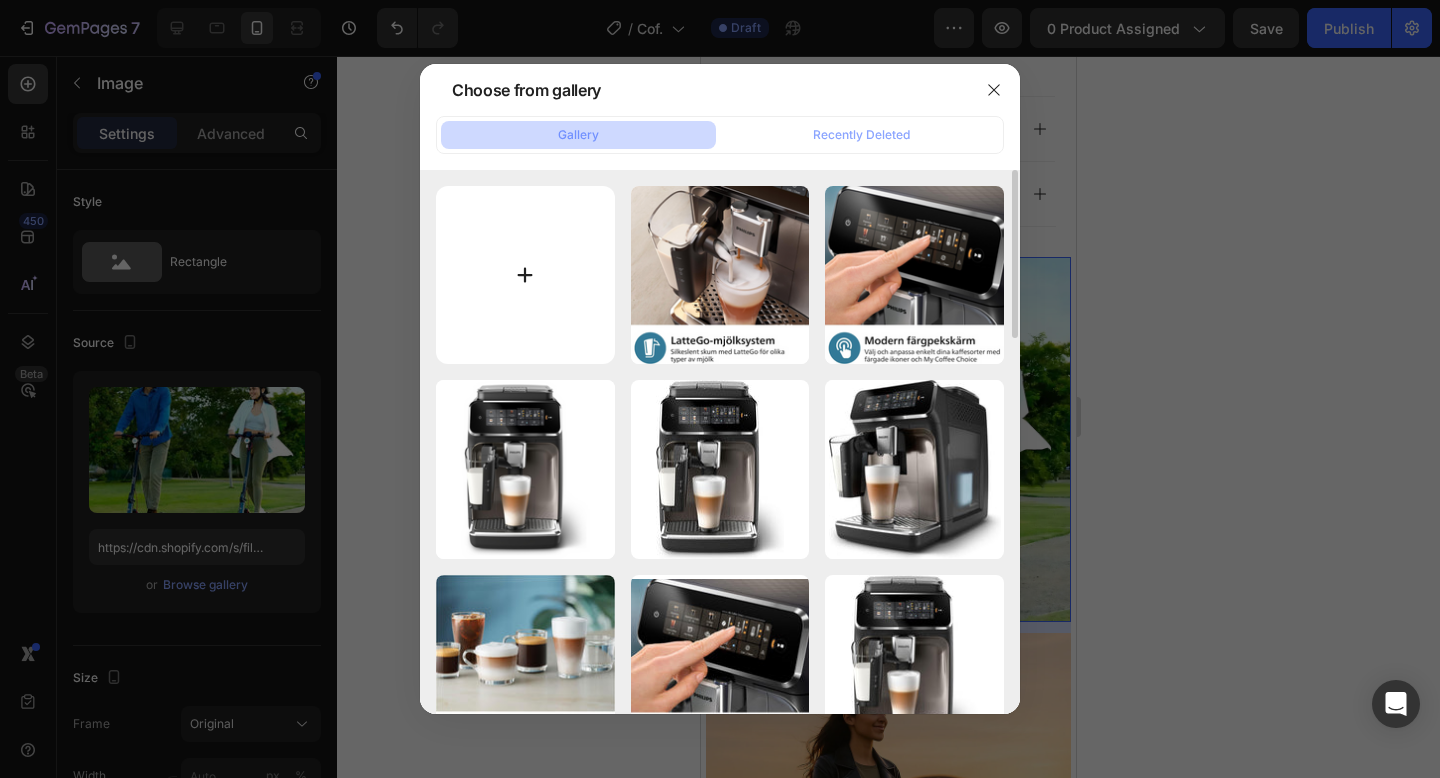 type on "C:\fakepath\19eb18bd-ee74-4da2-a71f-9d850682795e.__CR0,0,1464,600_PT0_SX1464_V1___.jpg" 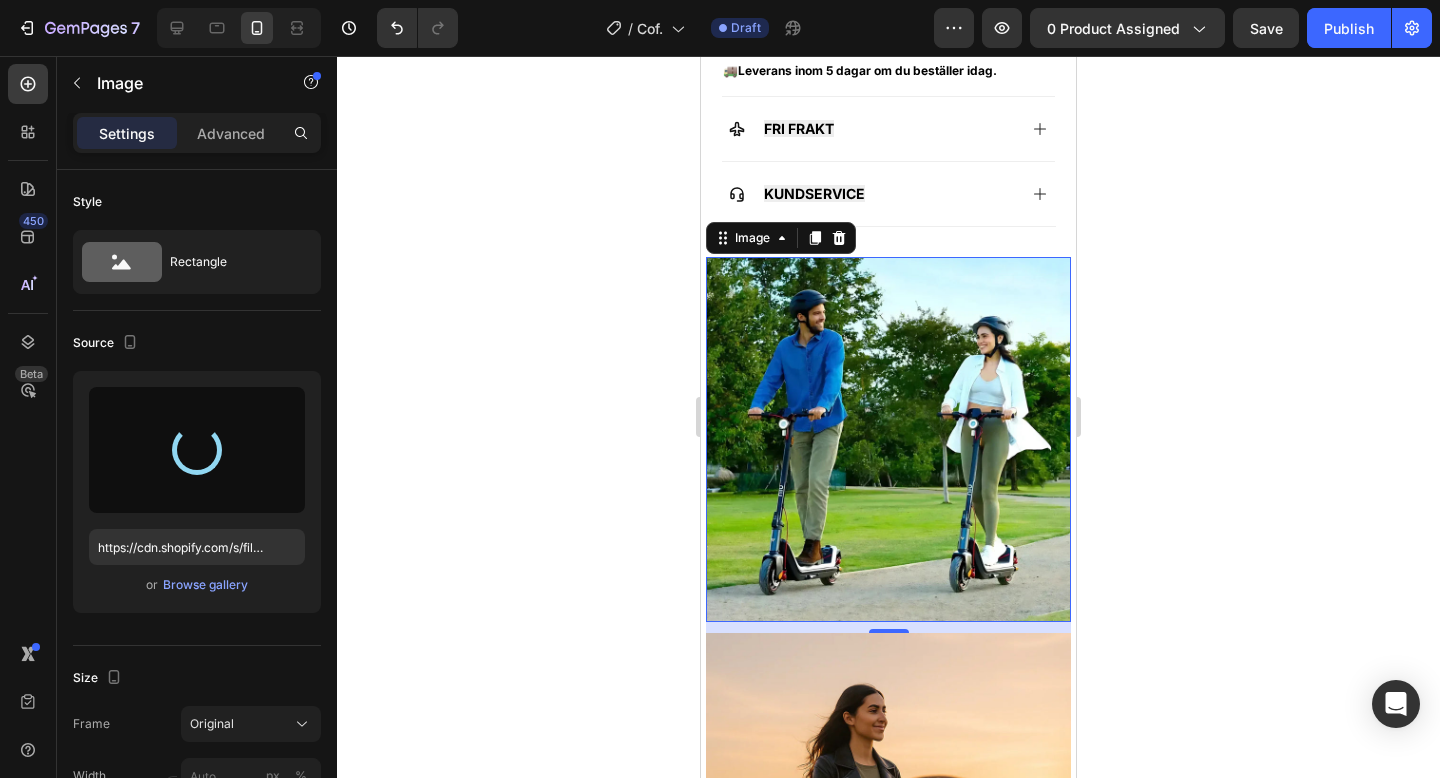 type on "https://cdn.shopify.com/s/files/1/0978/3672/8659/files/gempages_577727115441472188-27c4b45f-f05c-4b42-a8c0-d84d33fe8f32.jpg" 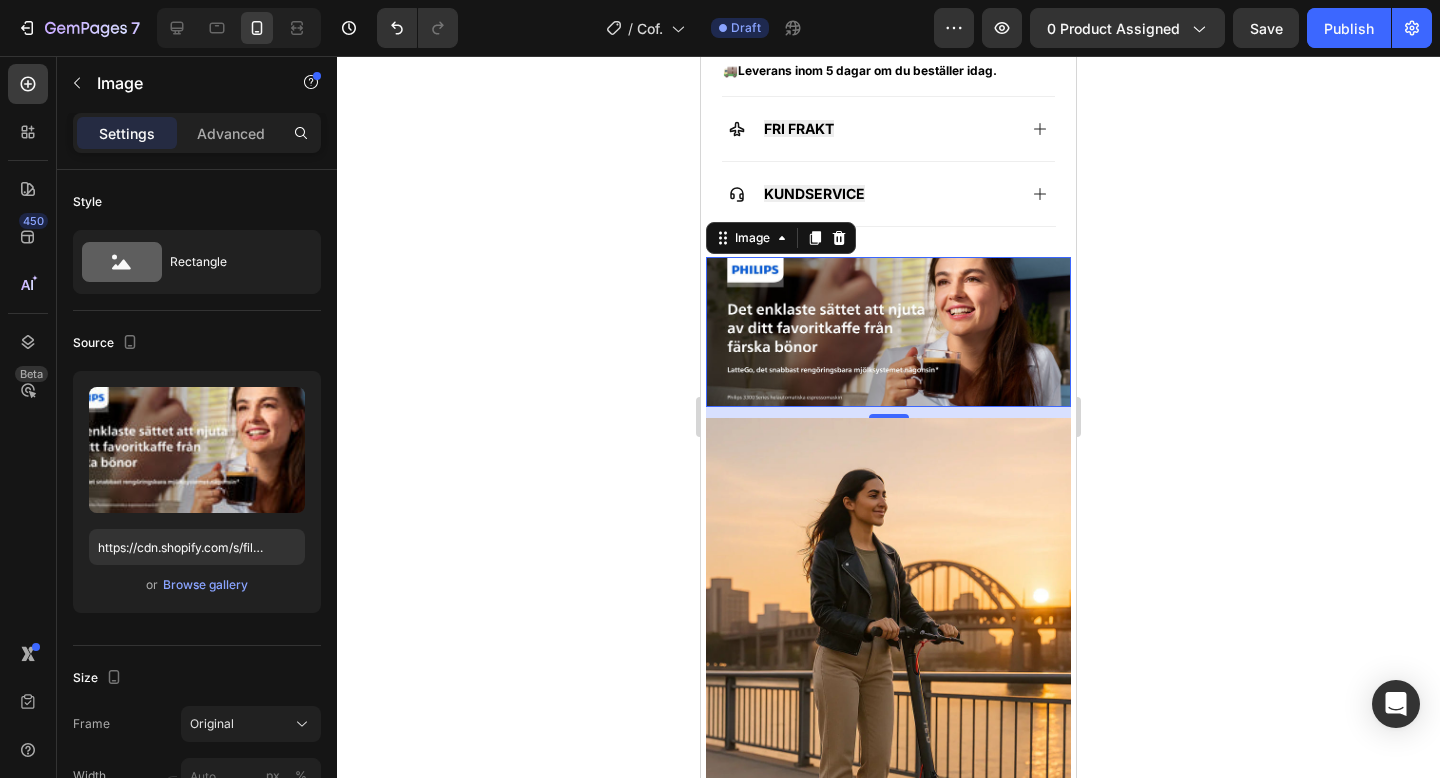click at bounding box center [888, 692] 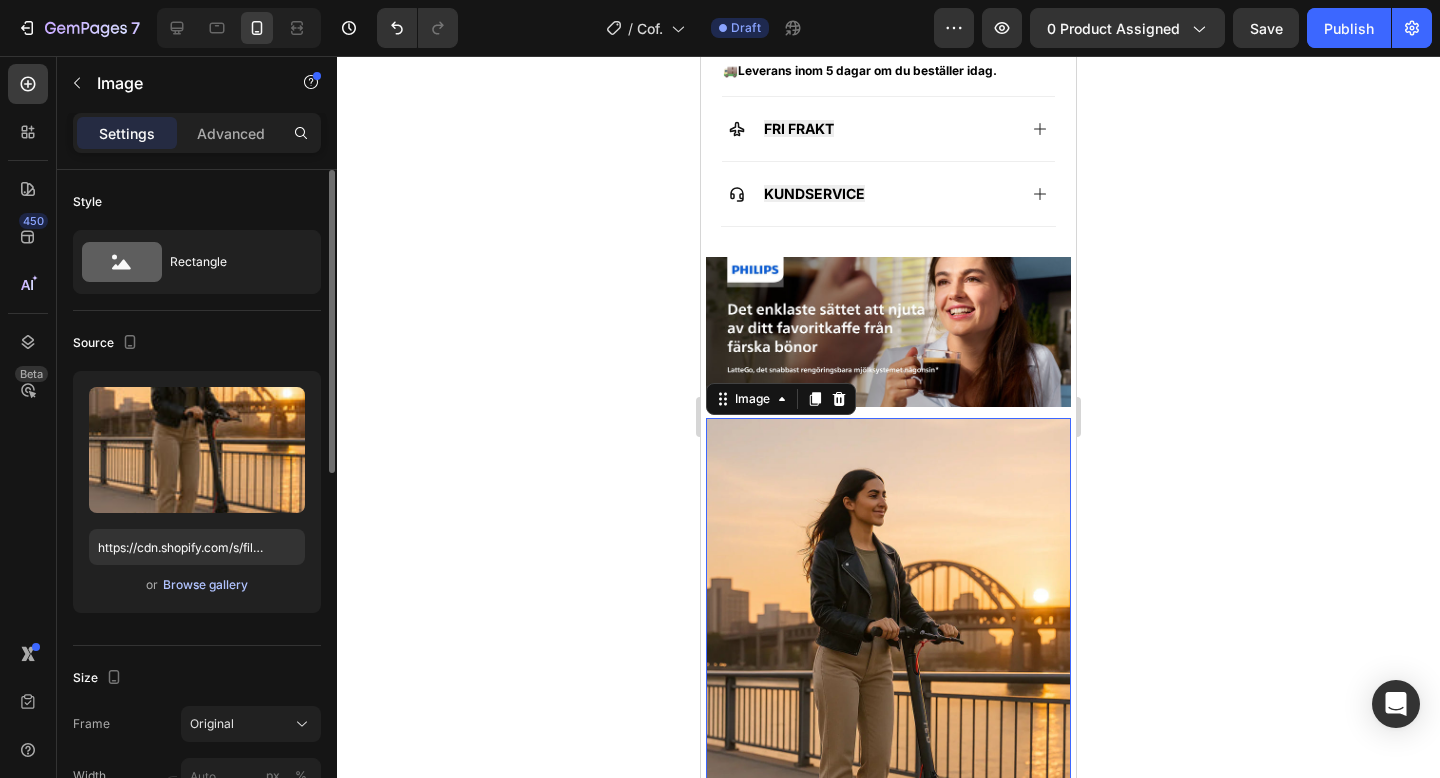 click on "Browse gallery" at bounding box center [205, 585] 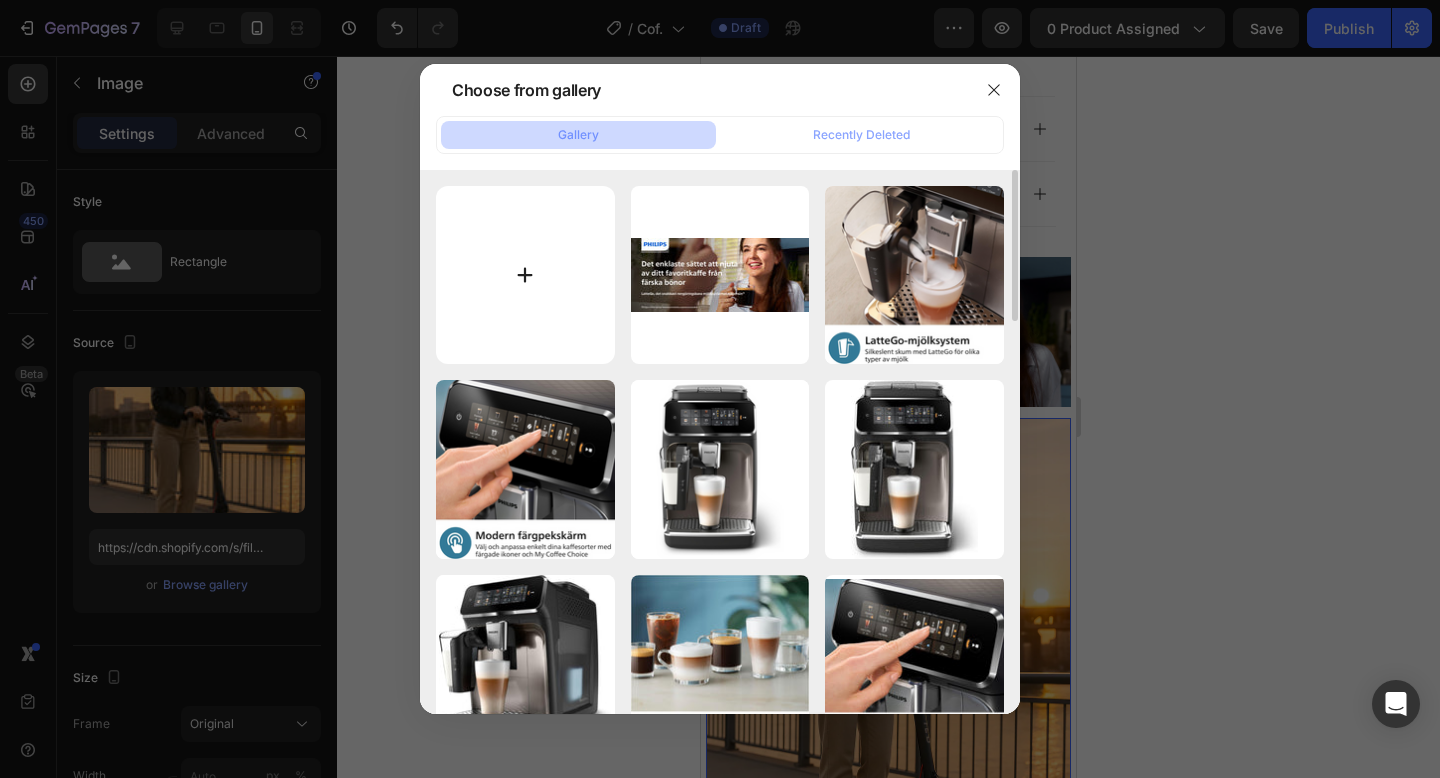 click at bounding box center [525, 275] 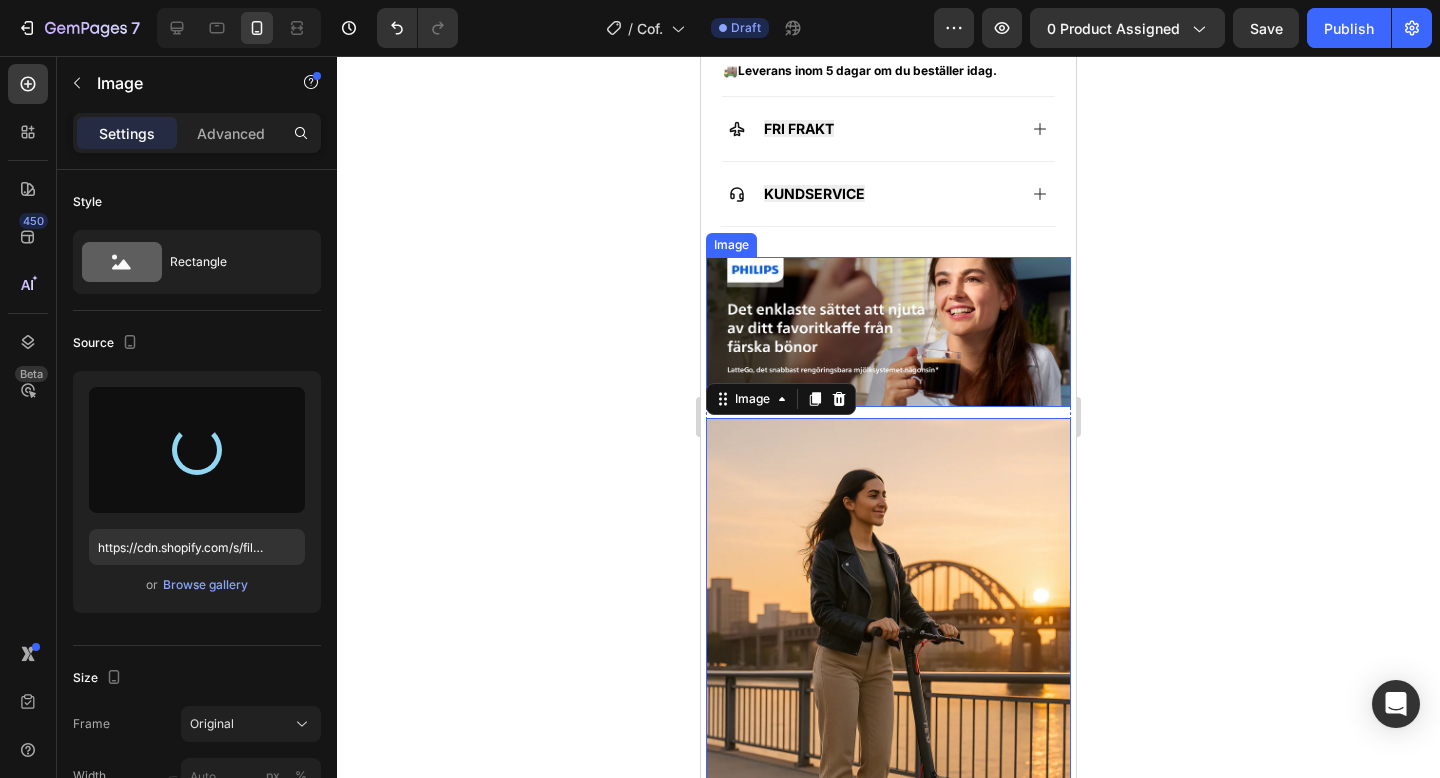 click at bounding box center (888, 332) 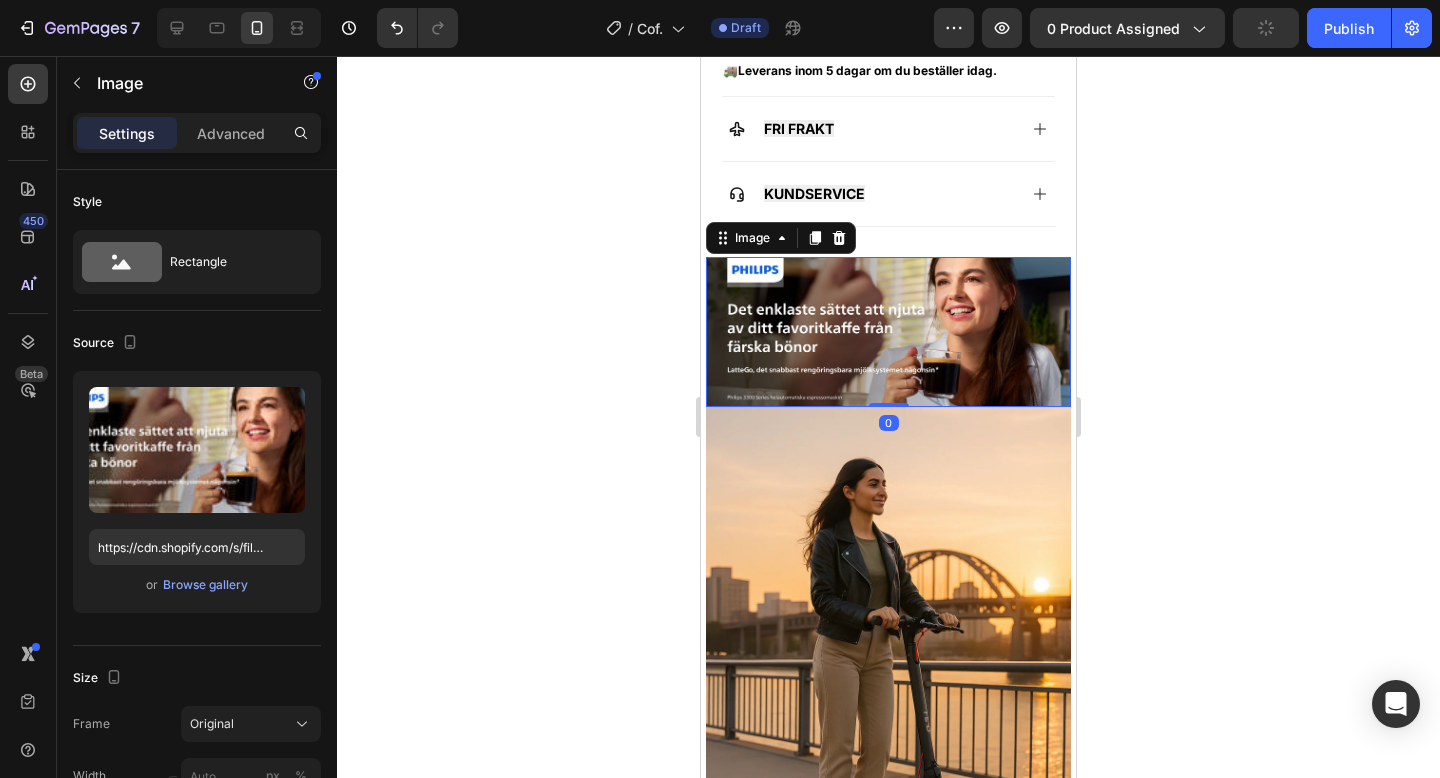 drag, startPoint x: 896, startPoint y: 417, endPoint x: 896, endPoint y: 389, distance: 28 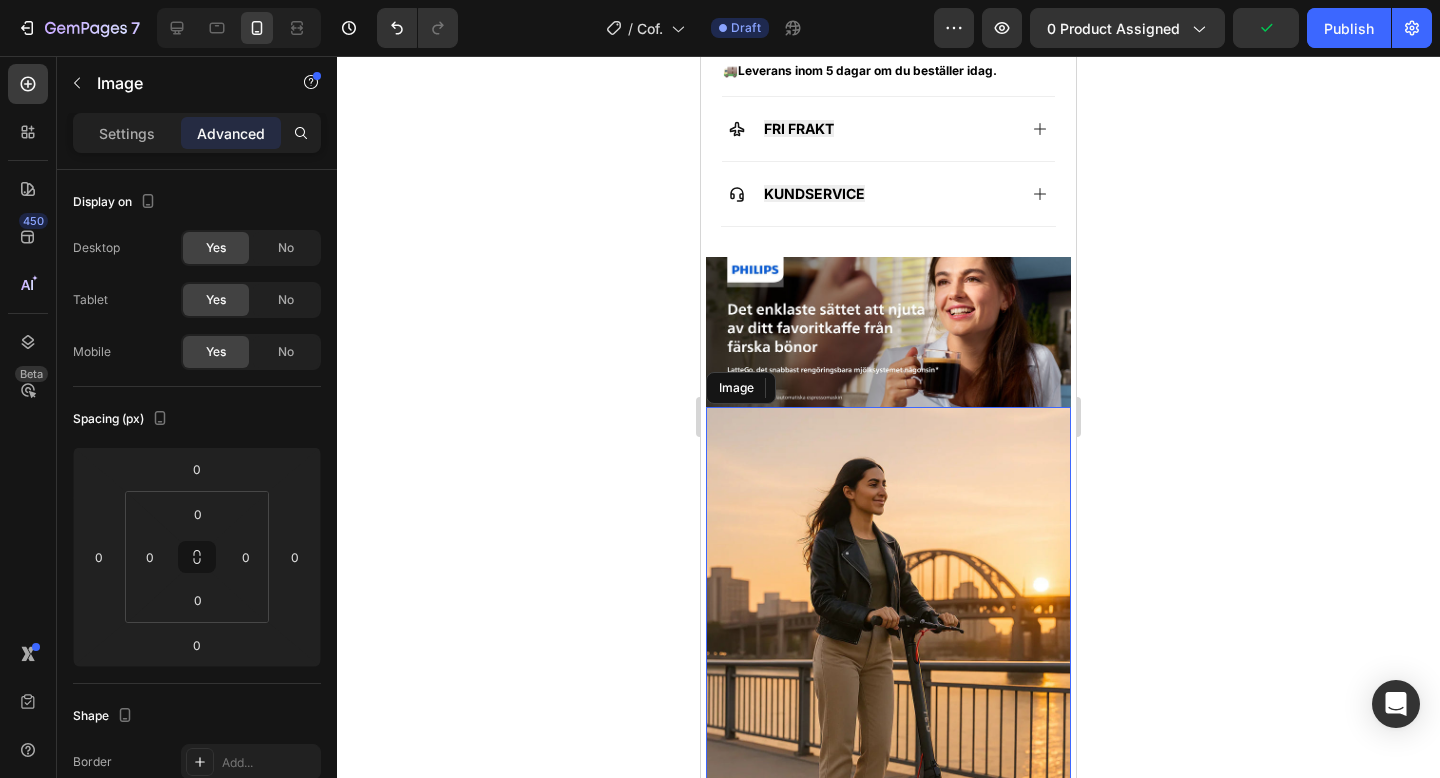 click at bounding box center [888, 681] 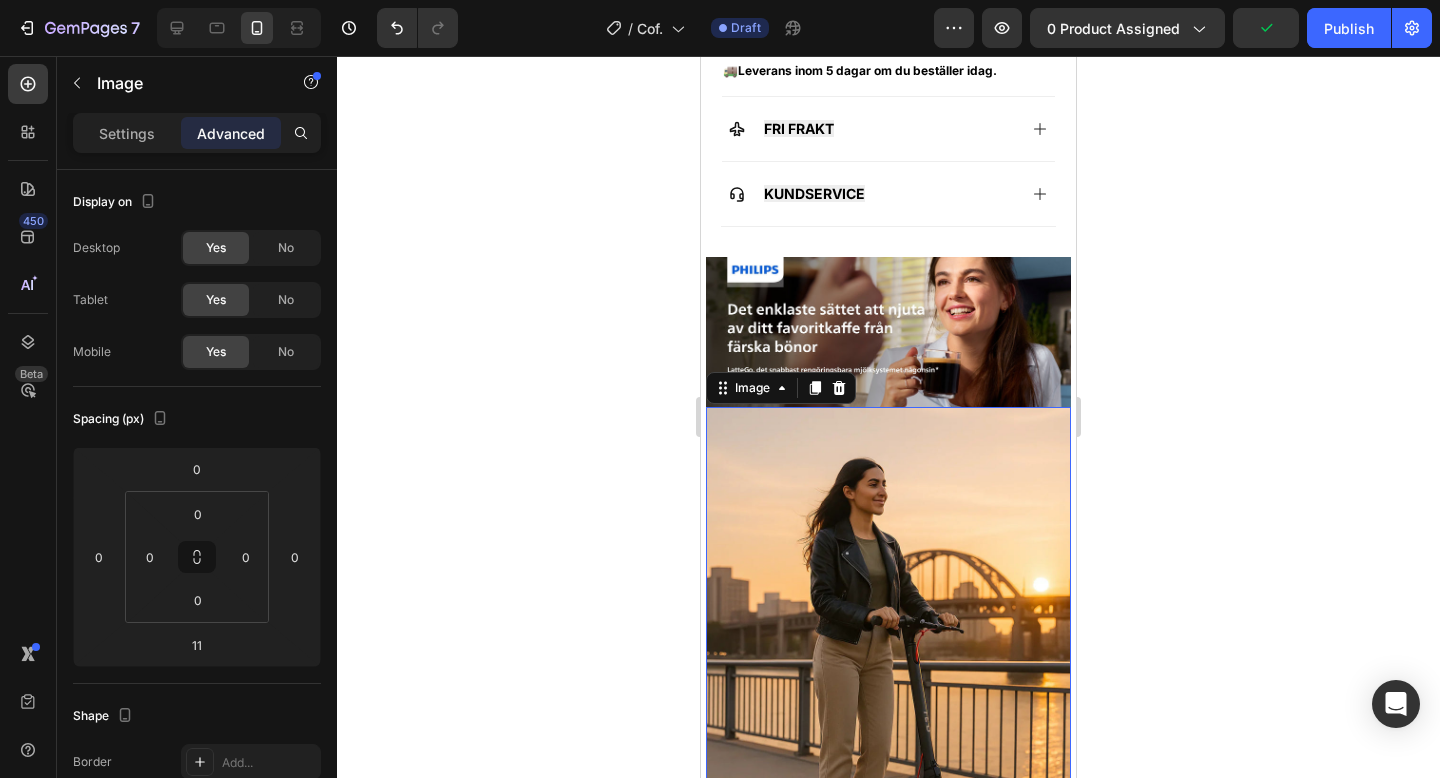 click at bounding box center (888, 681) 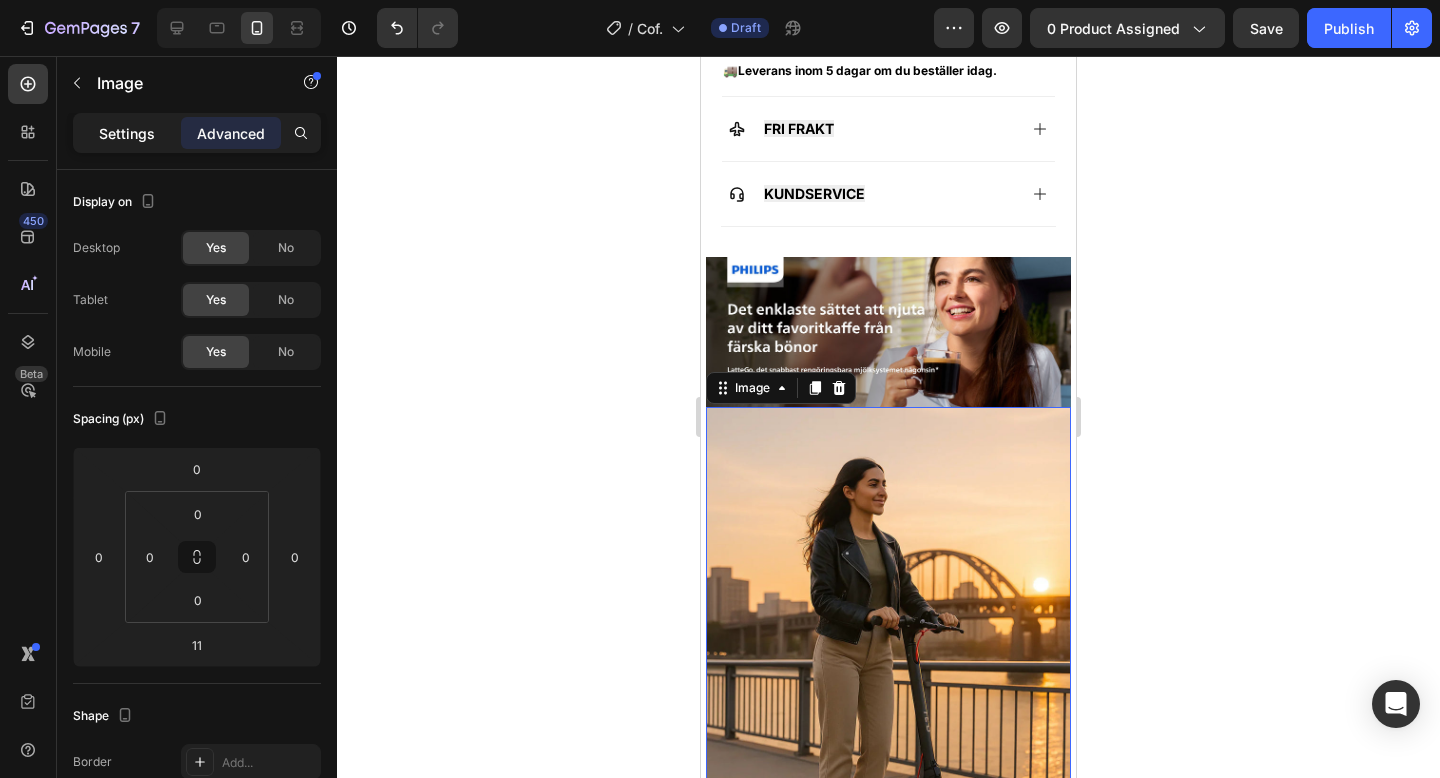 click on "Settings" 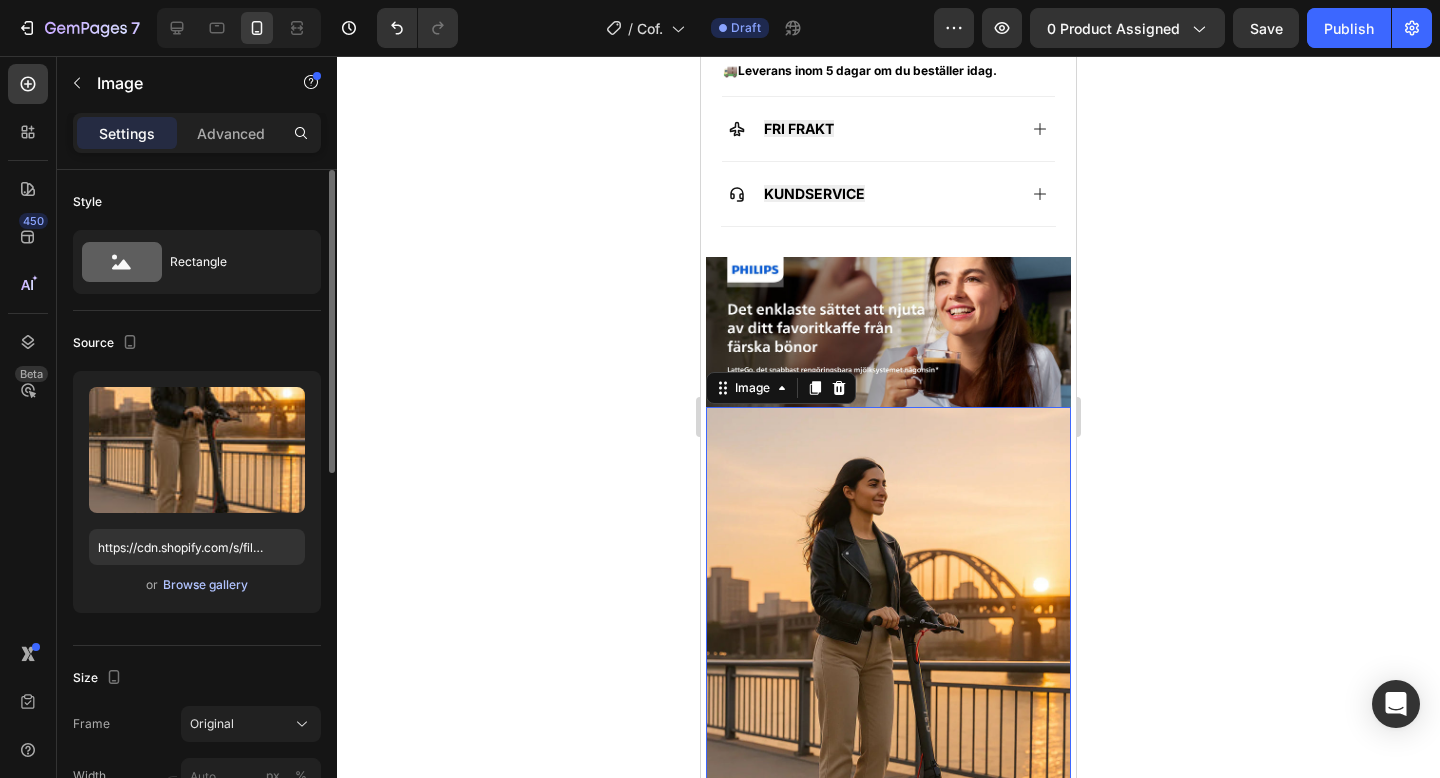 click on "Browse gallery" at bounding box center [205, 585] 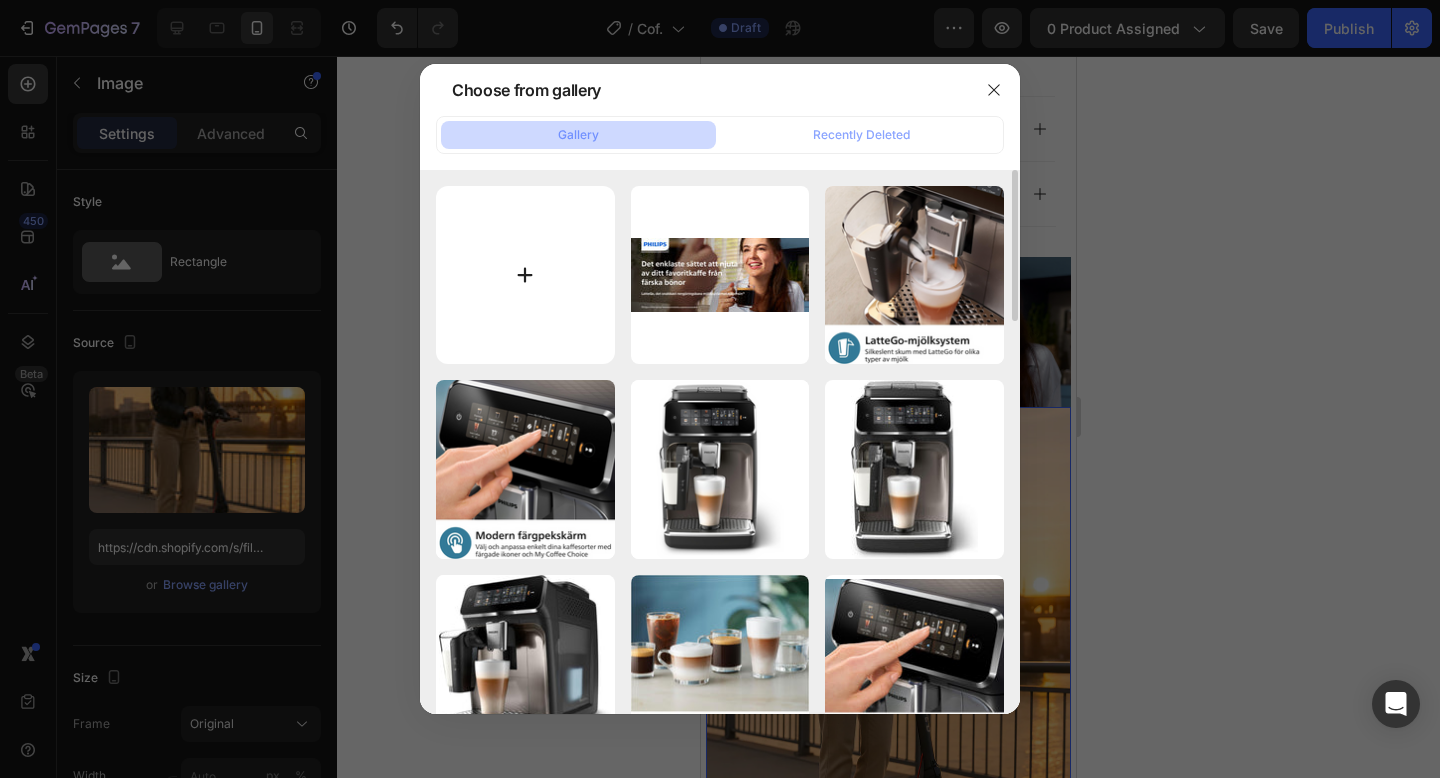 click at bounding box center [525, 275] 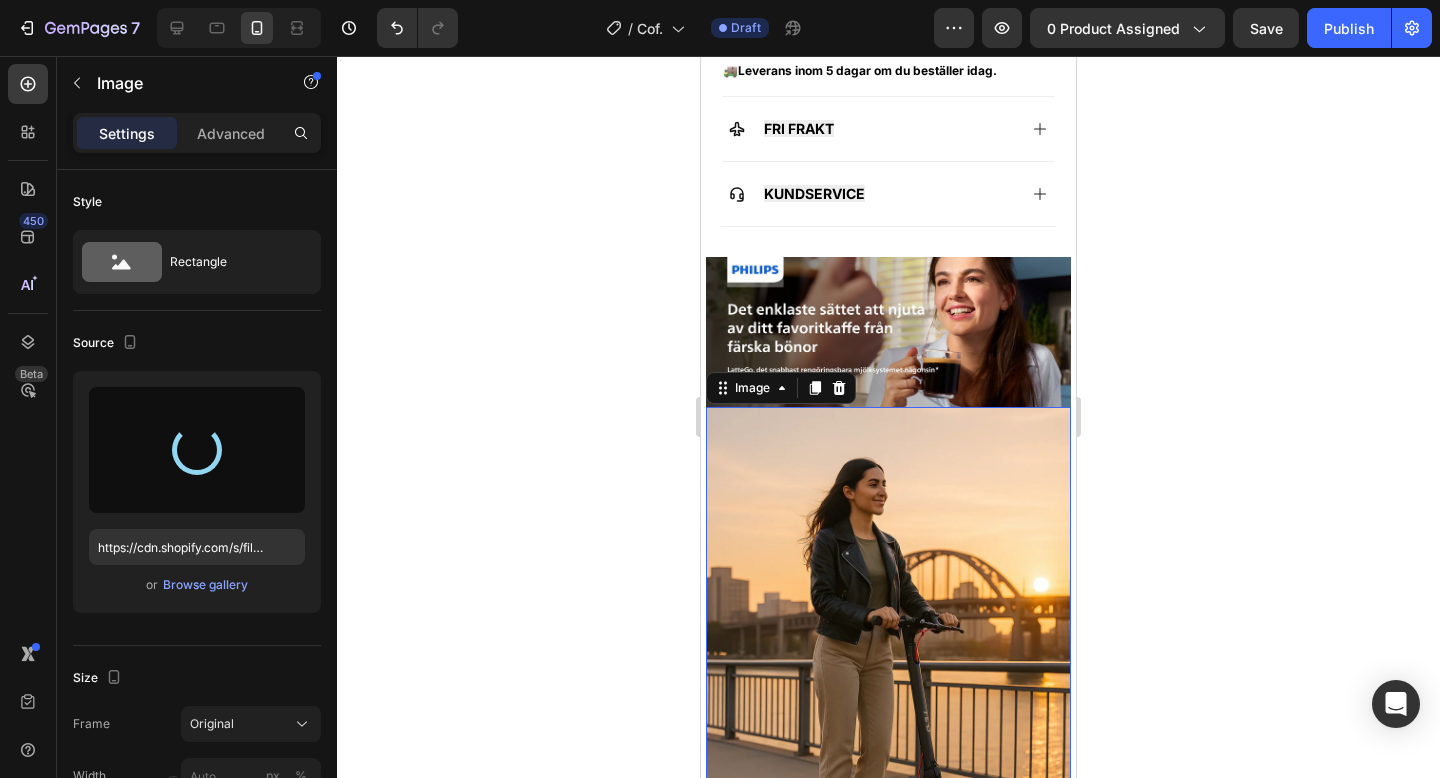 type on "https://cdn.shopify.com/s/files/1/0978/3672/8659/files/gempages_577727115441472188-98e15c04-a215-478f-84b3-2dcb618cdcd4.jpg" 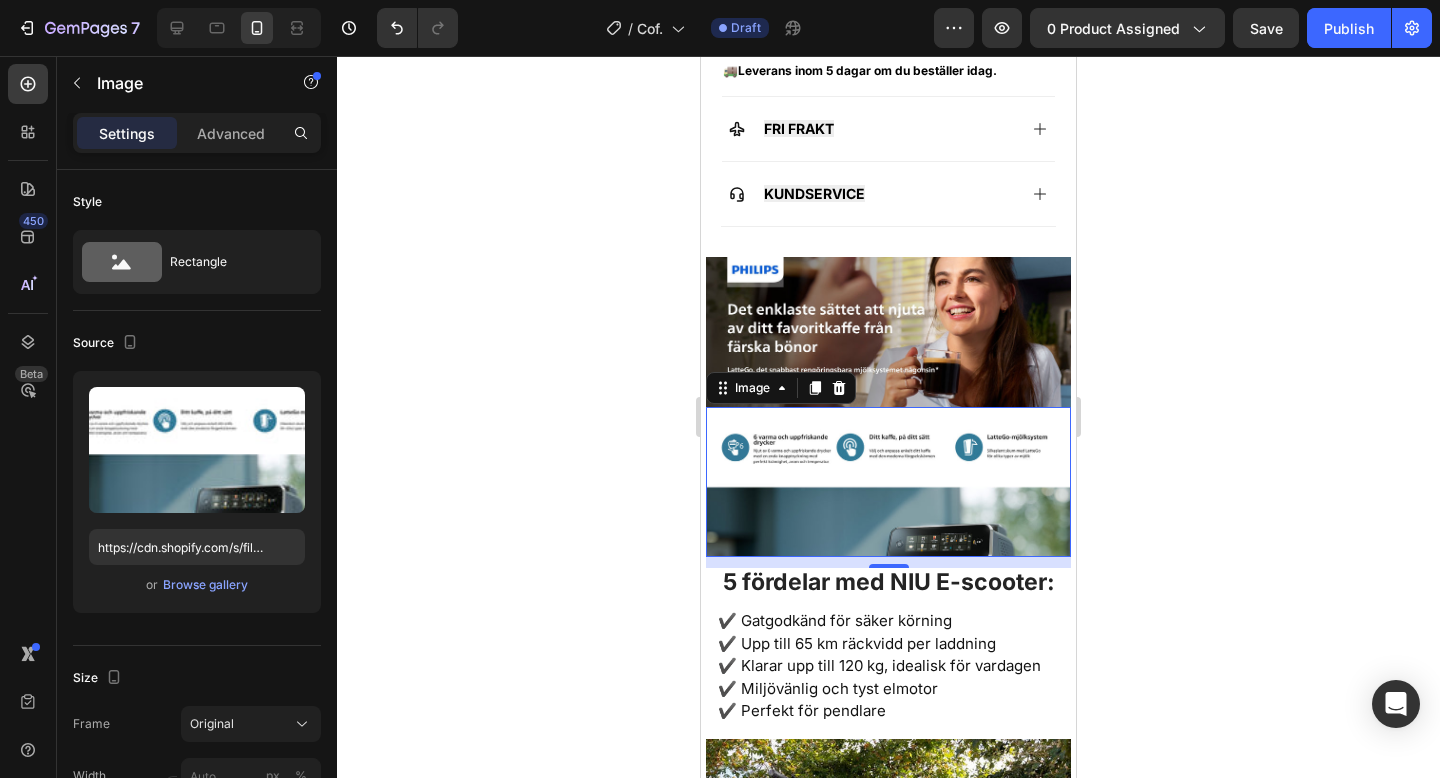 click 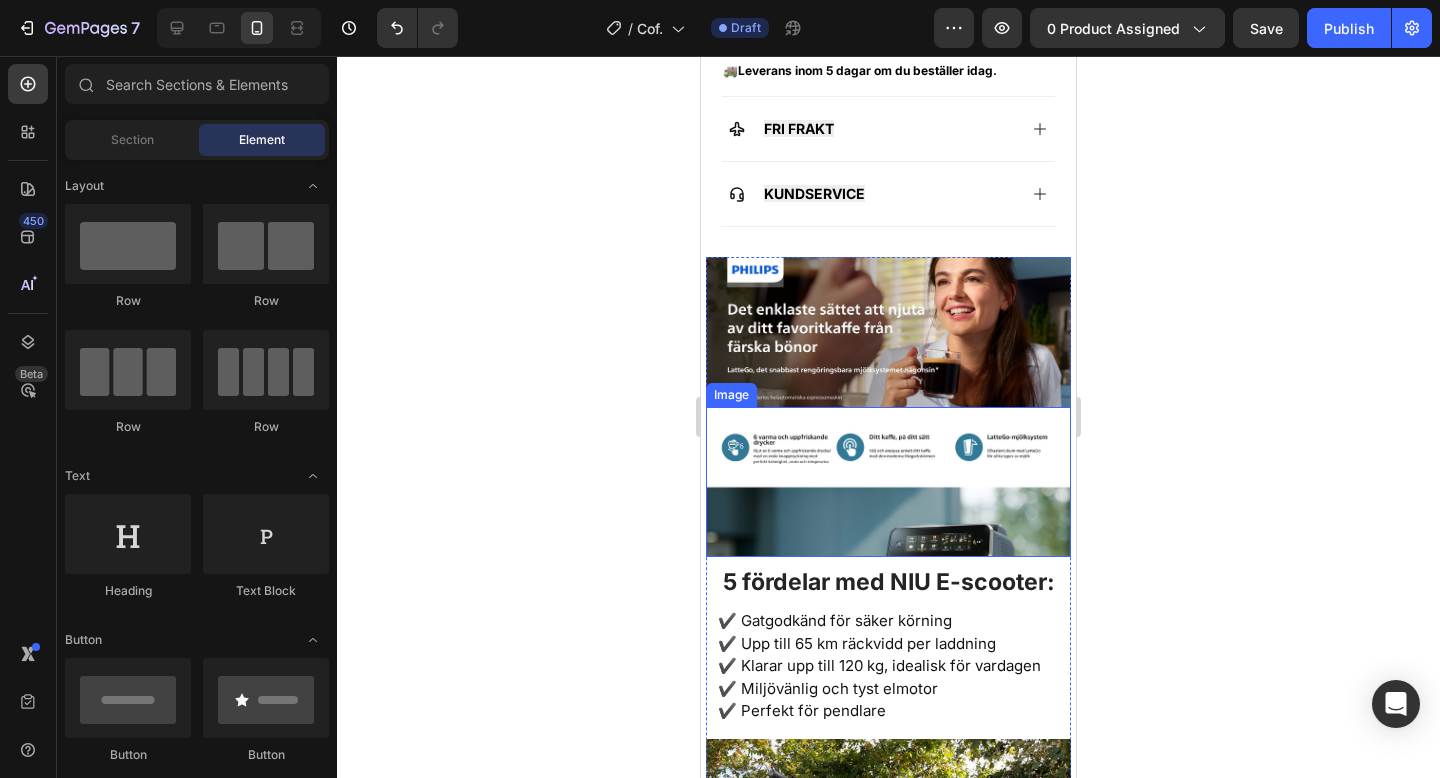 click at bounding box center [888, 482] 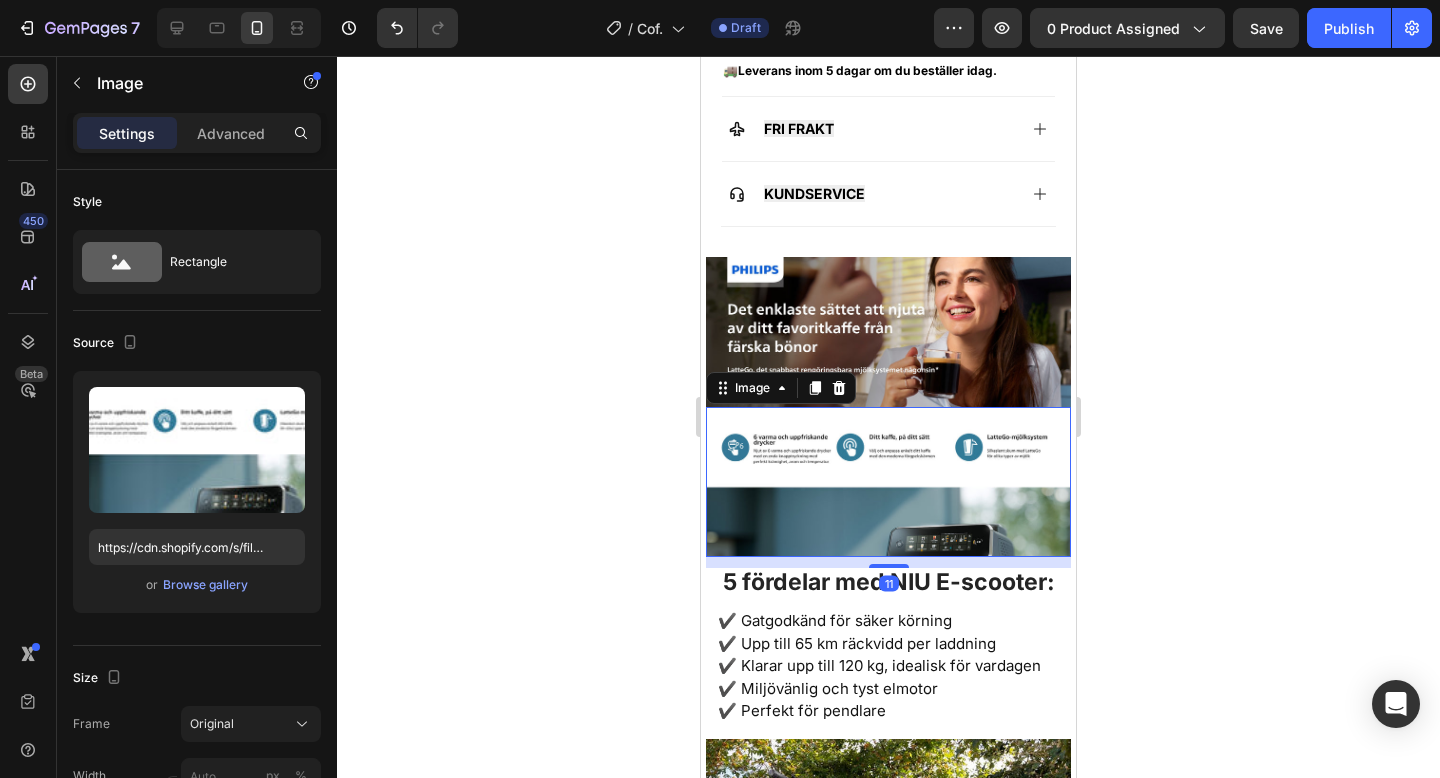 click 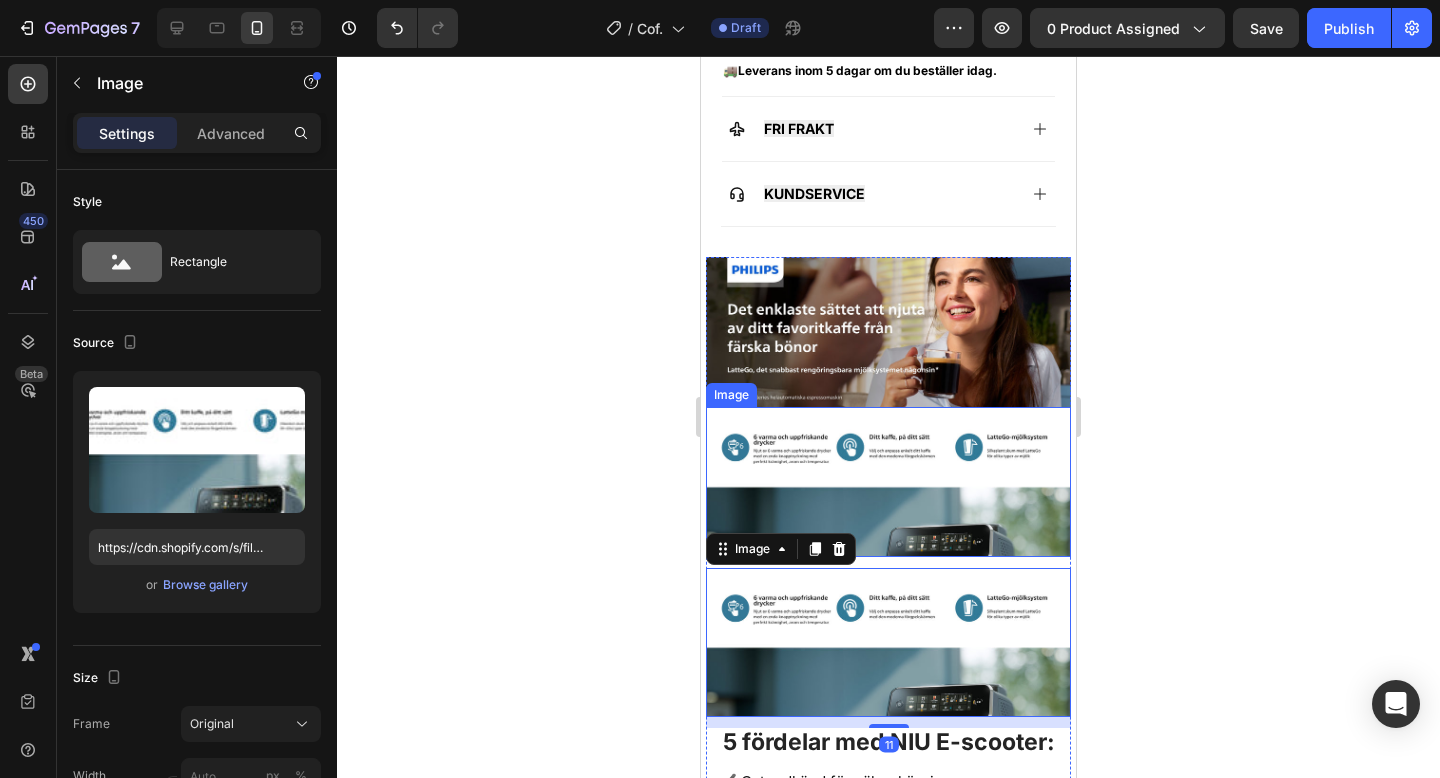 click at bounding box center (888, 482) 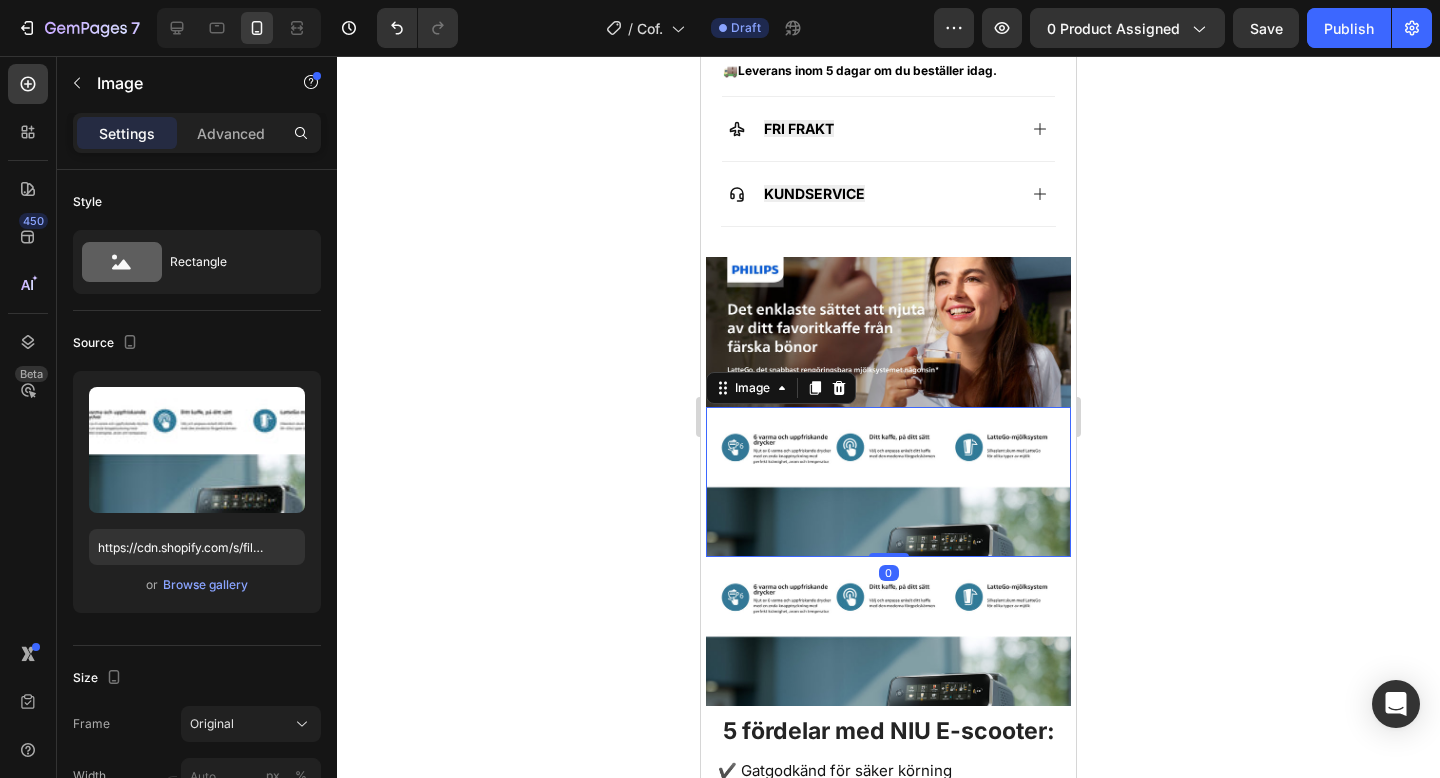 drag, startPoint x: 889, startPoint y: 569, endPoint x: 892, endPoint y: 506, distance: 63.07139 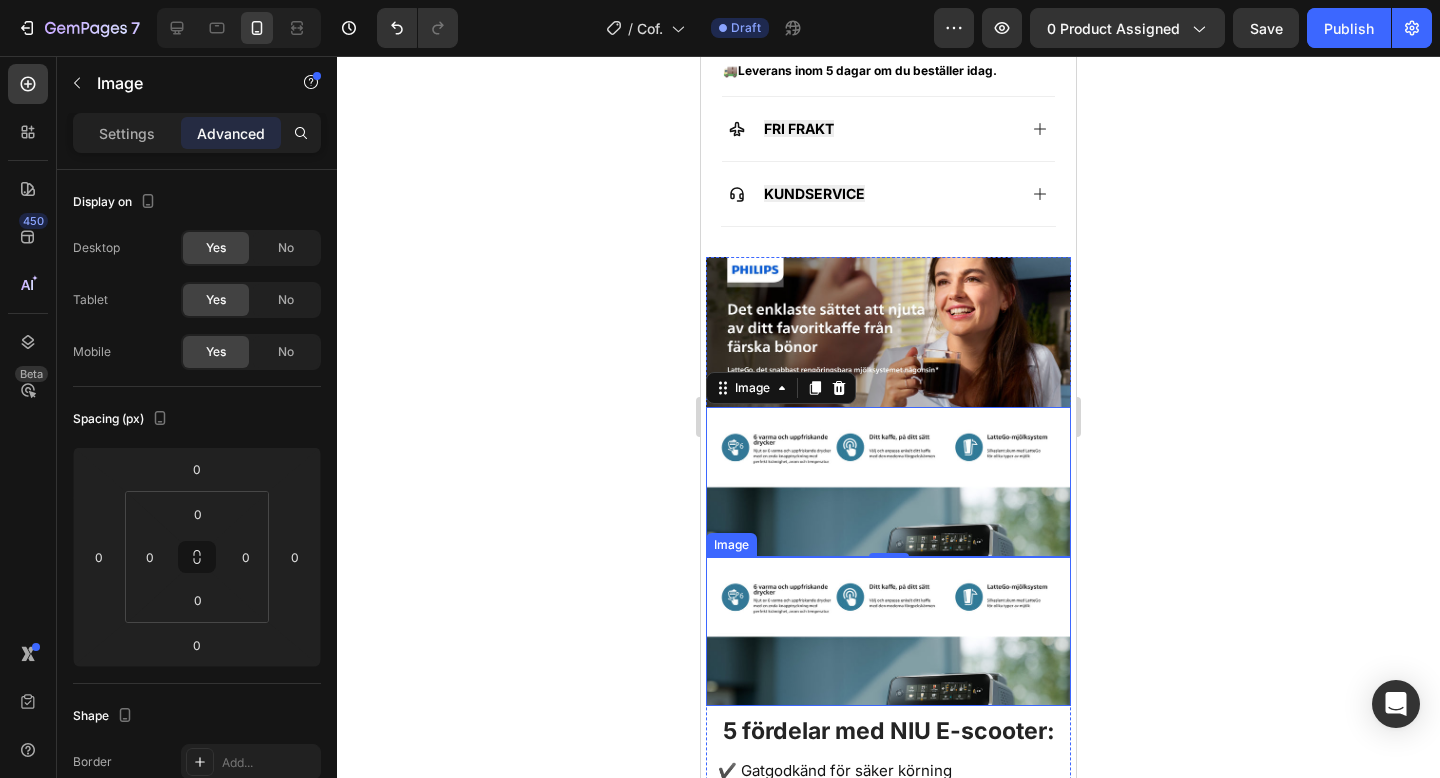 click at bounding box center (888, 632) 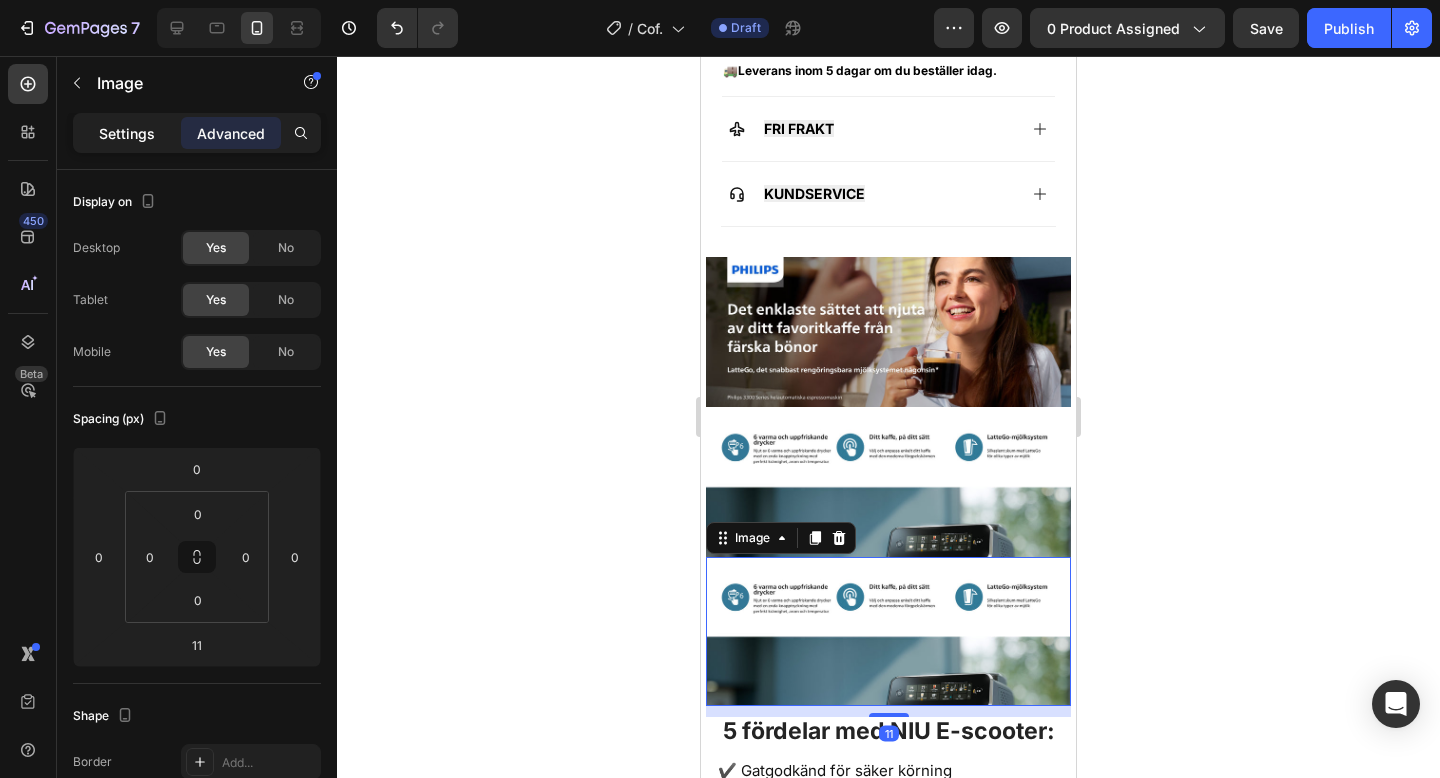 click on "Settings" at bounding box center [127, 133] 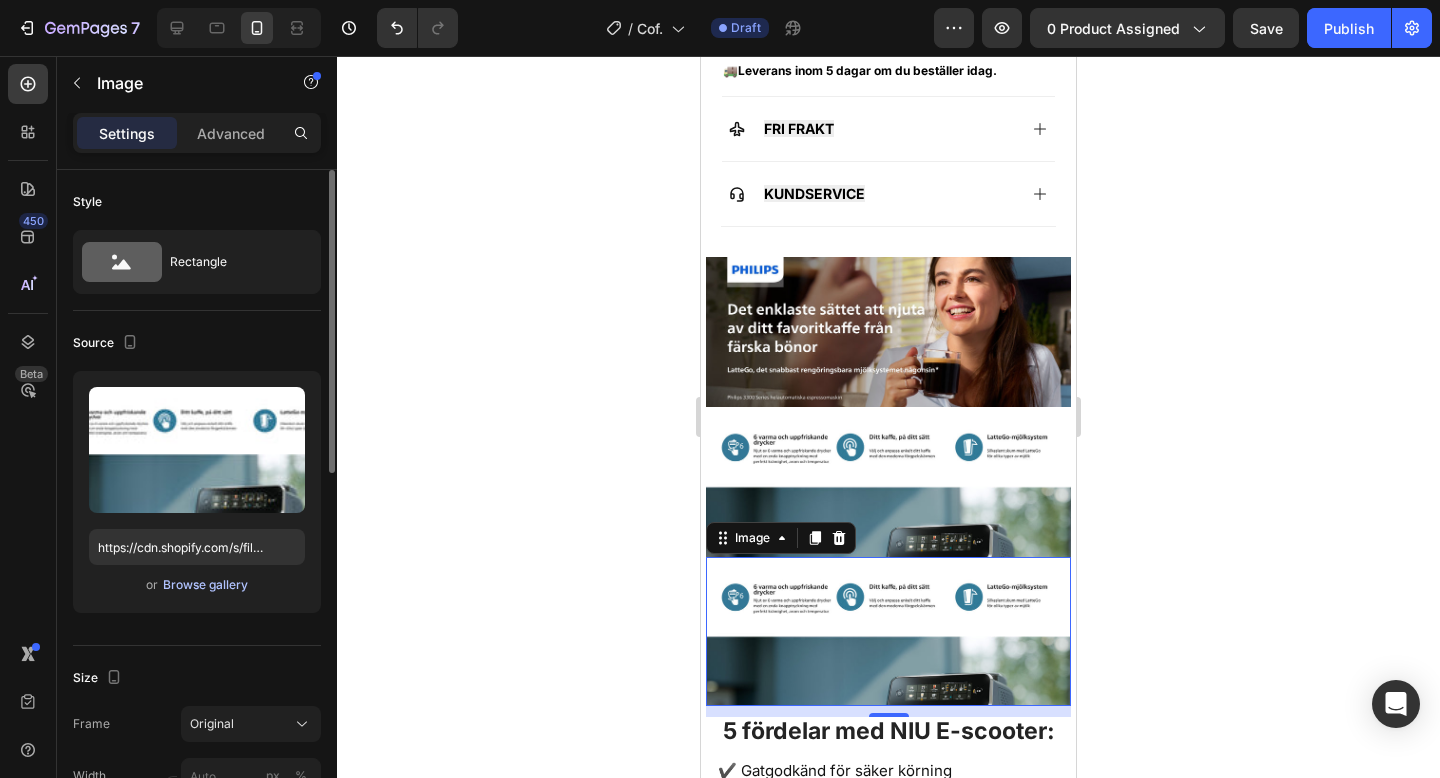 click on "Browse gallery" at bounding box center (205, 585) 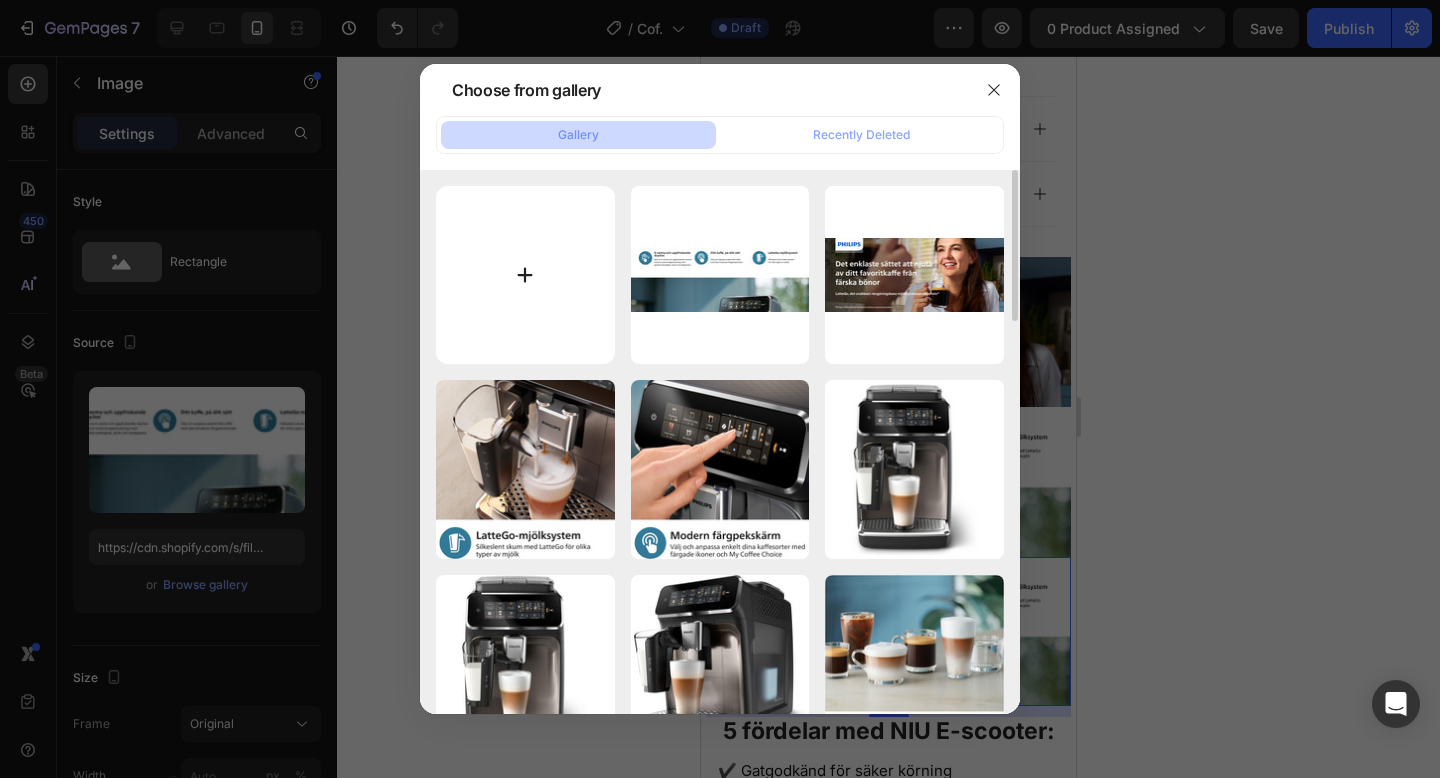 click at bounding box center [525, 275] 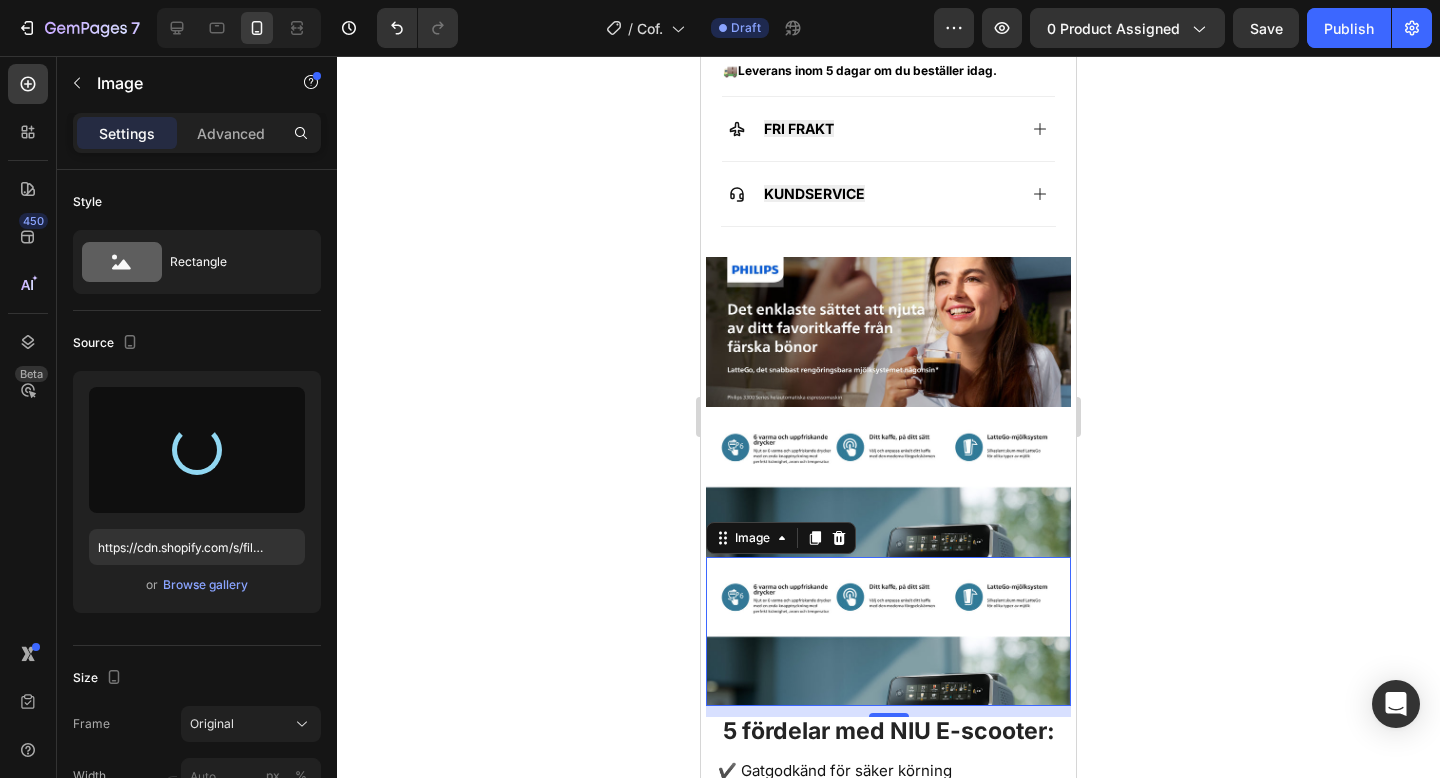 type on "https://cdn.shopify.com/s/files/1/0978/3672/8659/files/gempages_577727115441472188-d8ba20b3-87bd-4b85-a748-453f82b24e0c.jpg" 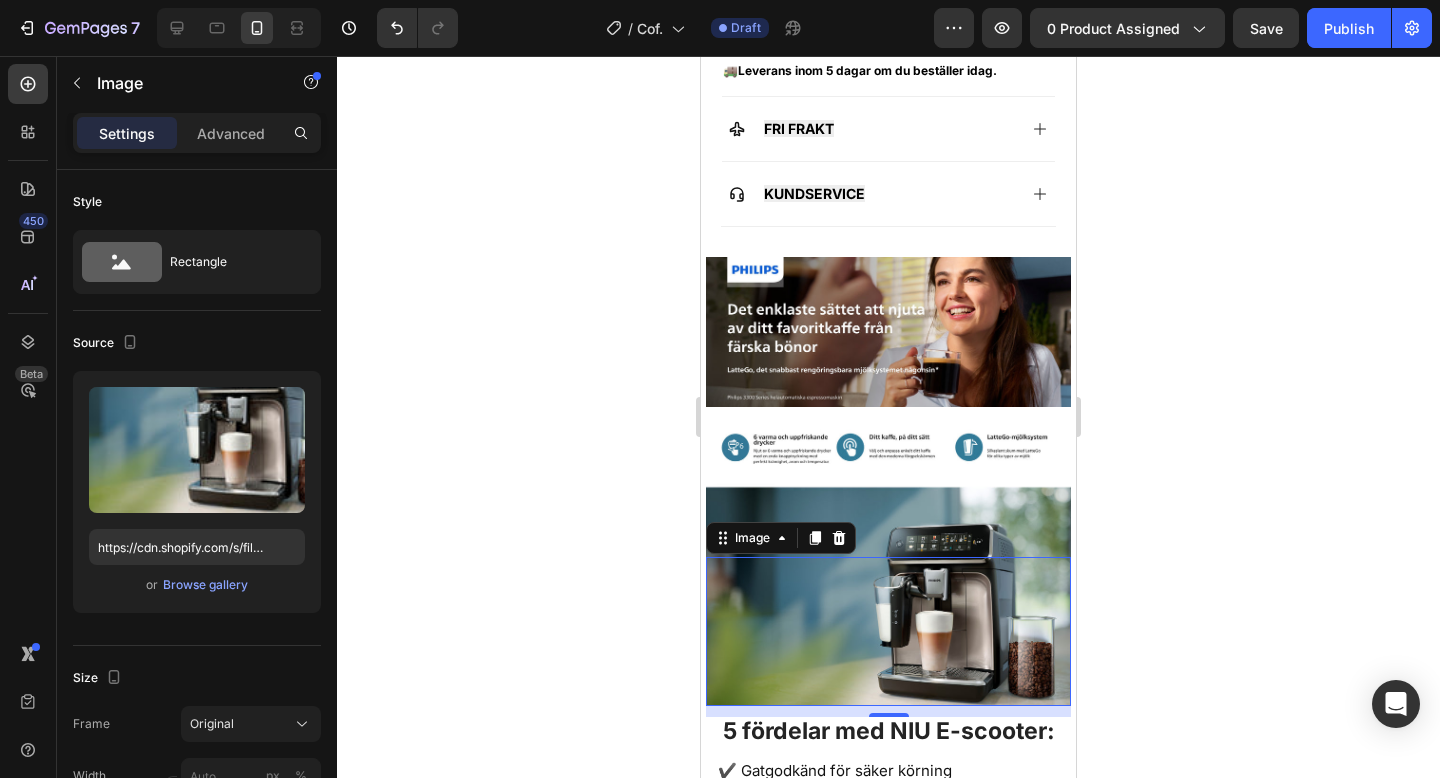 click 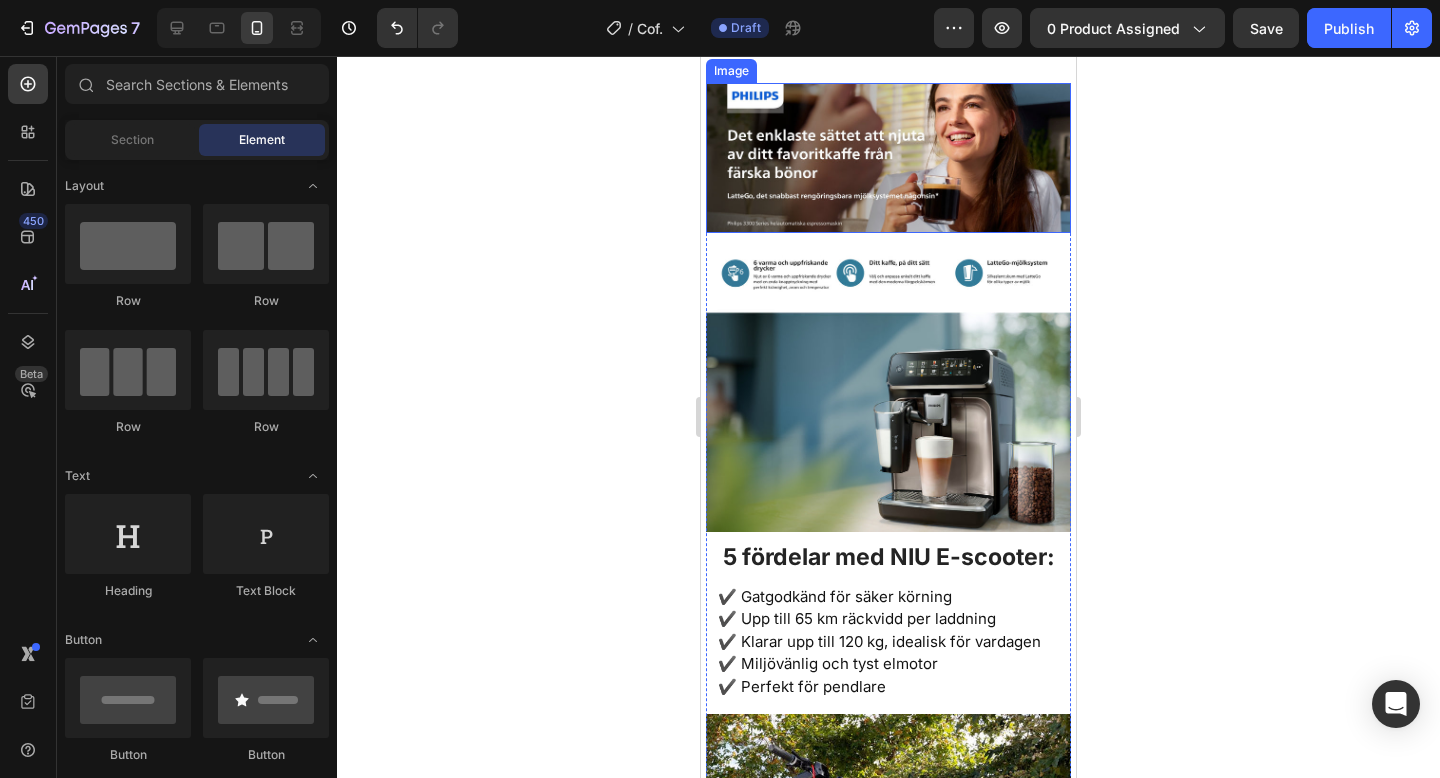 scroll, scrollTop: 1169, scrollLeft: 0, axis: vertical 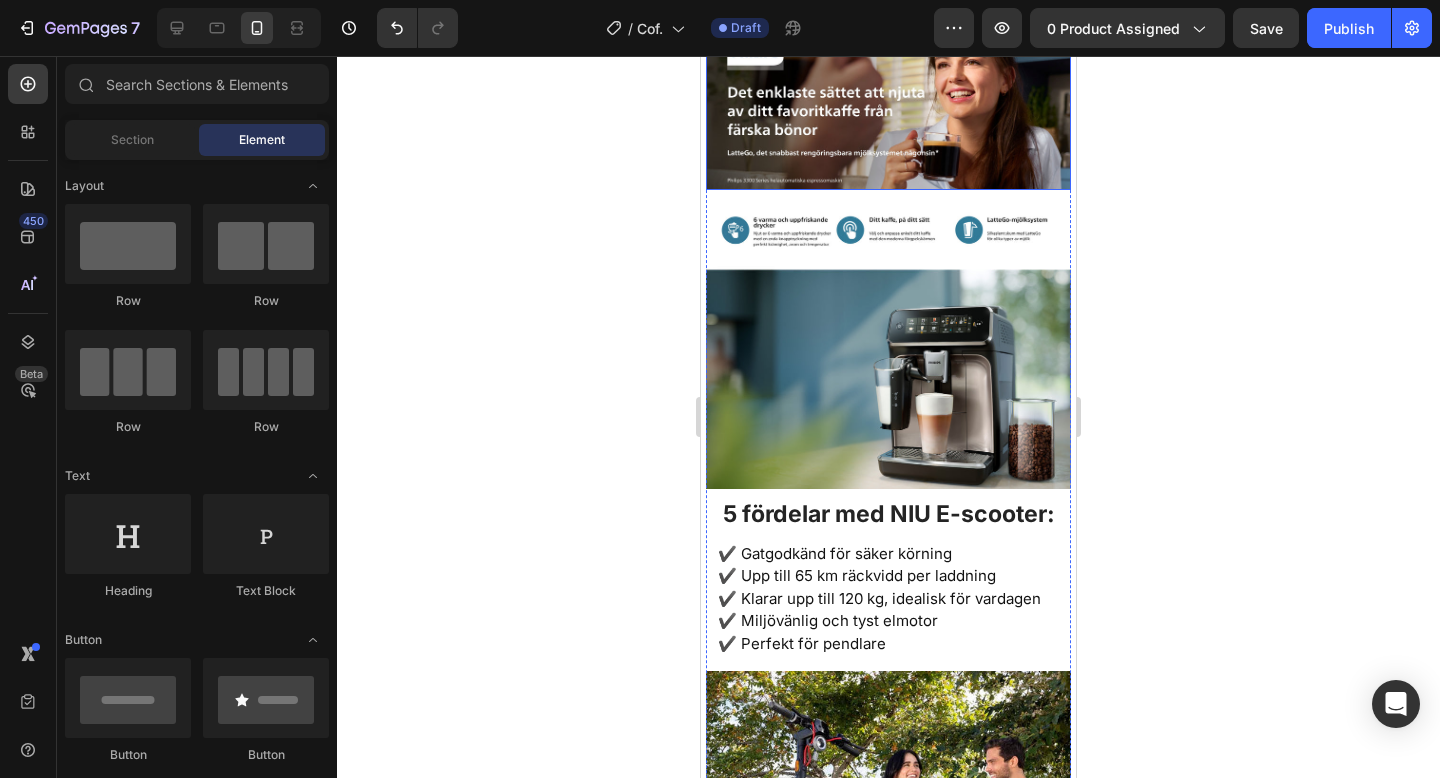 click at bounding box center [888, 414] 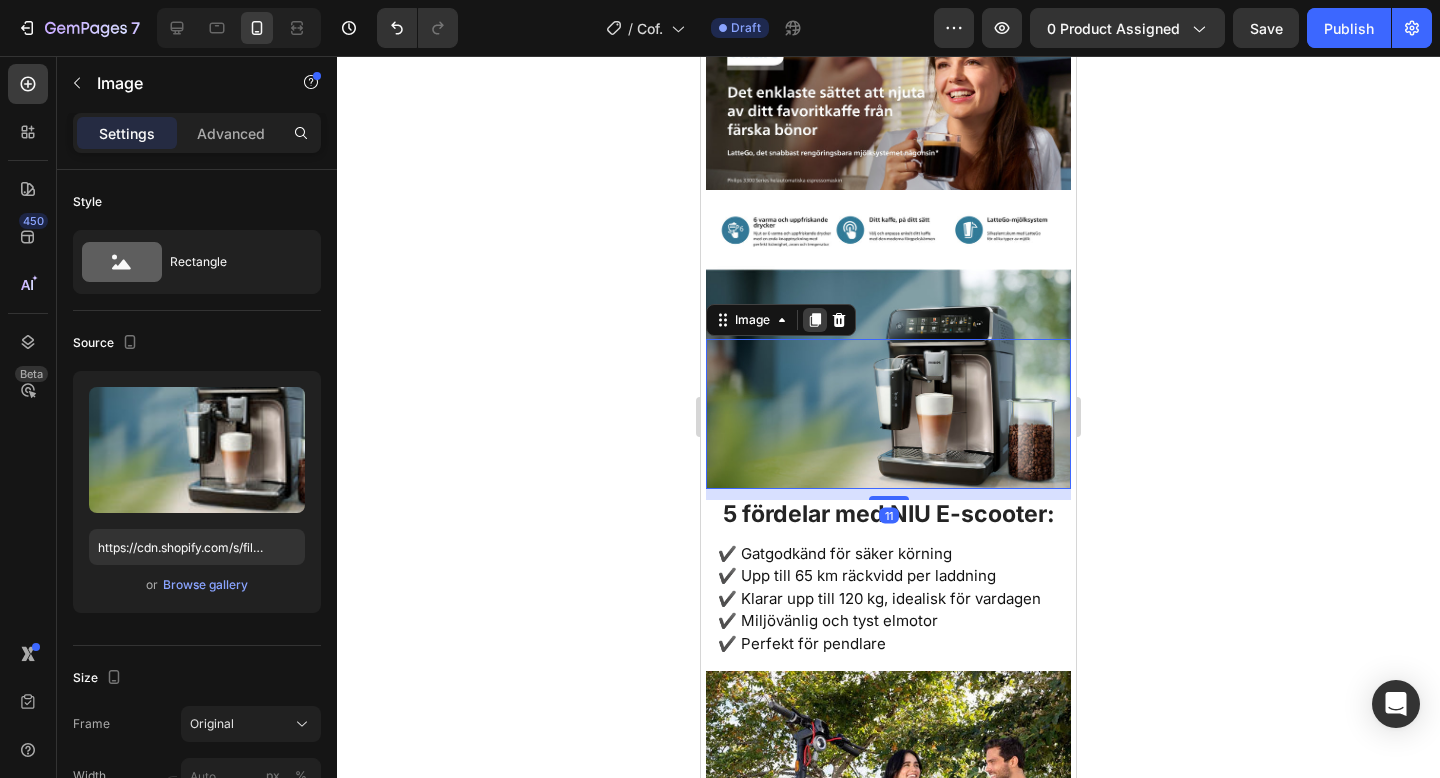 click 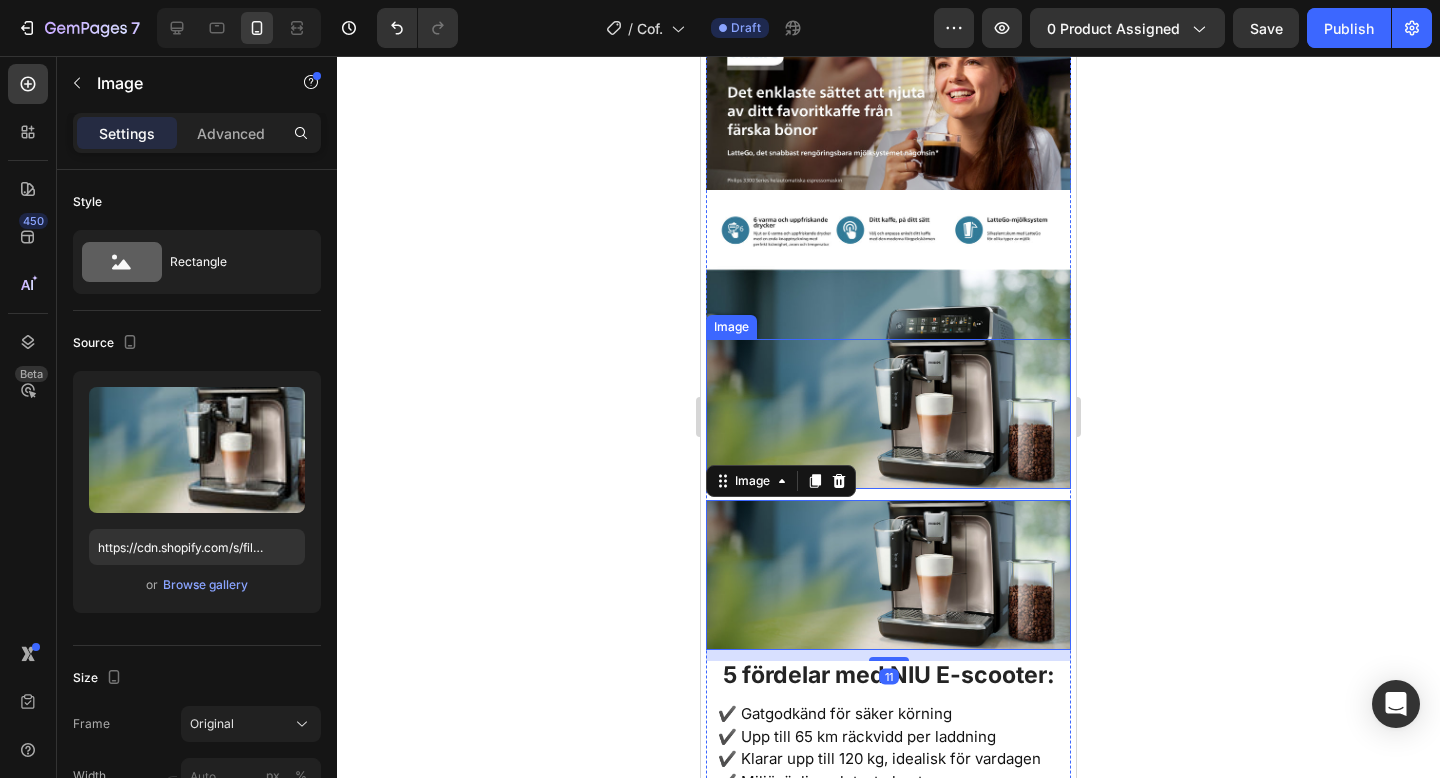 click at bounding box center [888, 414] 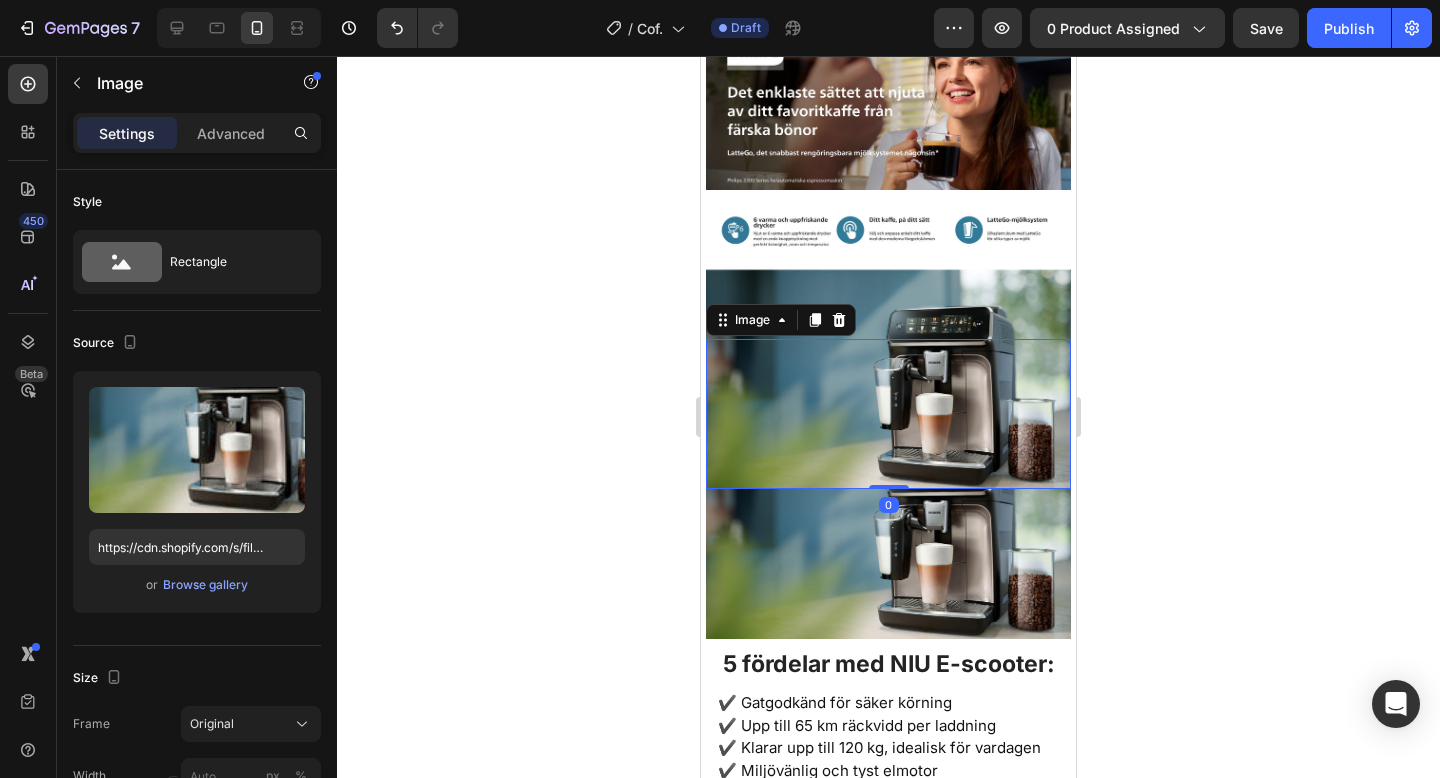 drag, startPoint x: 889, startPoint y: 496, endPoint x: 892, endPoint y: 438, distance: 58.077534 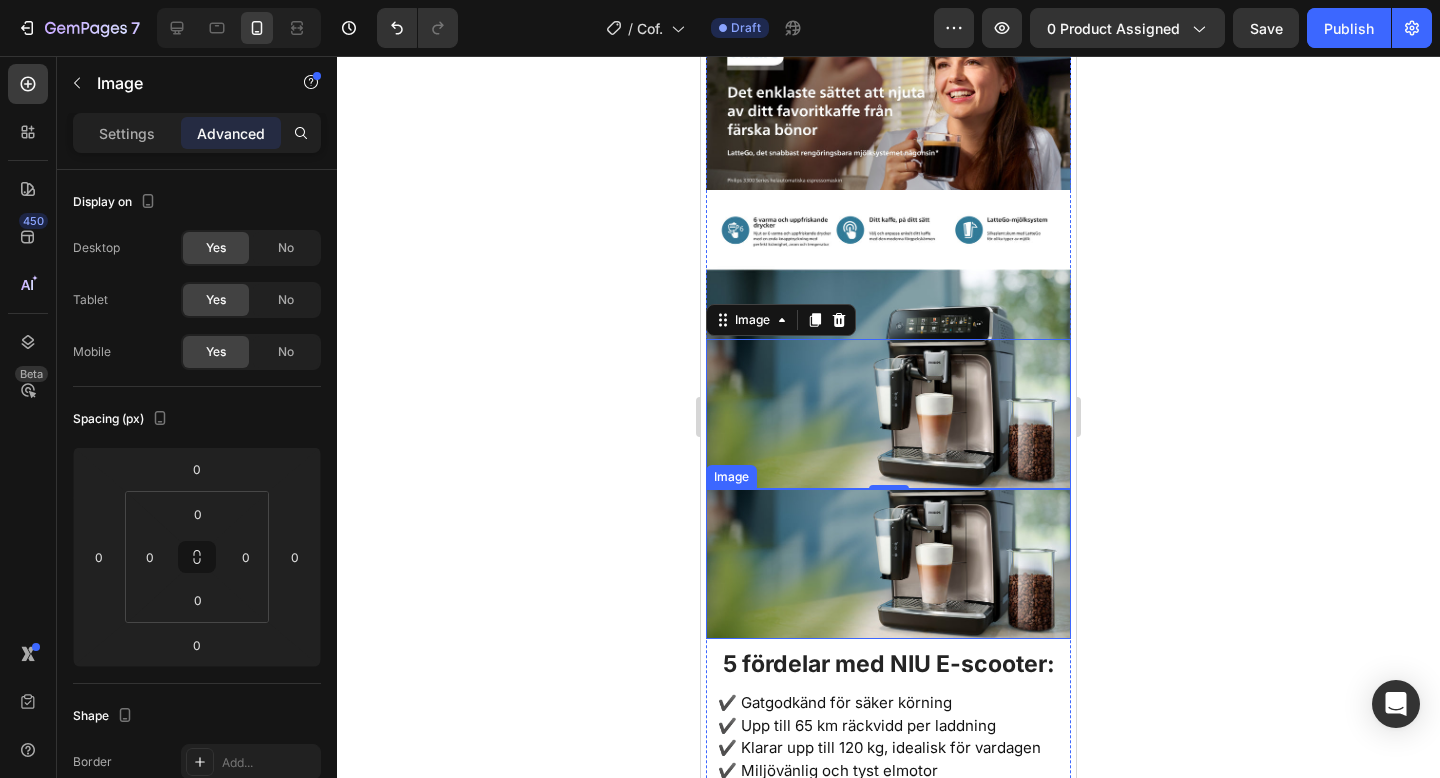 click at bounding box center [888, 564] 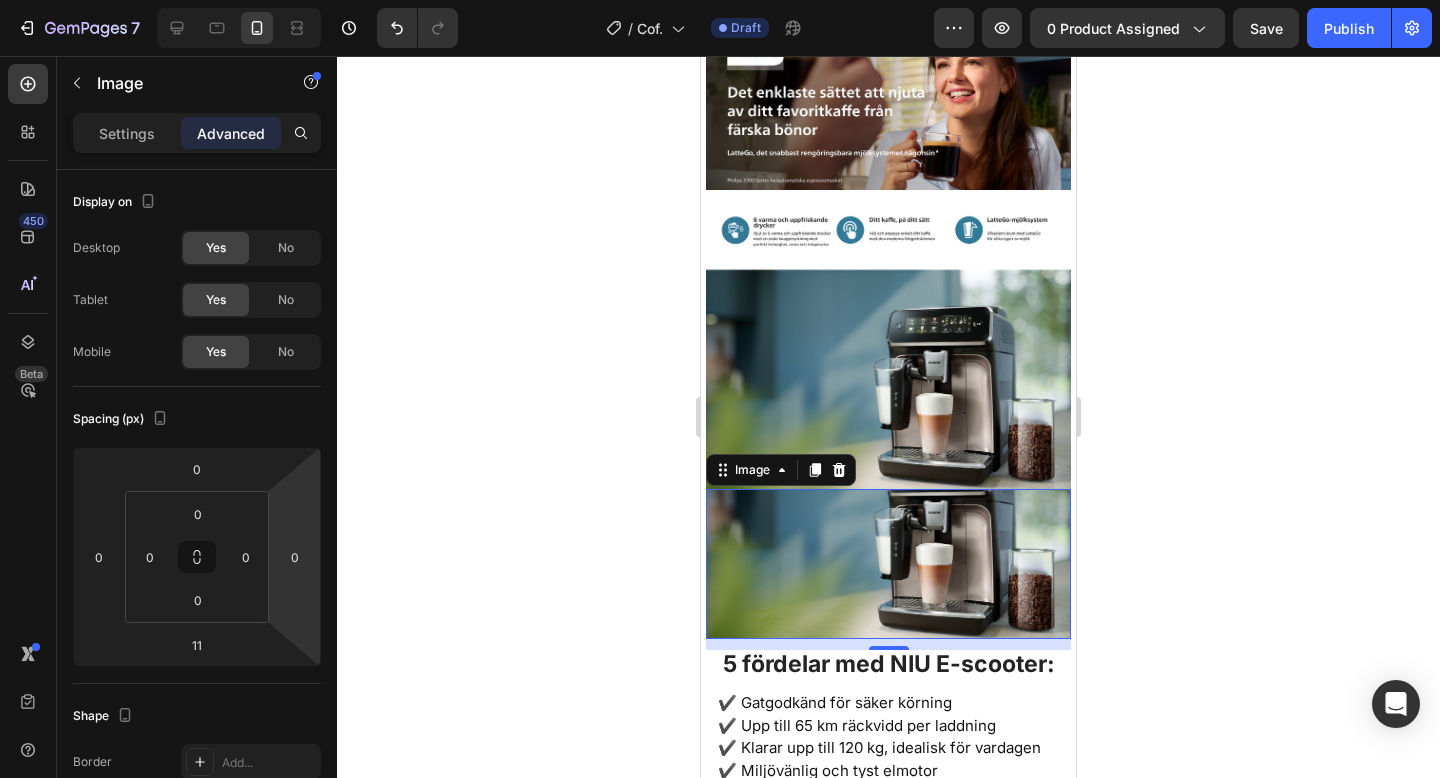 click at bounding box center [888, 564] 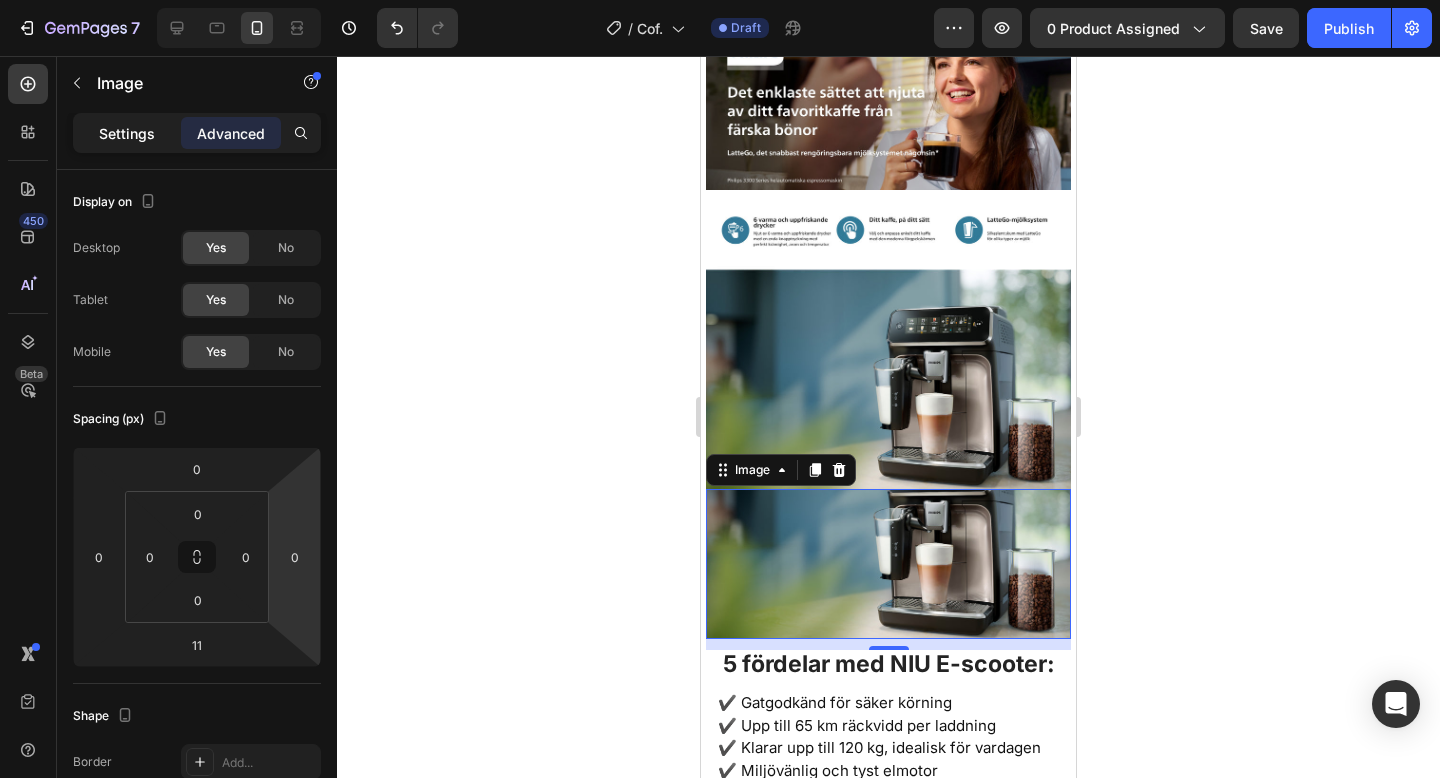 click on "Settings" at bounding box center [127, 133] 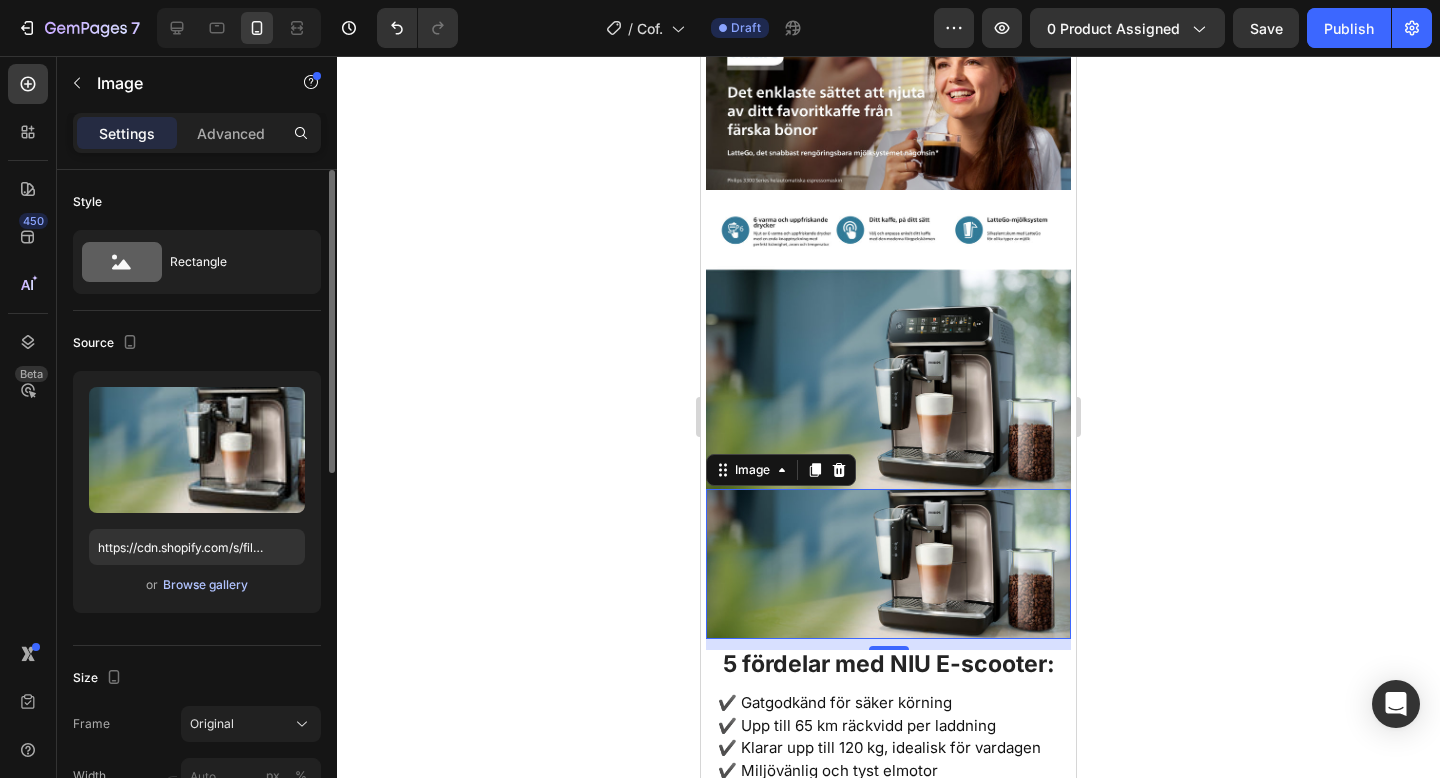 click on "Browse gallery" at bounding box center [205, 585] 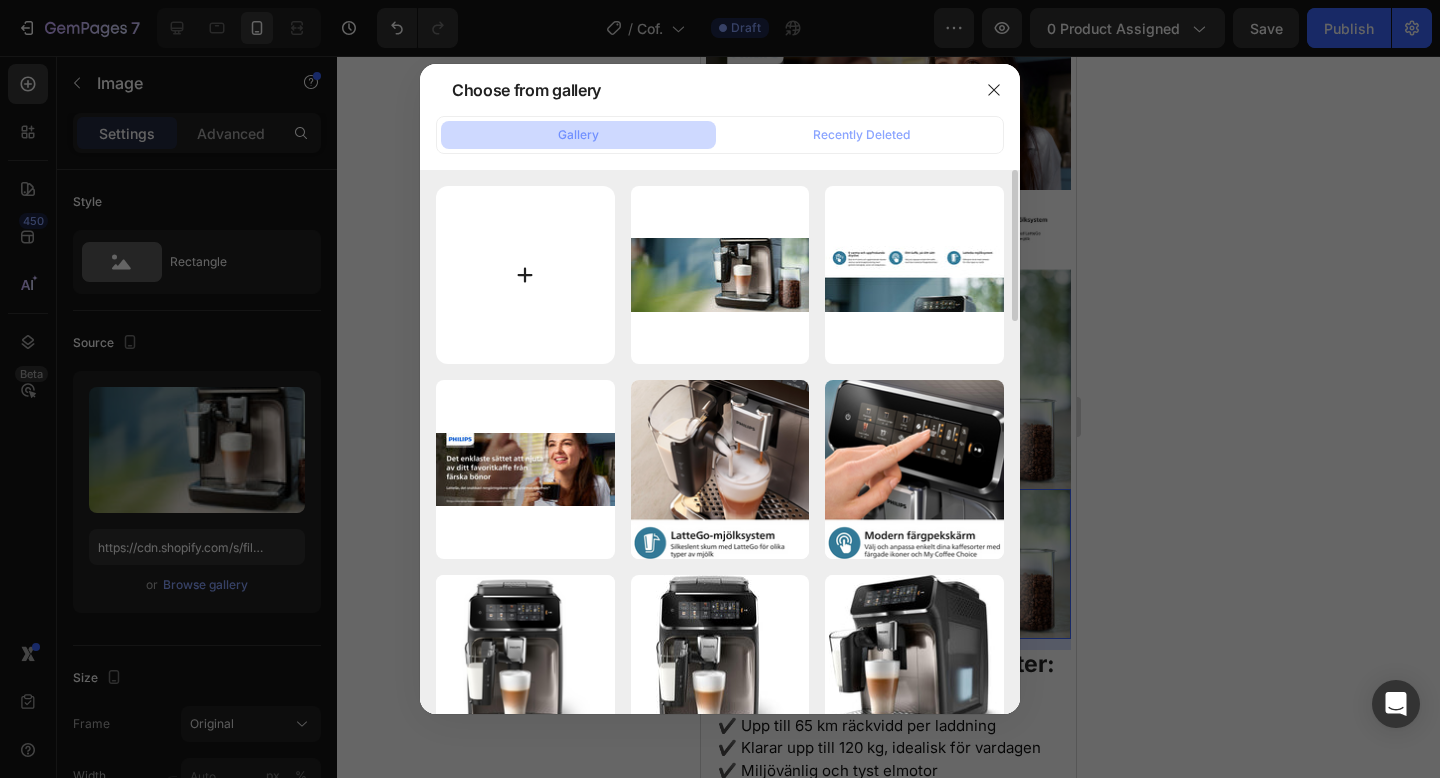 click at bounding box center (525, 275) 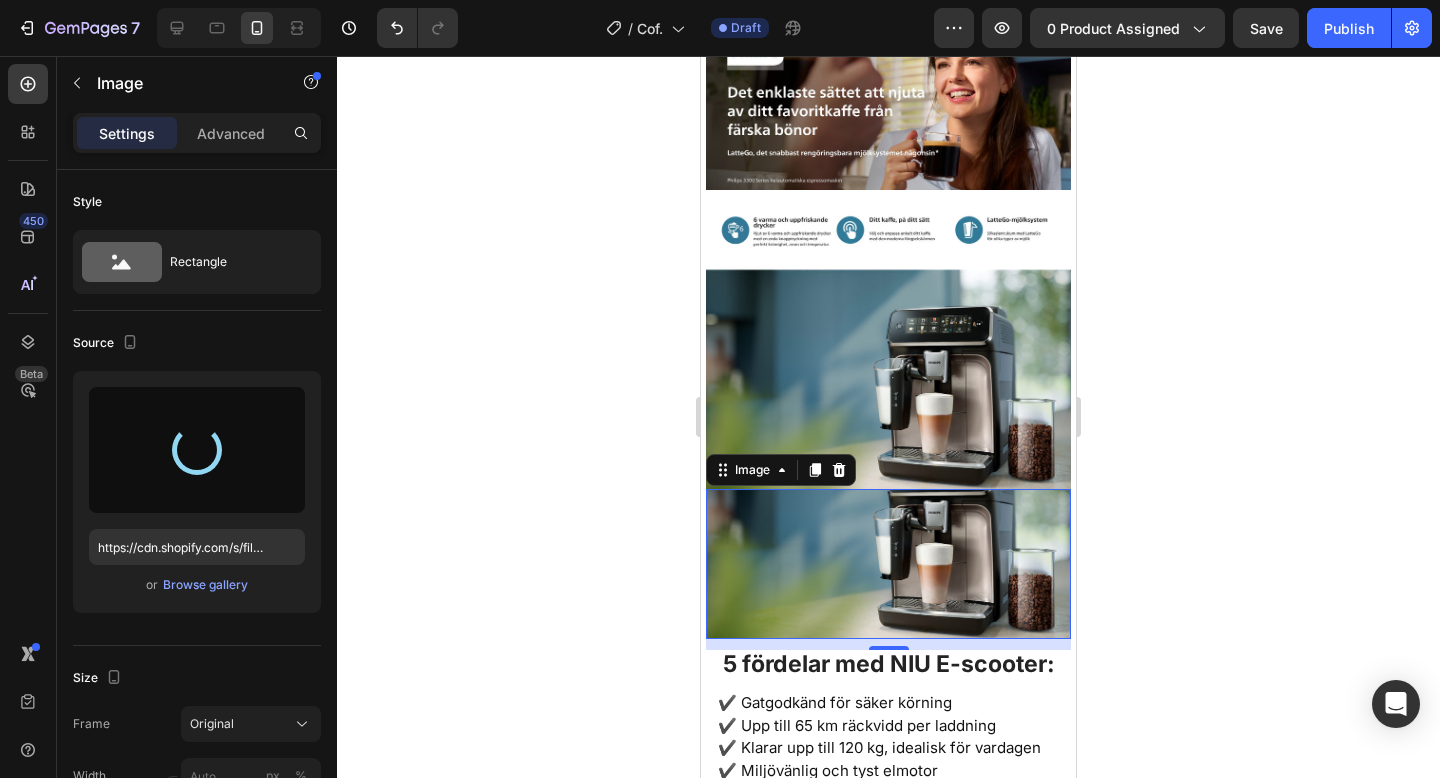 type on "https://cdn.shopify.com/s/files/1/0978/3672/8659/files/gempages_577727115441472188-b39d14c0-b278-43c0-8e2b-f0b8f6dc0965.jpg" 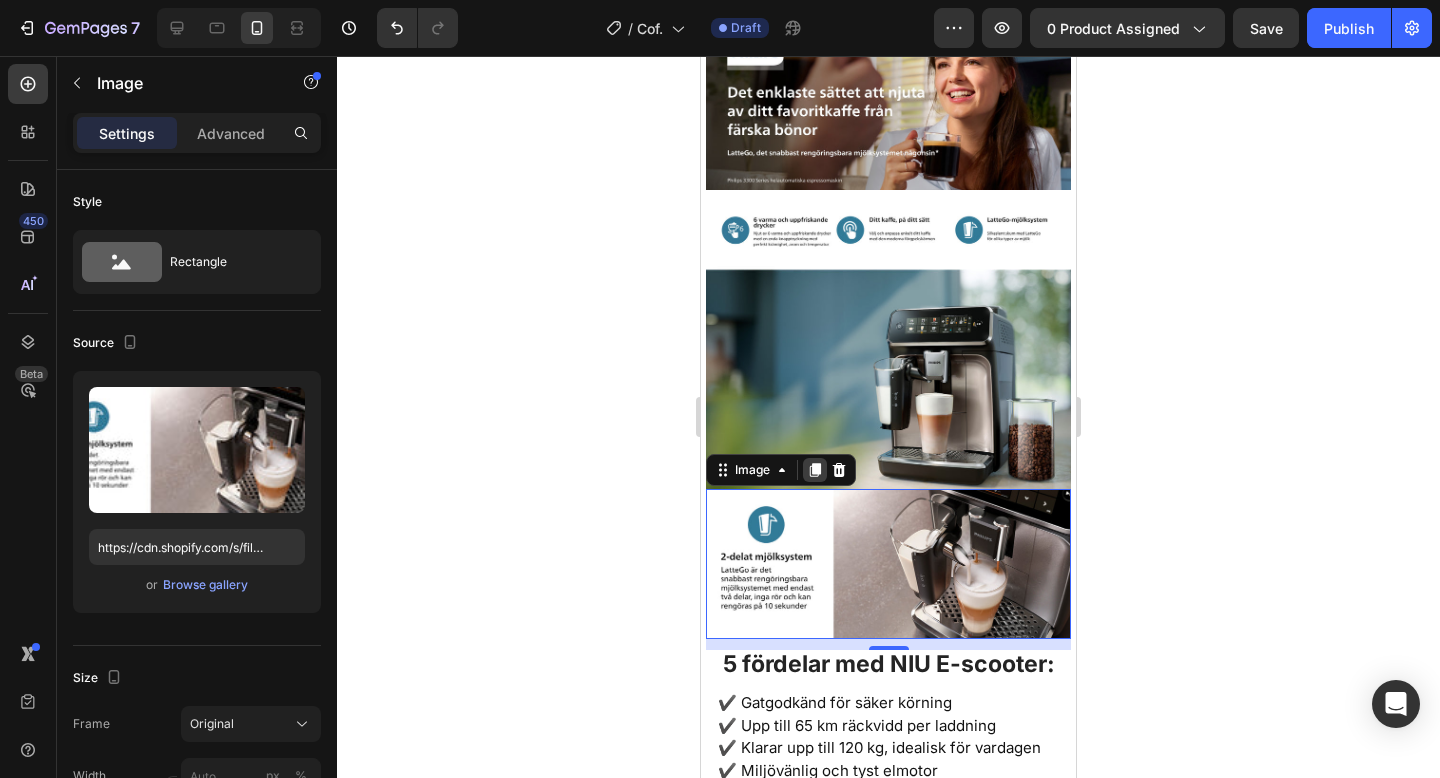click 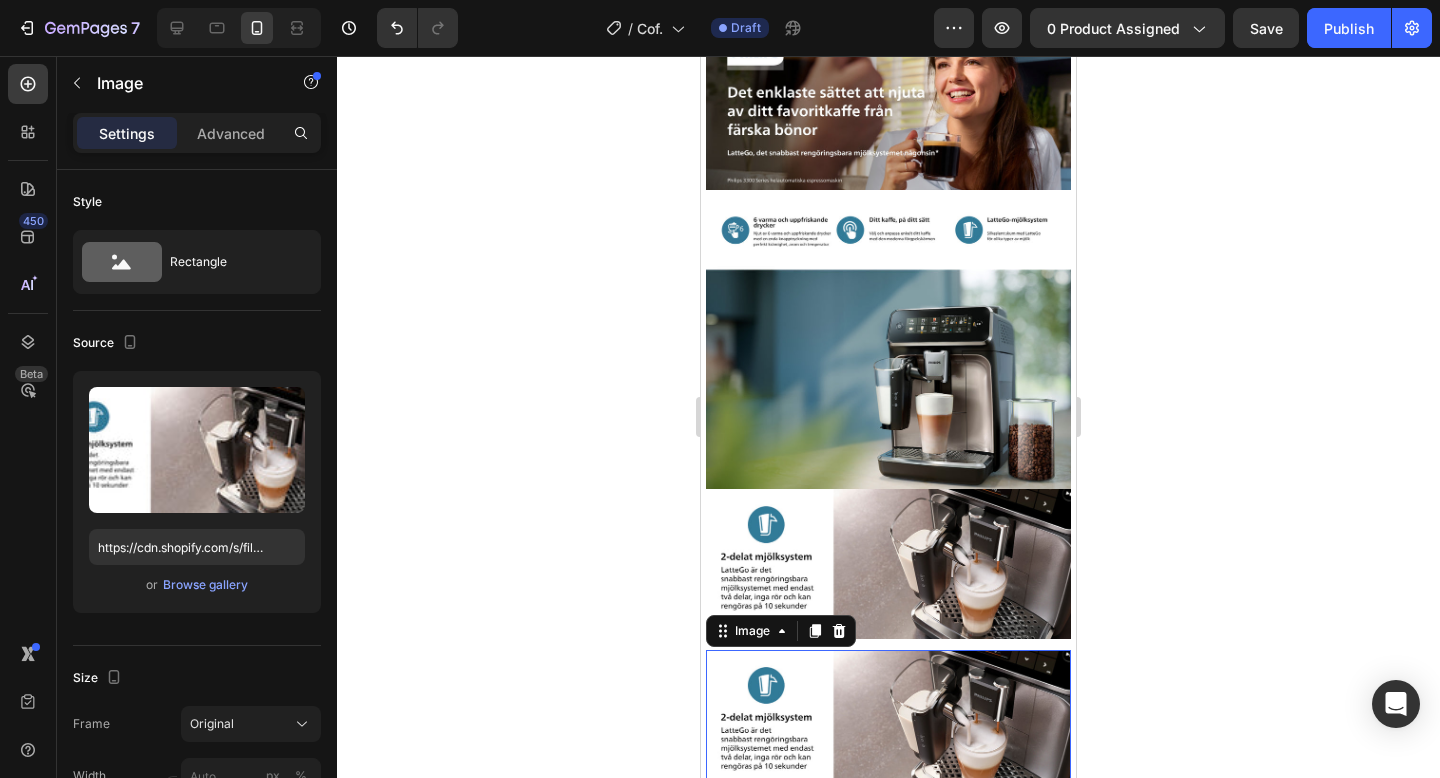 click at bounding box center (888, 725) 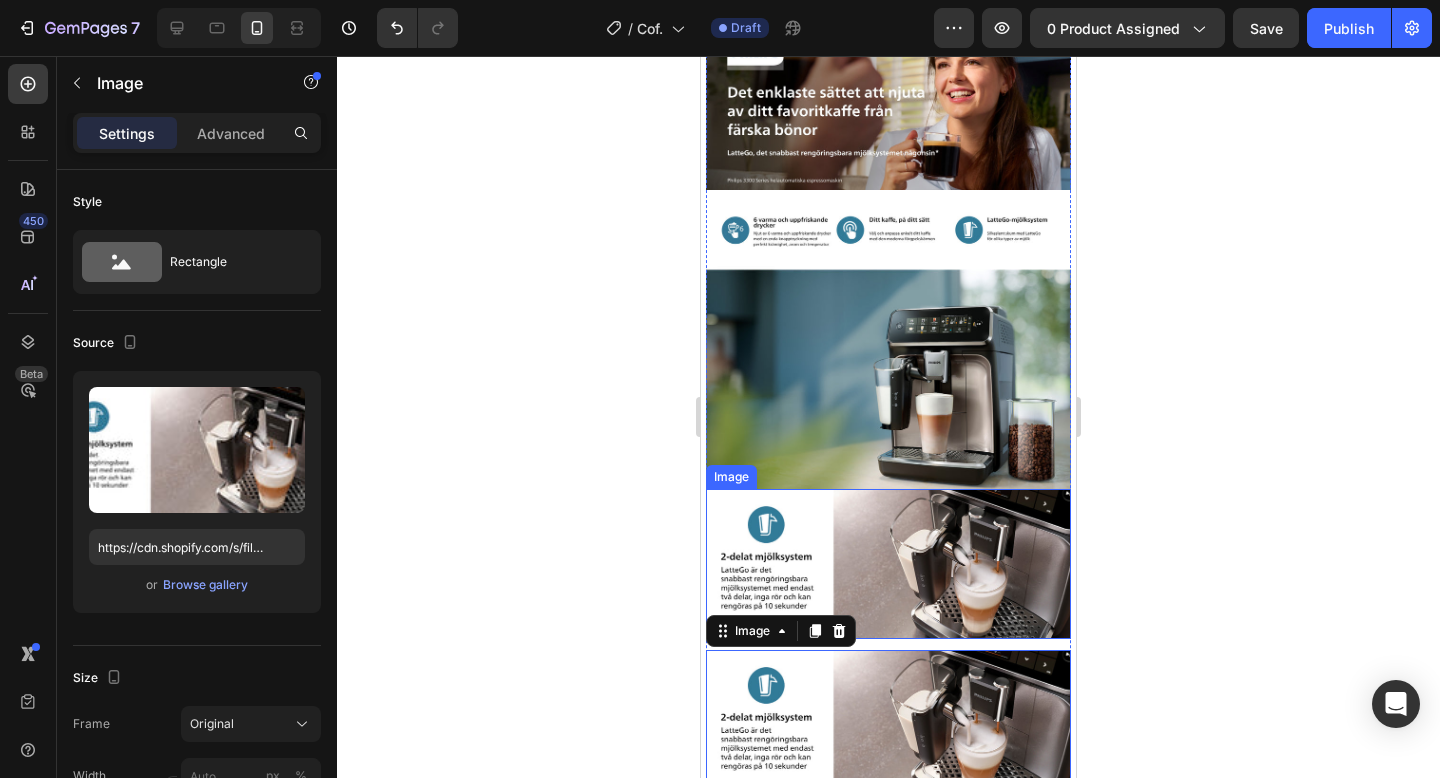click at bounding box center (888, 564) 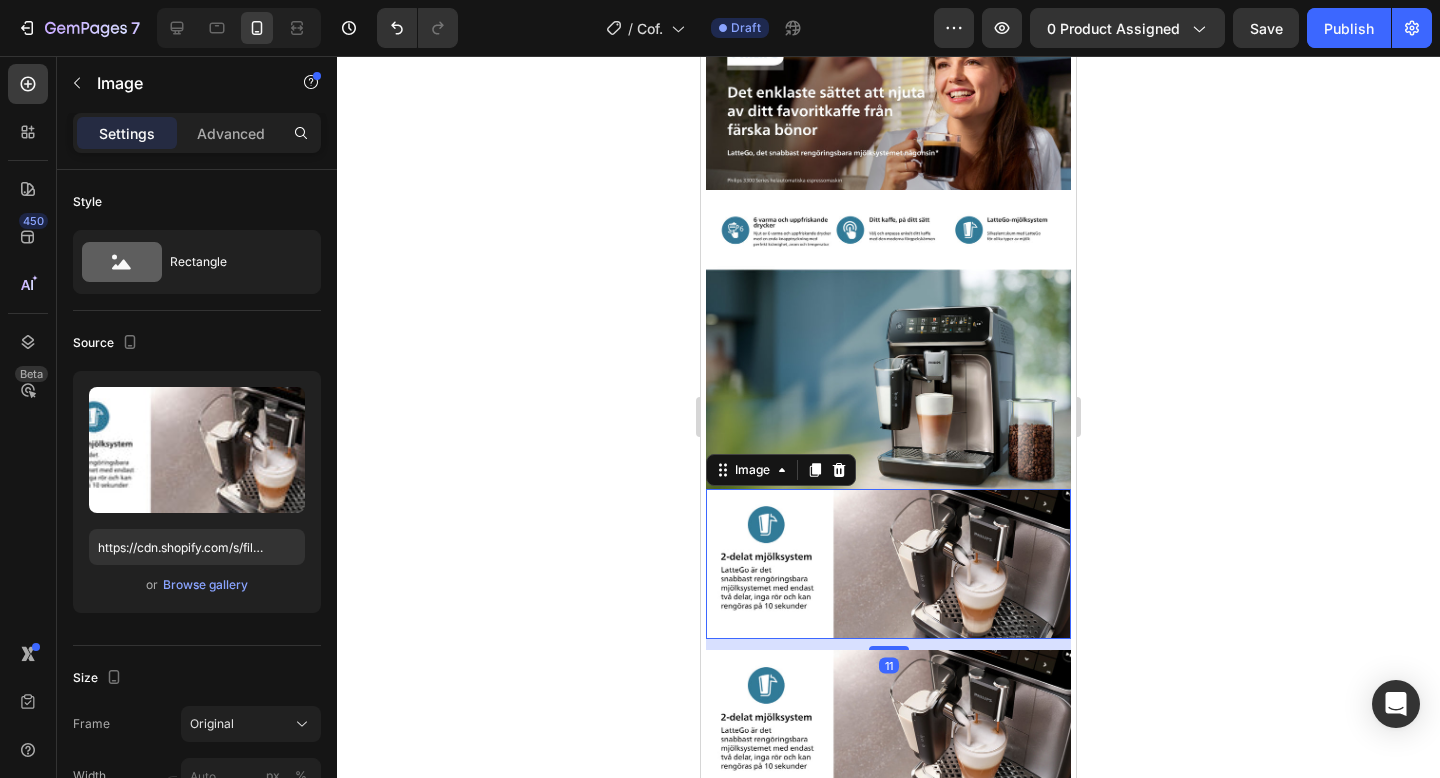 drag, startPoint x: 899, startPoint y: 647, endPoint x: 899, endPoint y: 611, distance: 36 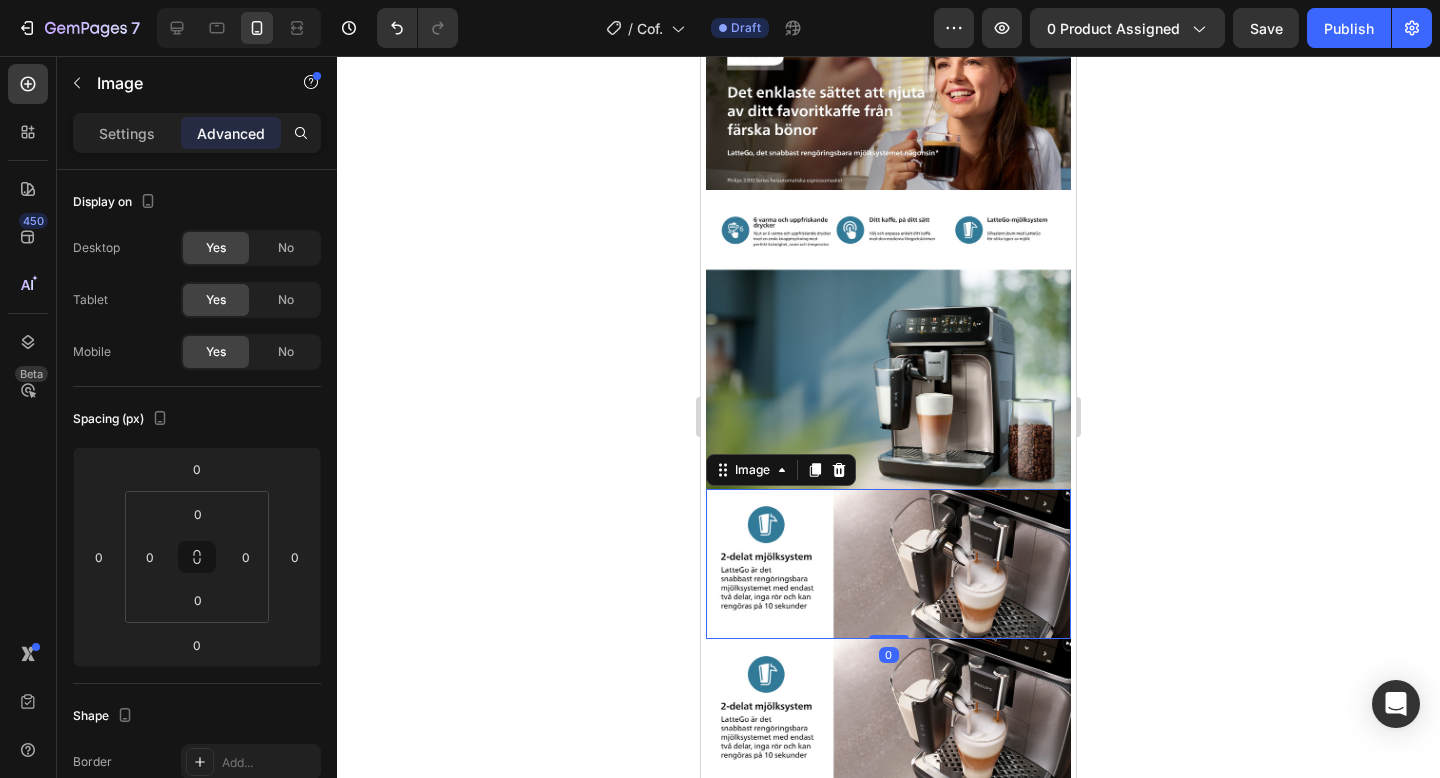 click at bounding box center (888, 714) 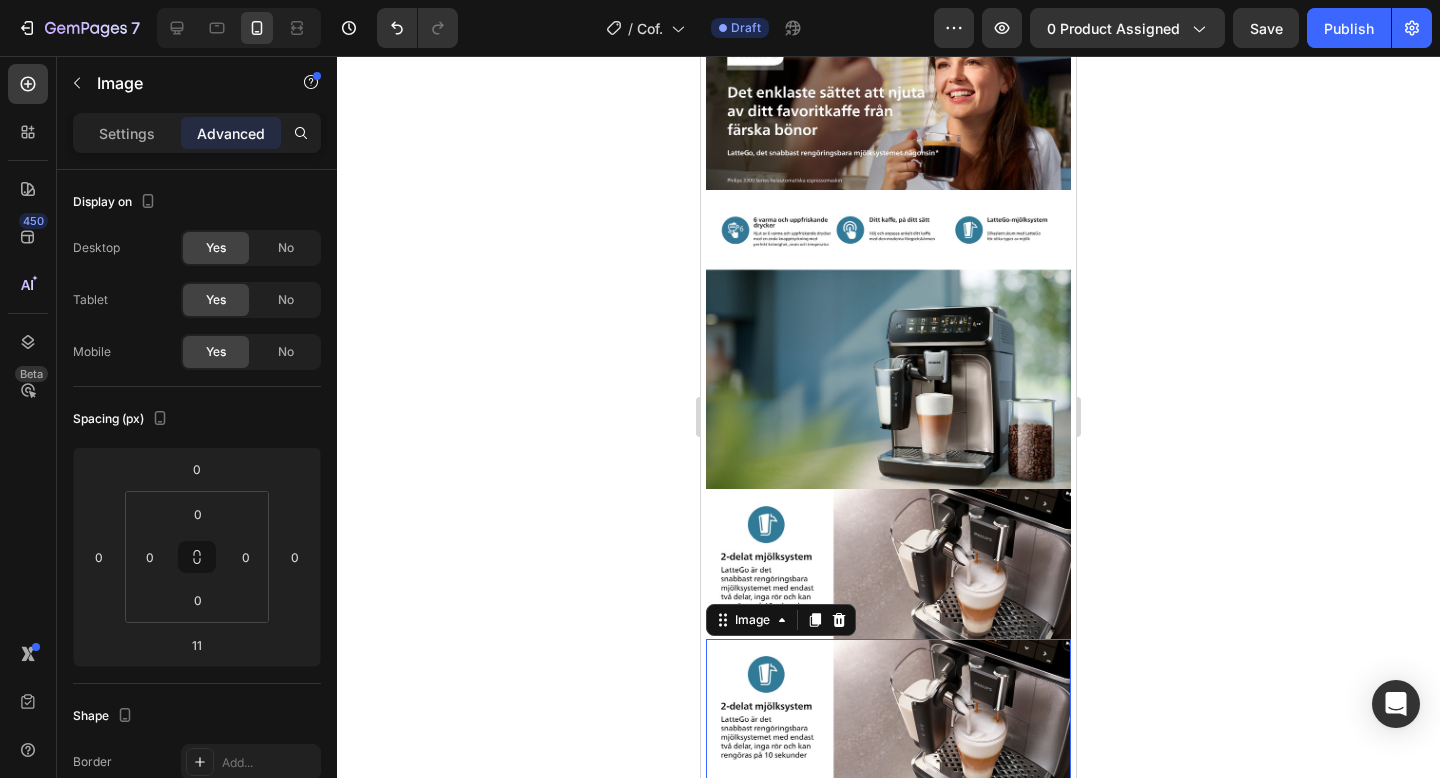 click at bounding box center (888, 714) 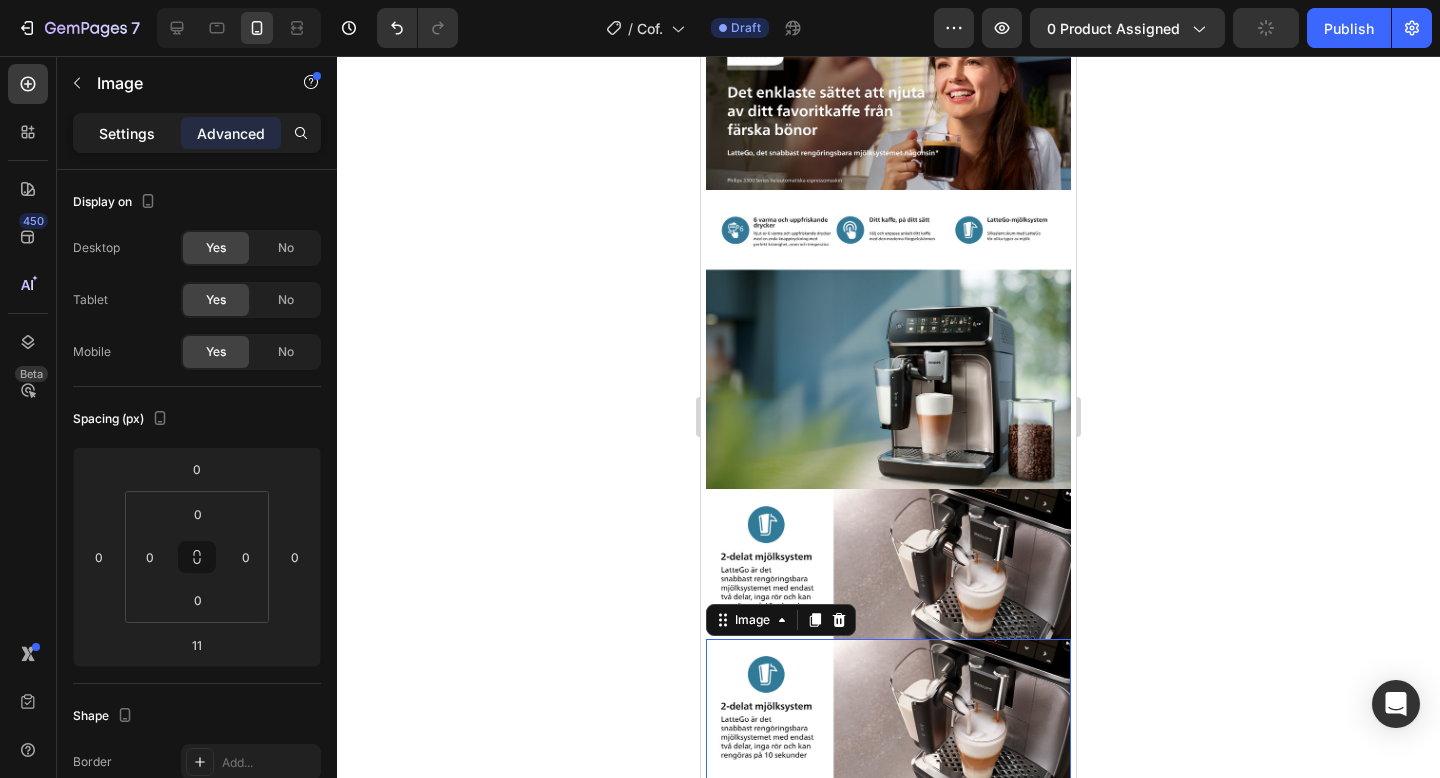 click on "Settings" 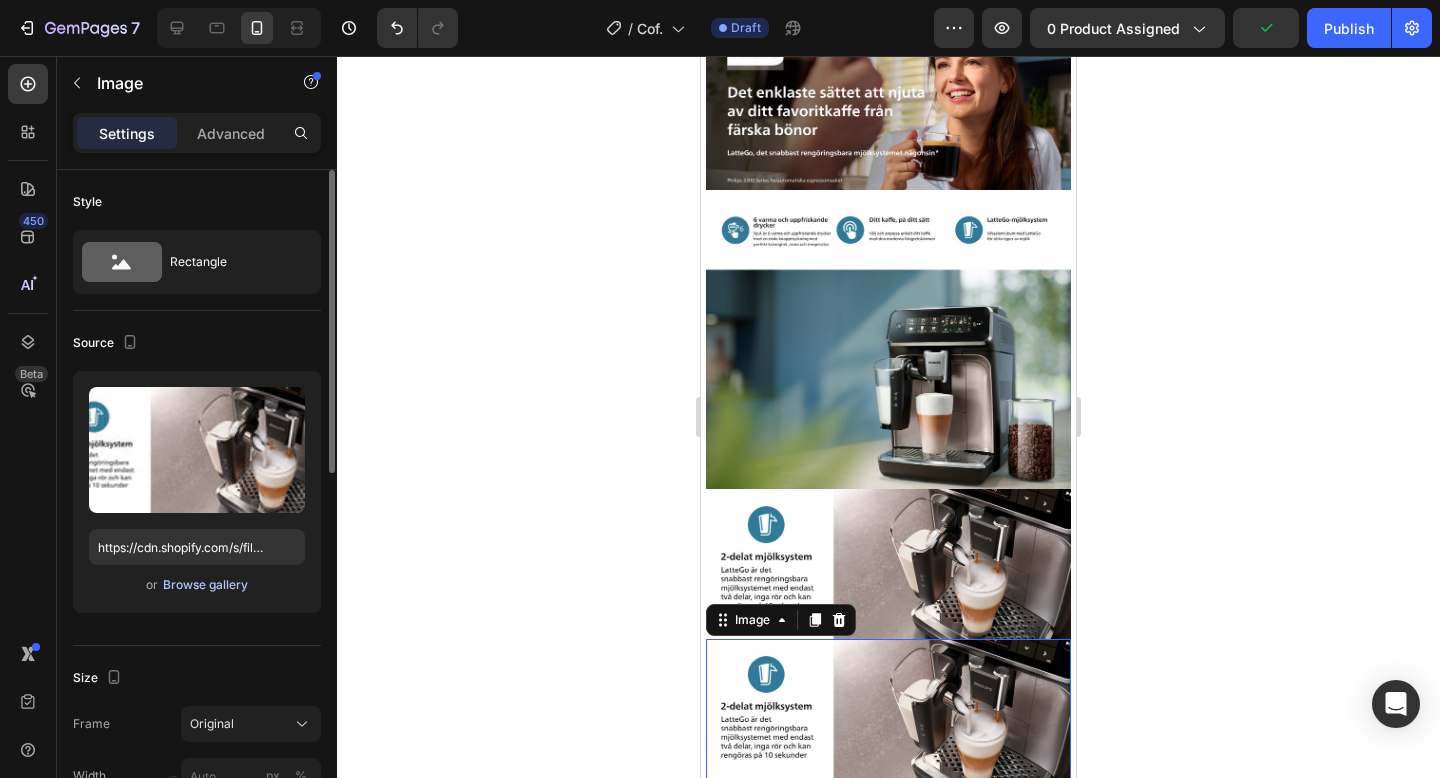 click on "Browse gallery" at bounding box center (205, 585) 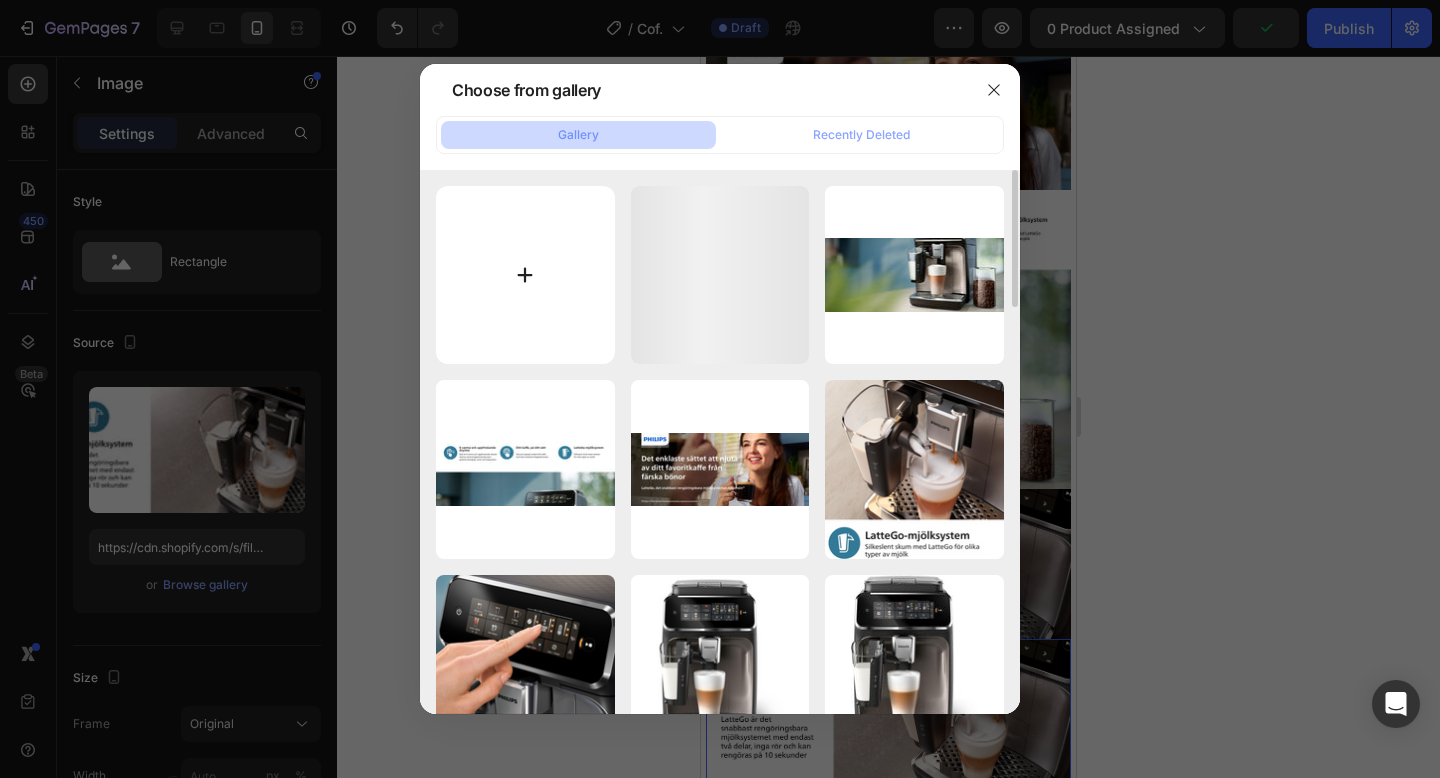 click at bounding box center [525, 275] 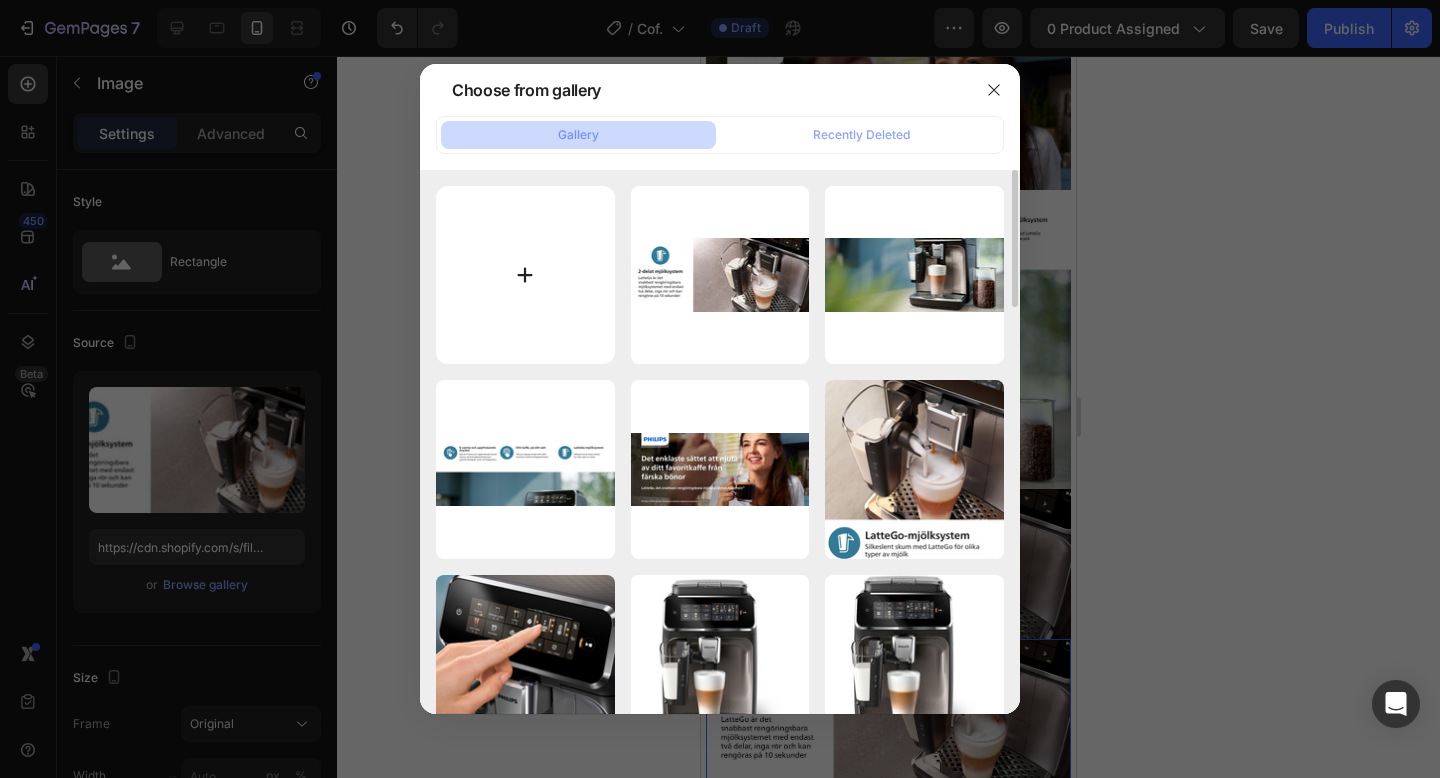 type on "C:\fakepath\71xdf1XF10L._AC_SL1500_.jpg" 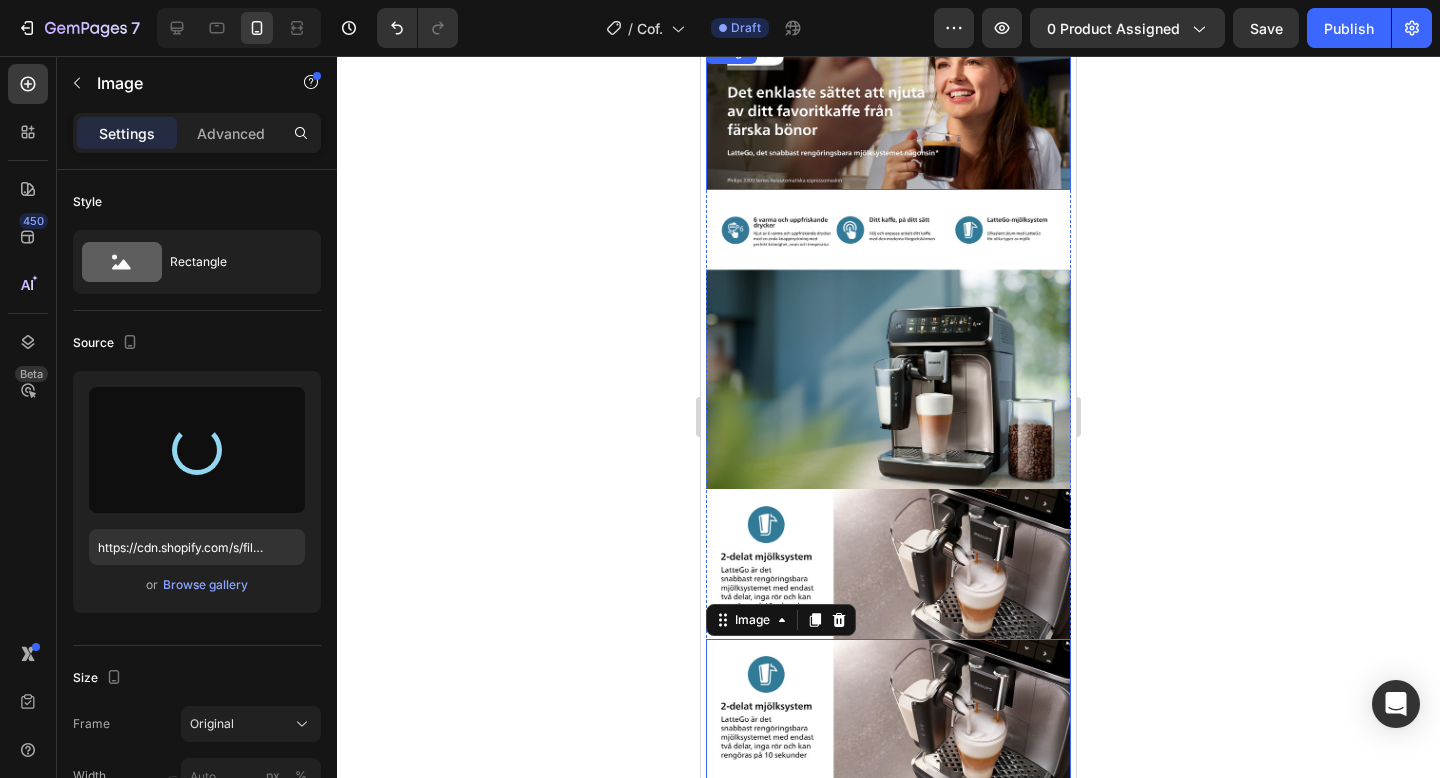 type on "https://cdn.shopify.com/s/files/1/0978/3672/8659/files/gempages_577727115441472188-b55dd2c6-e0ca-4a47-8612-2fe093d3cf6d.jpg" 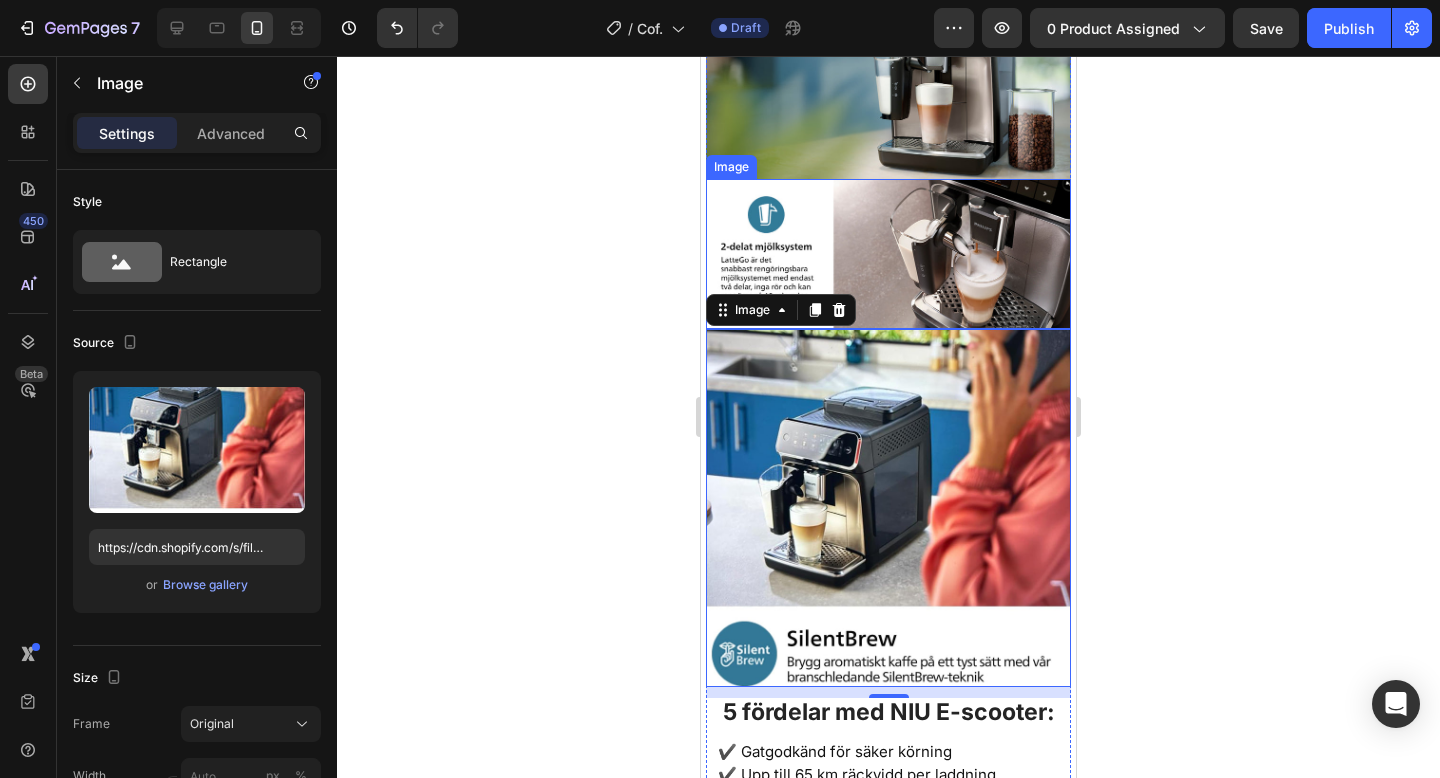 scroll, scrollTop: 1477, scrollLeft: 0, axis: vertical 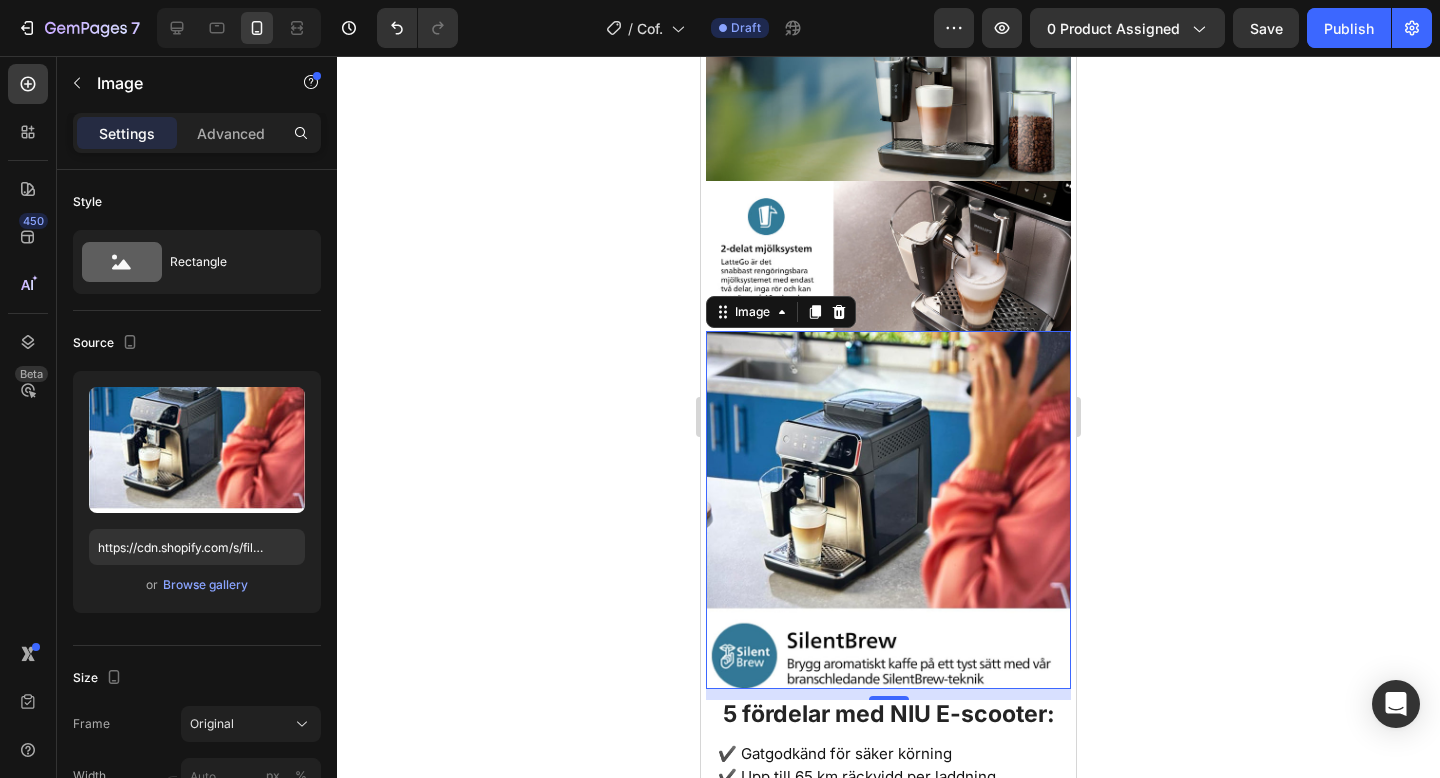 click 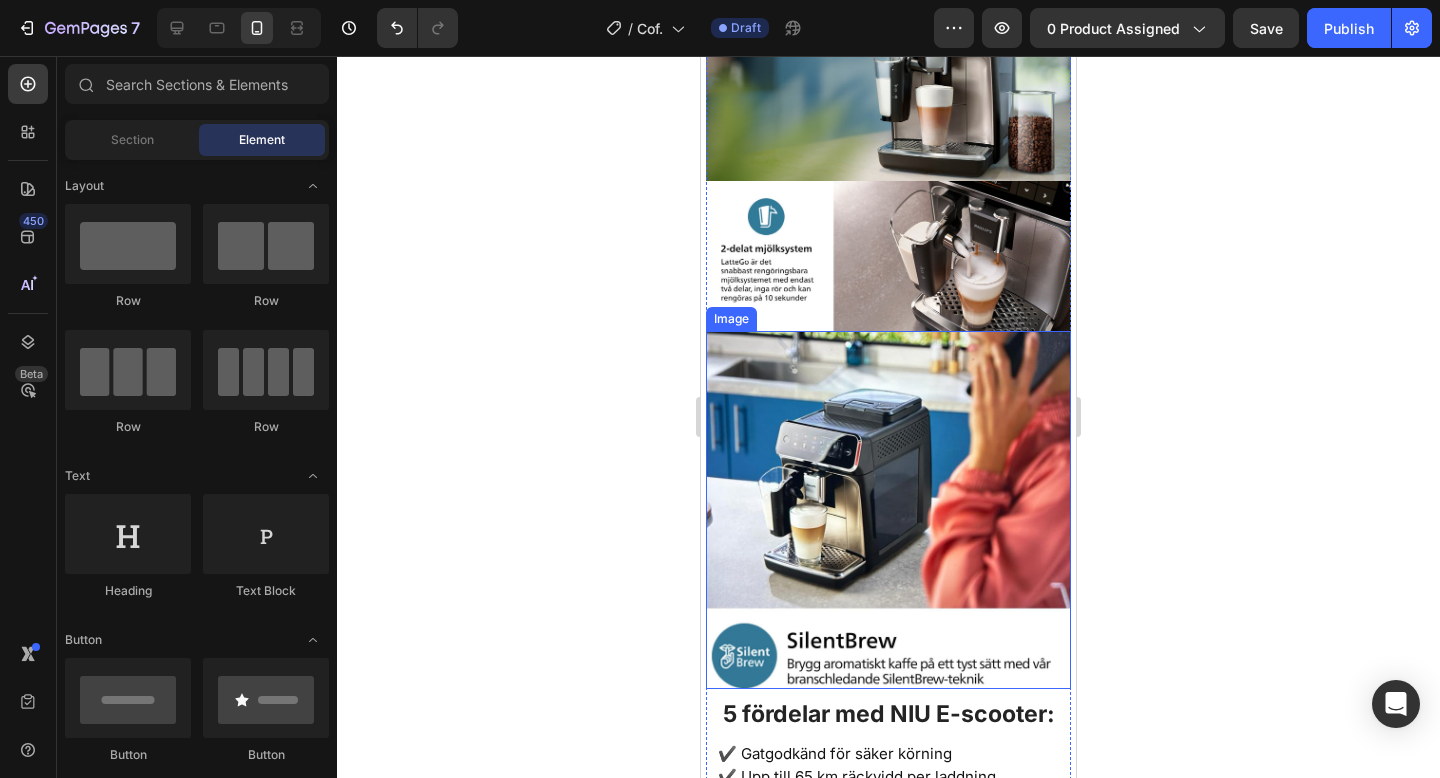 click at bounding box center (888, 510) 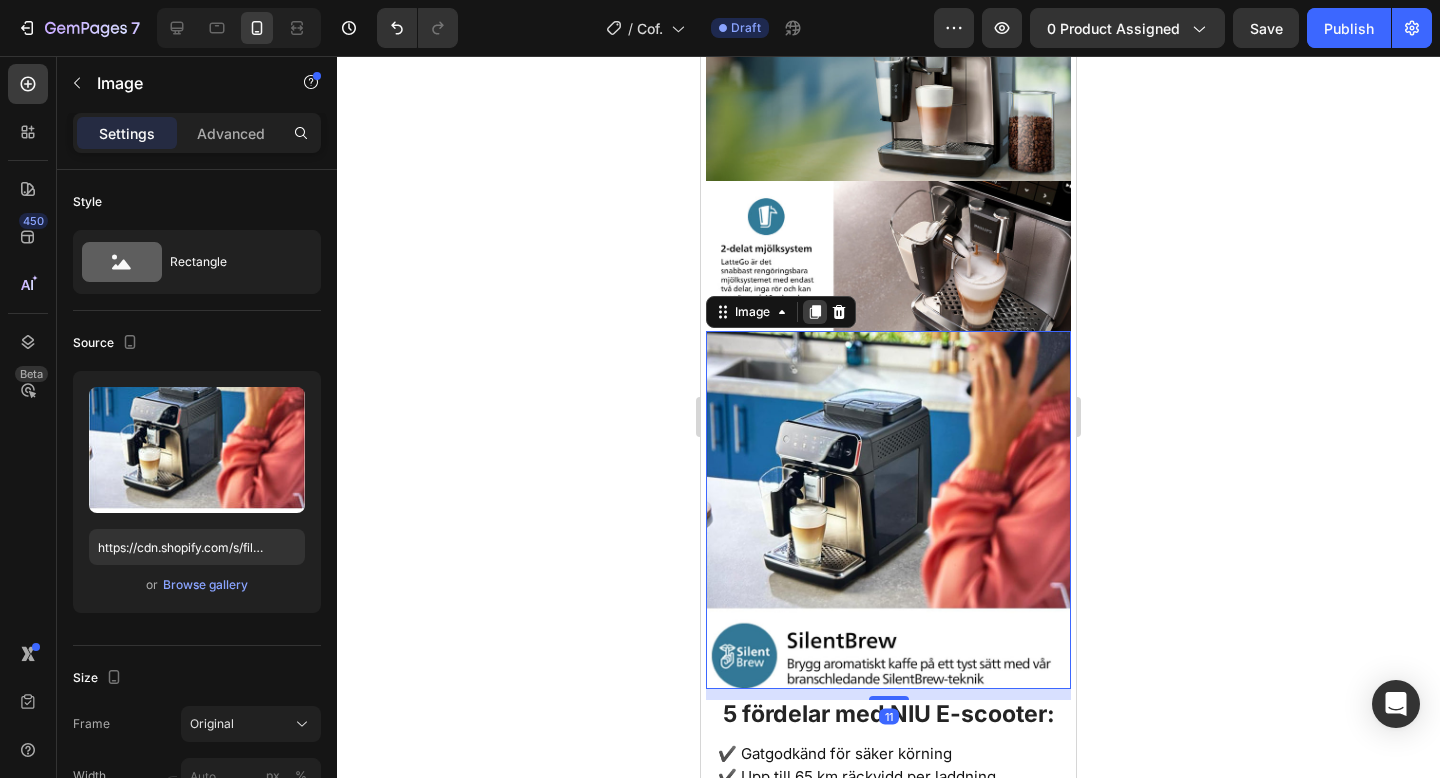 click 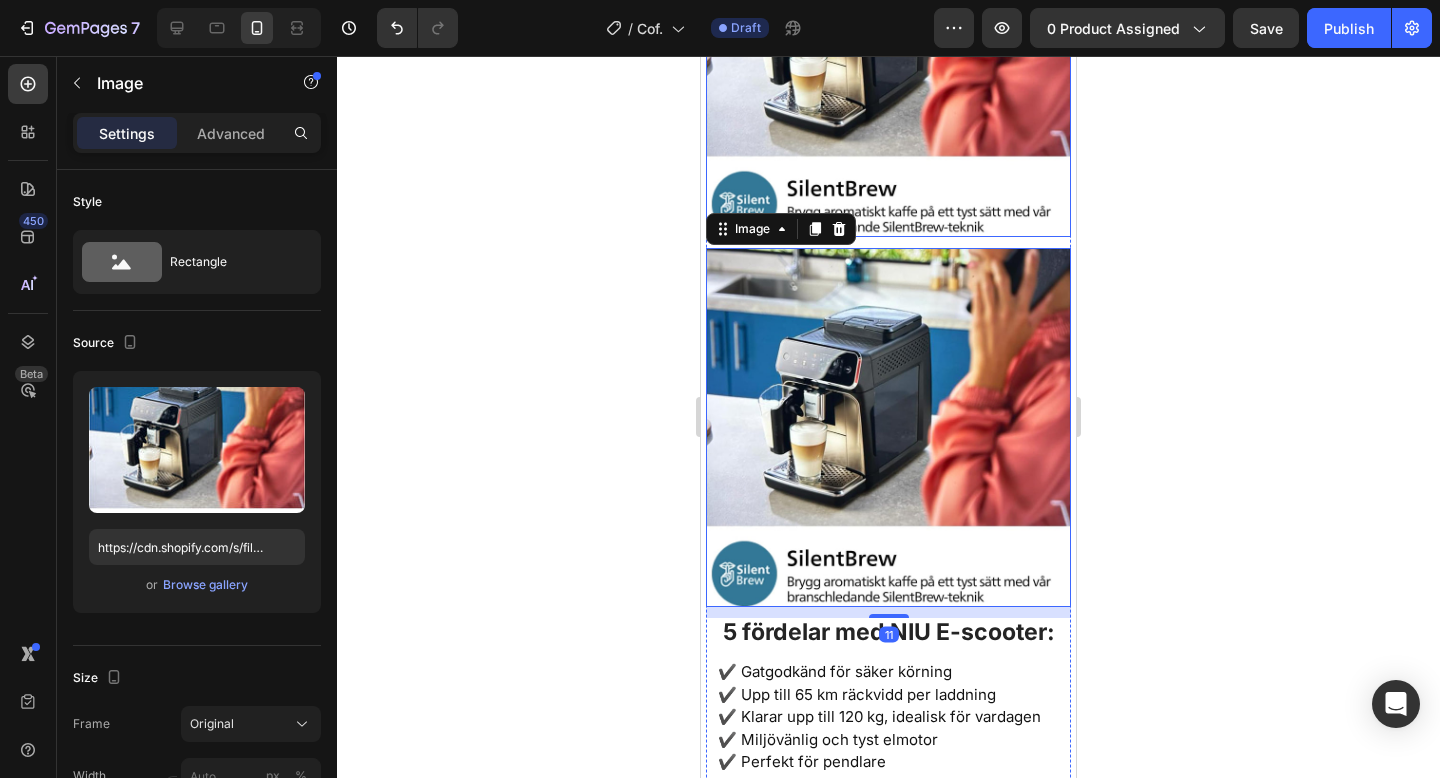 scroll, scrollTop: 1920, scrollLeft: 0, axis: vertical 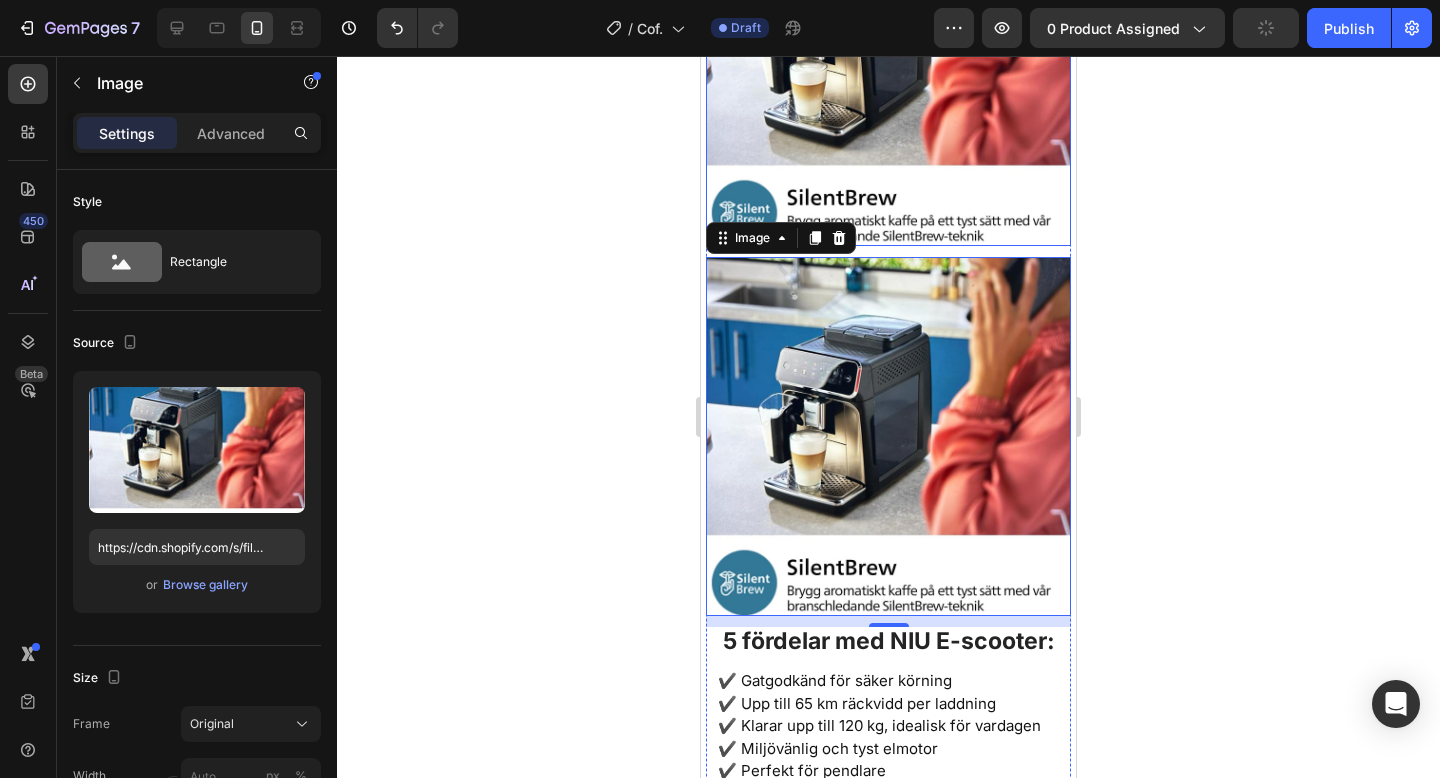 click at bounding box center [888, 67] 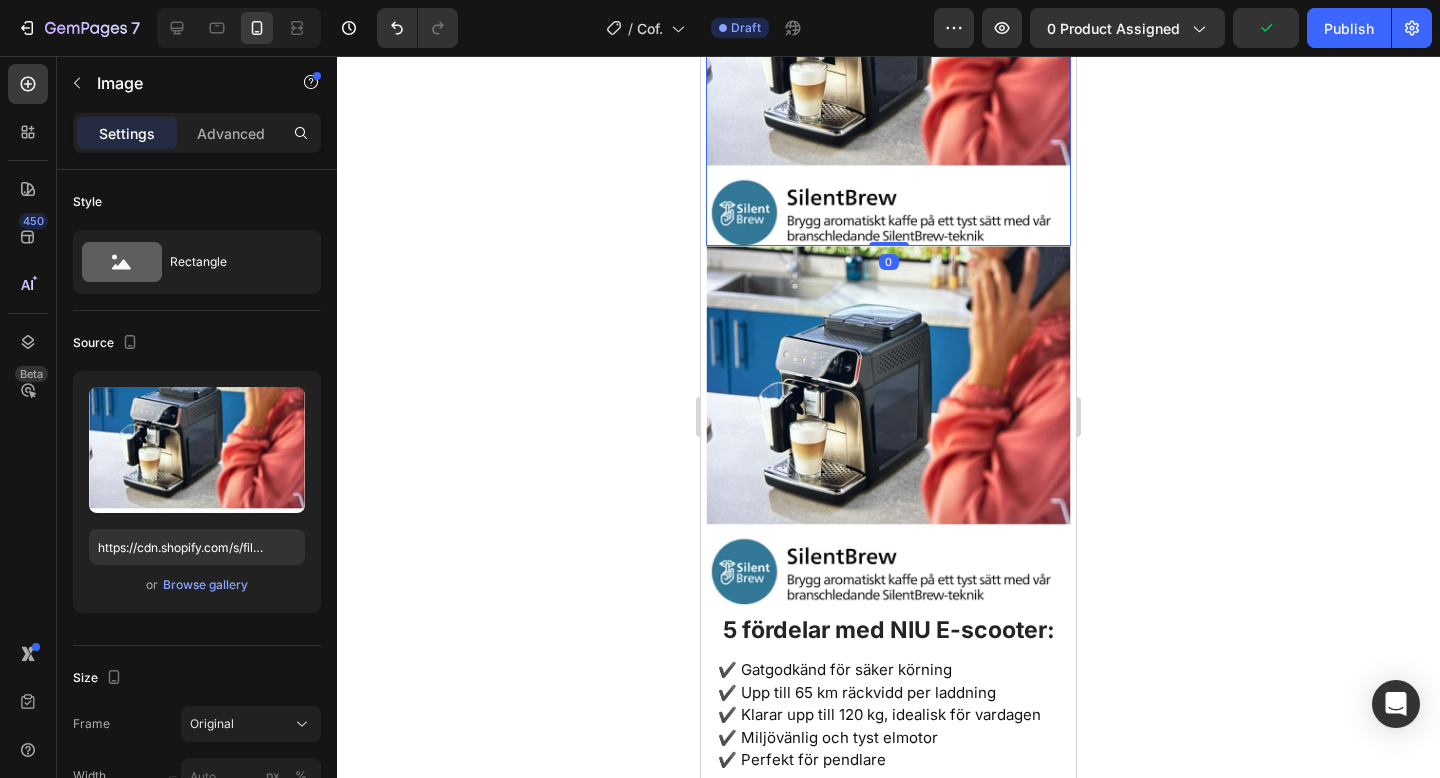 drag, startPoint x: 888, startPoint y: 255, endPoint x: 884, endPoint y: 277, distance: 22.36068 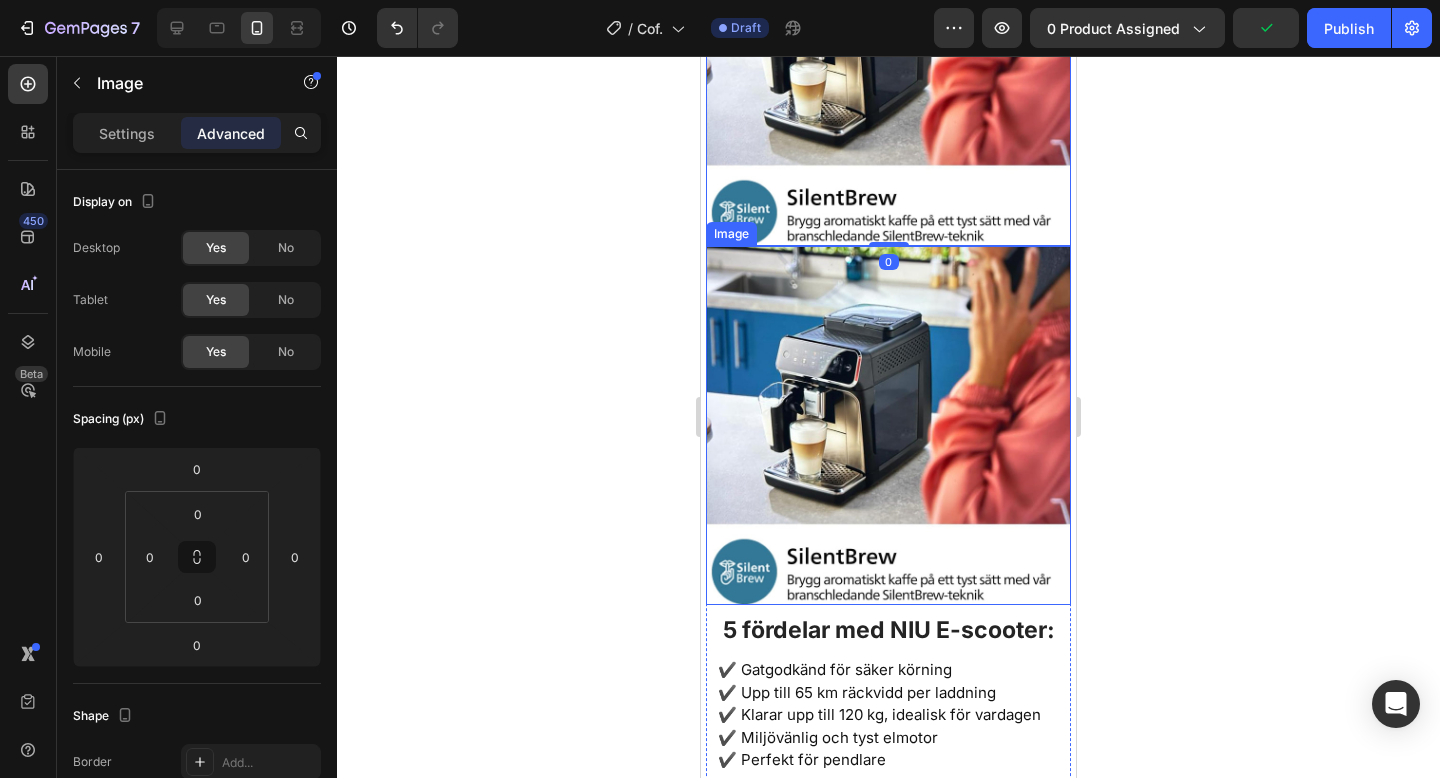 click at bounding box center [888, 425] 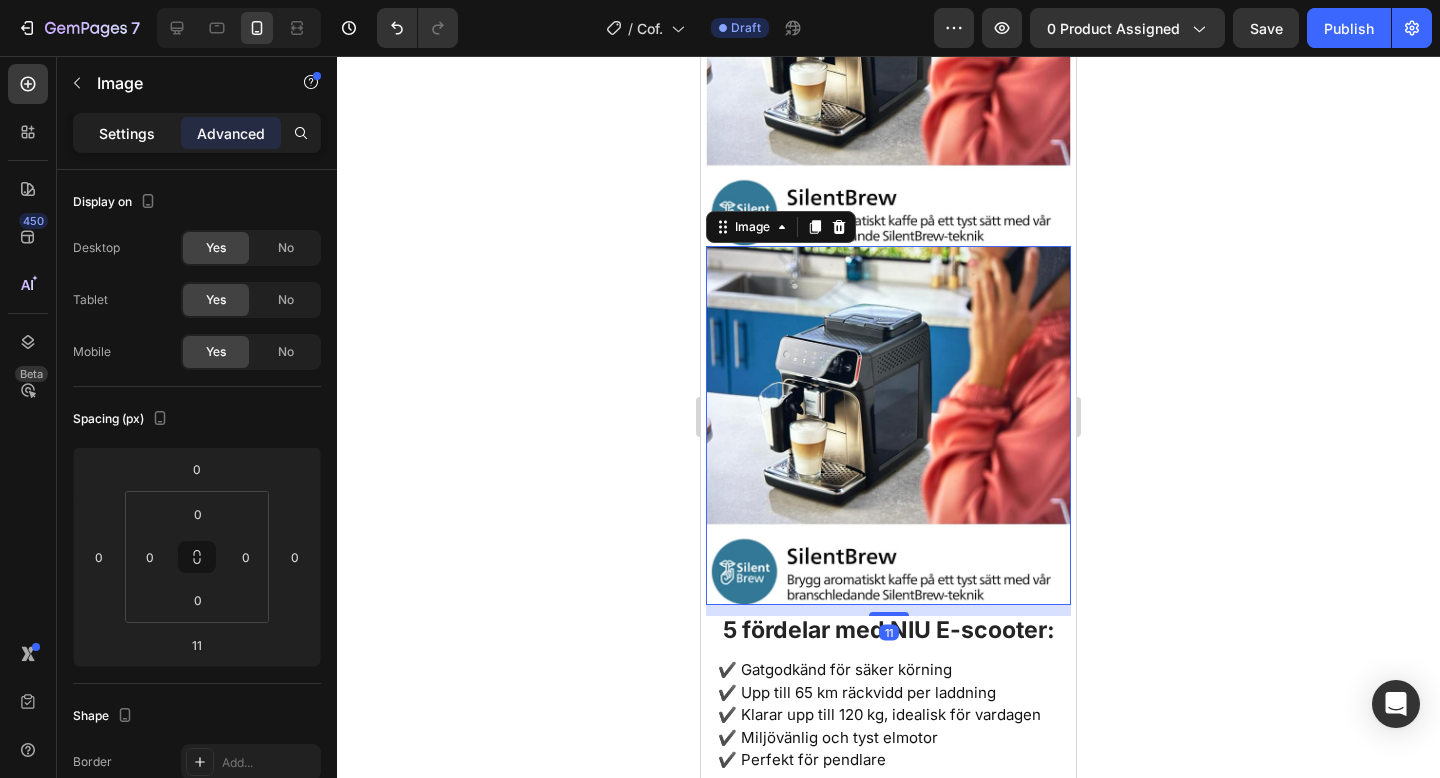 click on "Settings" at bounding box center (127, 133) 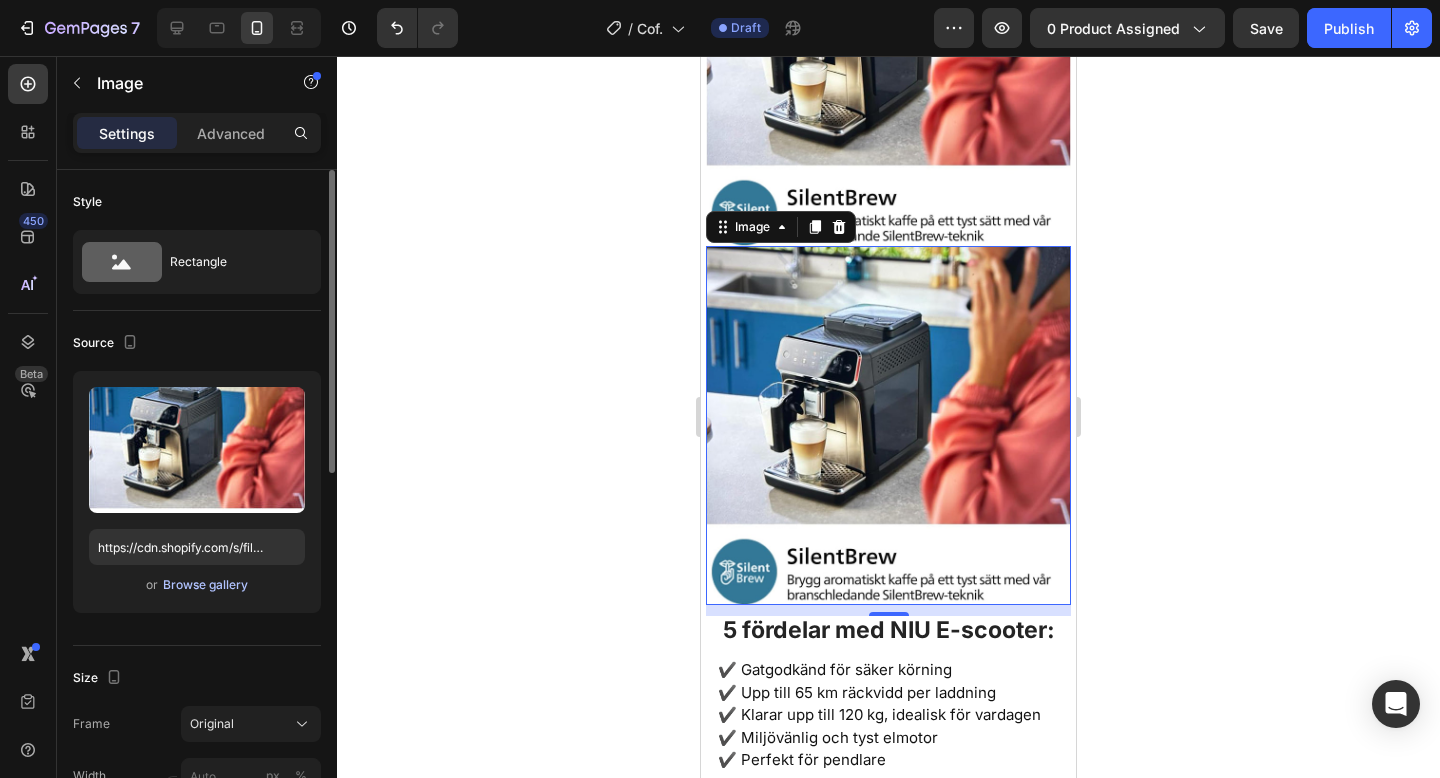 click on "Browse gallery" at bounding box center [205, 585] 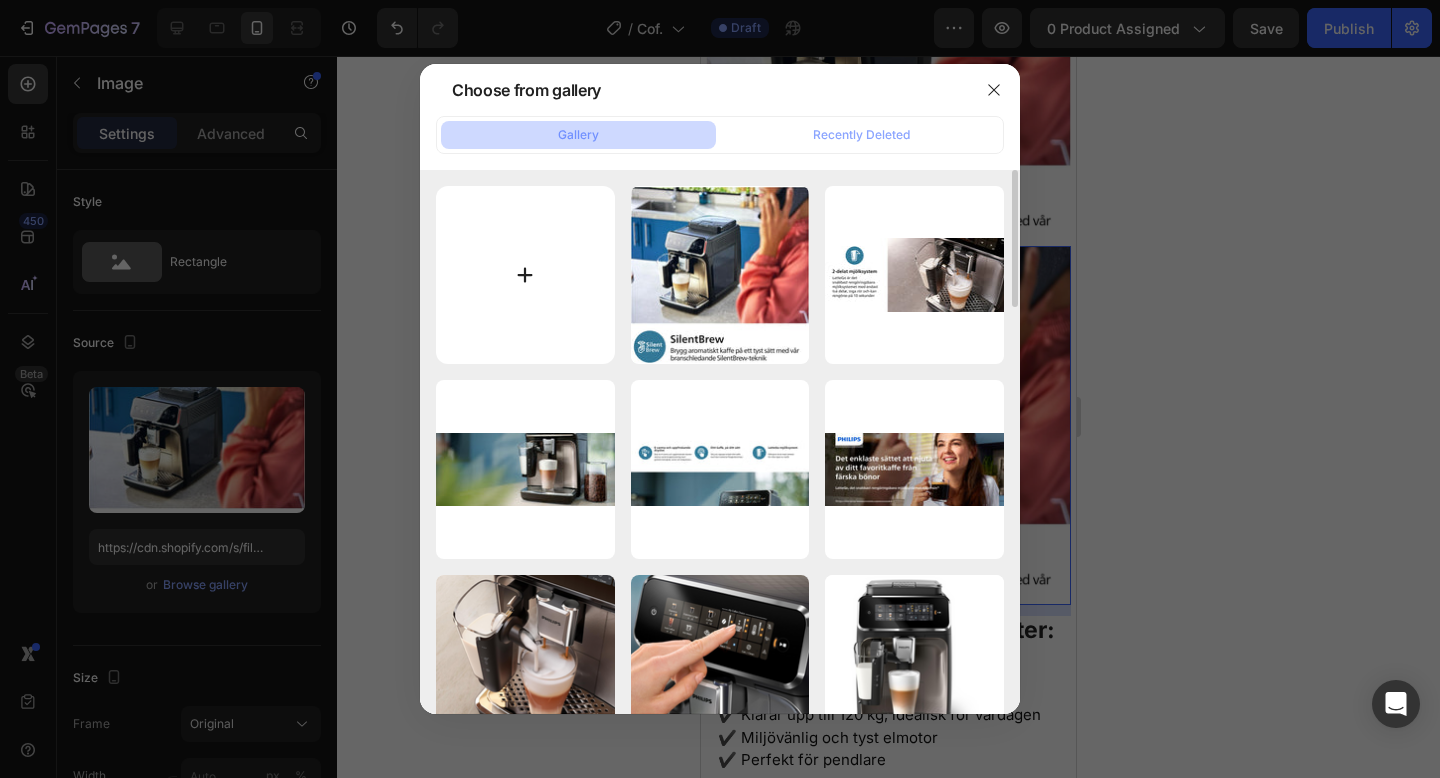 click at bounding box center (525, 275) 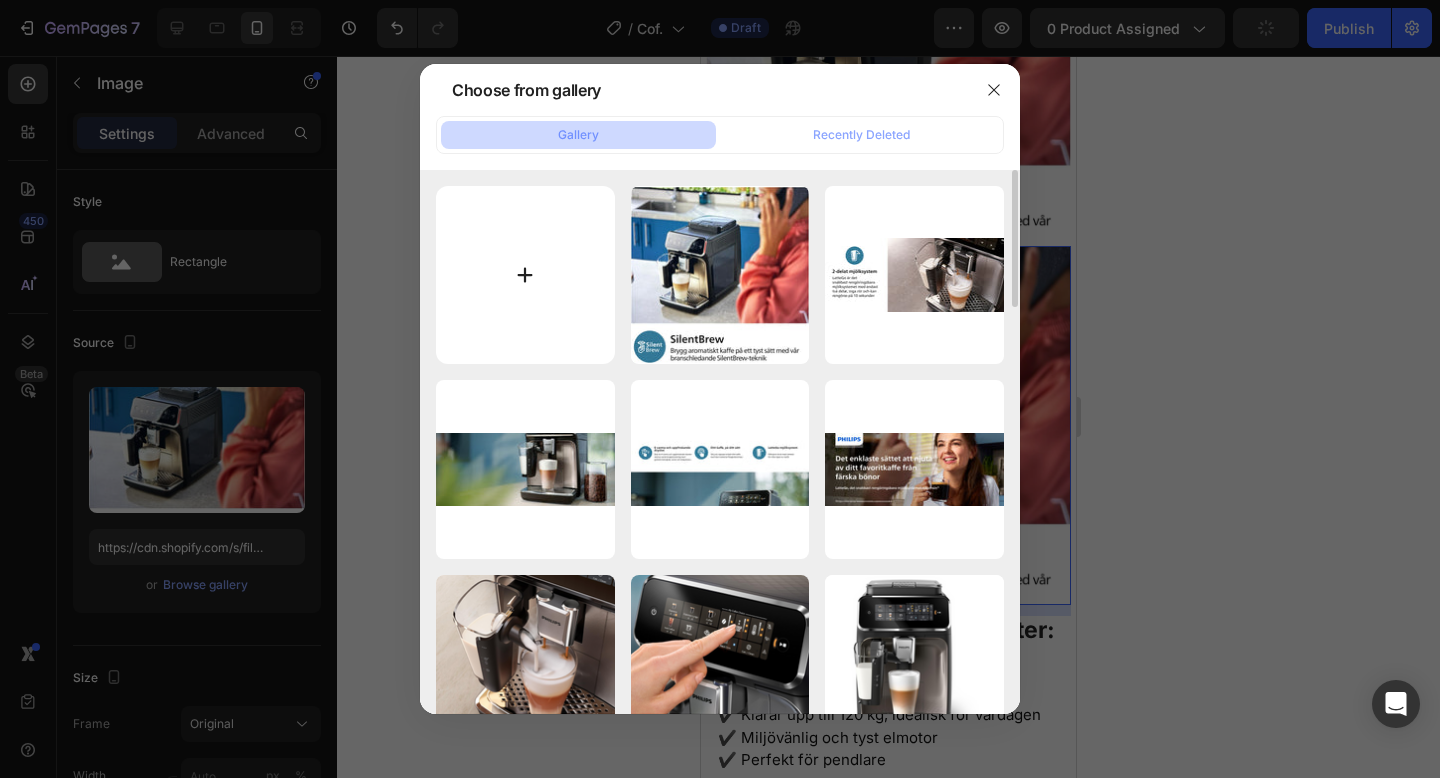 type on "C:\fakepath\71nGuoJw3DL._AC_SL1500_.jpg" 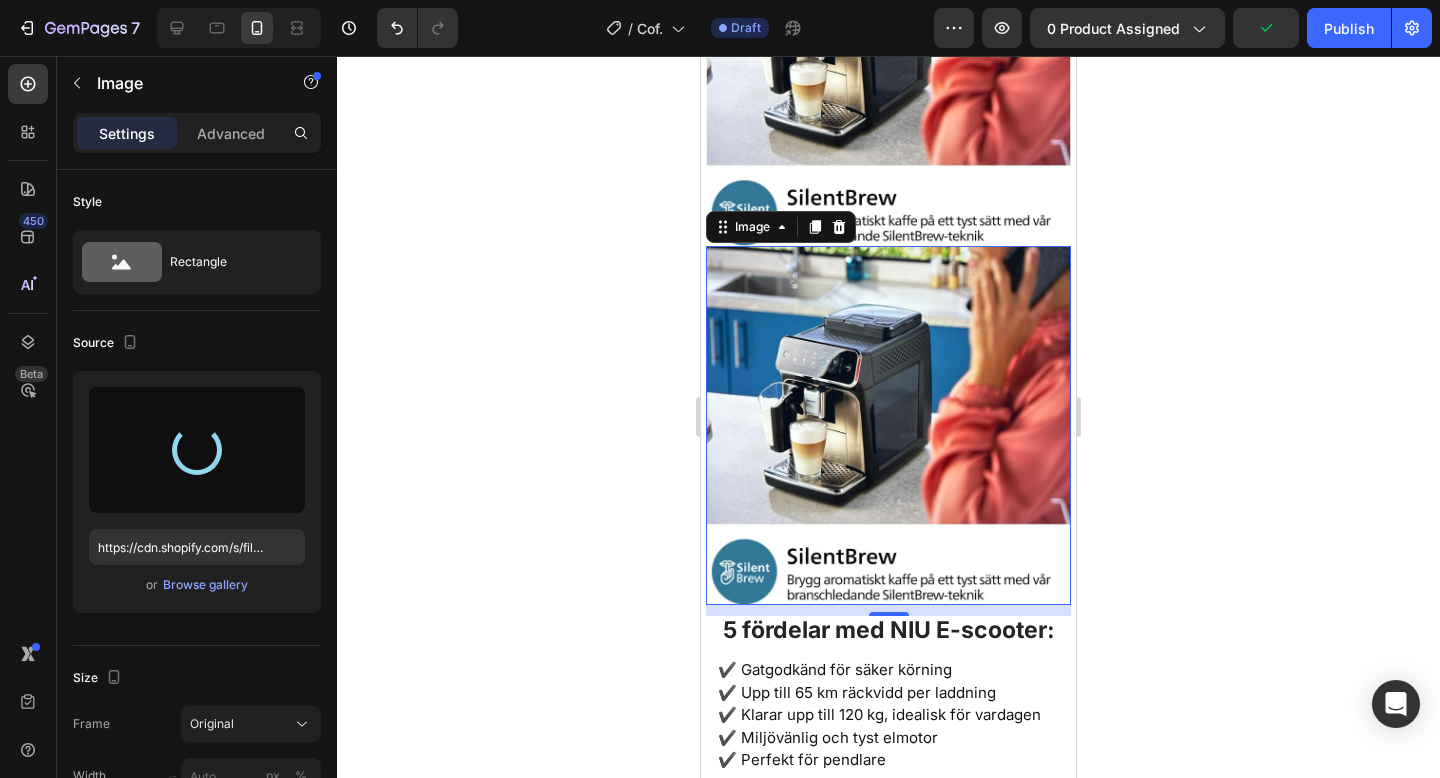 type on "https://cdn.shopify.com/s/files/1/0978/3672/8659/files/gempages_577727115441472188-1dfcf1ad-6ba2-4a8b-9733-a39e36d37eb0.jpg" 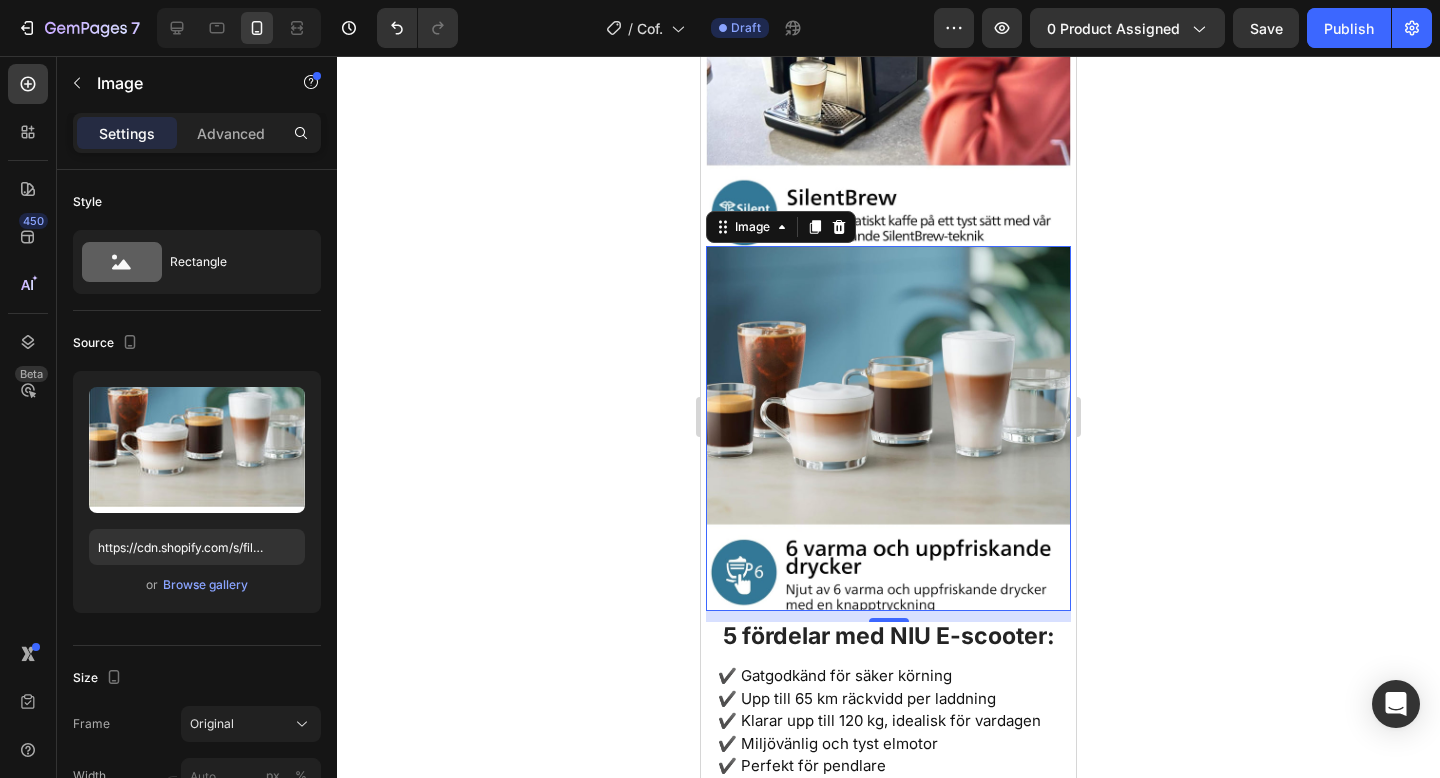 click 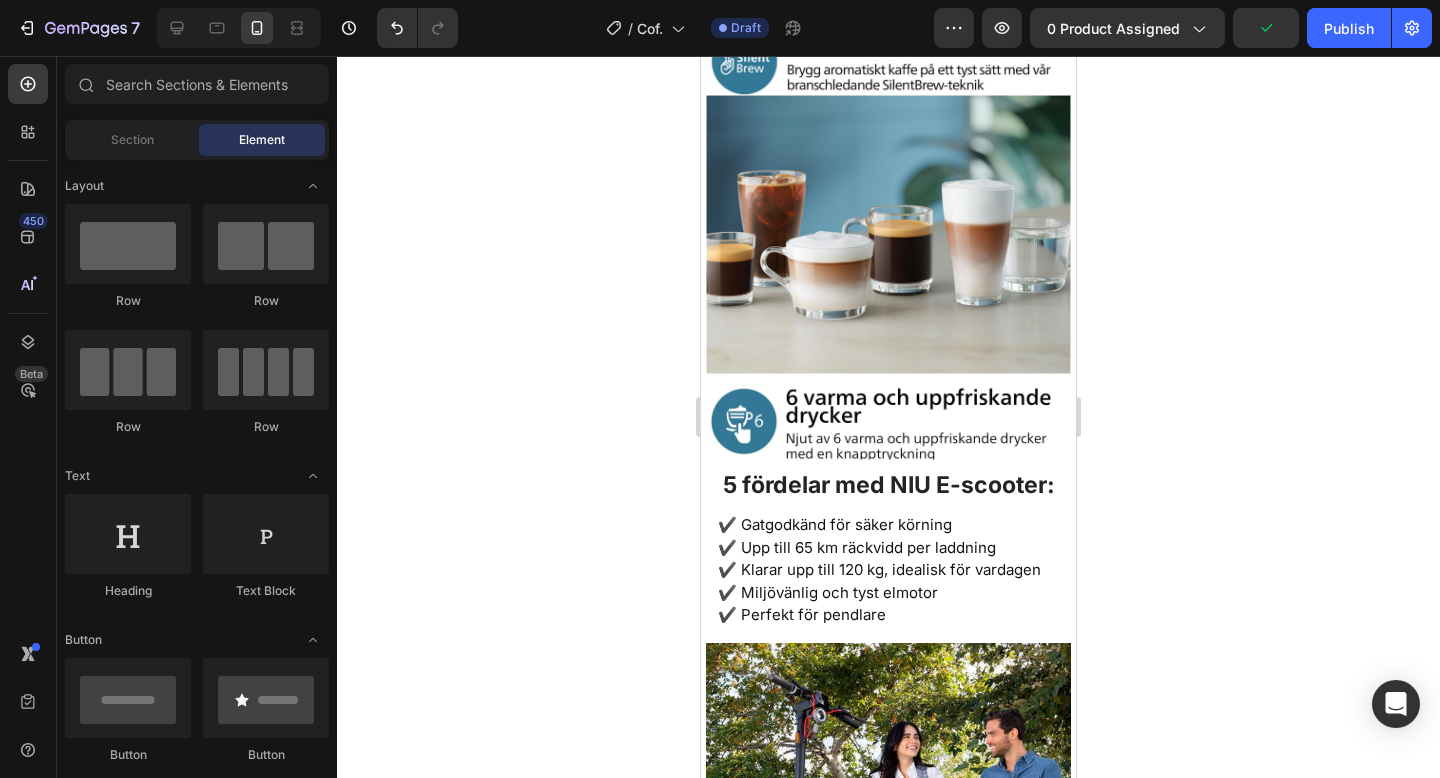 scroll, scrollTop: 2098, scrollLeft: 0, axis: vertical 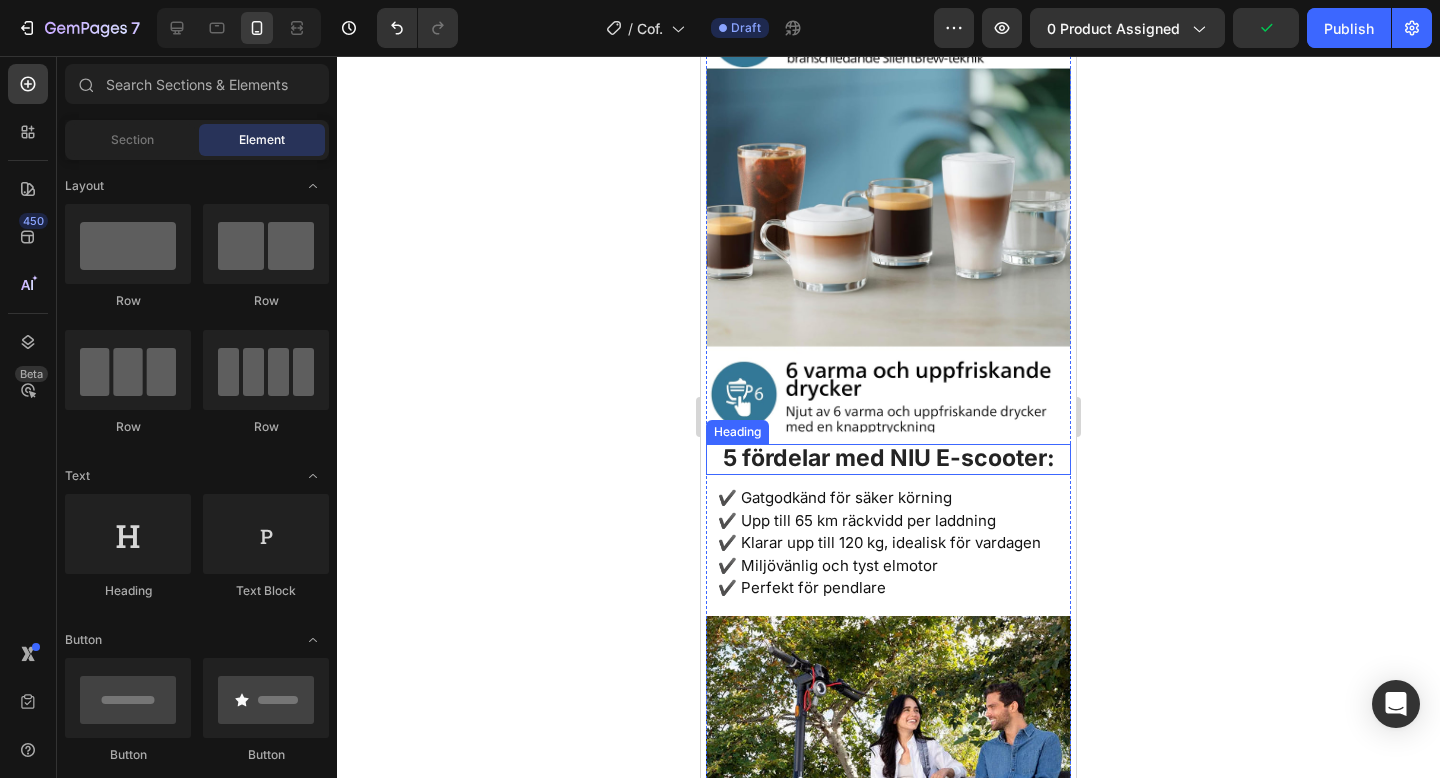 click on "5 fördelar med NIU E-scooter:" at bounding box center (889, 458) 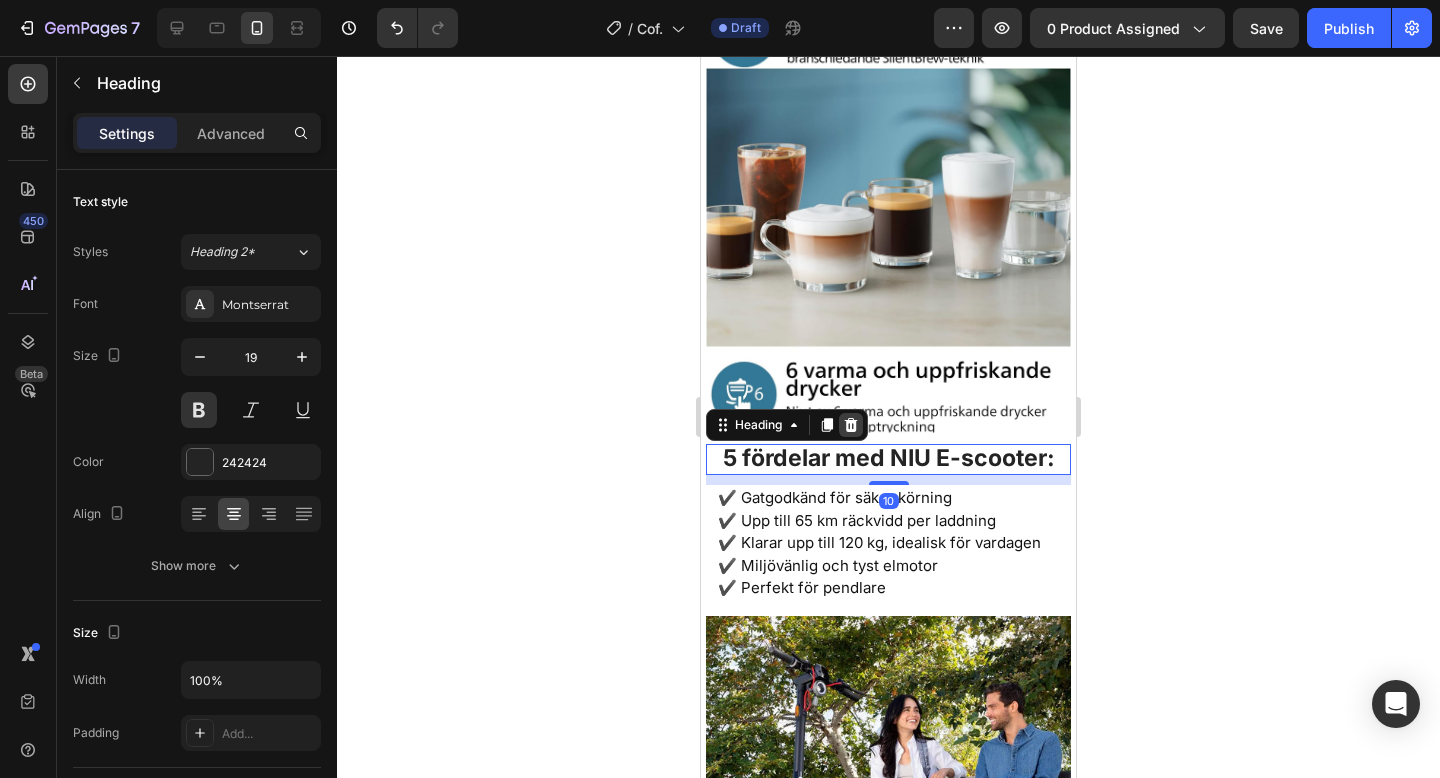 click 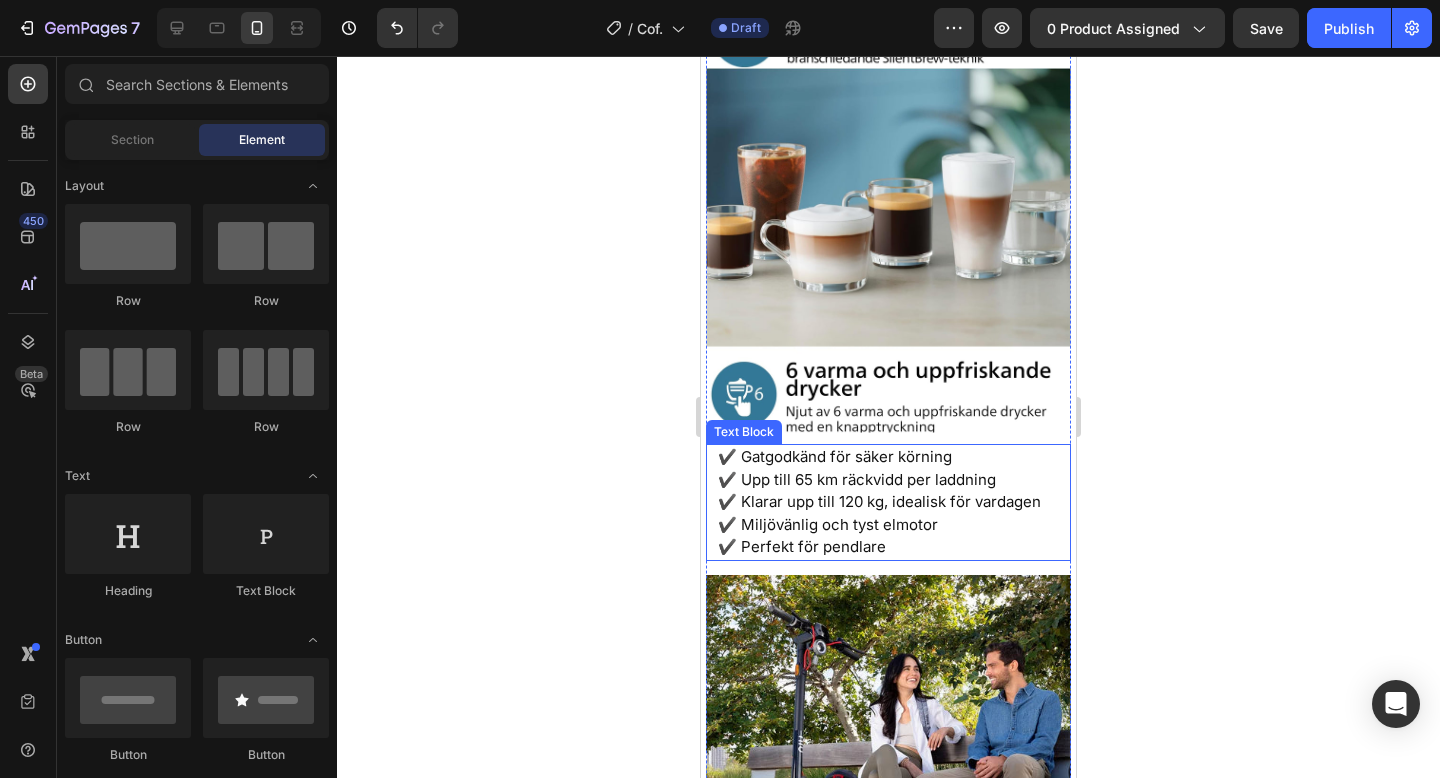 click on "✔️ Perfekt för pendlare" at bounding box center [888, 547] 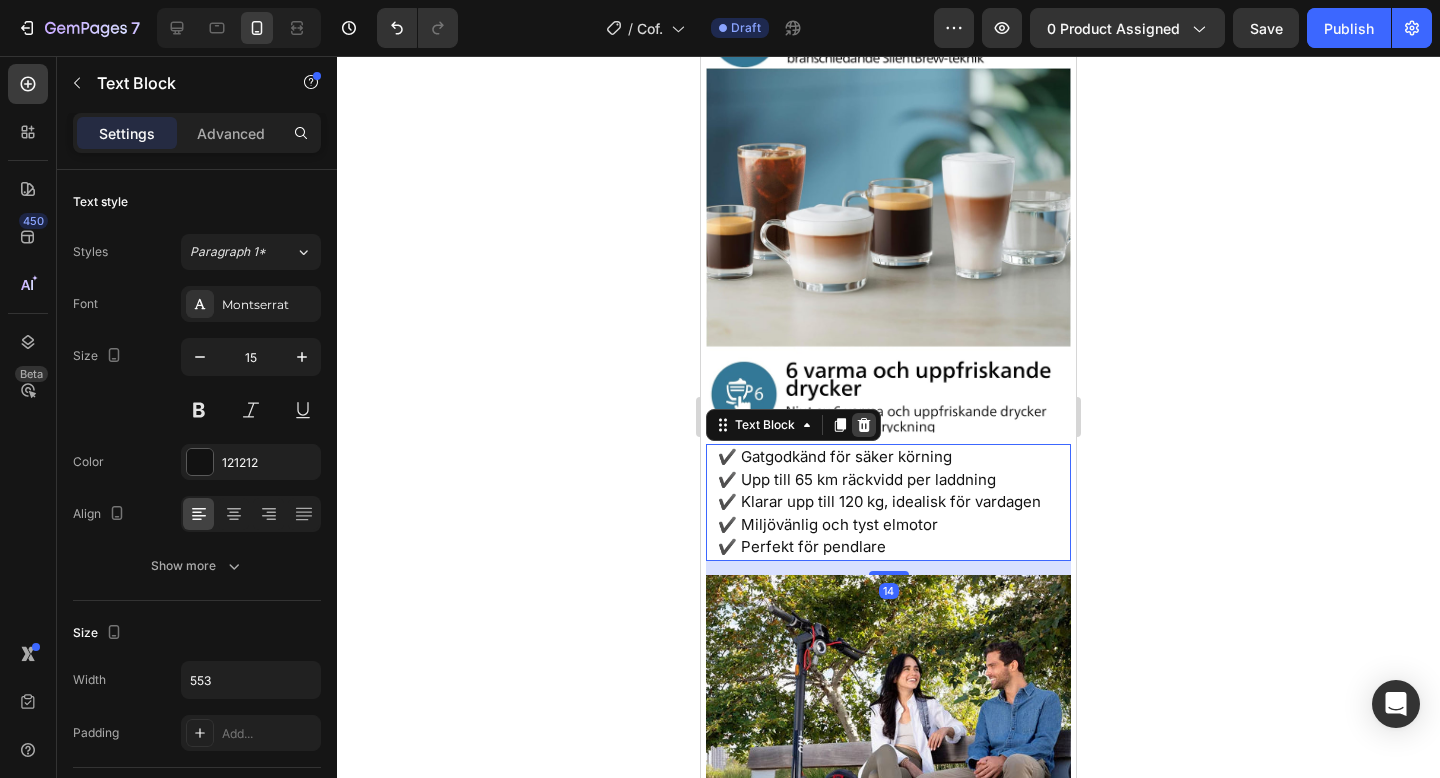 click 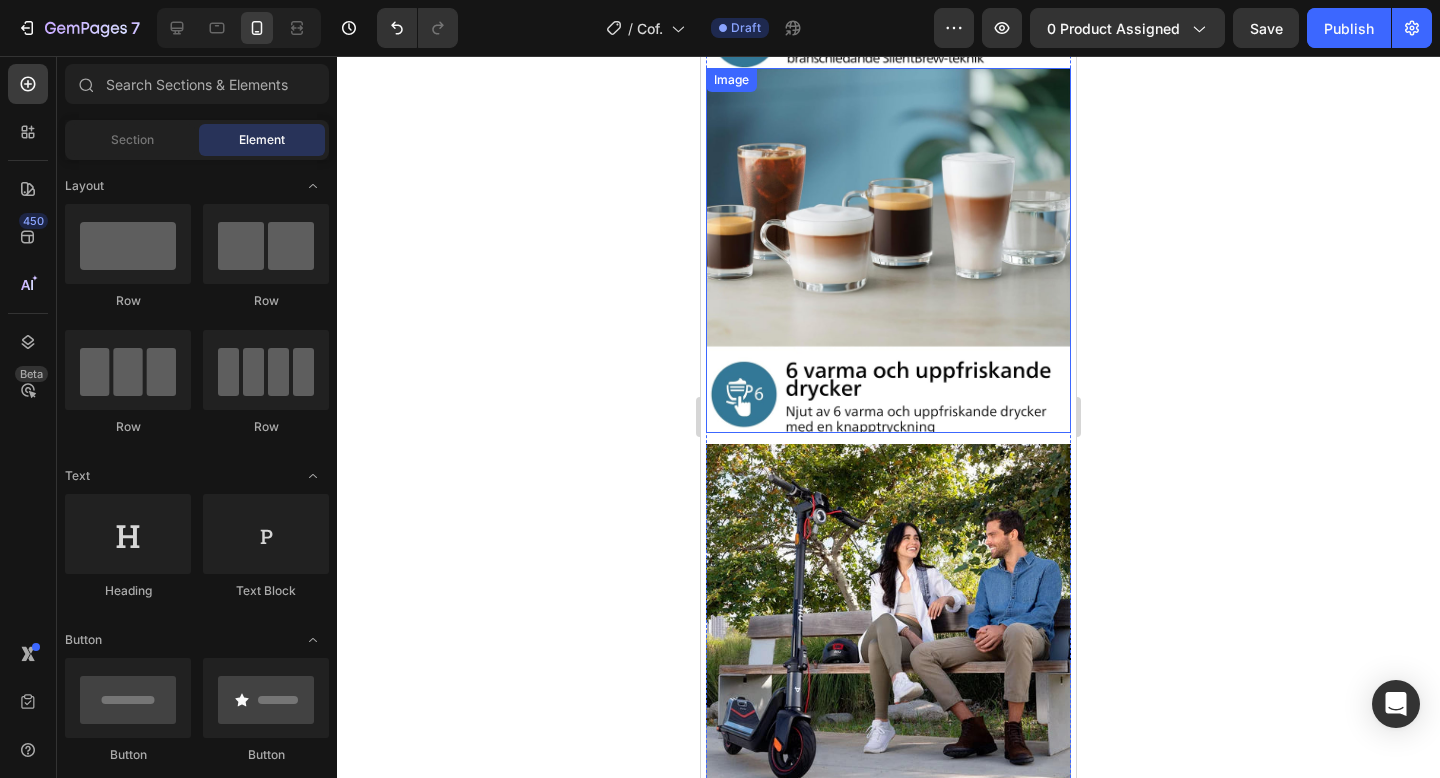 click at bounding box center (888, 626) 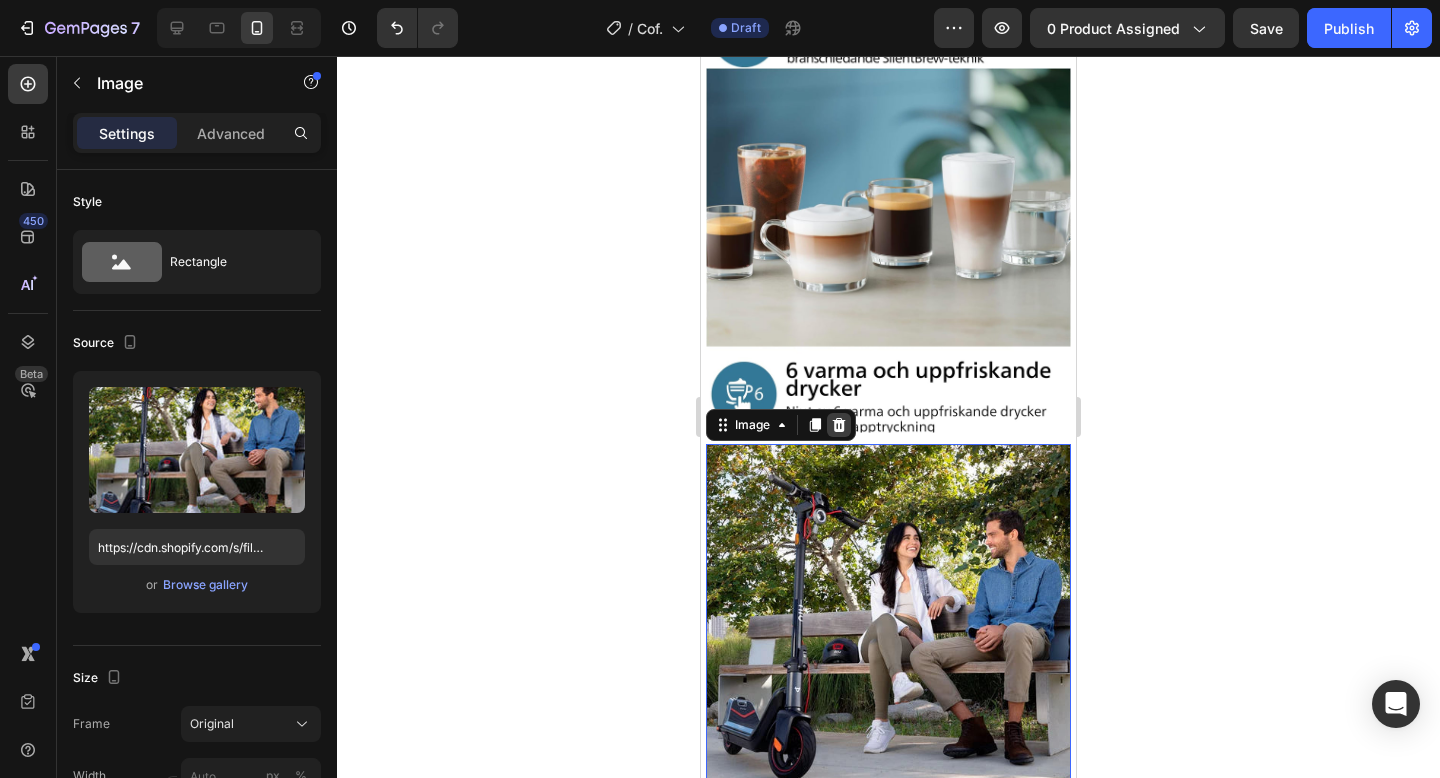 click 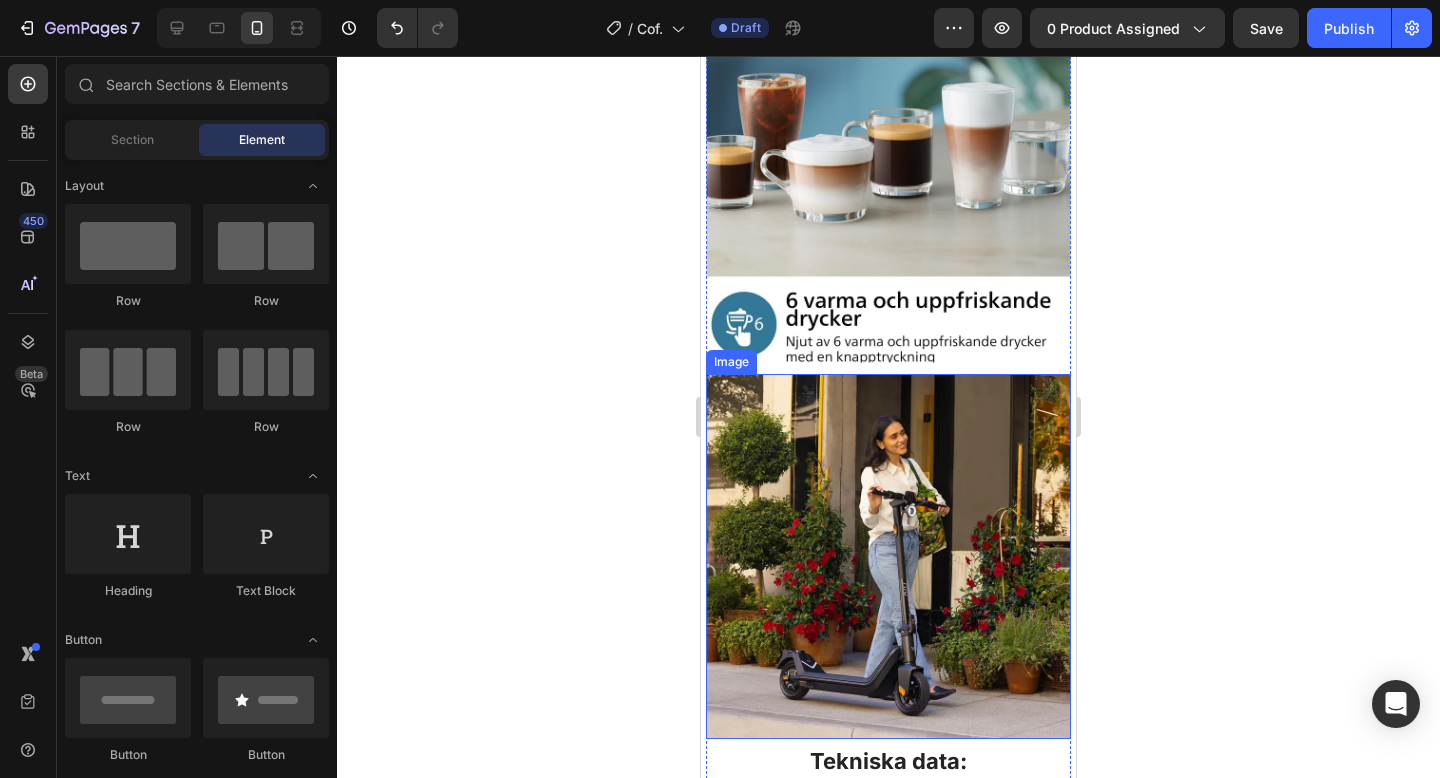 scroll, scrollTop: 2218, scrollLeft: 0, axis: vertical 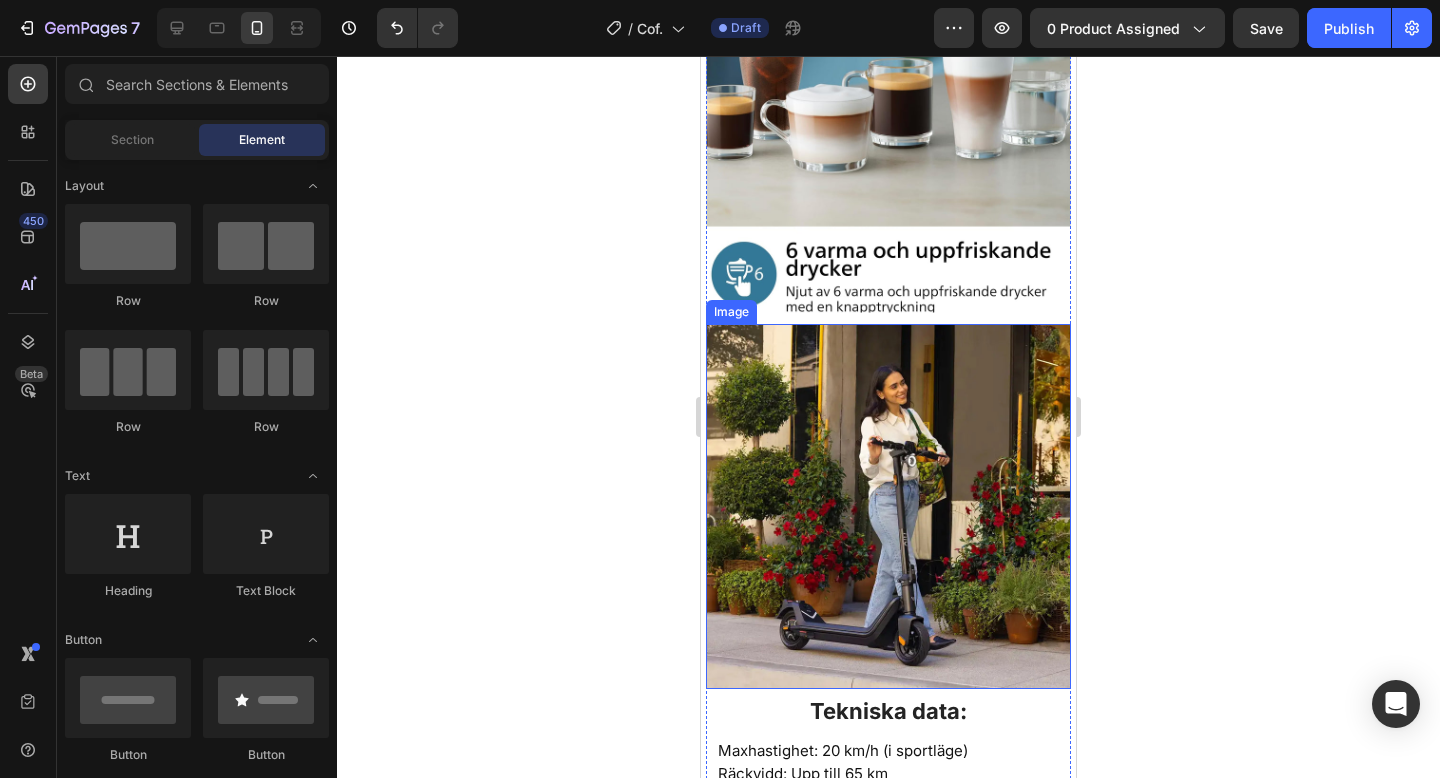 click at bounding box center [888, 506] 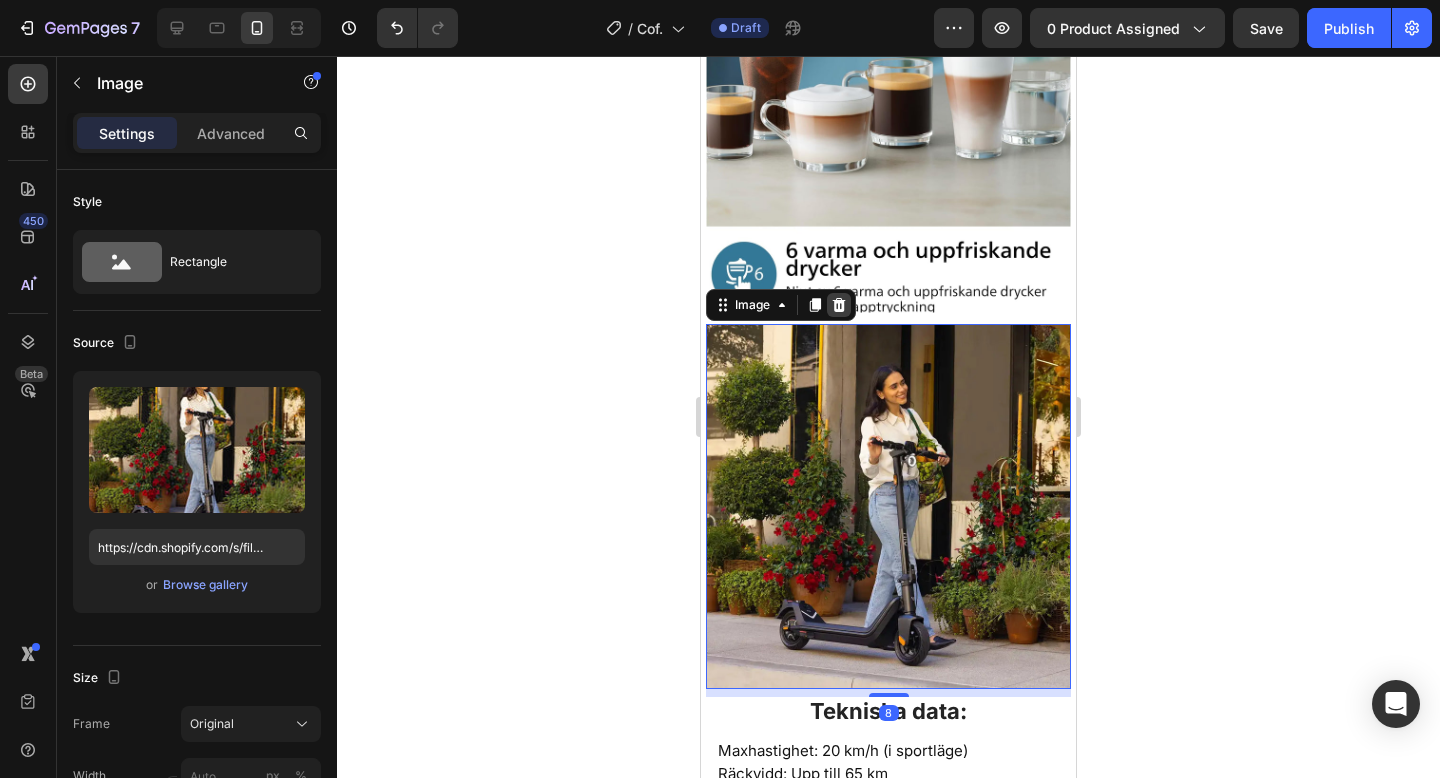 click 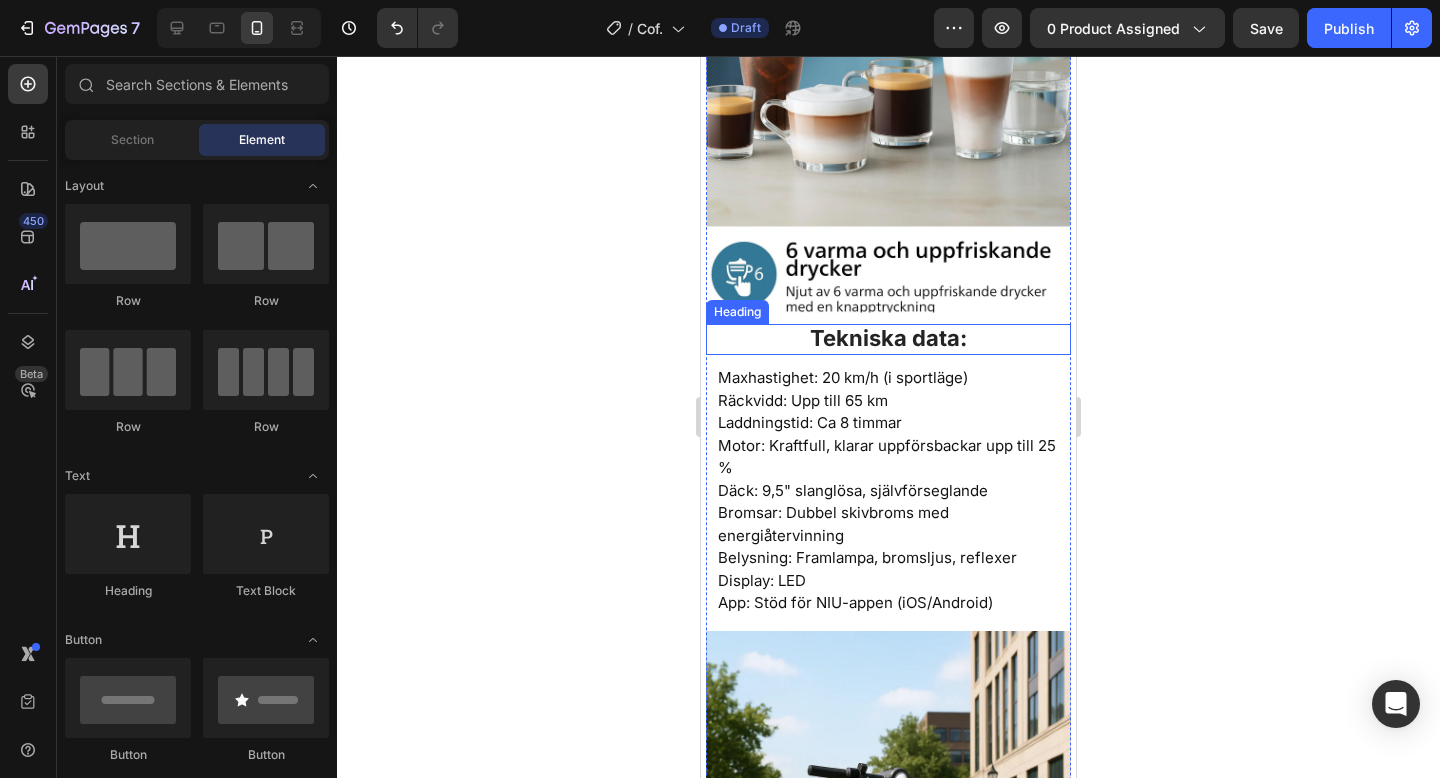 click on "Tekniska data:" at bounding box center [888, 338] 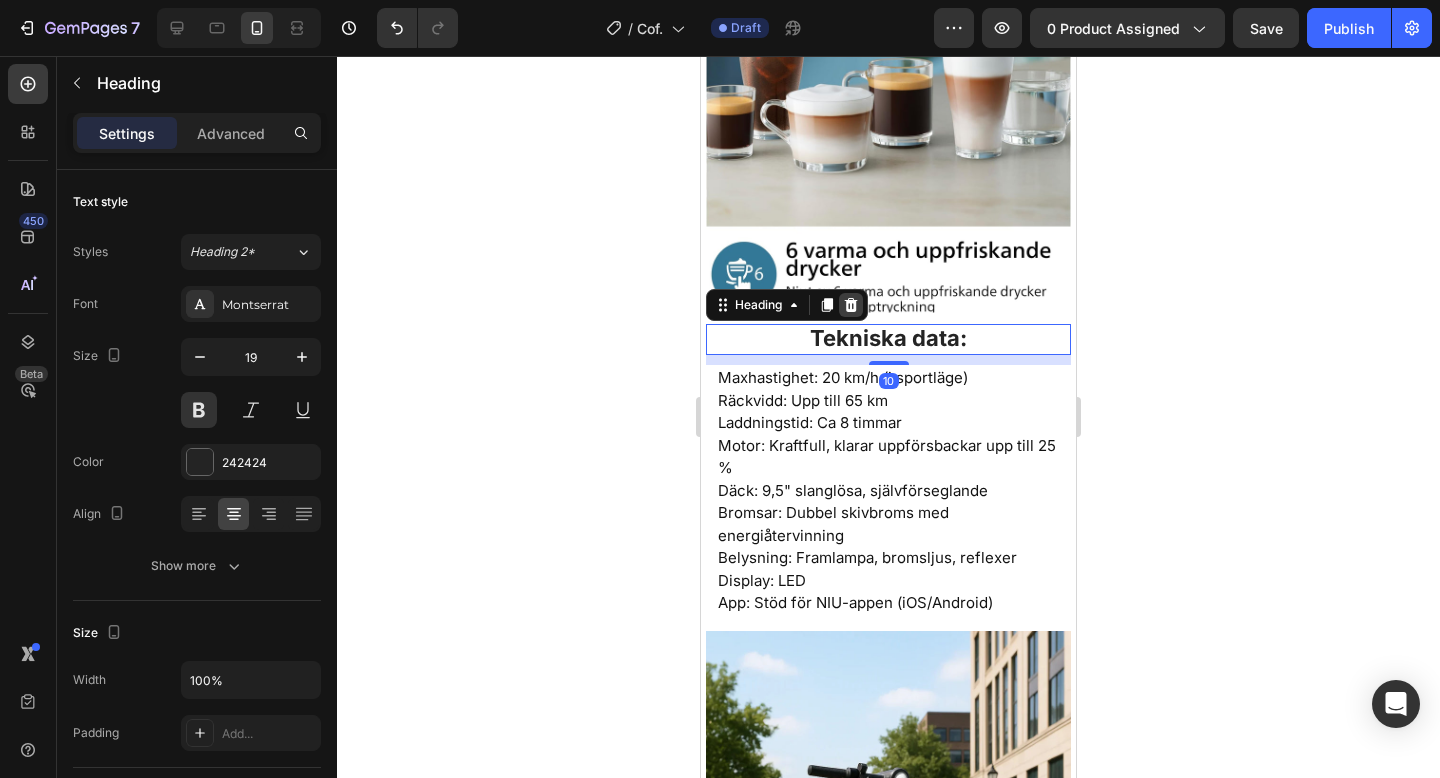 click 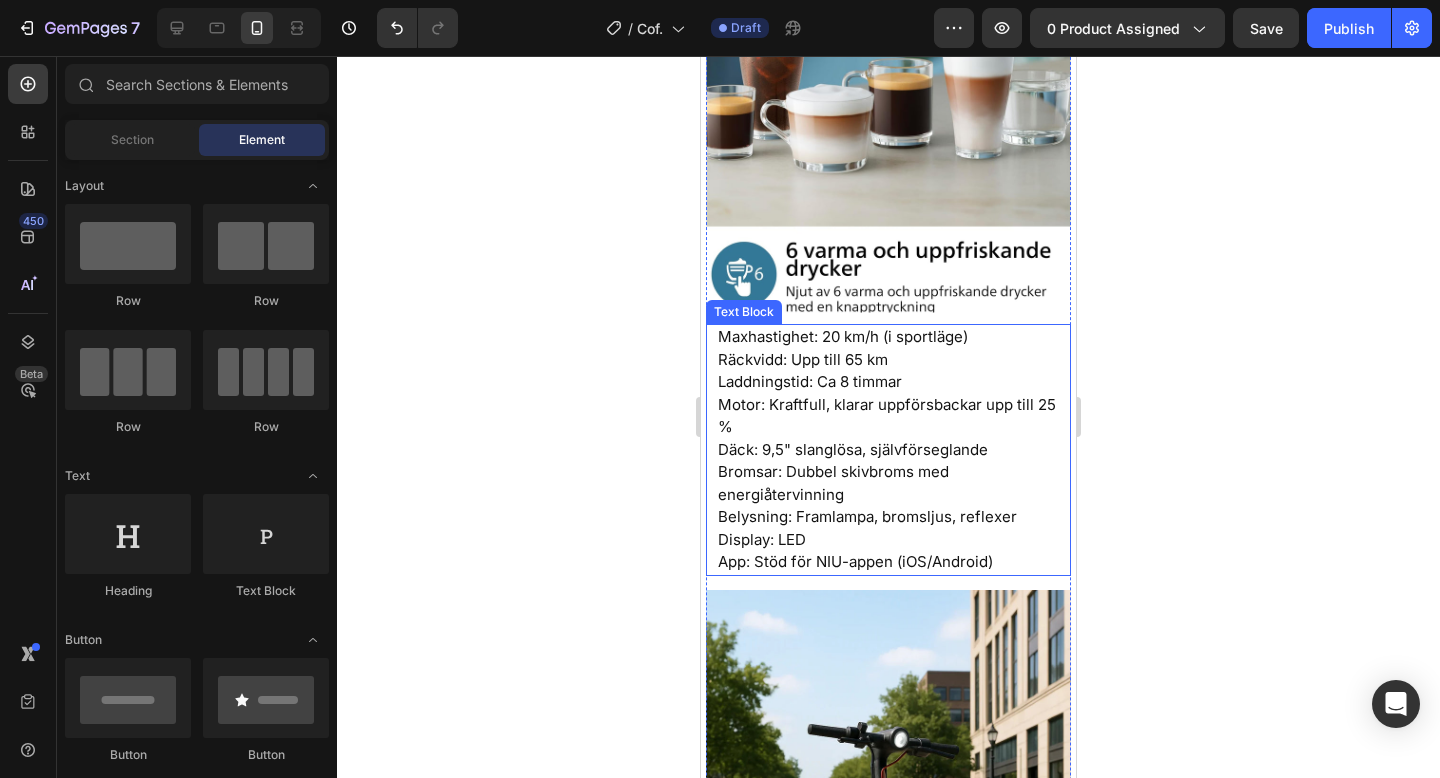 click on "Bromsar: Dubbel skivbroms med energiåtervinning" at bounding box center [888, 483] 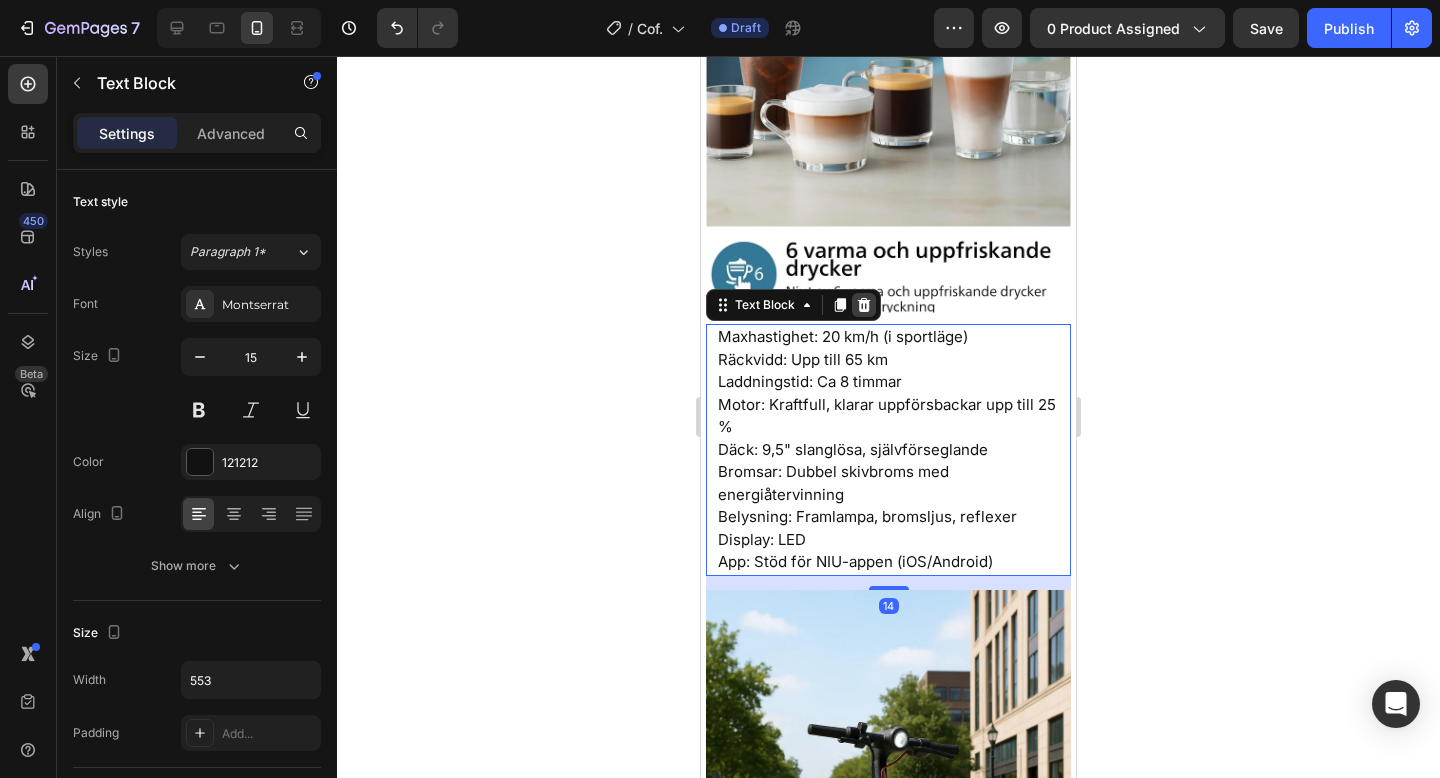click 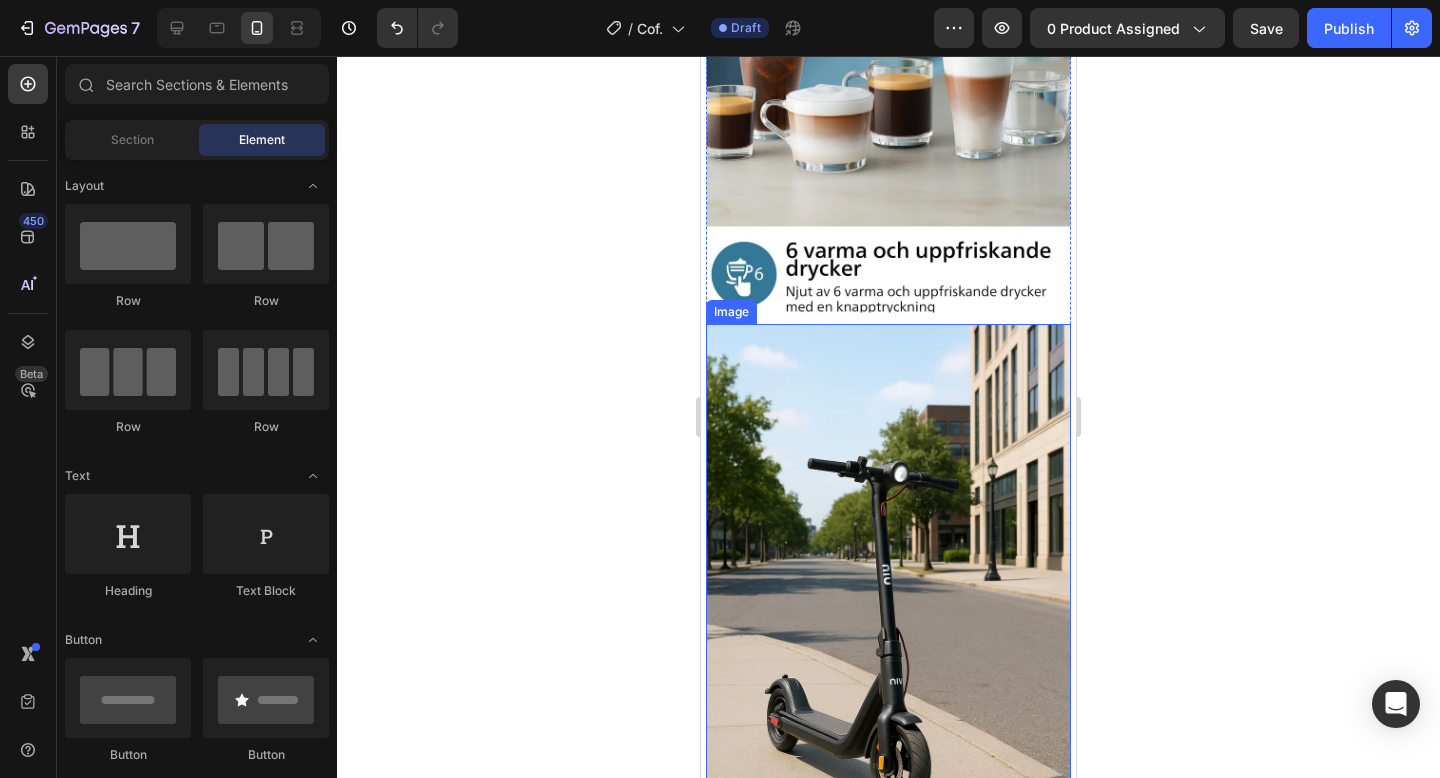 click at bounding box center [888, 598] 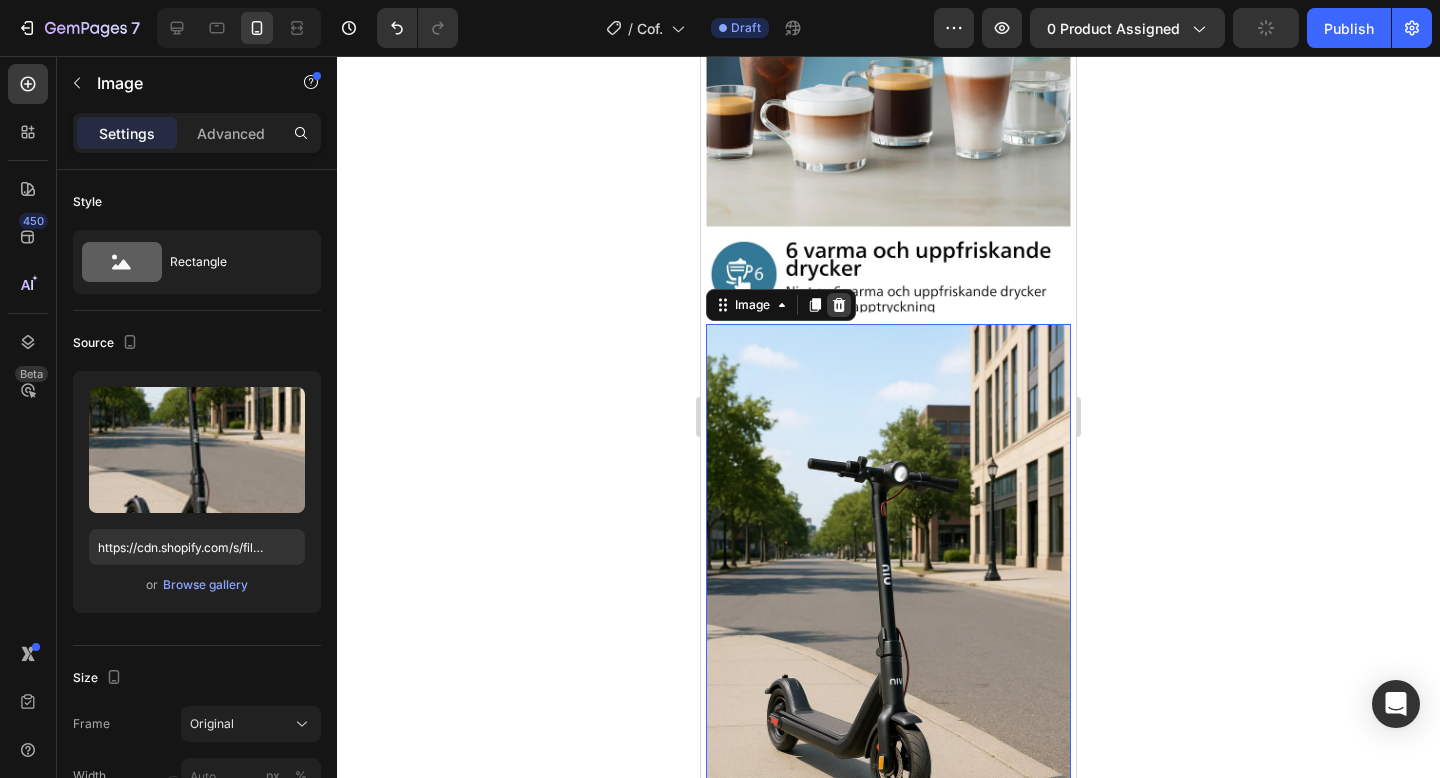 click 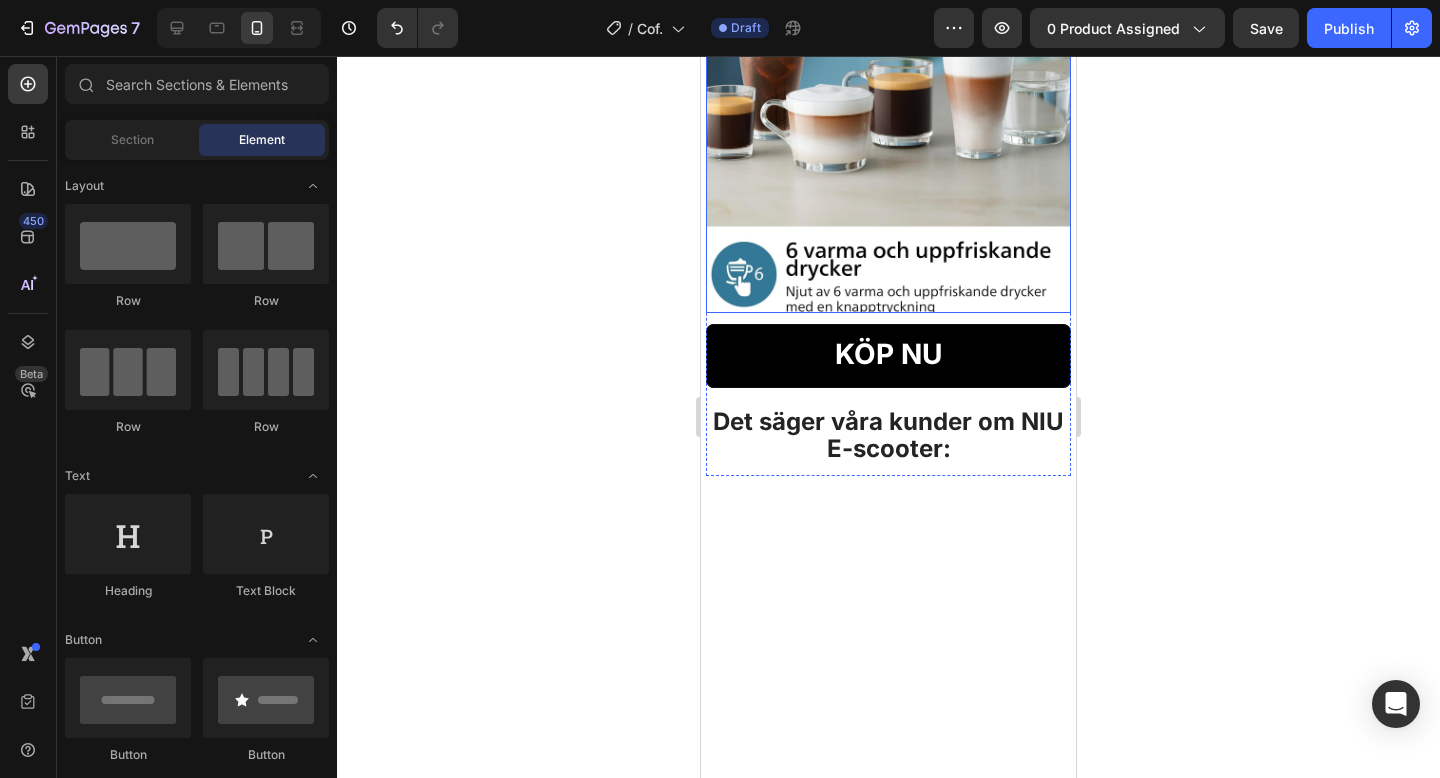 click at bounding box center [888, 130] 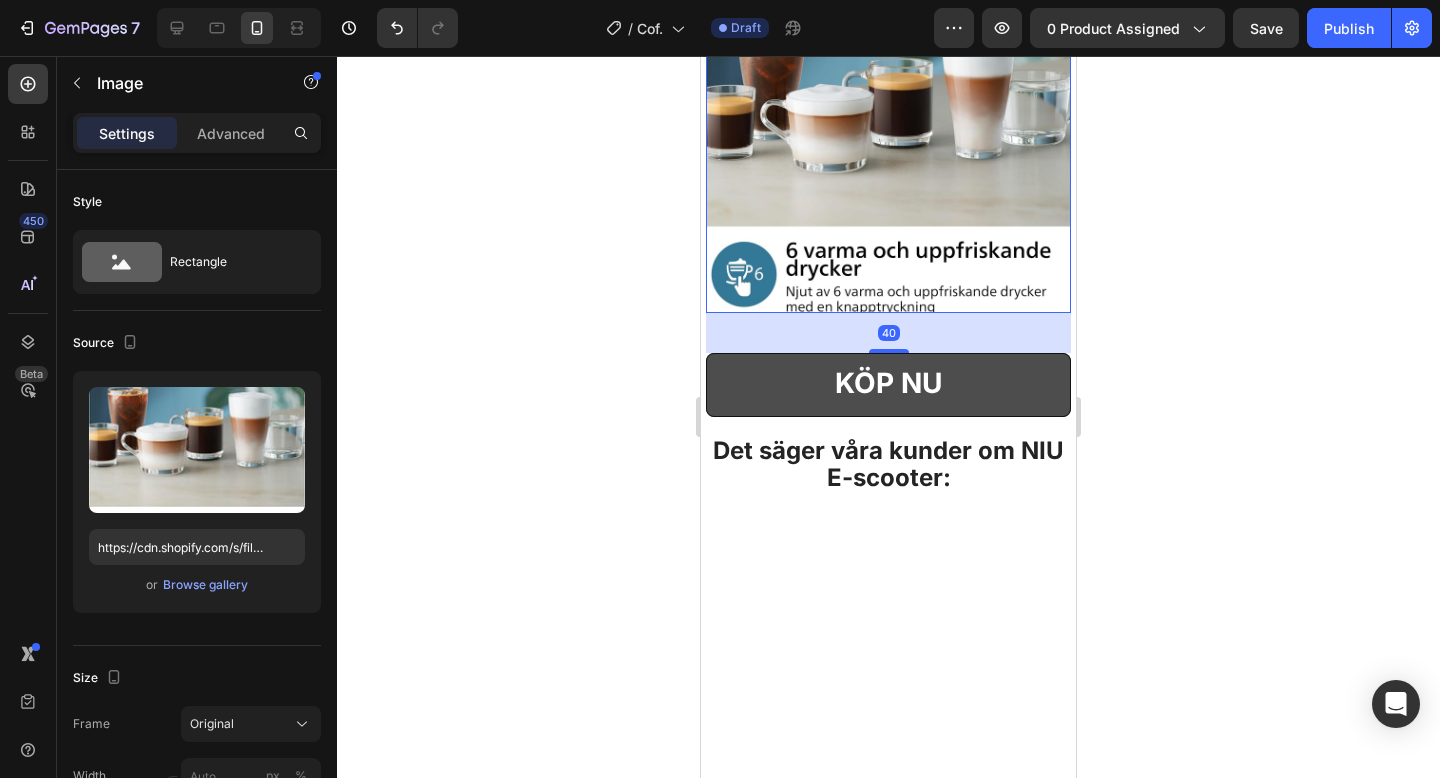 drag, startPoint x: 889, startPoint y: 321, endPoint x: 1001, endPoint y: 363, distance: 119.61605 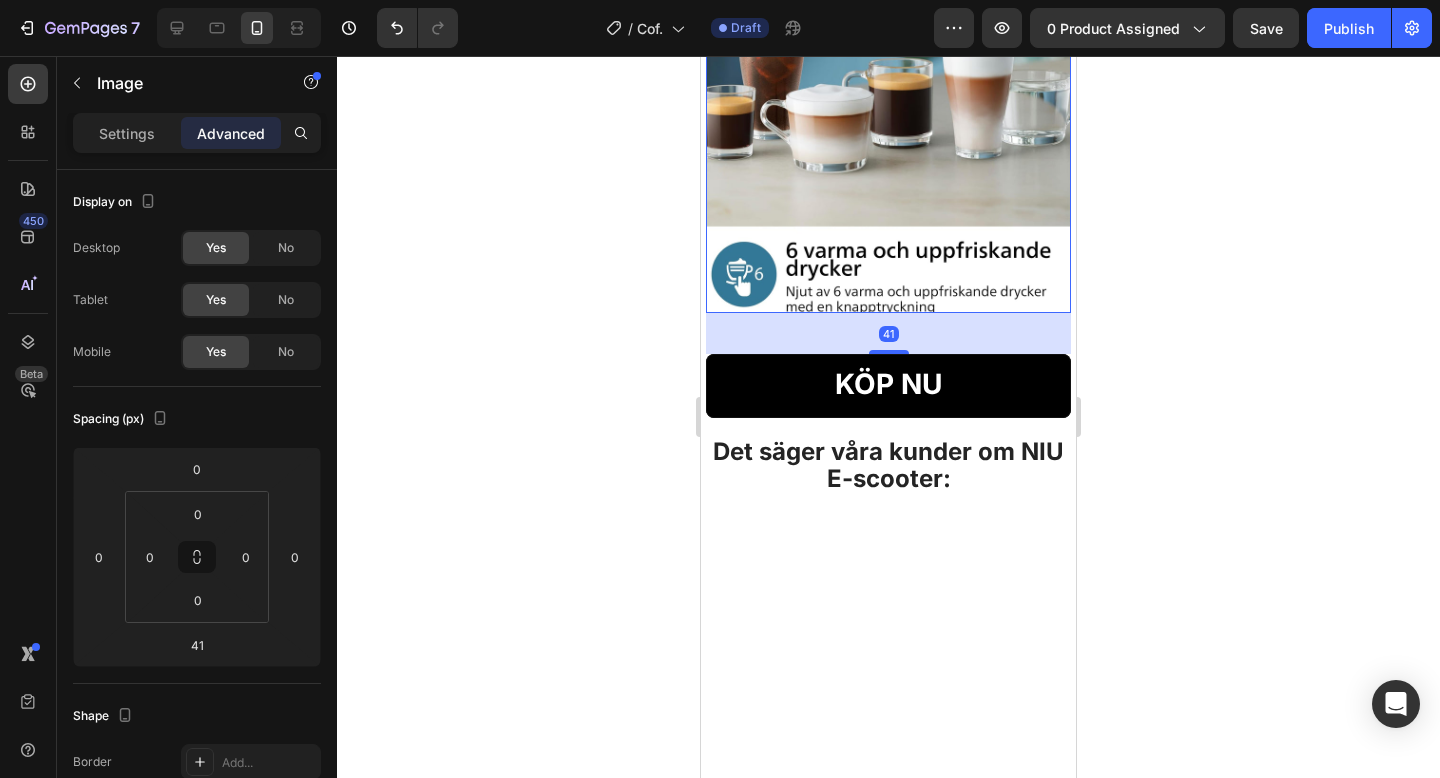 click 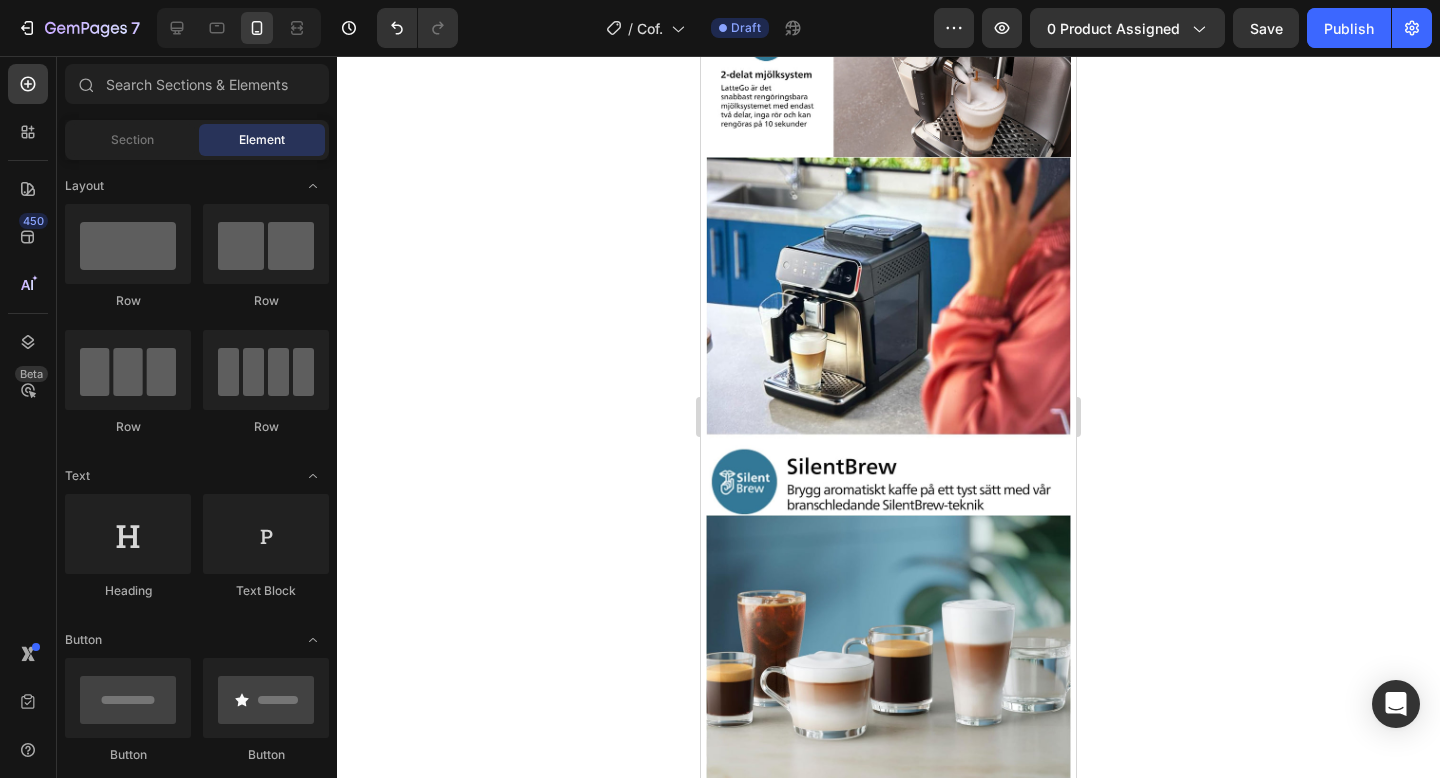 scroll, scrollTop: 1643, scrollLeft: 0, axis: vertical 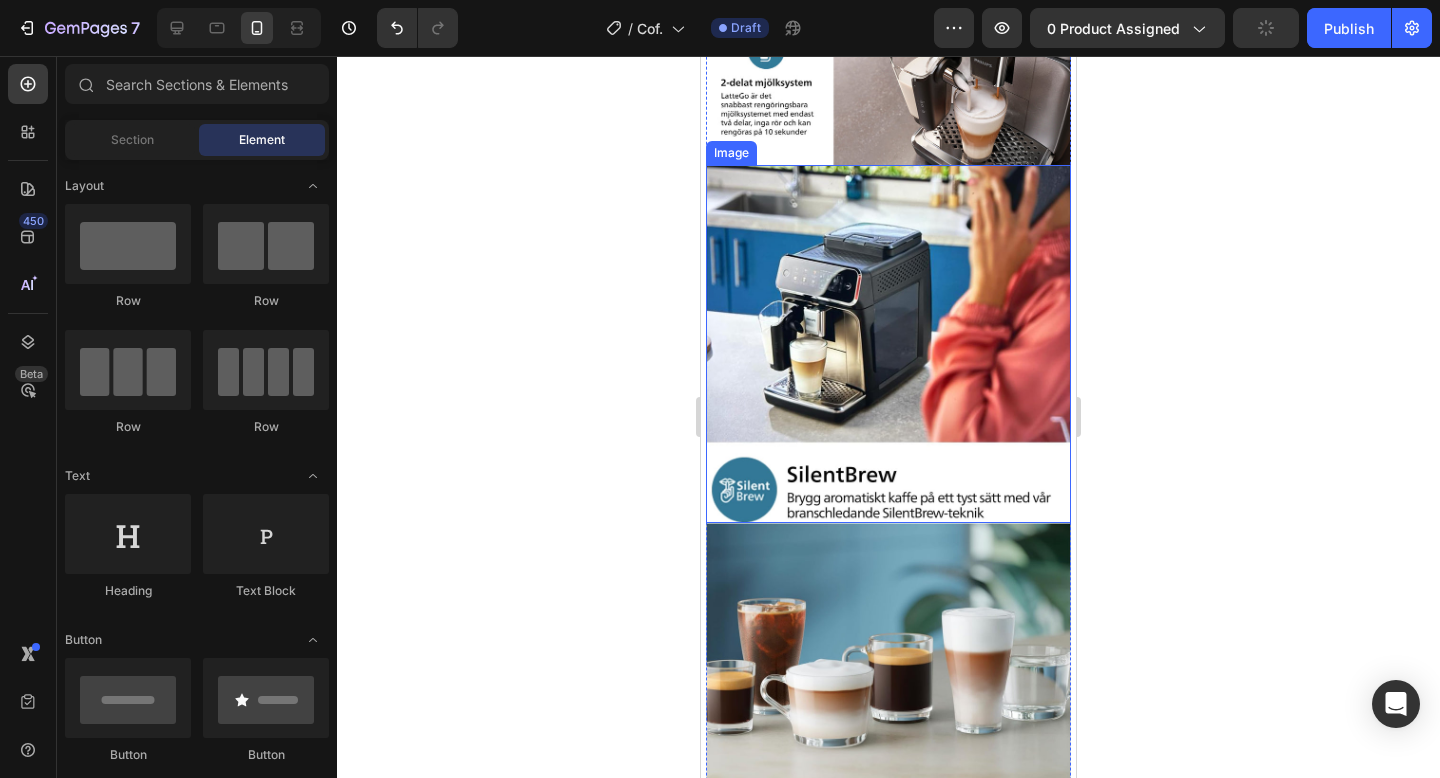 click at bounding box center (888, 344) 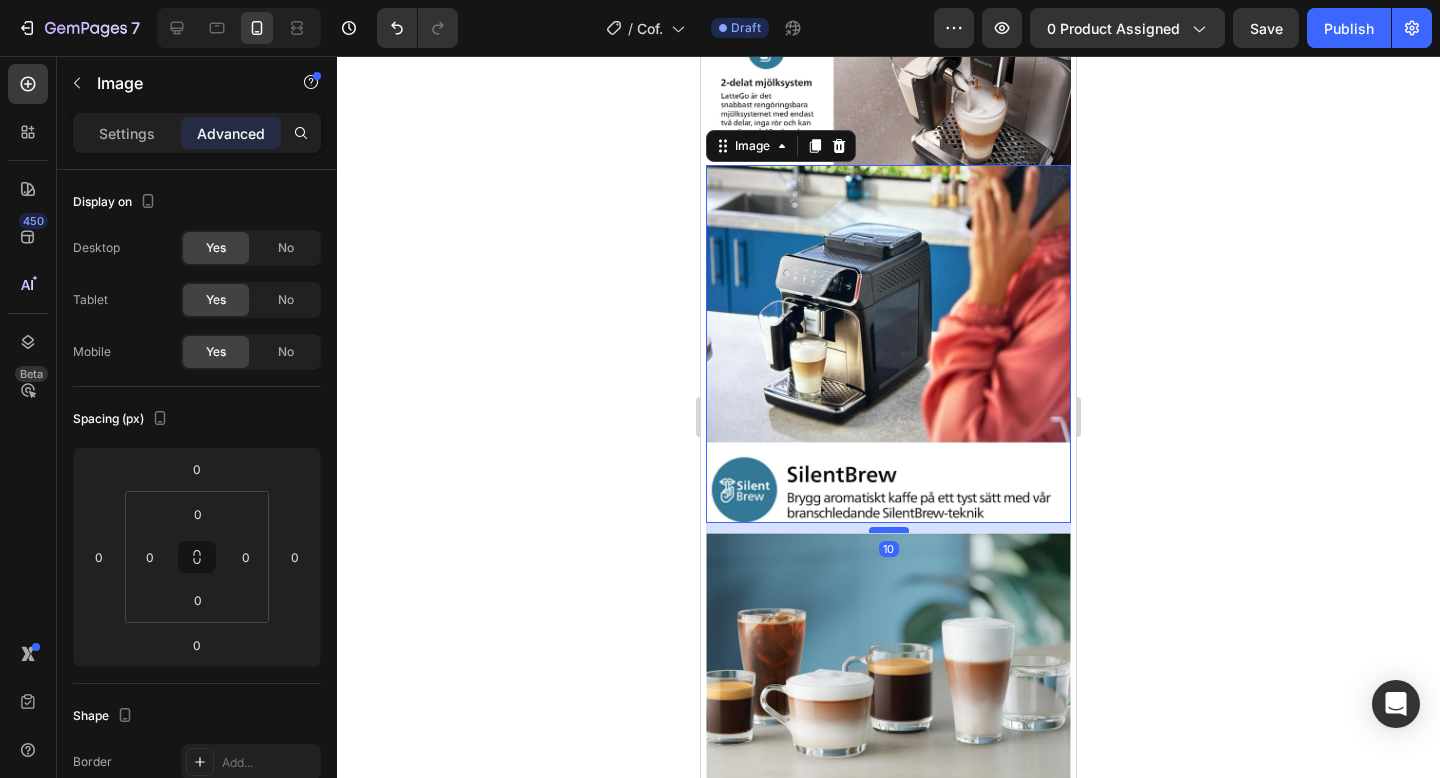 click at bounding box center (889, 530) 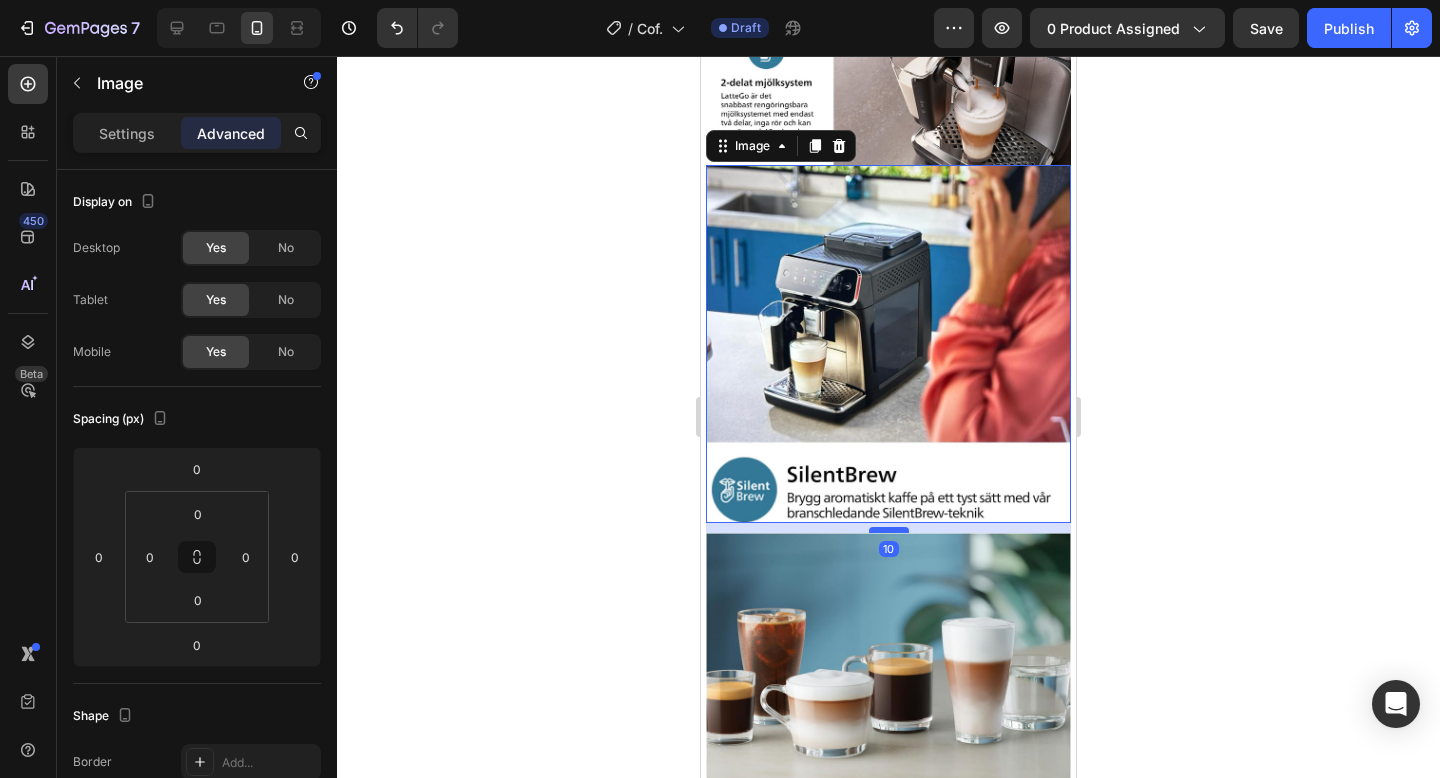 type on "8" 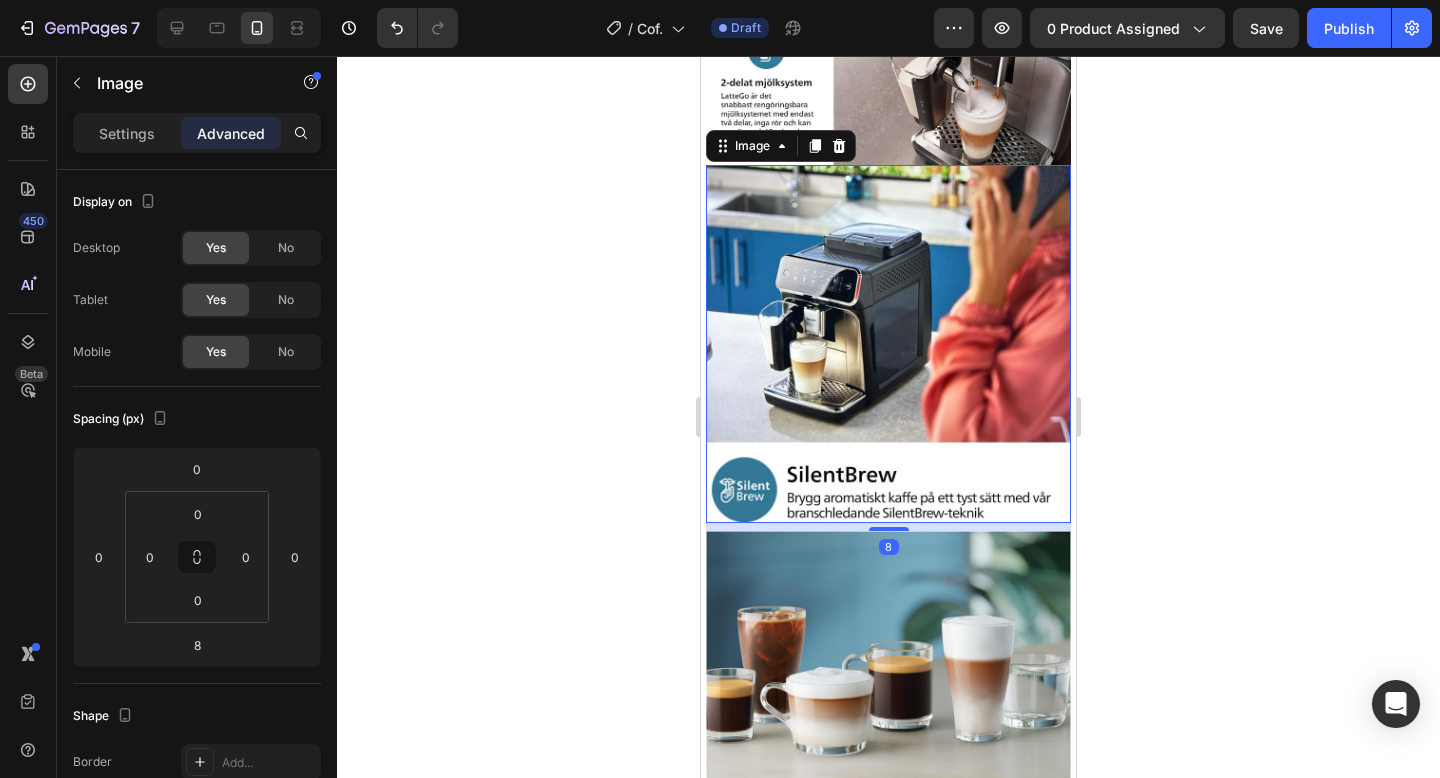 click 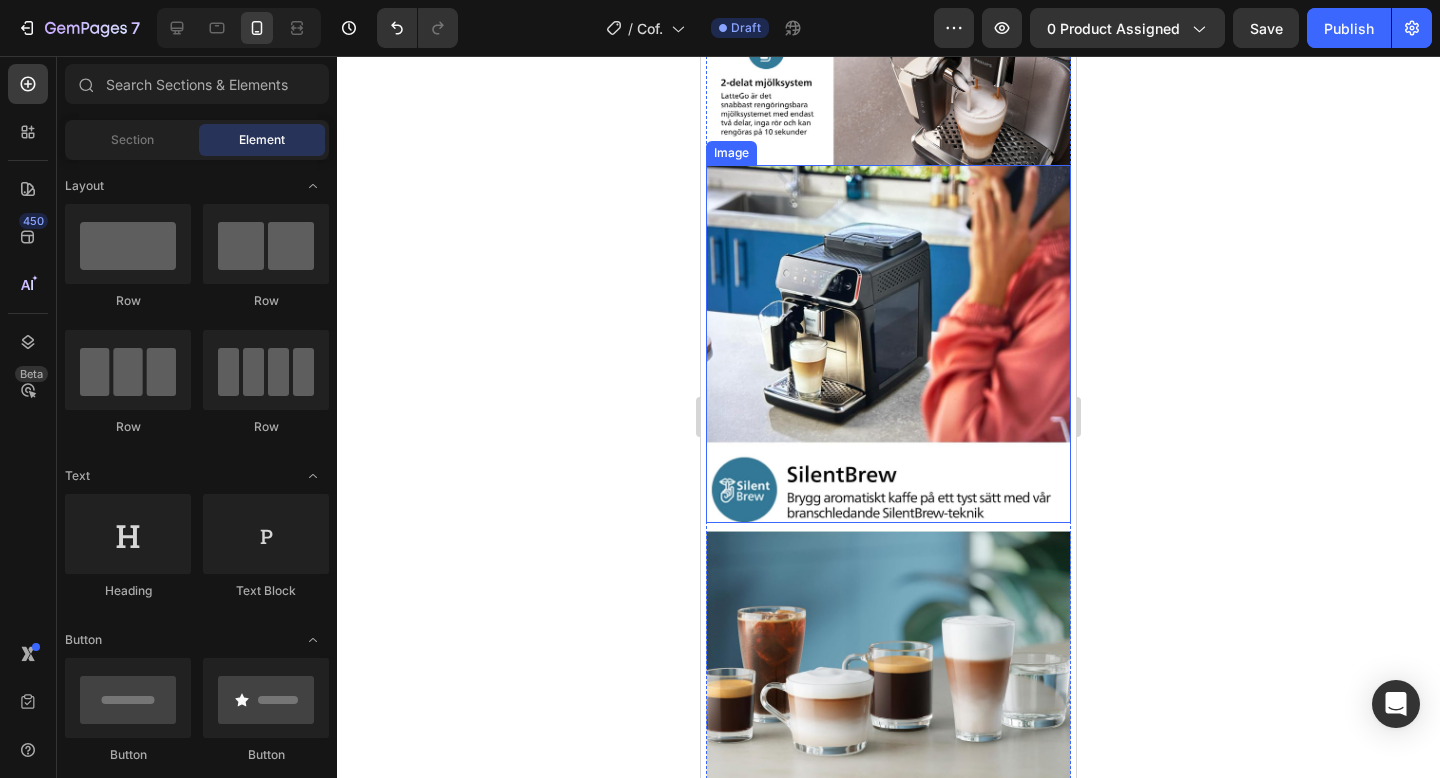 click at bounding box center [888, 344] 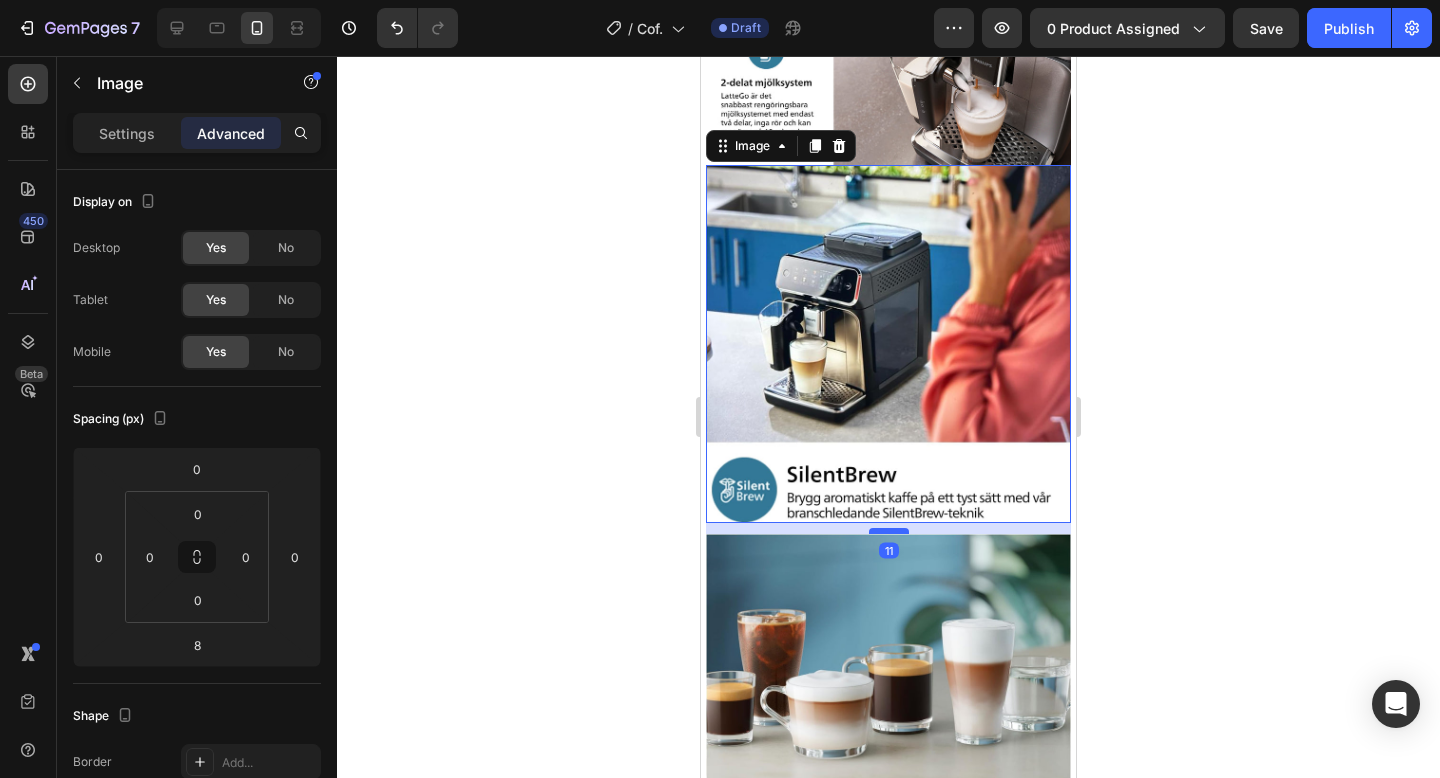 click at bounding box center [889, 531] 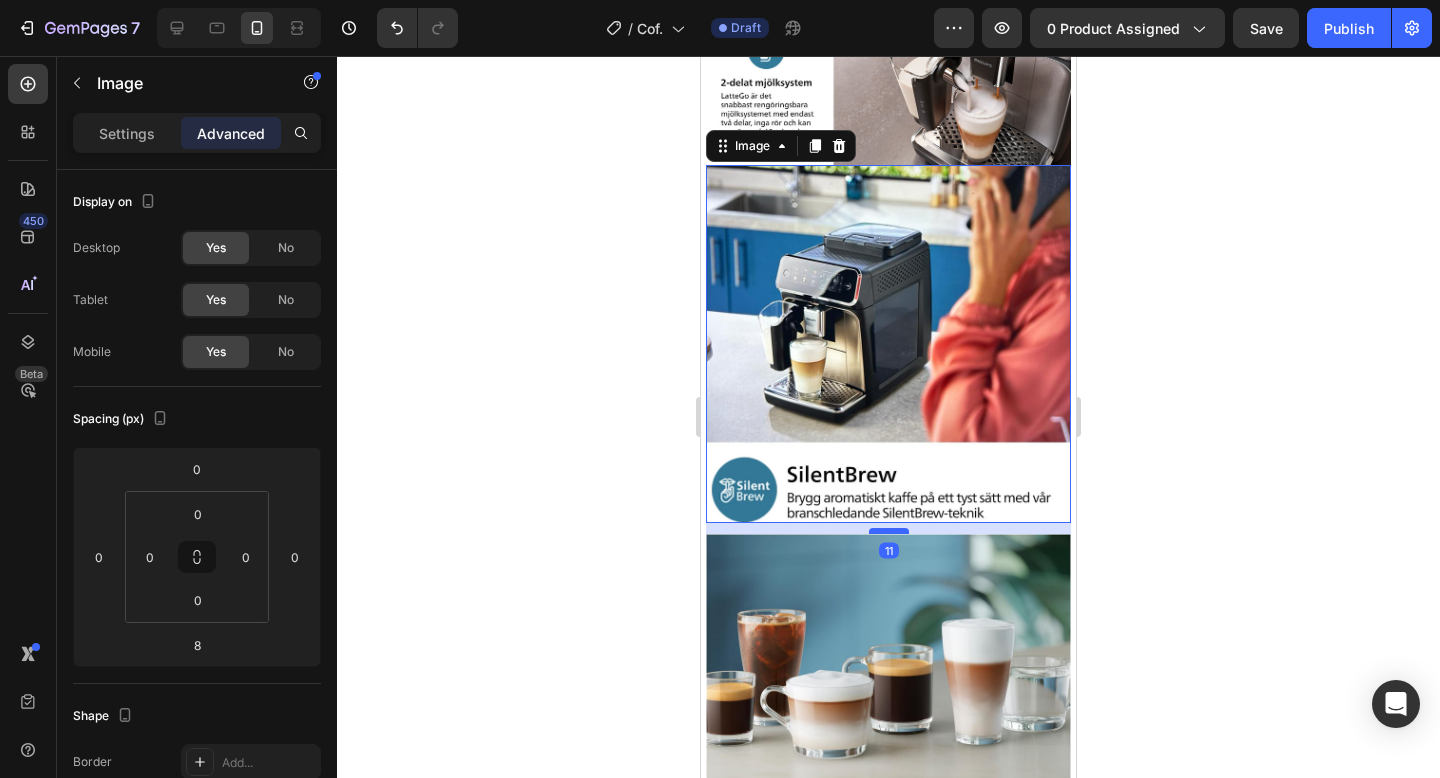 type on "11" 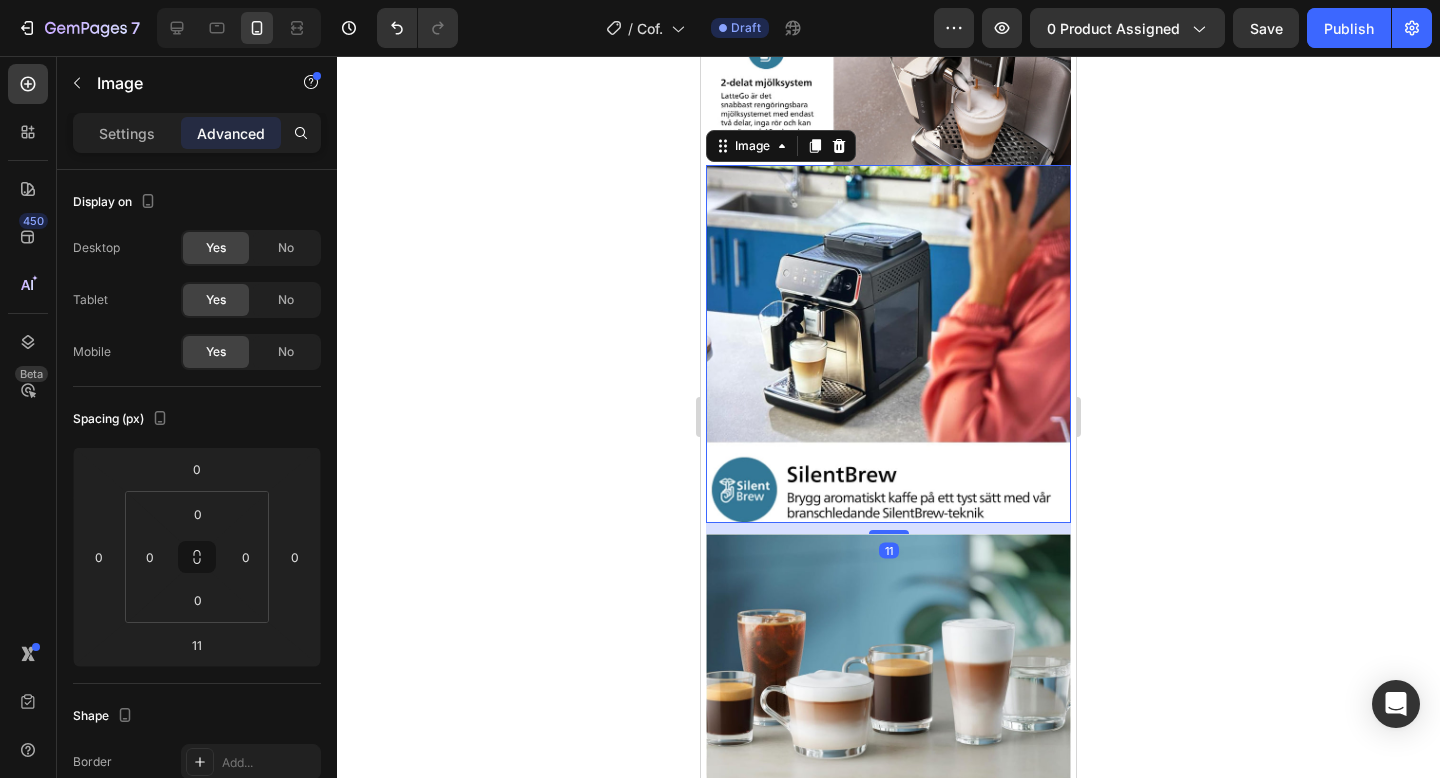 click 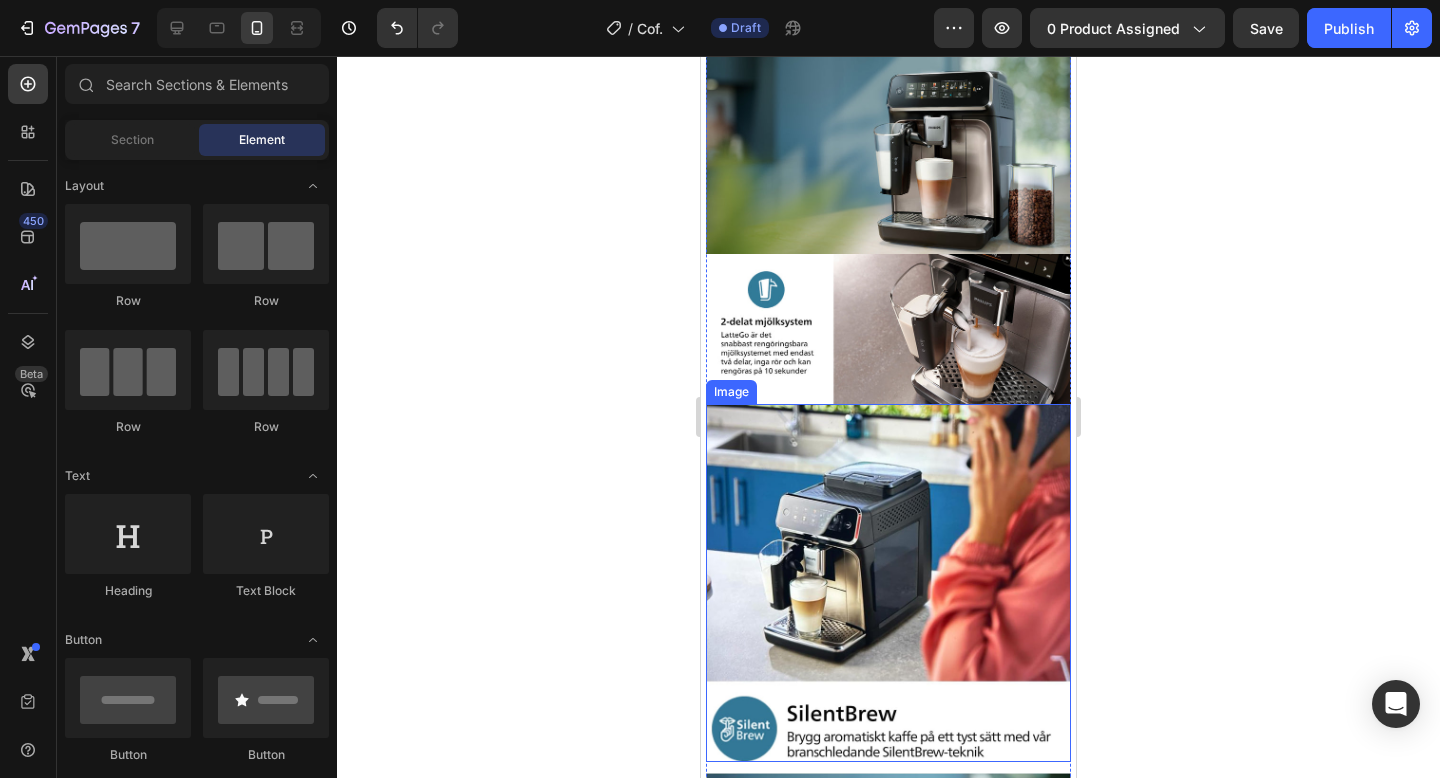 scroll, scrollTop: 1337, scrollLeft: 0, axis: vertical 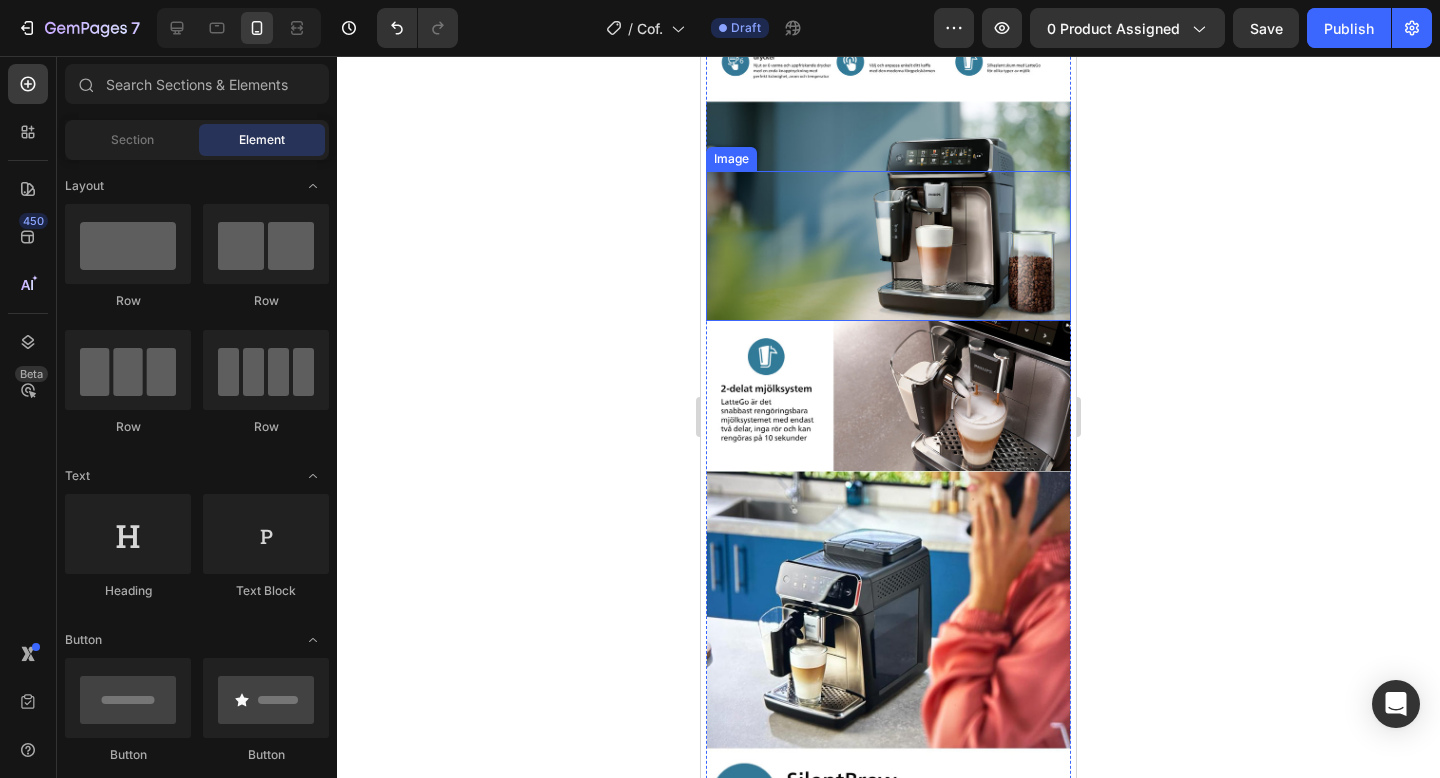 click at bounding box center [888, 246] 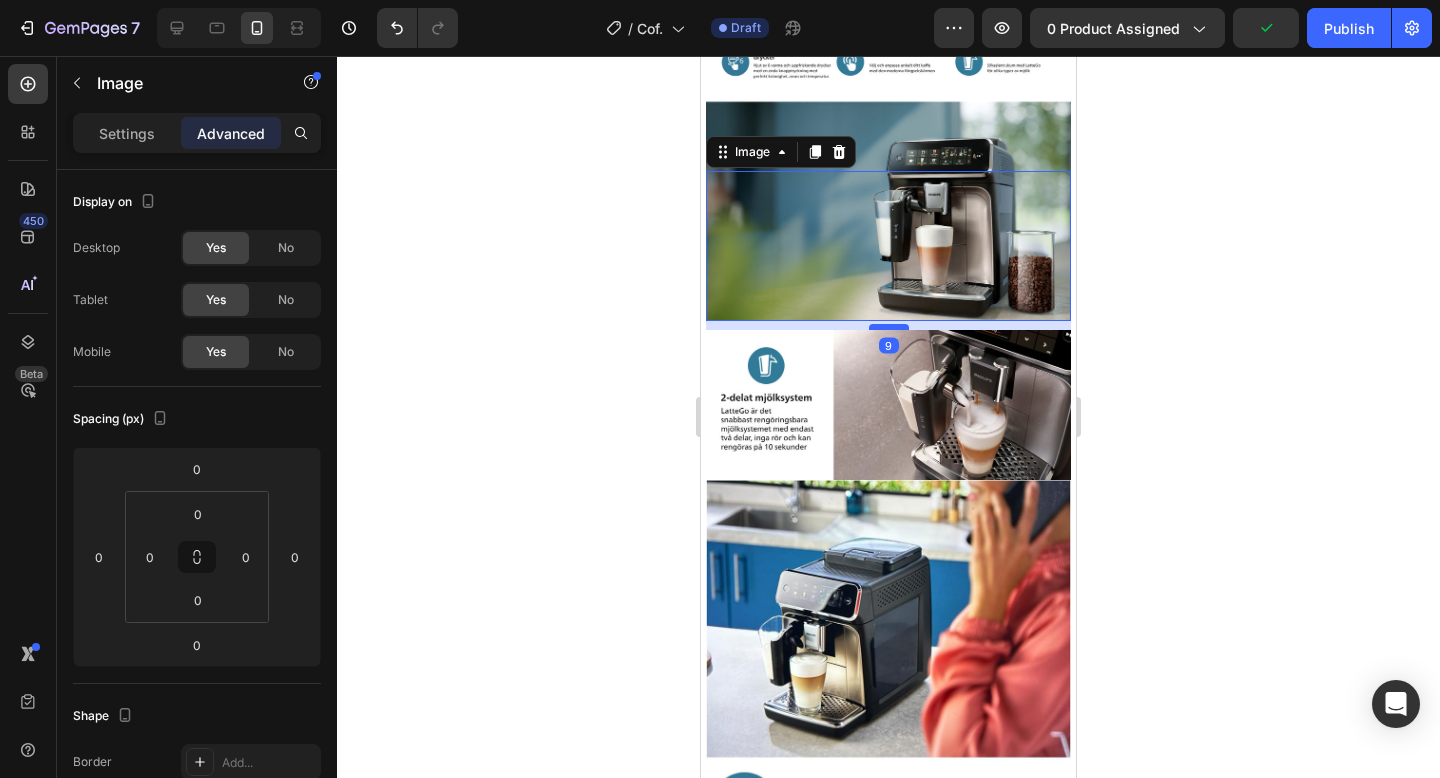 click at bounding box center (889, 327) 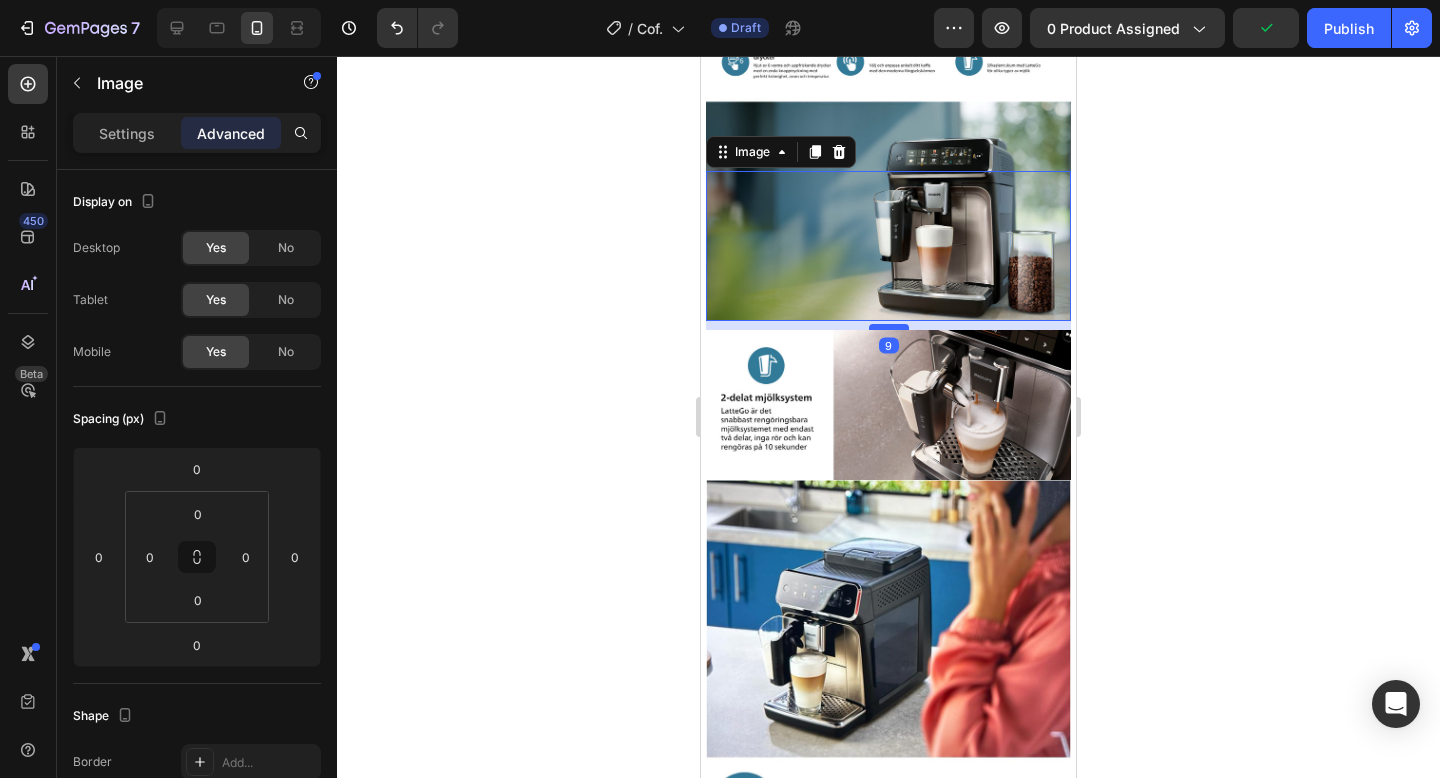 type on "9" 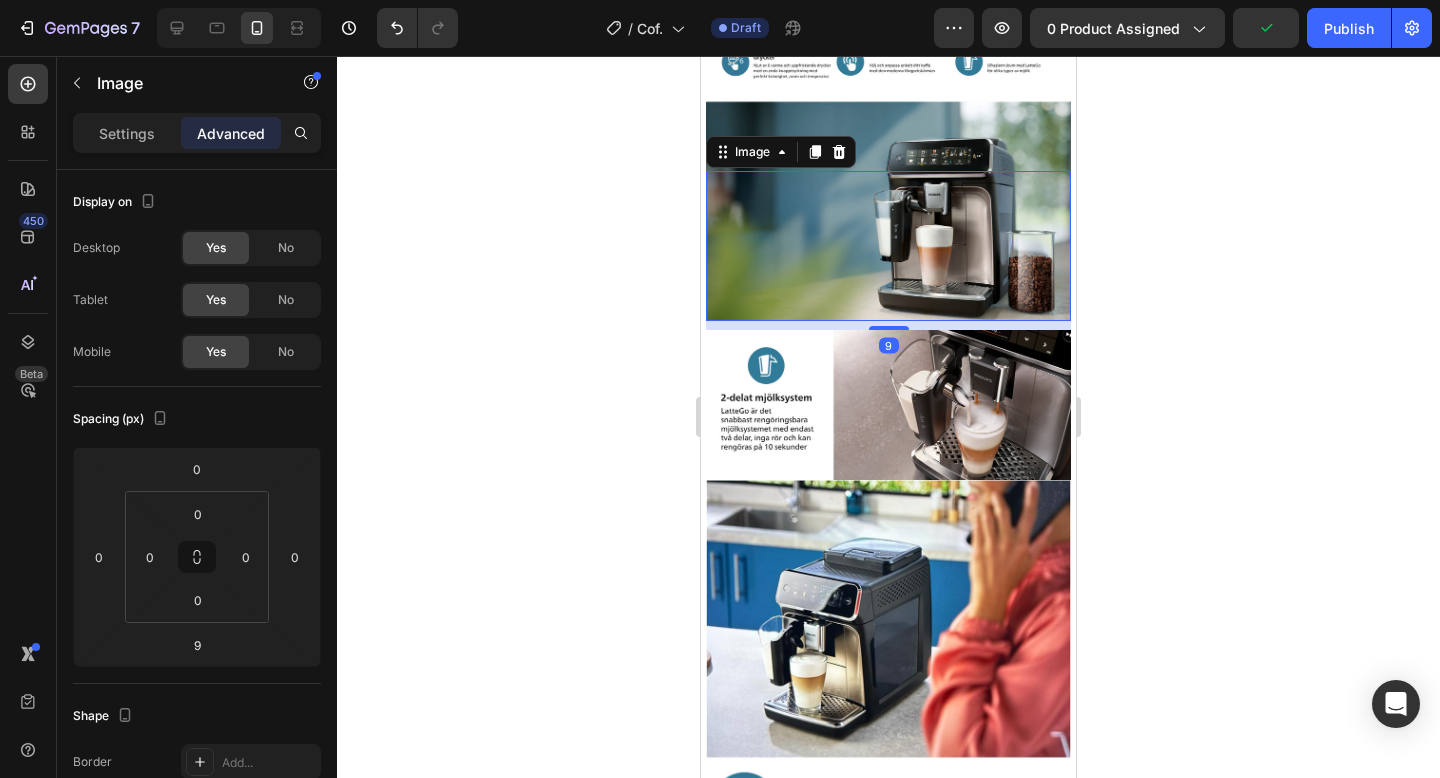 click at bounding box center [888, 405] 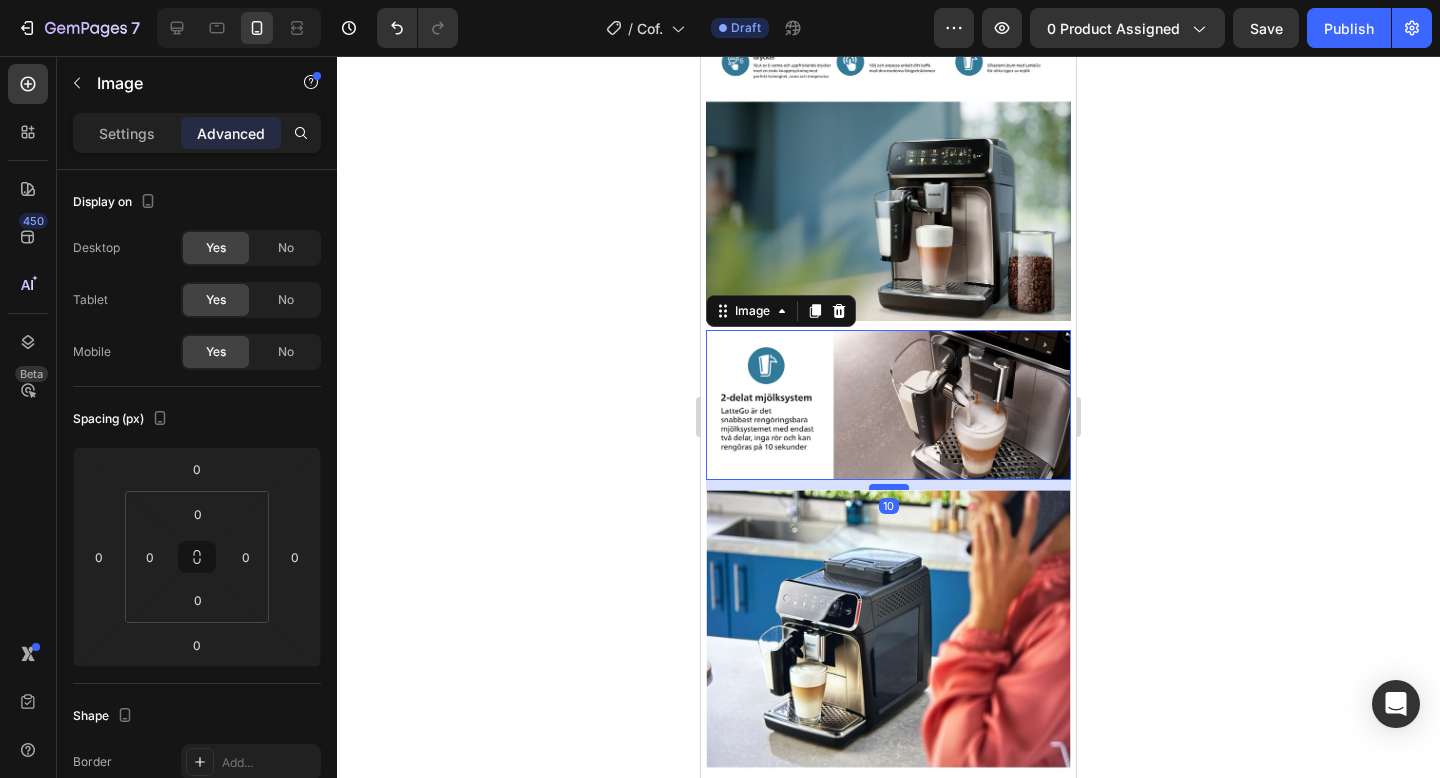 drag, startPoint x: 889, startPoint y: 476, endPoint x: 890, endPoint y: 486, distance: 10.049875 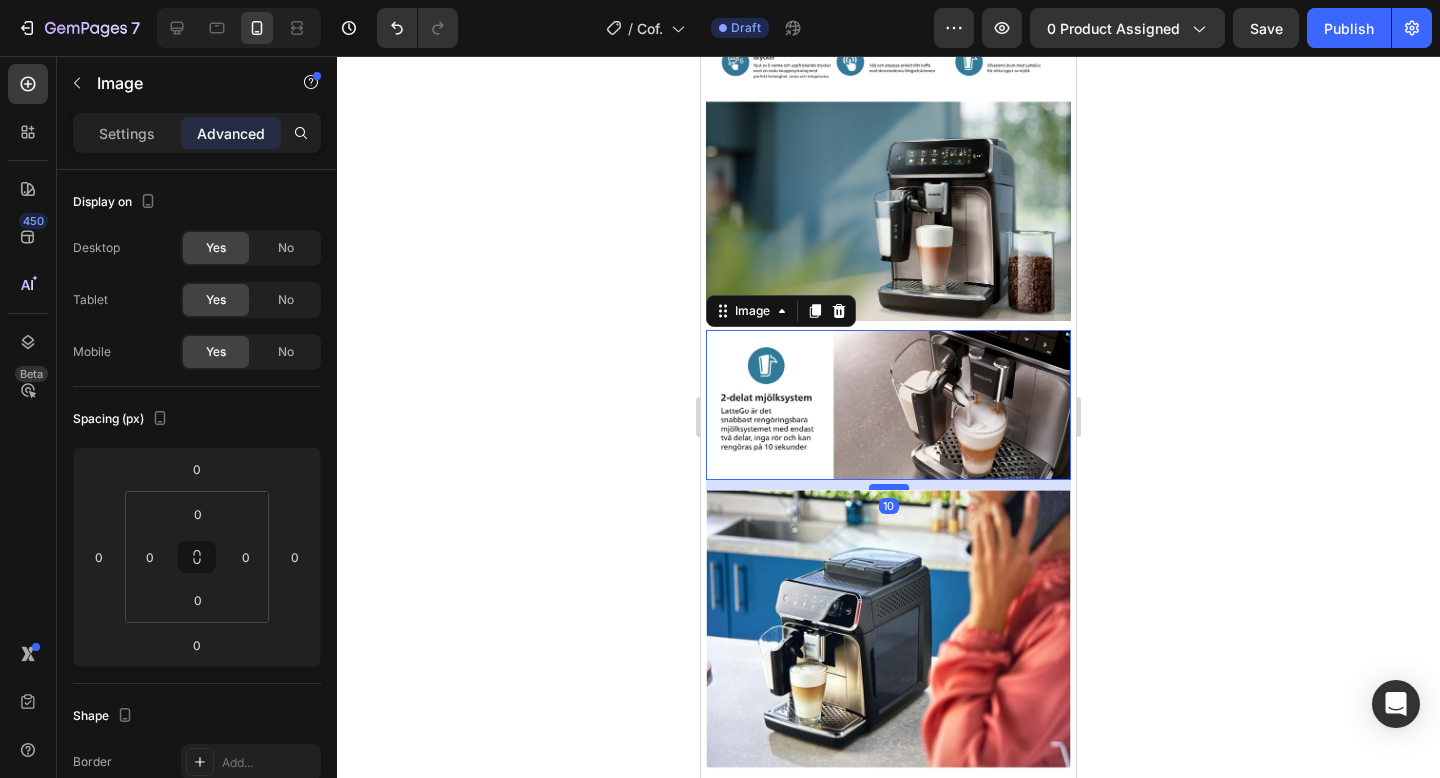 click at bounding box center [889, 487] 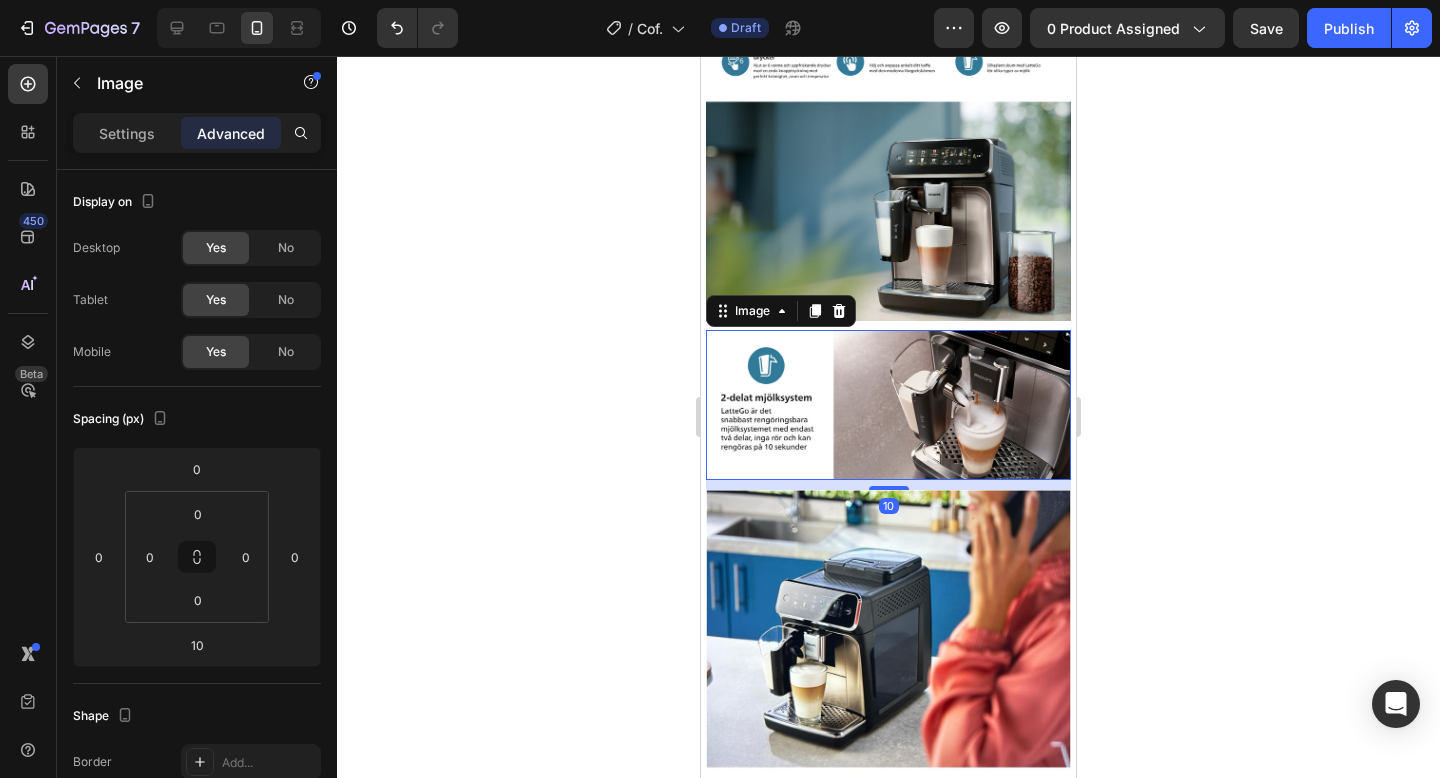 click 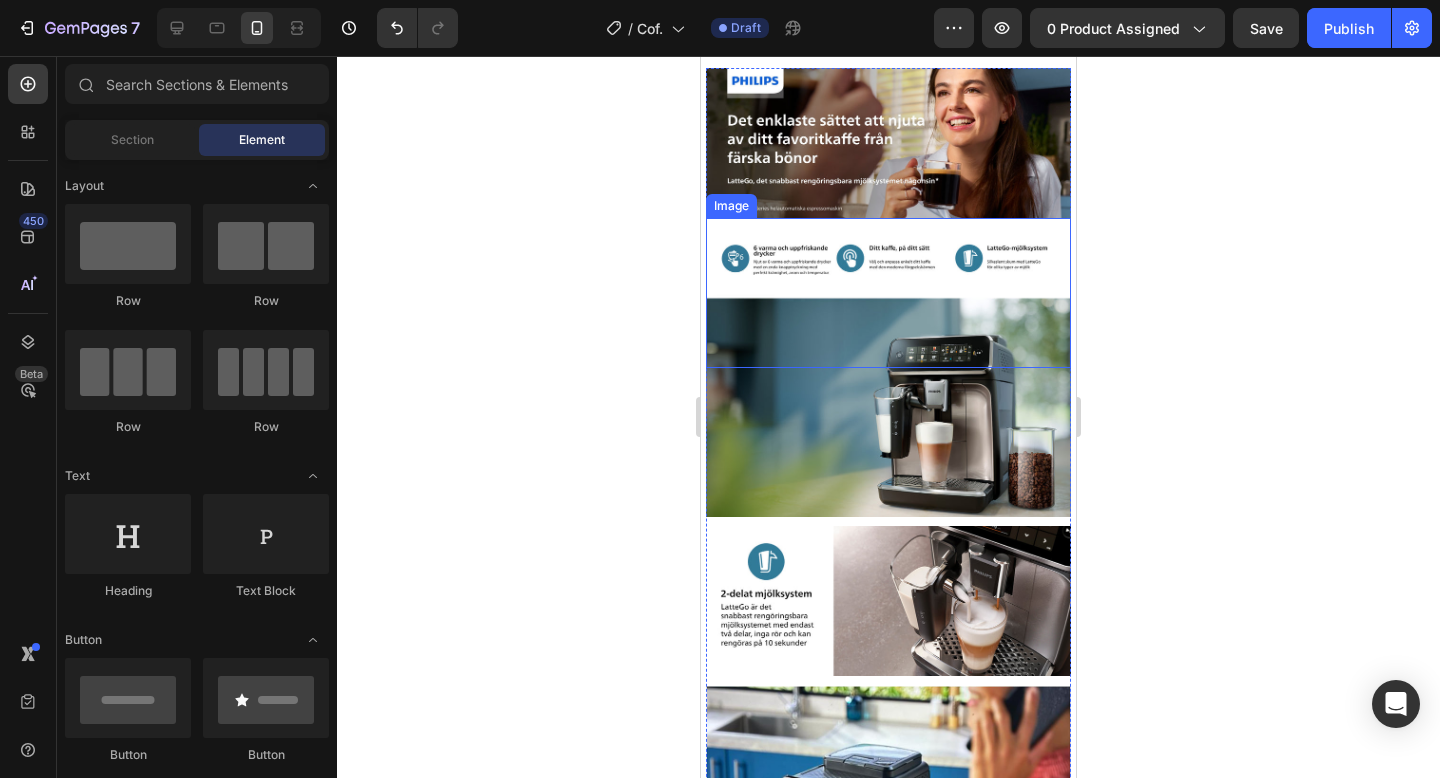 scroll, scrollTop: 1112, scrollLeft: 0, axis: vertical 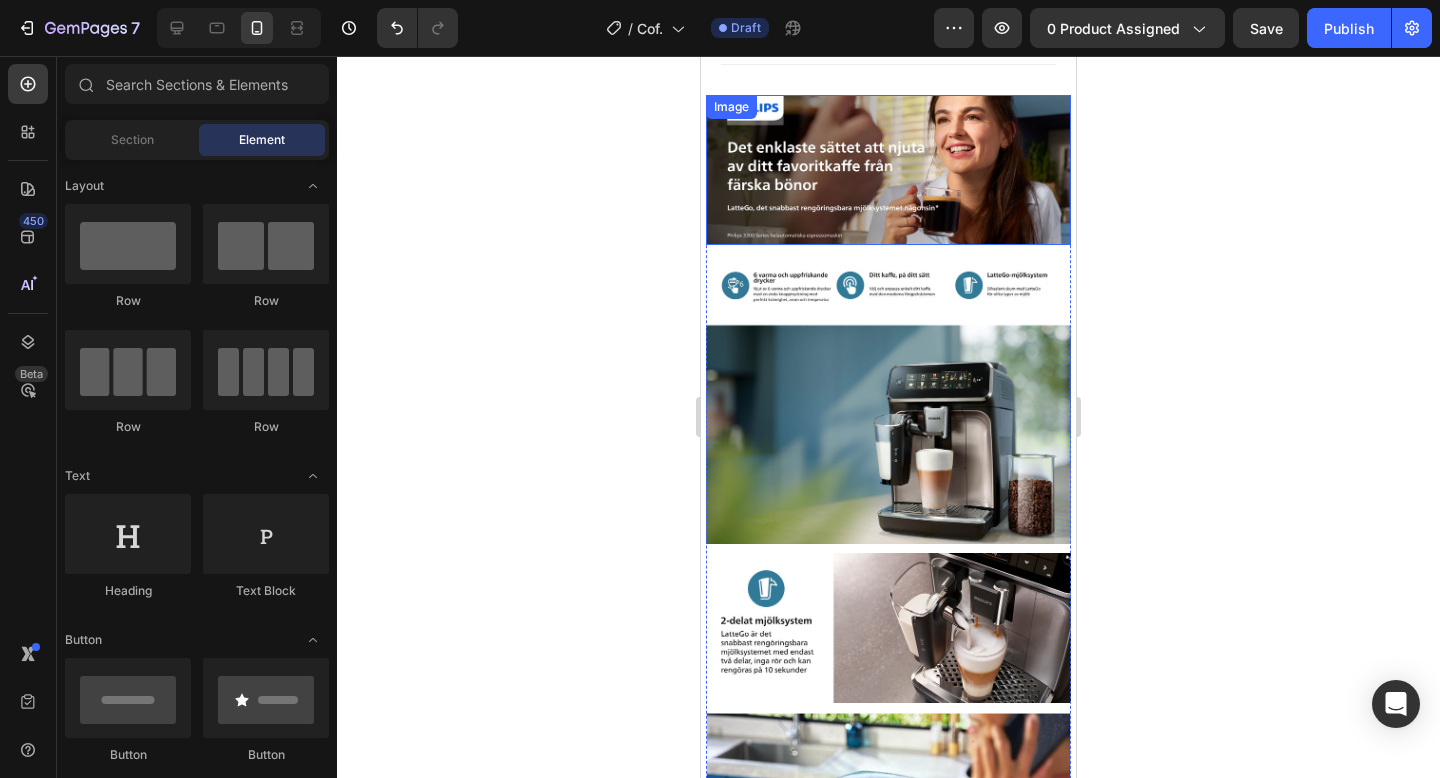 click at bounding box center (888, 170) 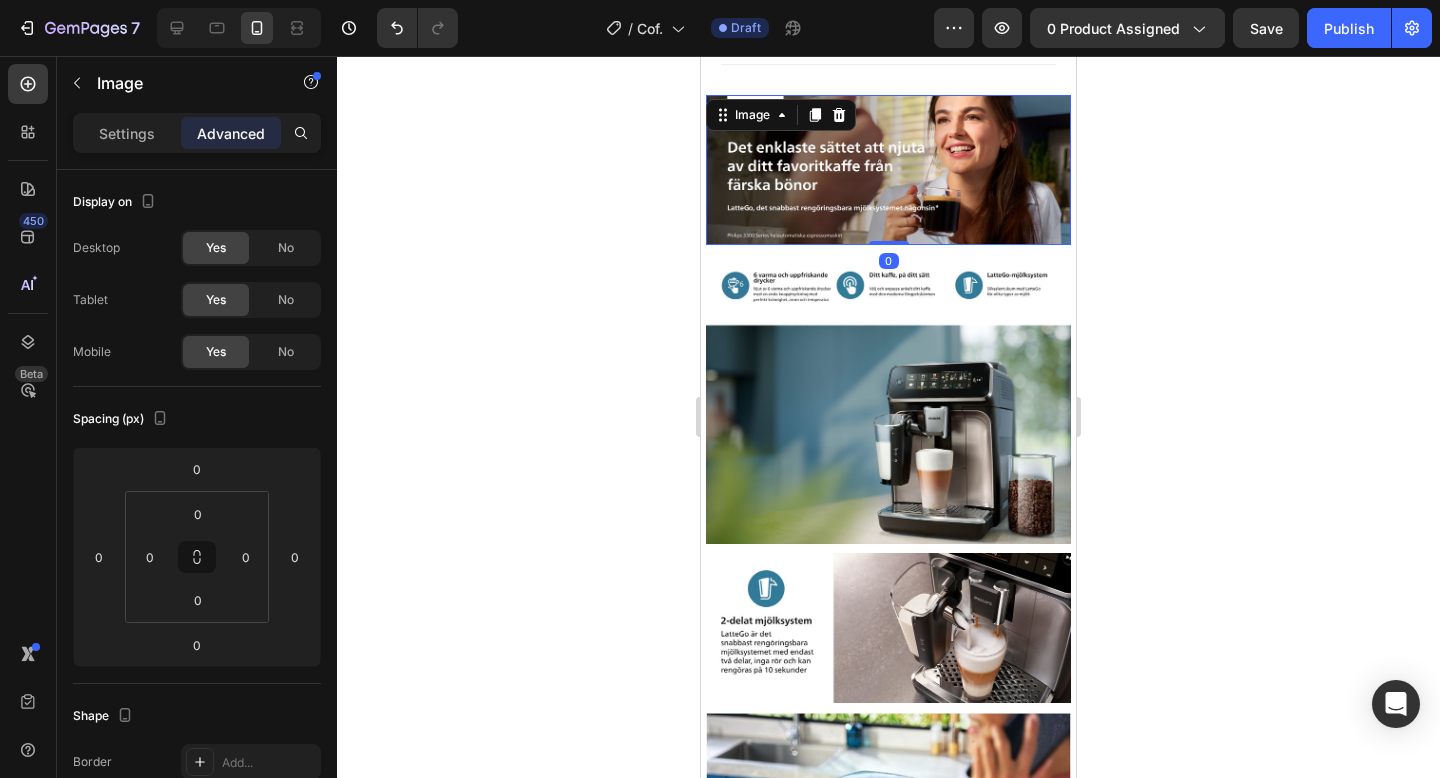 click 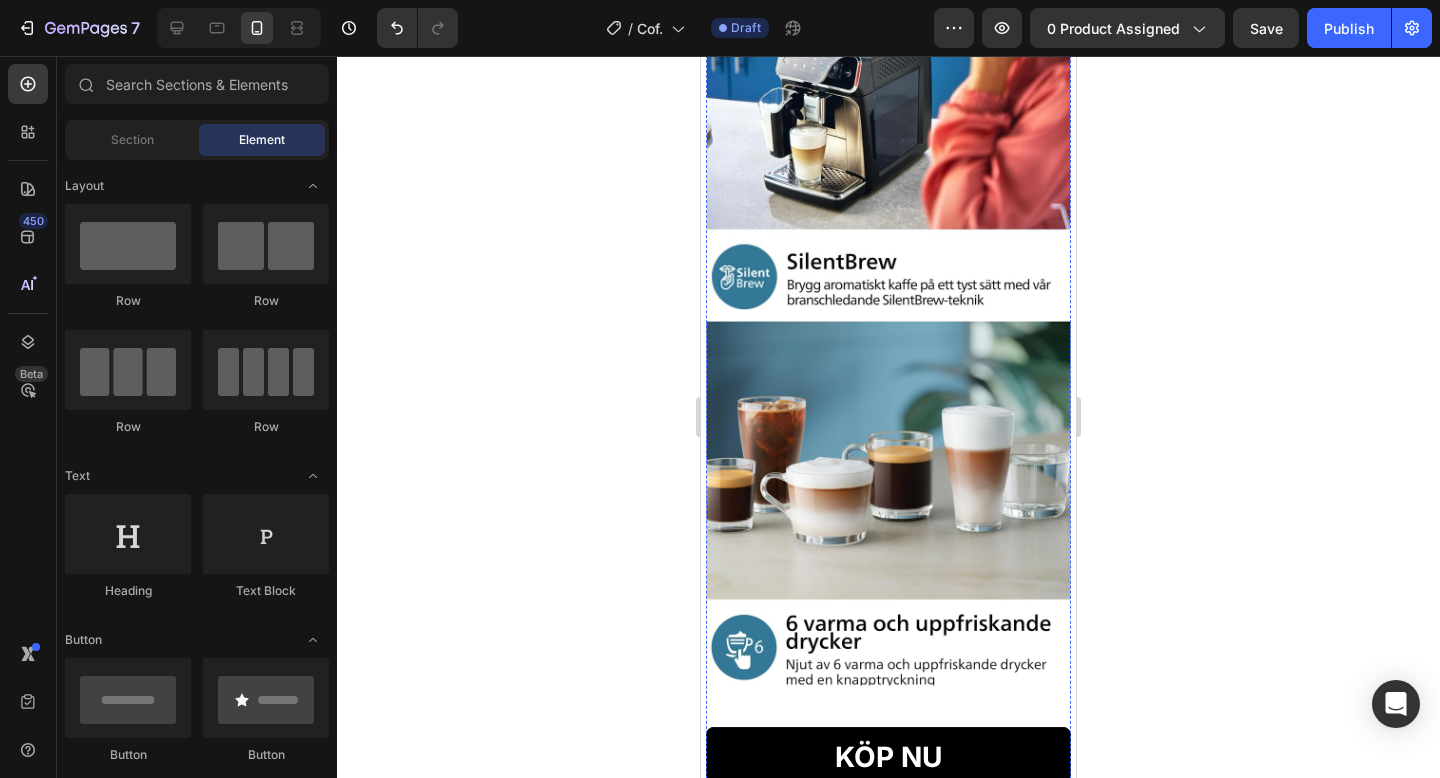 scroll, scrollTop: 1970, scrollLeft: 0, axis: vertical 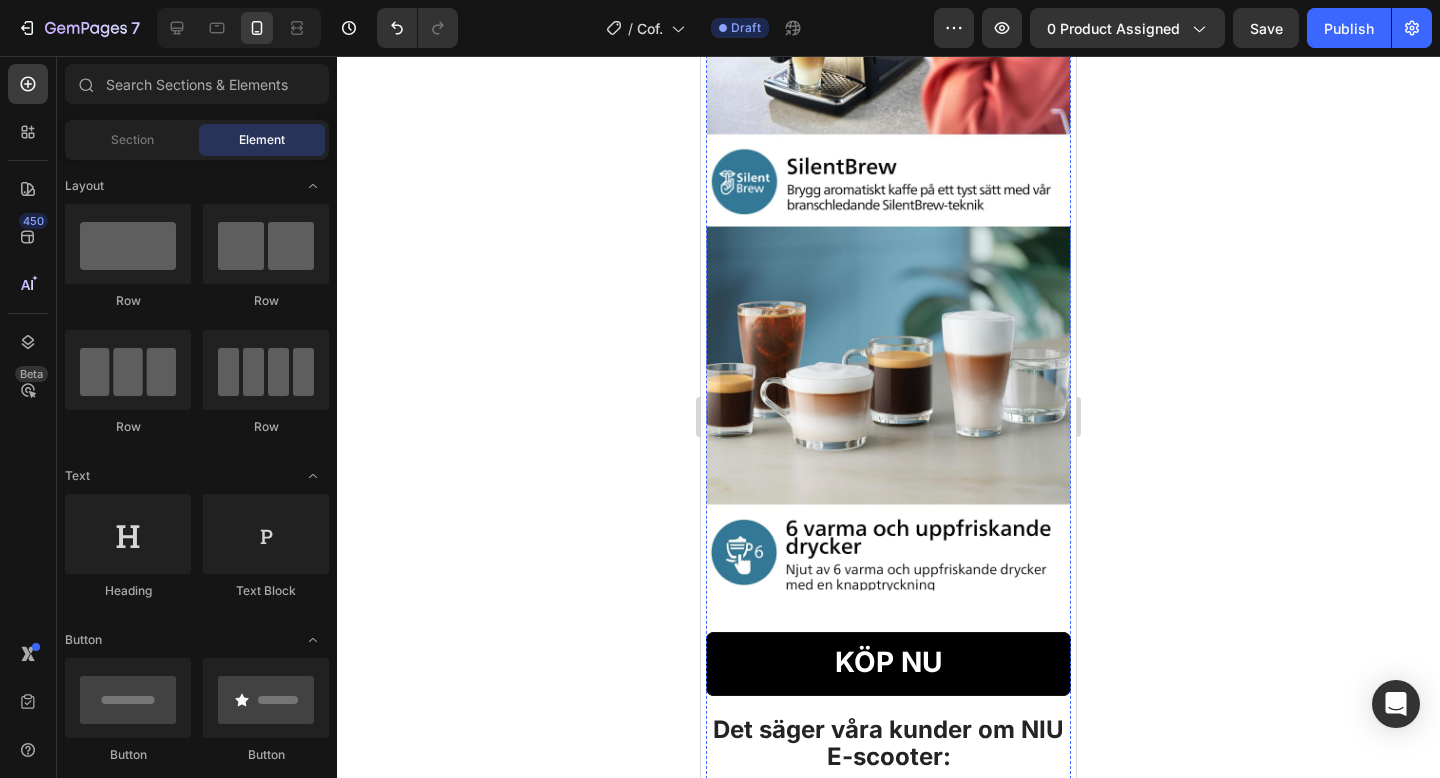 click at bounding box center (888, 408) 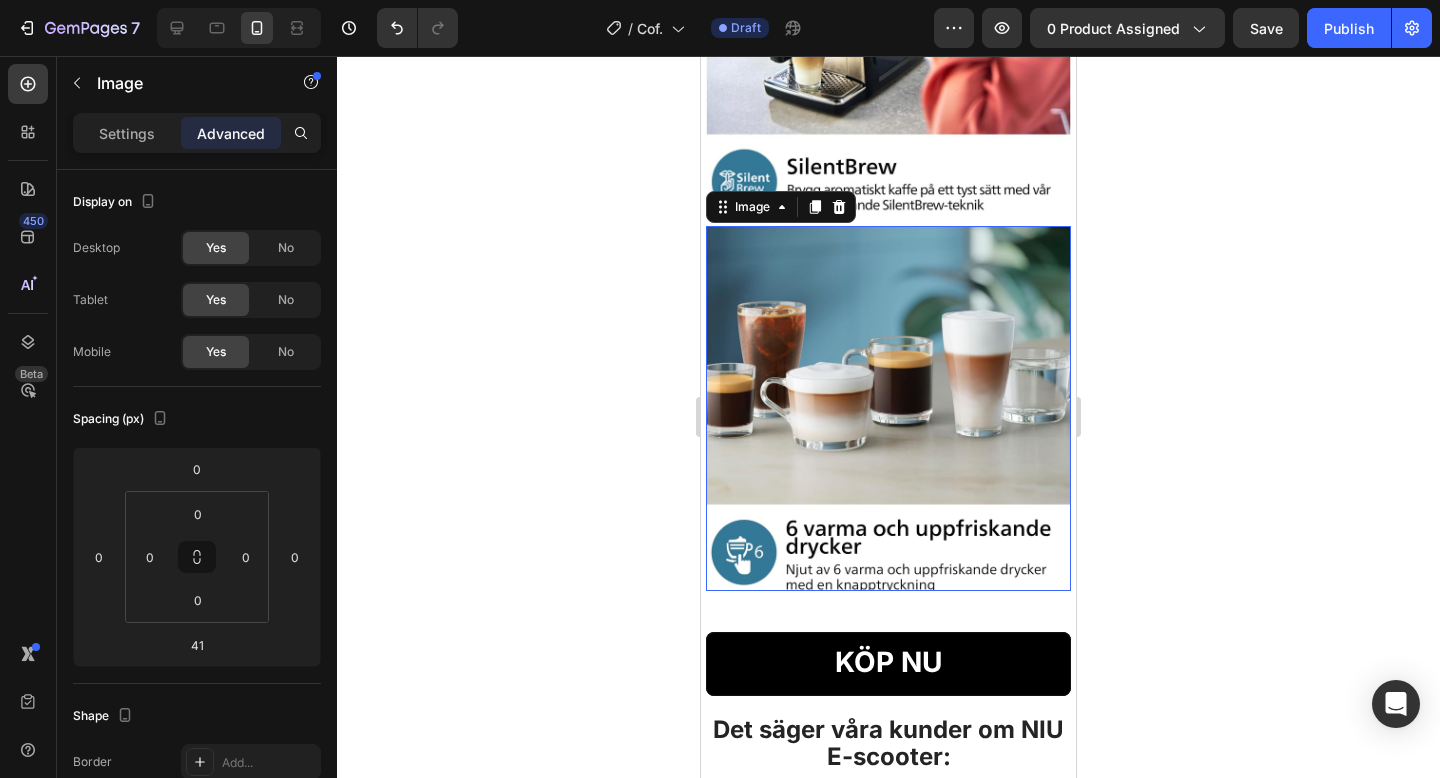 scroll, scrollTop: 2030, scrollLeft: 0, axis: vertical 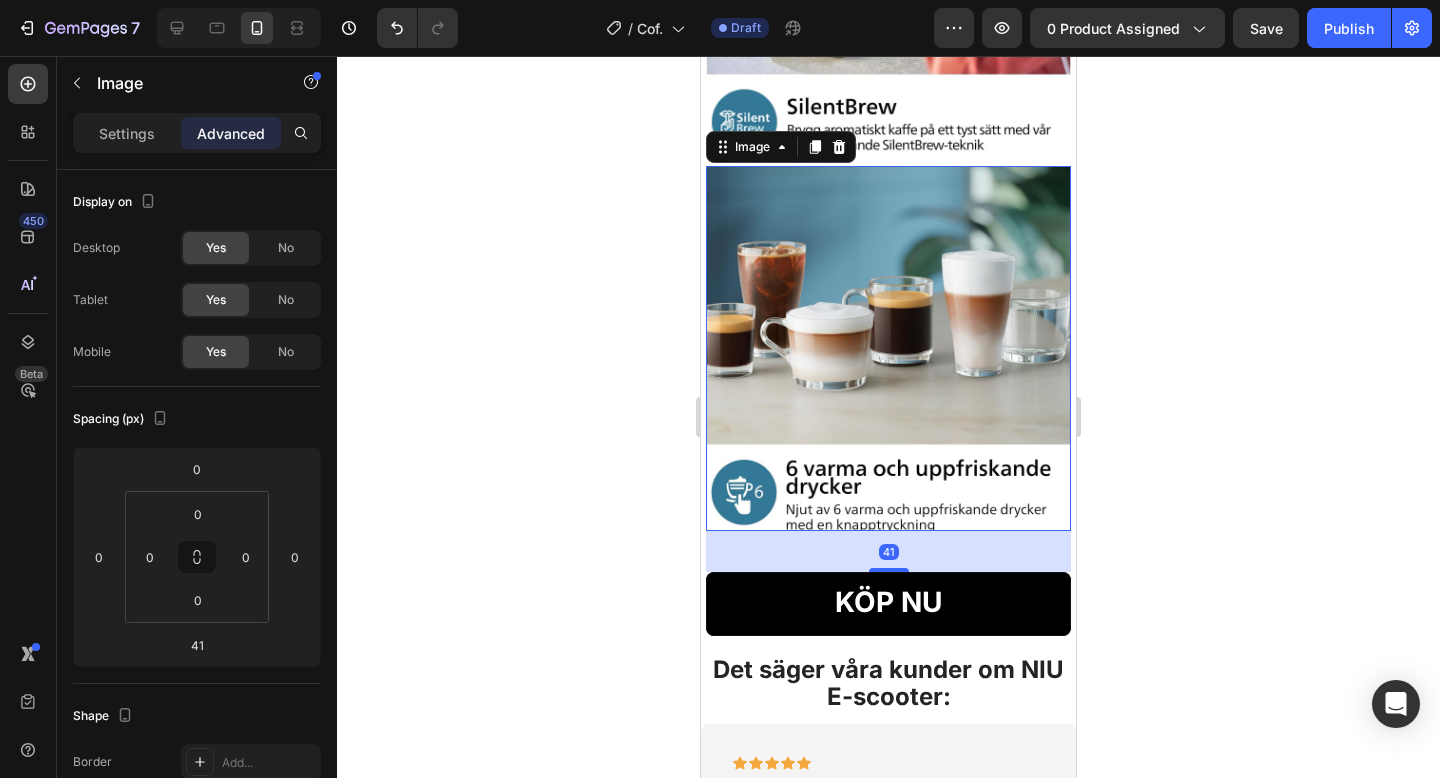 click at bounding box center (888, 348) 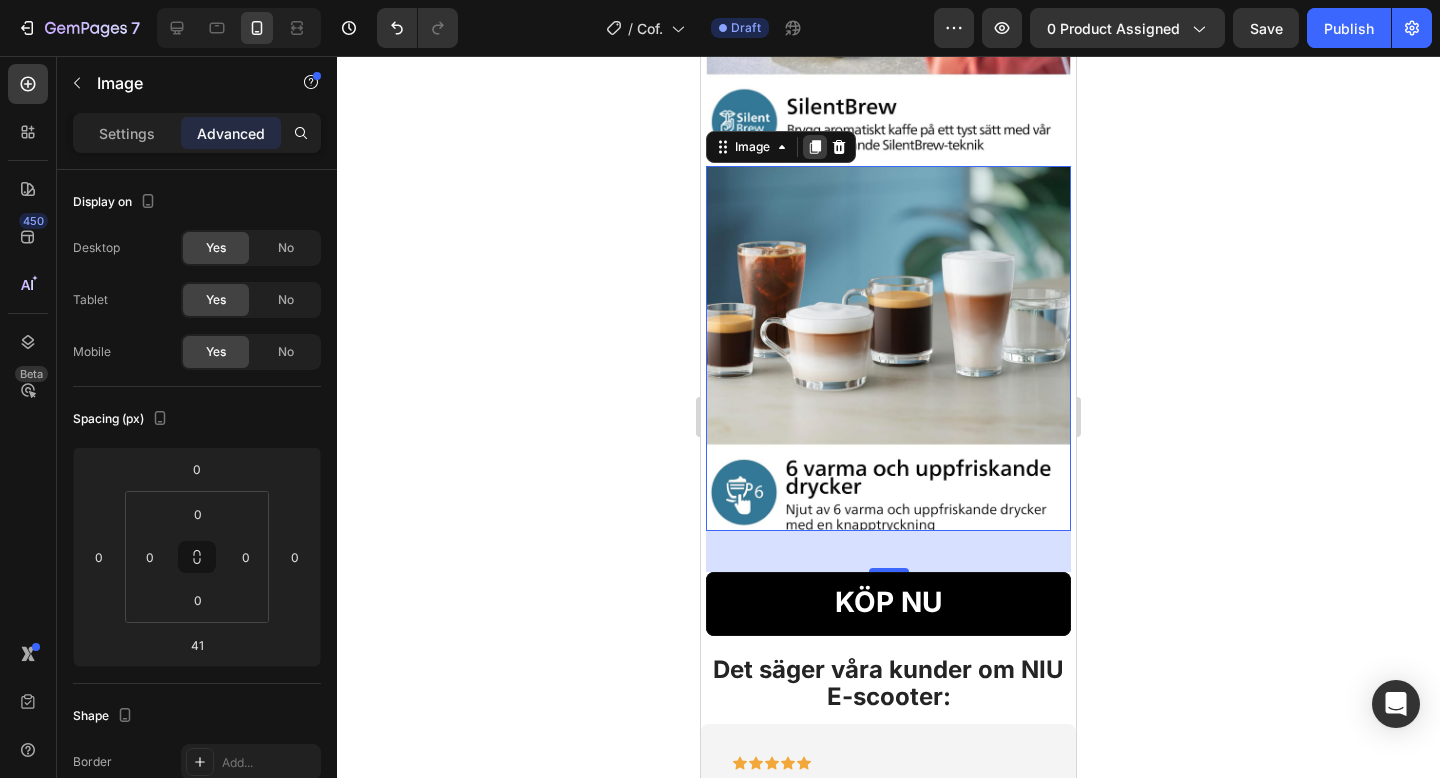click 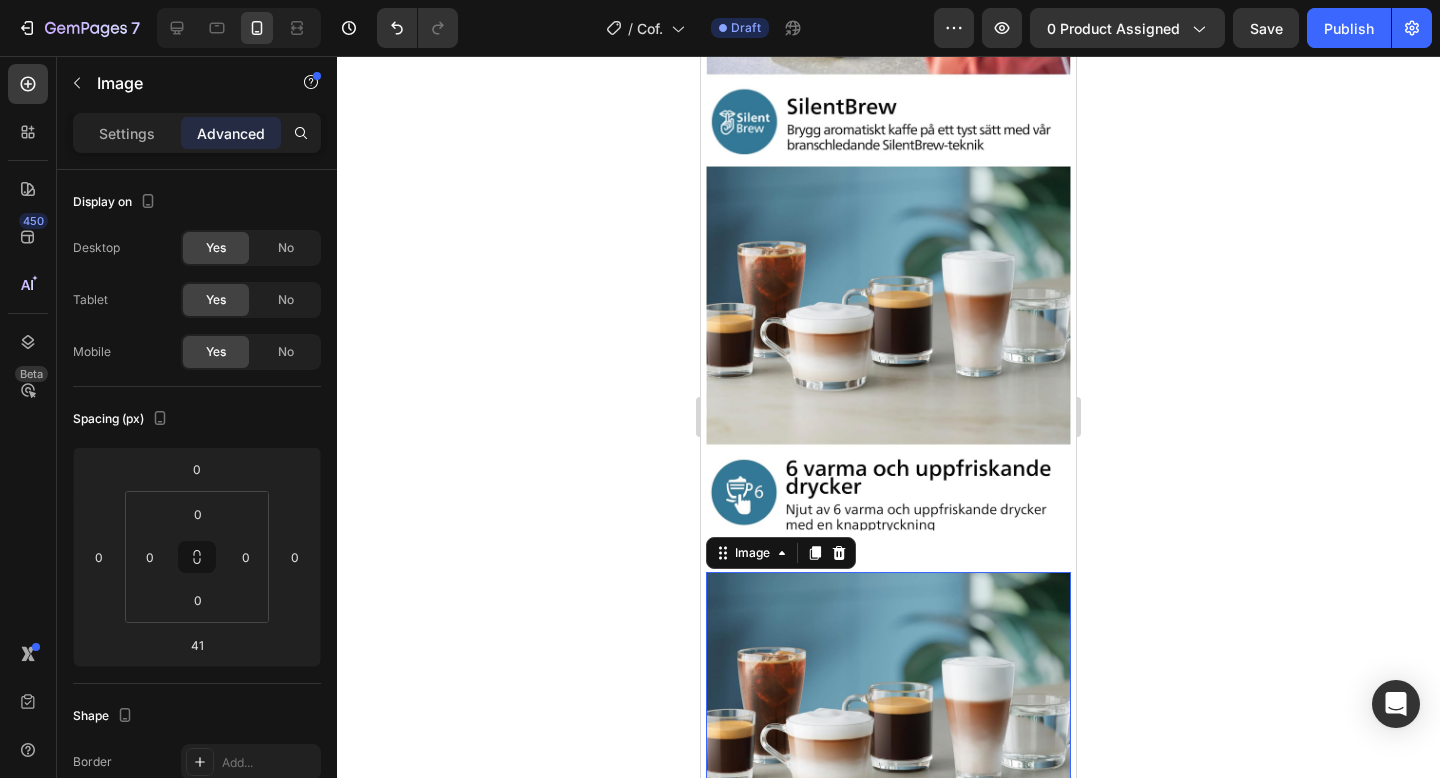 scroll, scrollTop: 2436, scrollLeft: 0, axis: vertical 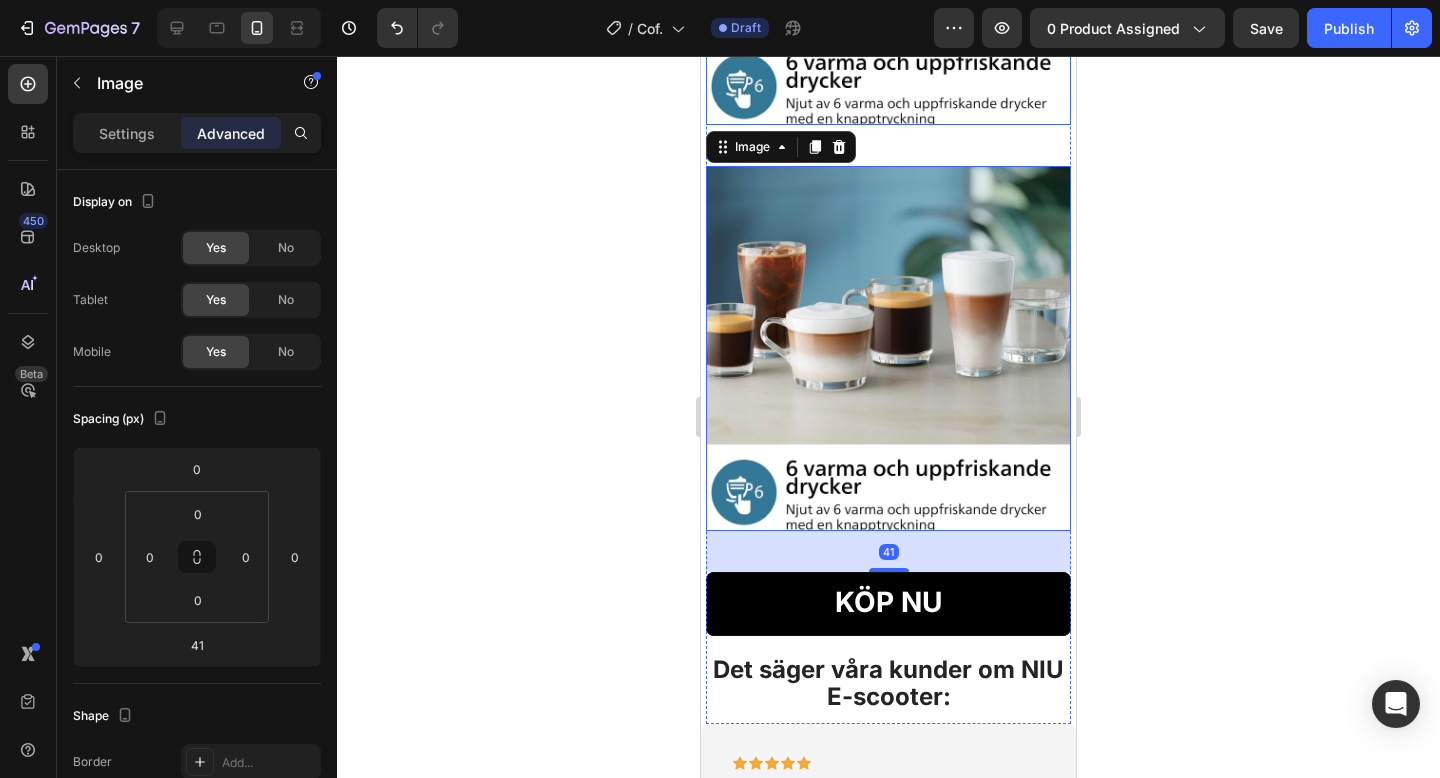 click at bounding box center [888, -58] 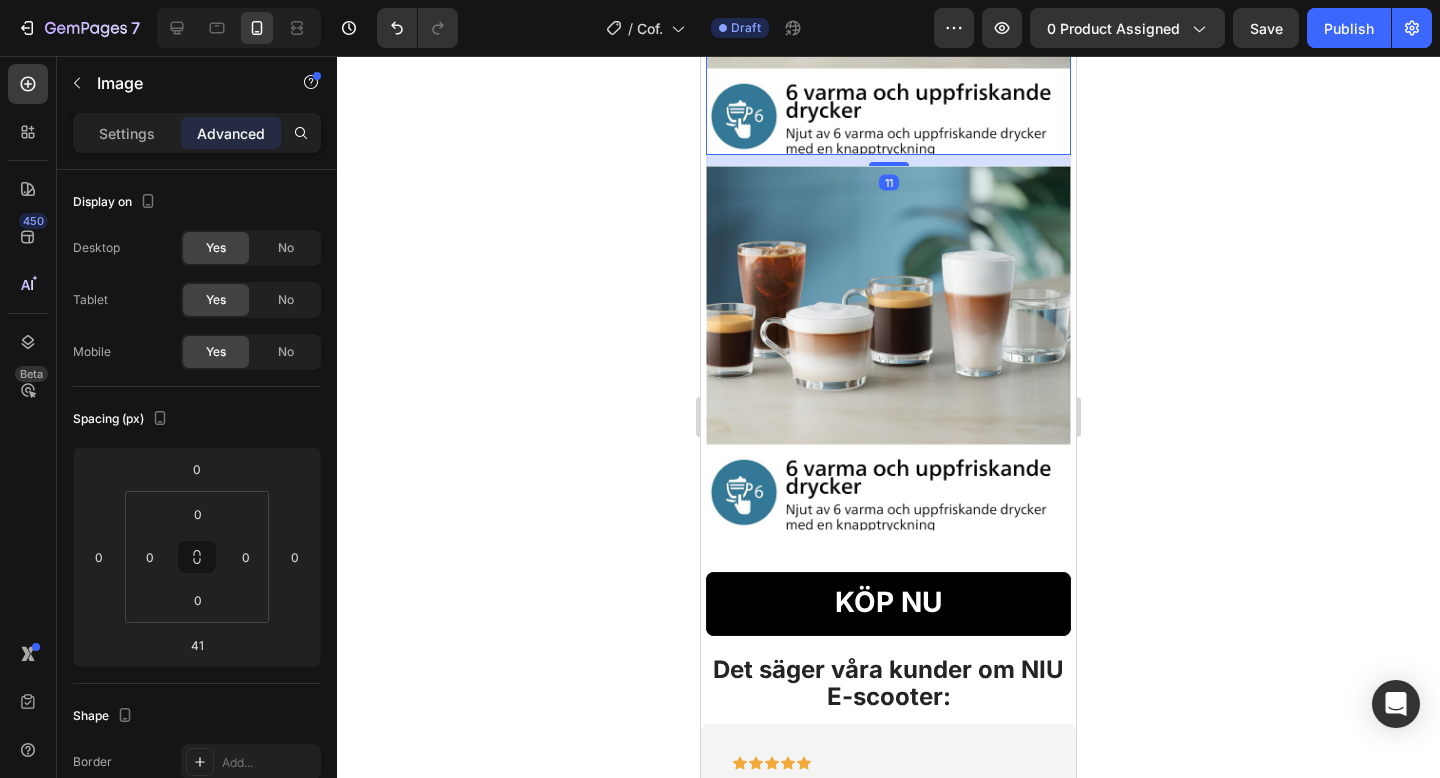 scroll, scrollTop: 2408, scrollLeft: 0, axis: vertical 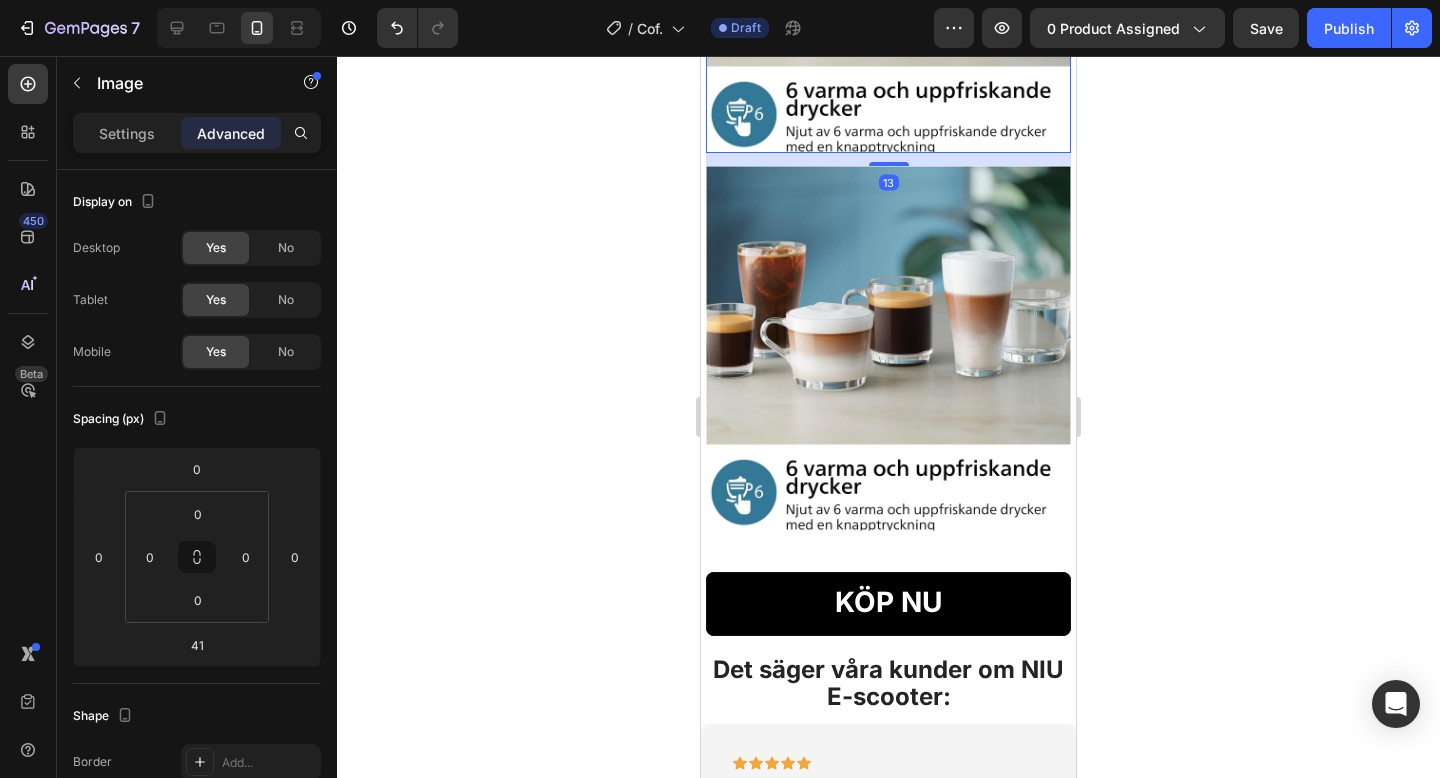 drag, startPoint x: 892, startPoint y: 164, endPoint x: 899, endPoint y: 136, distance: 28.86174 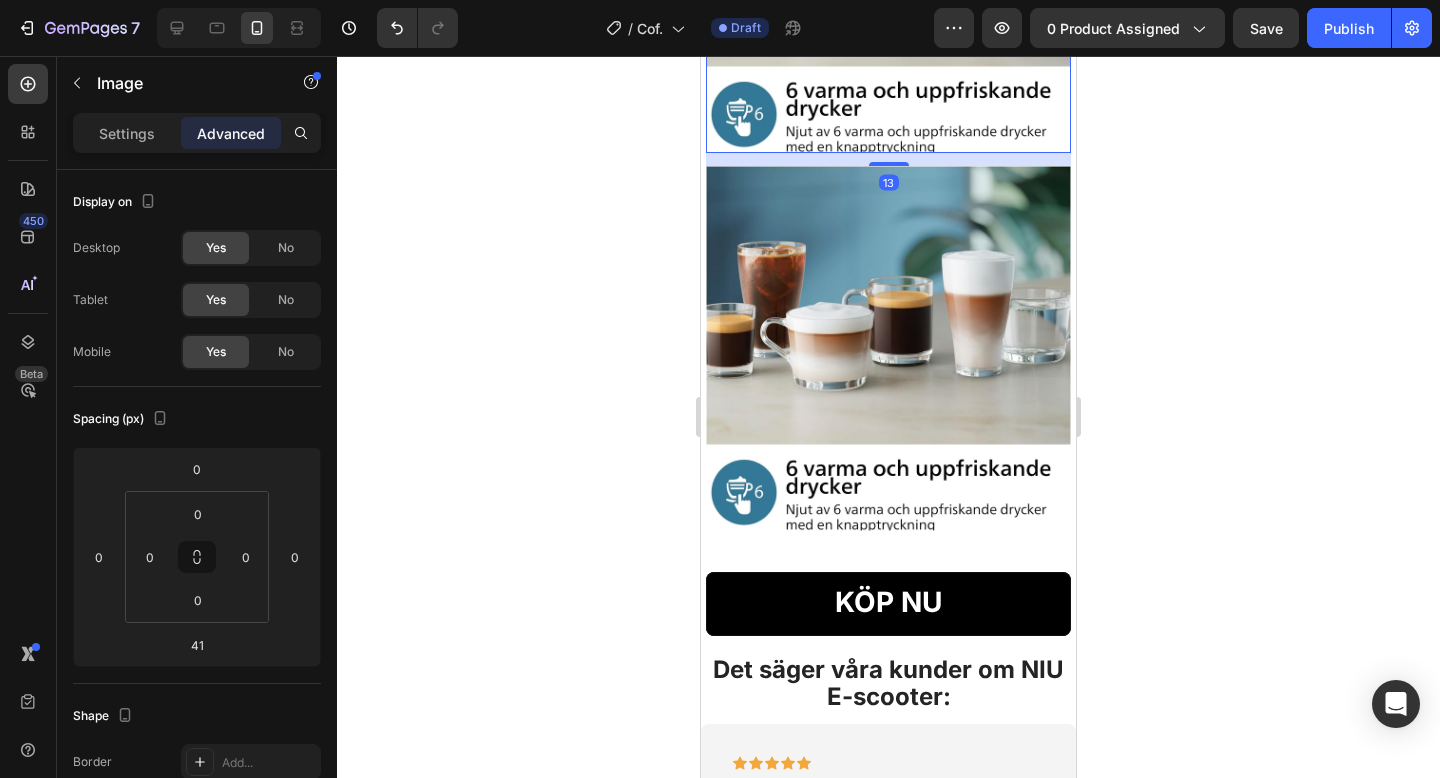 click on "Image   13" at bounding box center [888, -30] 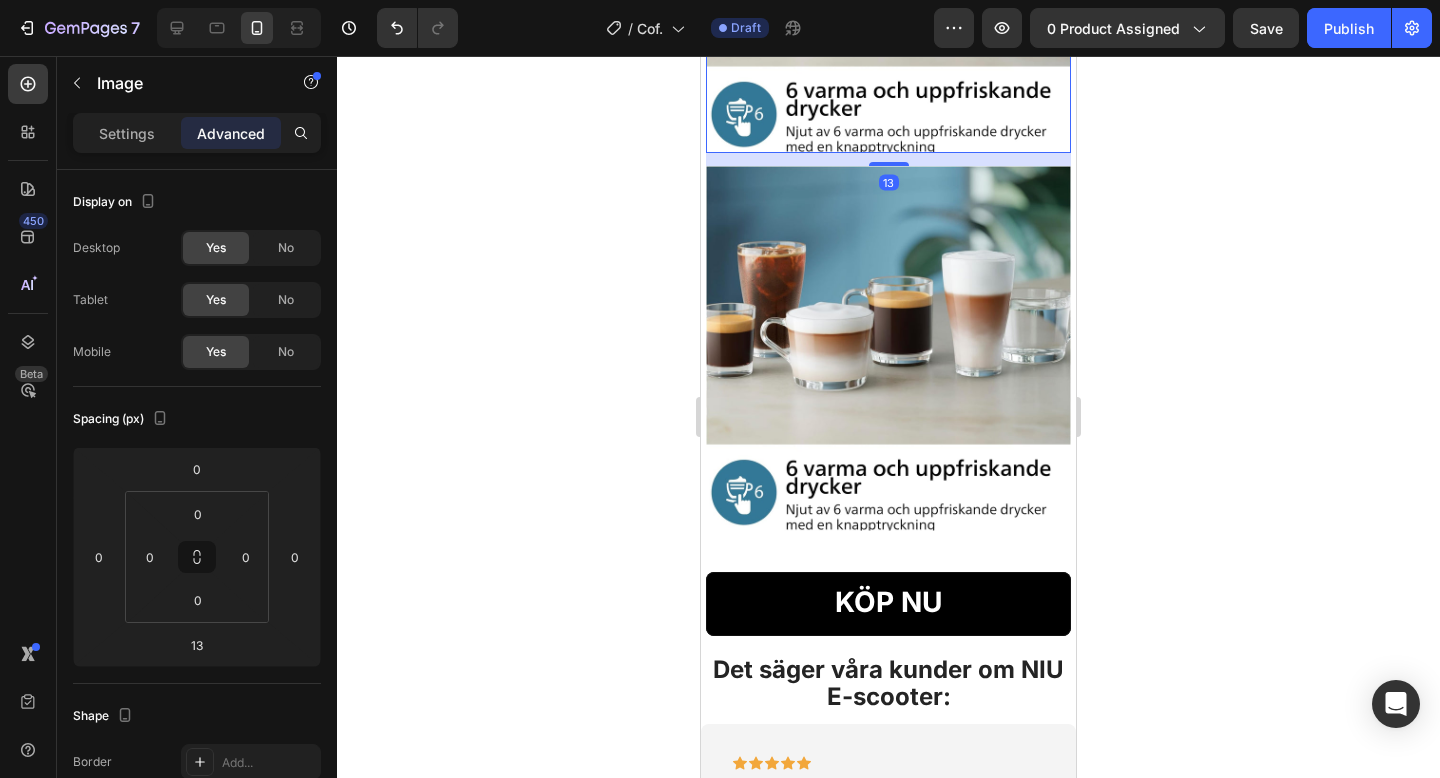 click 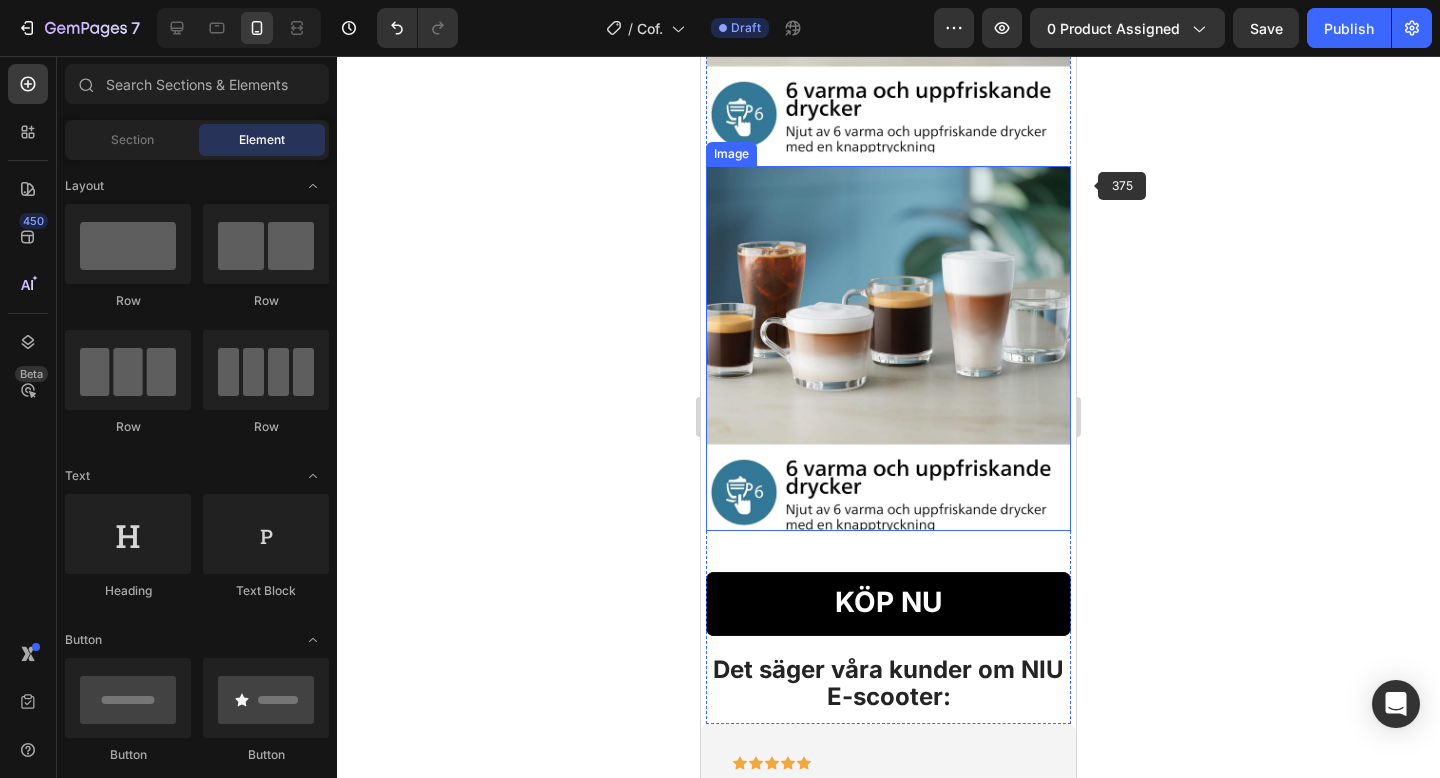 click at bounding box center (888, 348) 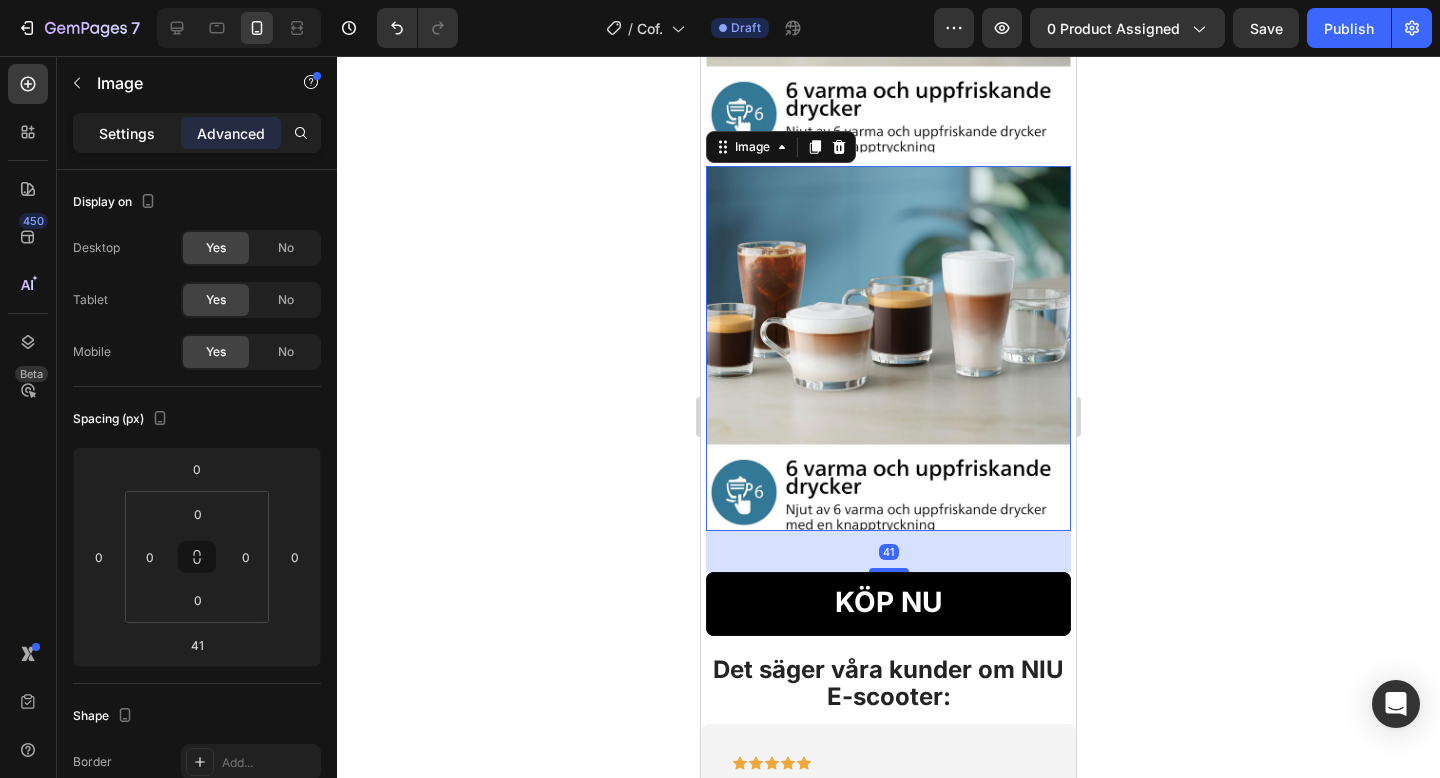 click on "Settings" at bounding box center [127, 133] 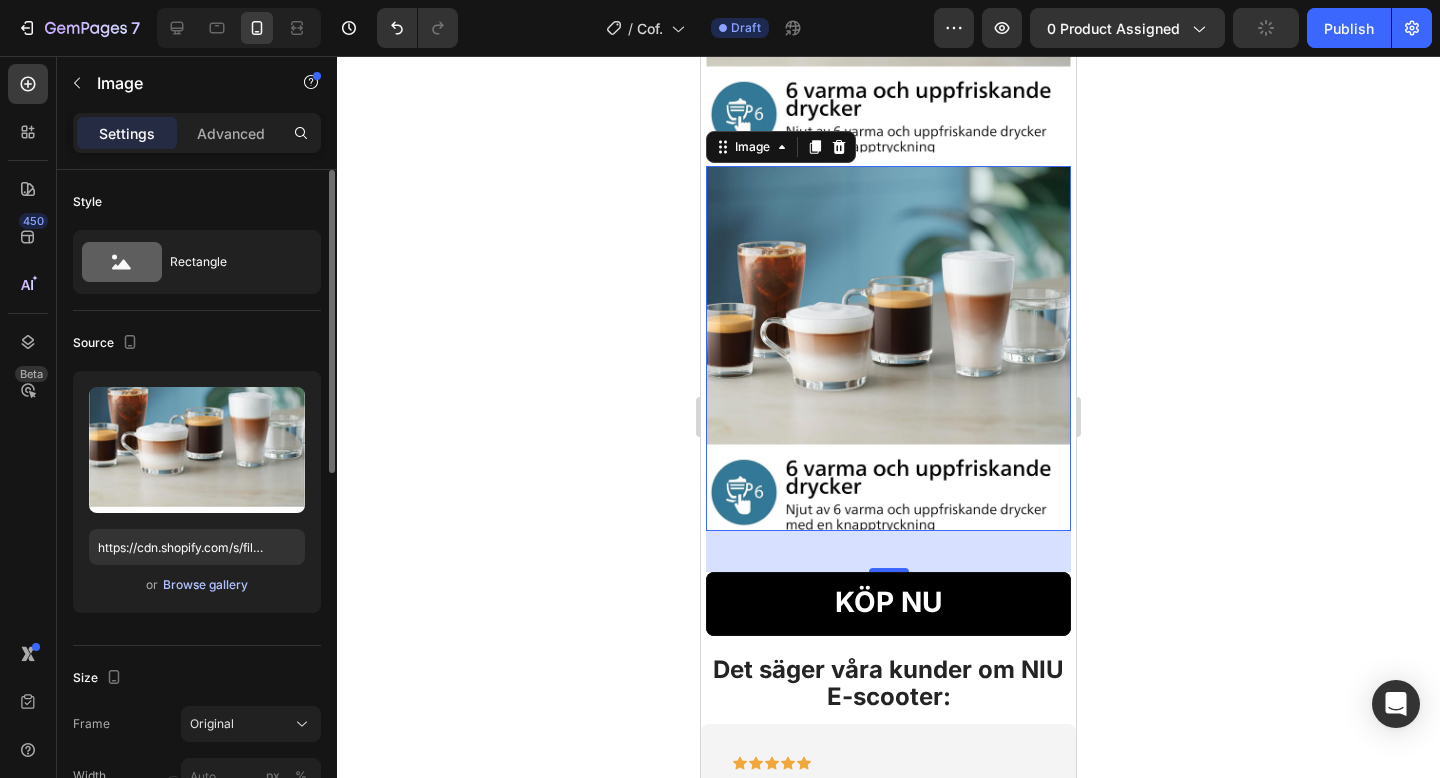 click on "Browse gallery" at bounding box center (205, 585) 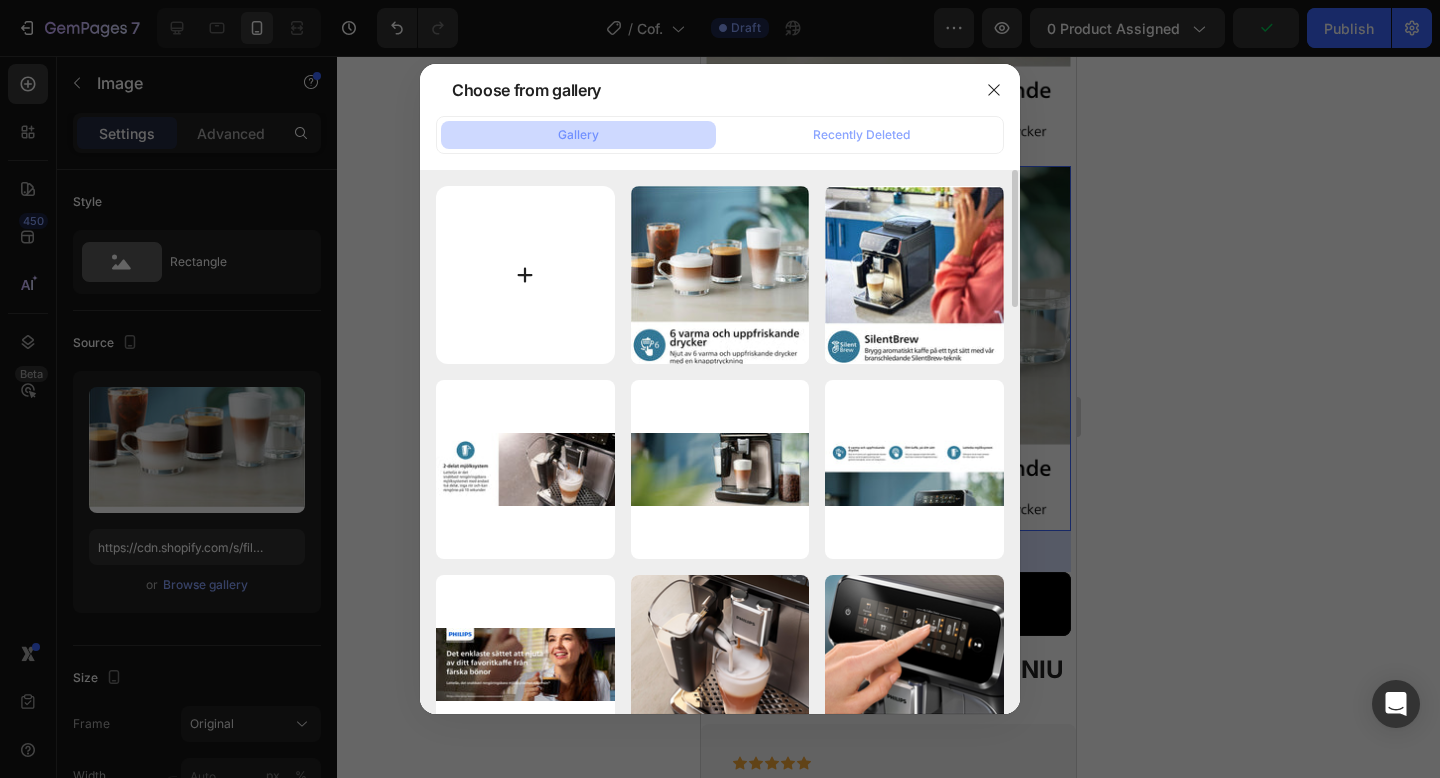 click at bounding box center (525, 275) 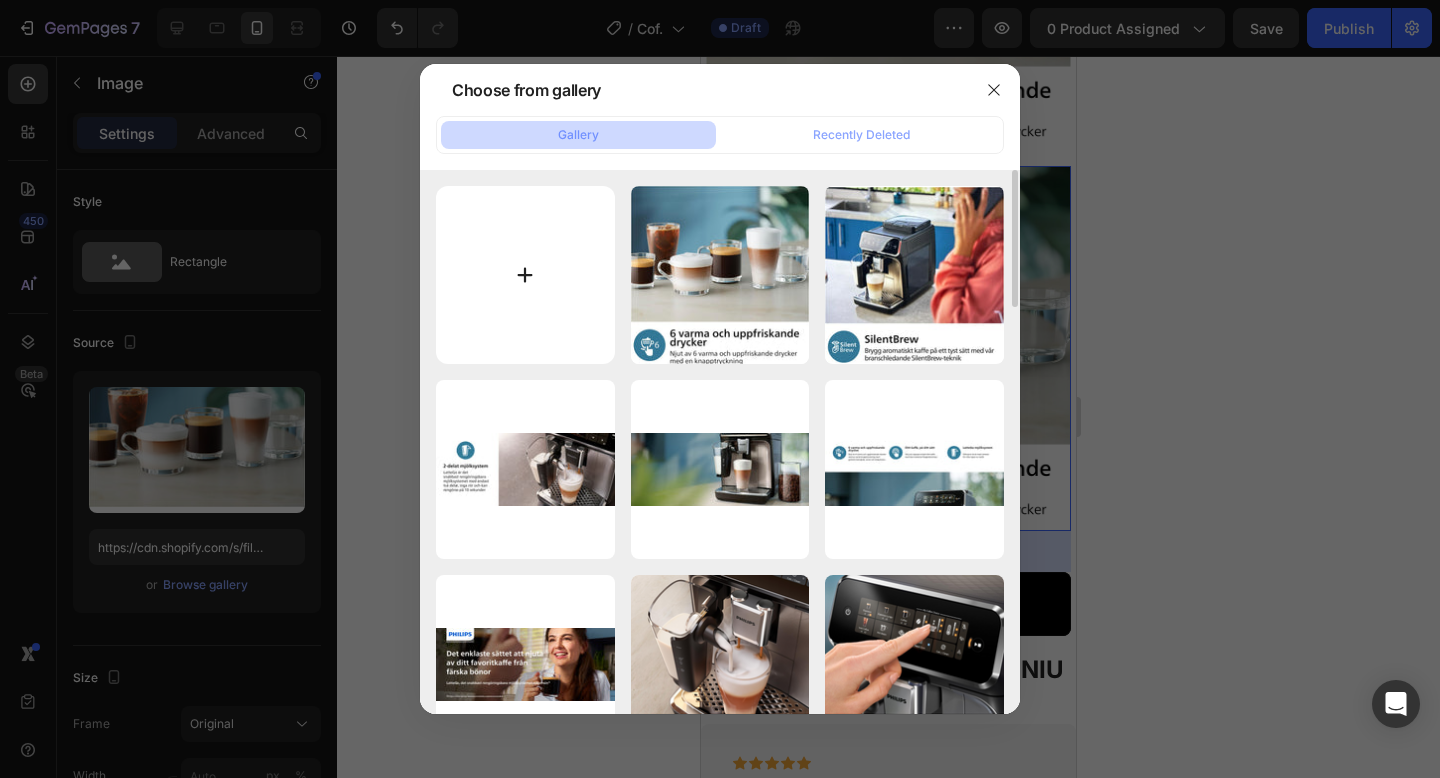 type on "C:\fakepath\ae73d7e6-a87b-46e1-a459-1f02ce770a2f.__CR0,0,1464,600_PT0_SX1464_V1___.jpg" 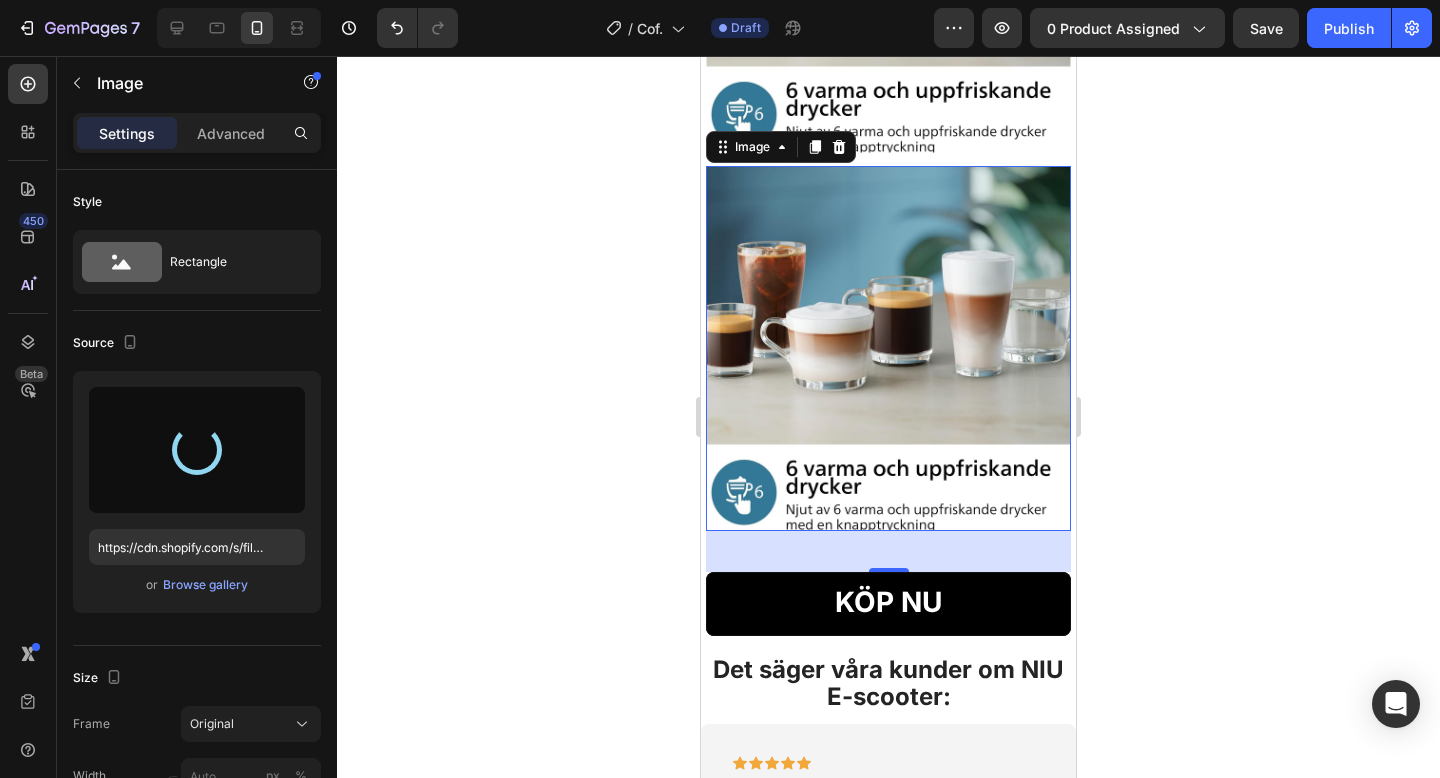type on "https://cdn.shopify.com/s/files/1/0978/3672/8659/files/gempages_577727115441472188-d8ba20b3-87bd-4b85-a748-453f82b24e0c.jpg" 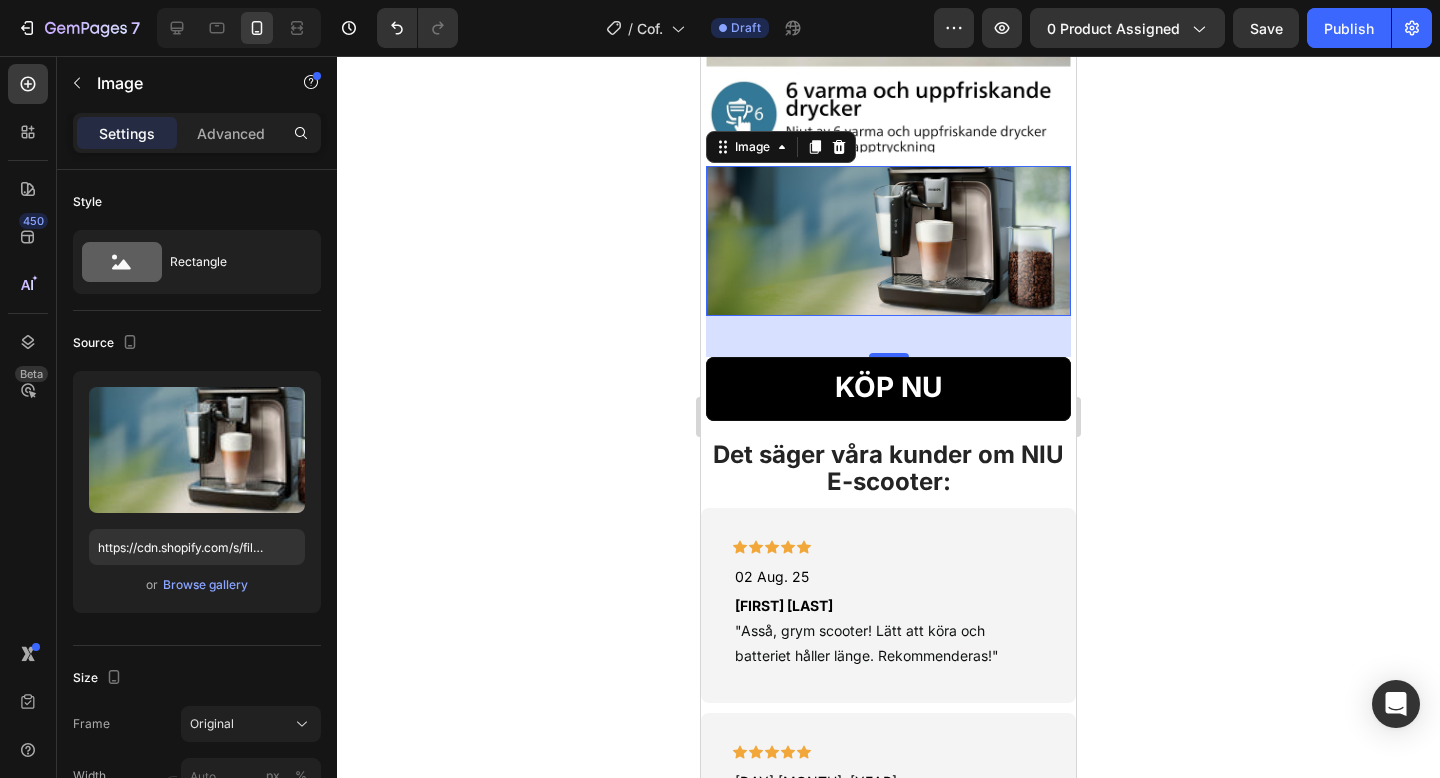 scroll, scrollTop: 2192, scrollLeft: 0, axis: vertical 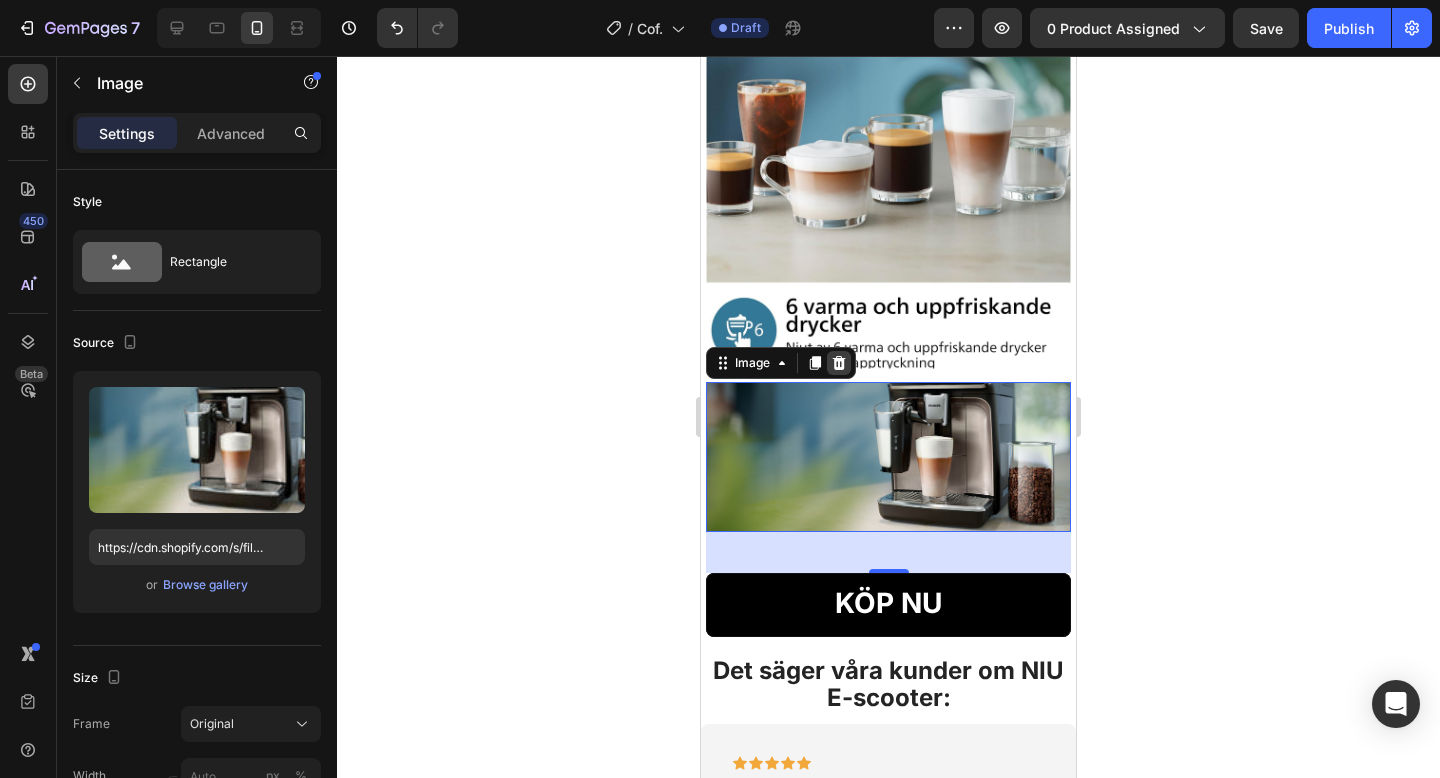 click 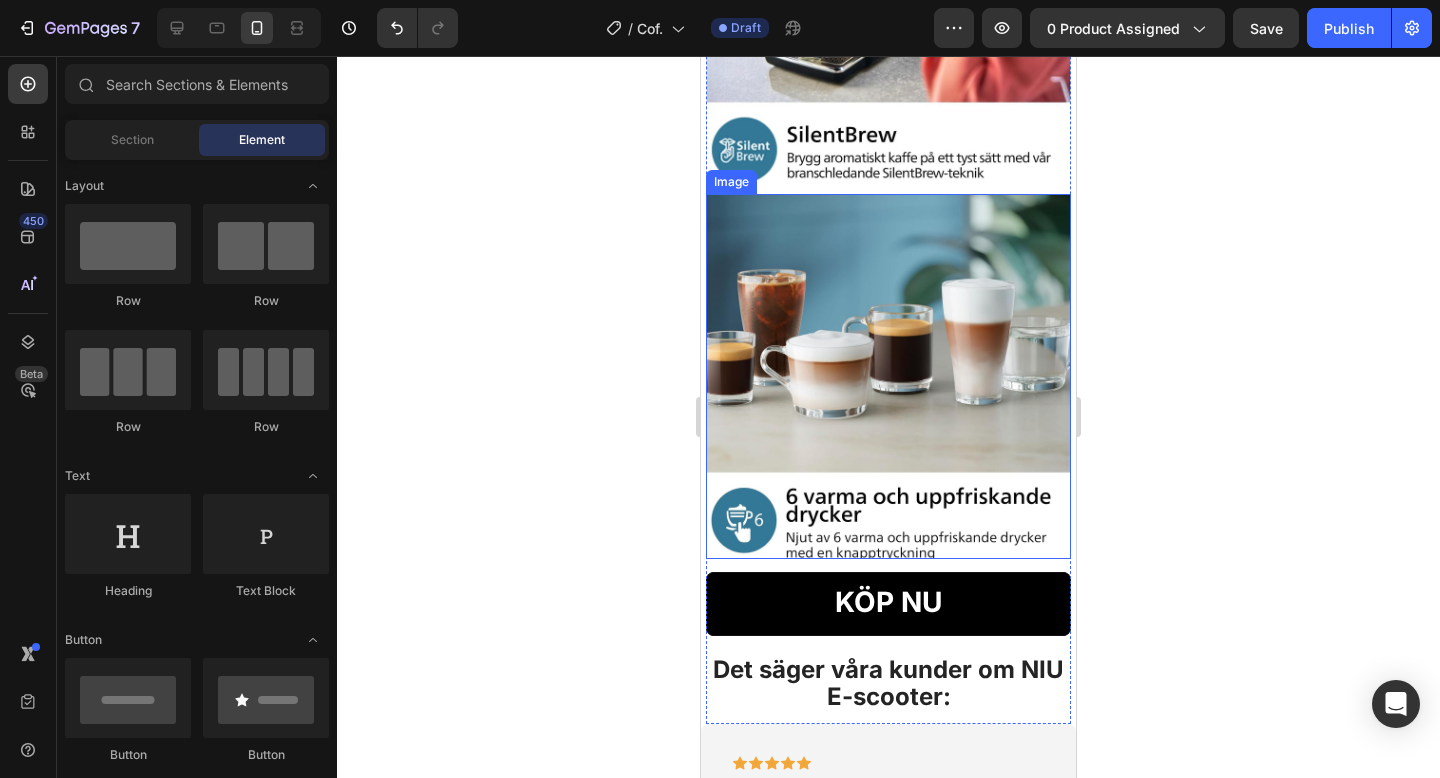 click at bounding box center (888, 376) 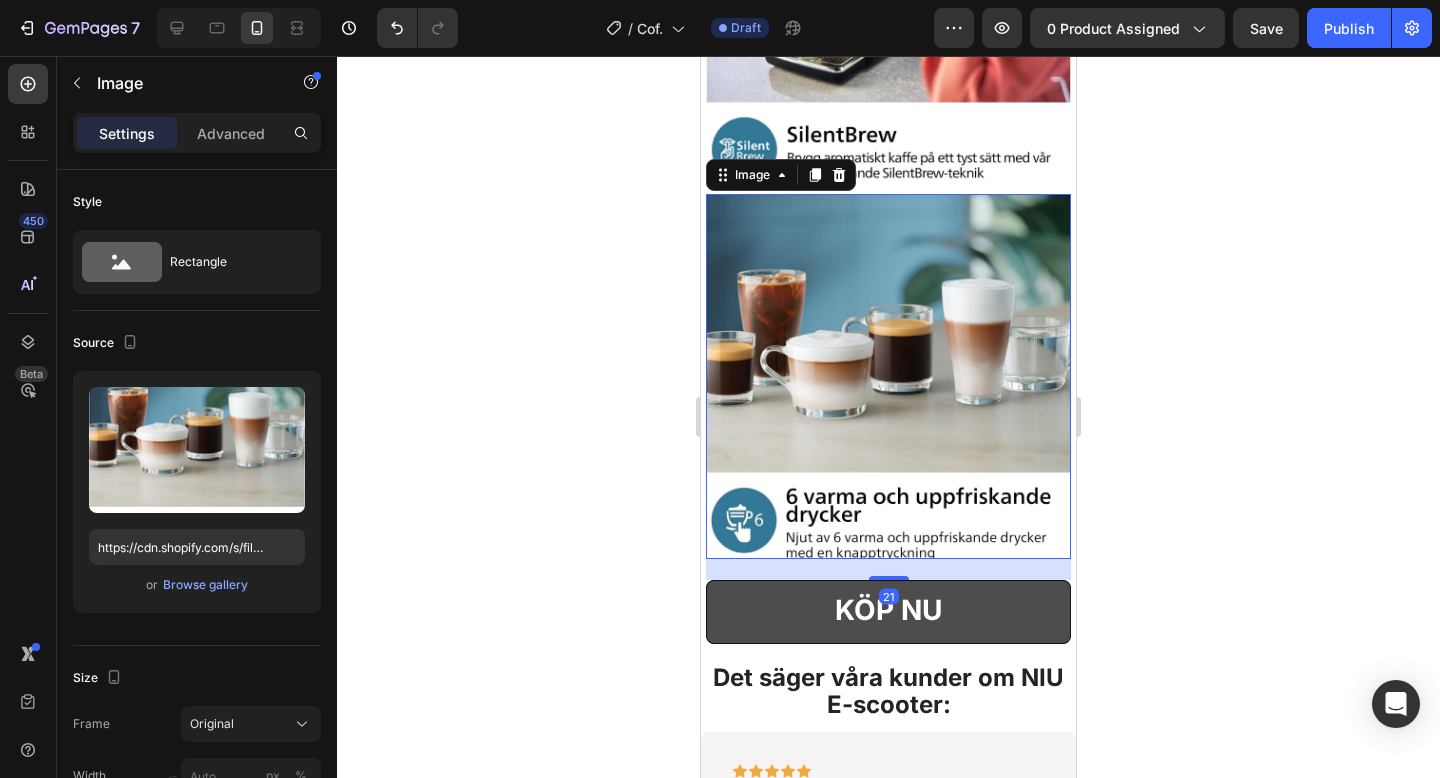 scroll, scrollTop: 2010, scrollLeft: 0, axis: vertical 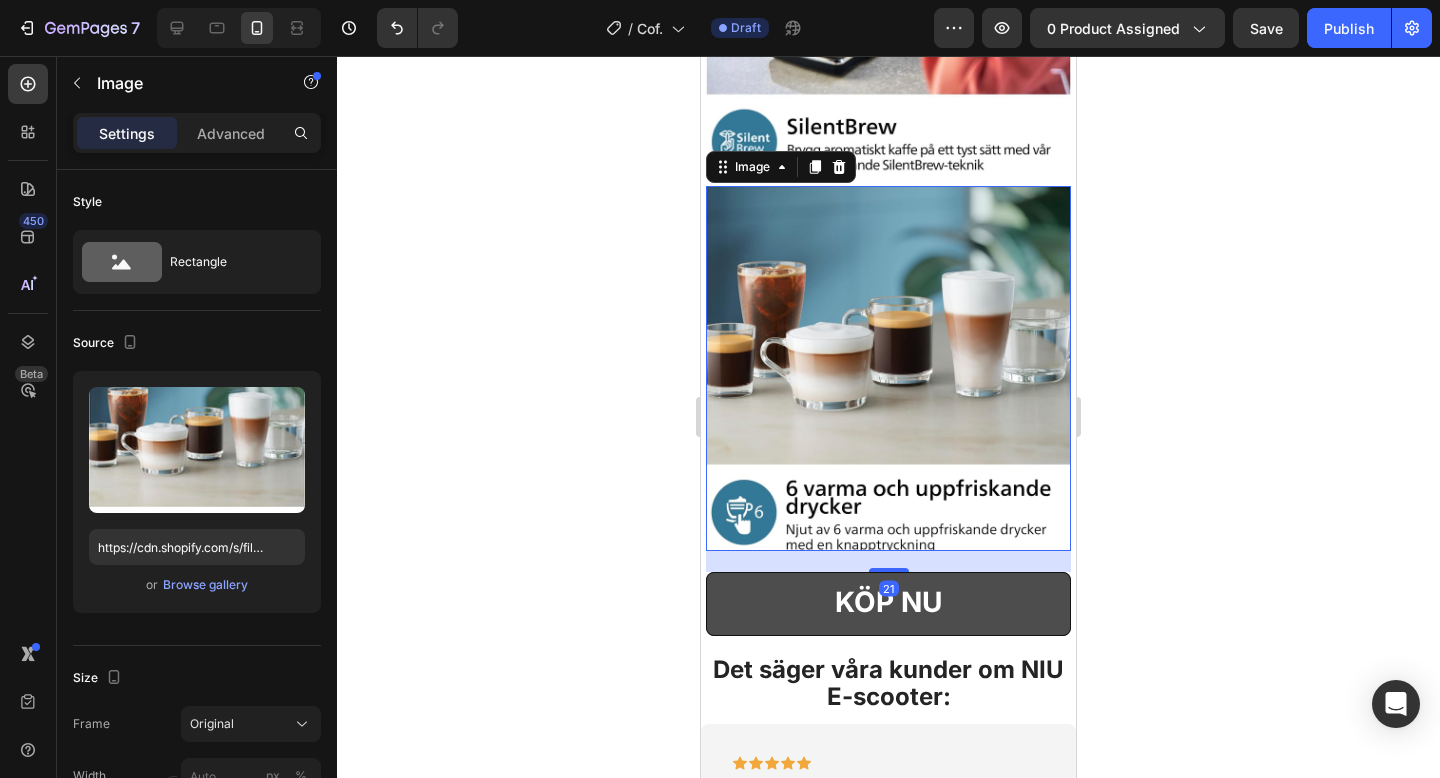 click on "KÖP NU Button Det säger våra kunder om NIU E-scooter: Heading Image Image Image Image Image Image   21 Row" at bounding box center [888, -39] 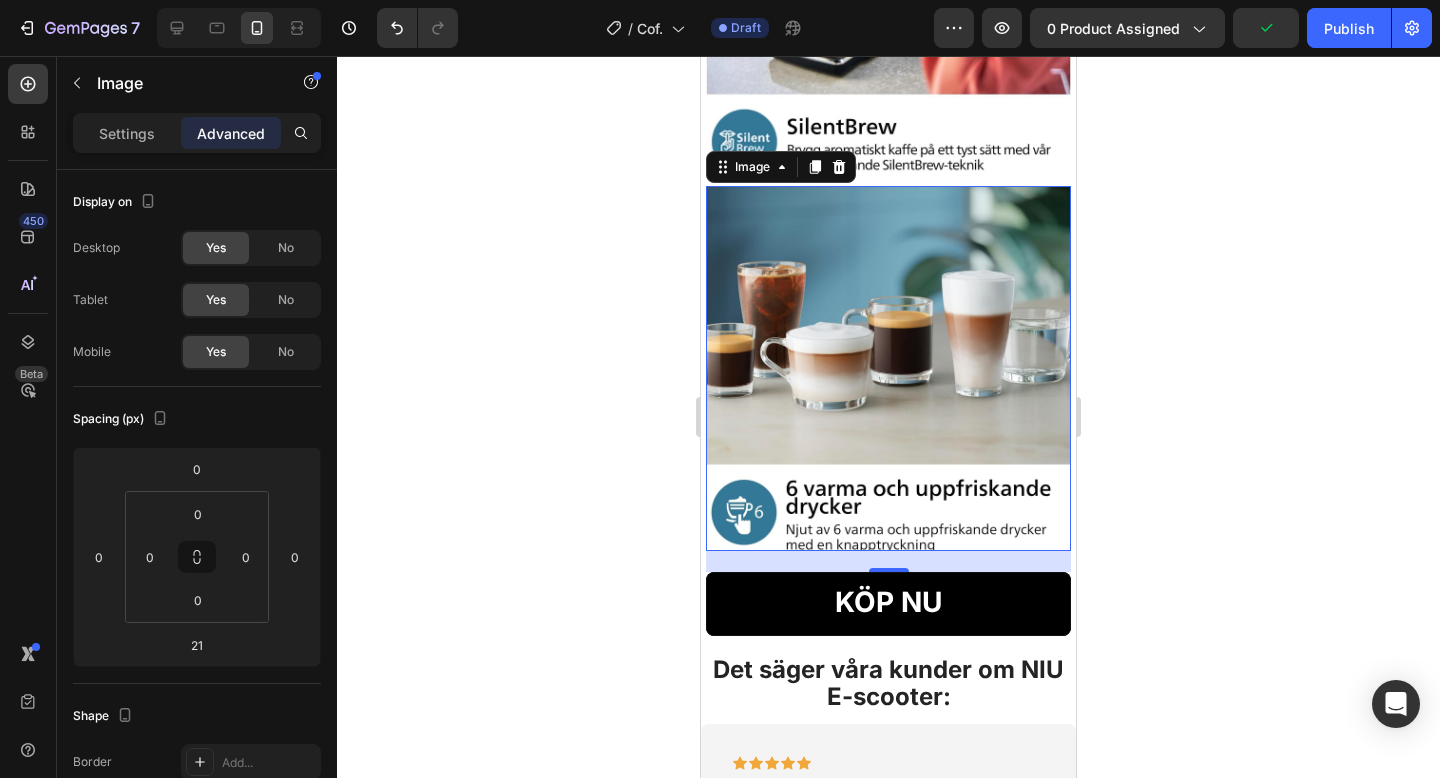 click 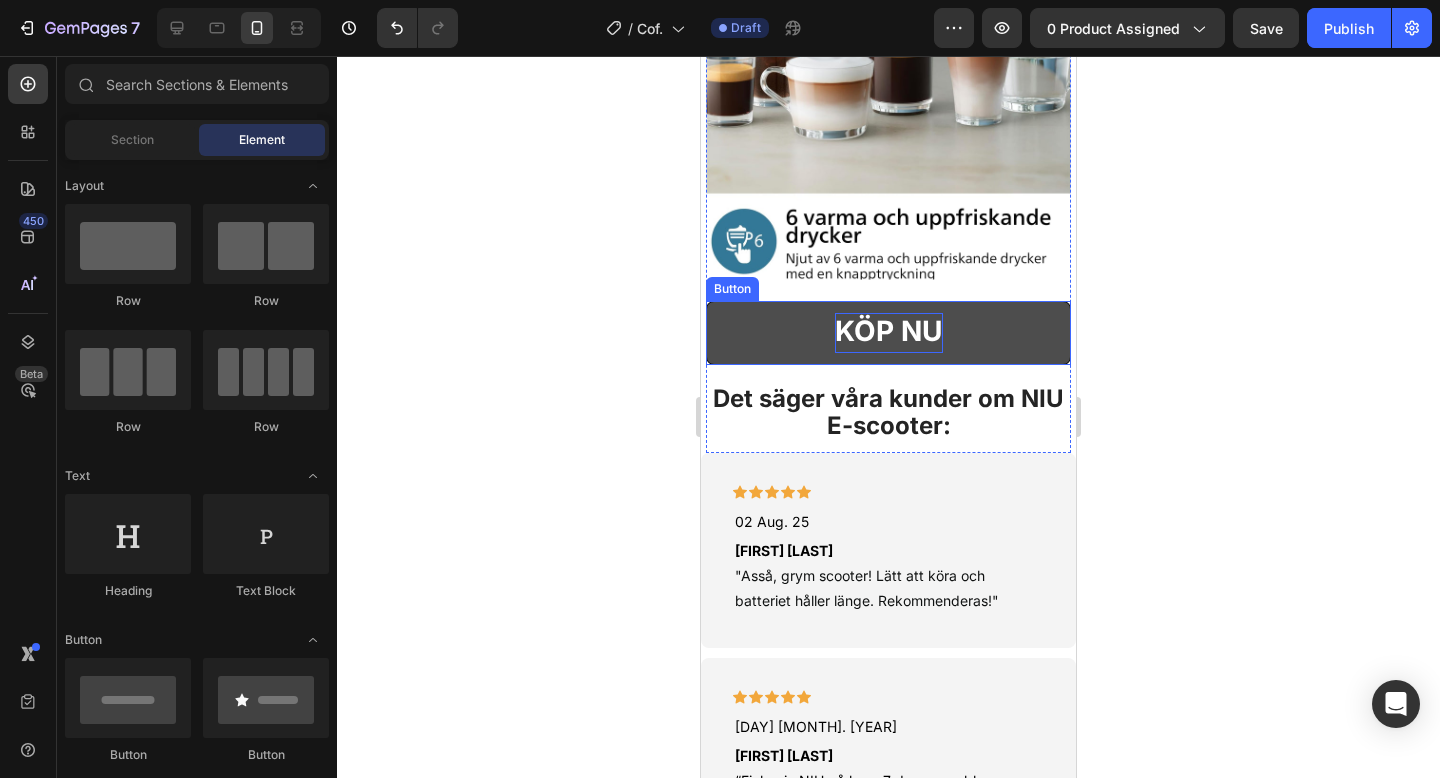 scroll, scrollTop: 2282, scrollLeft: 0, axis: vertical 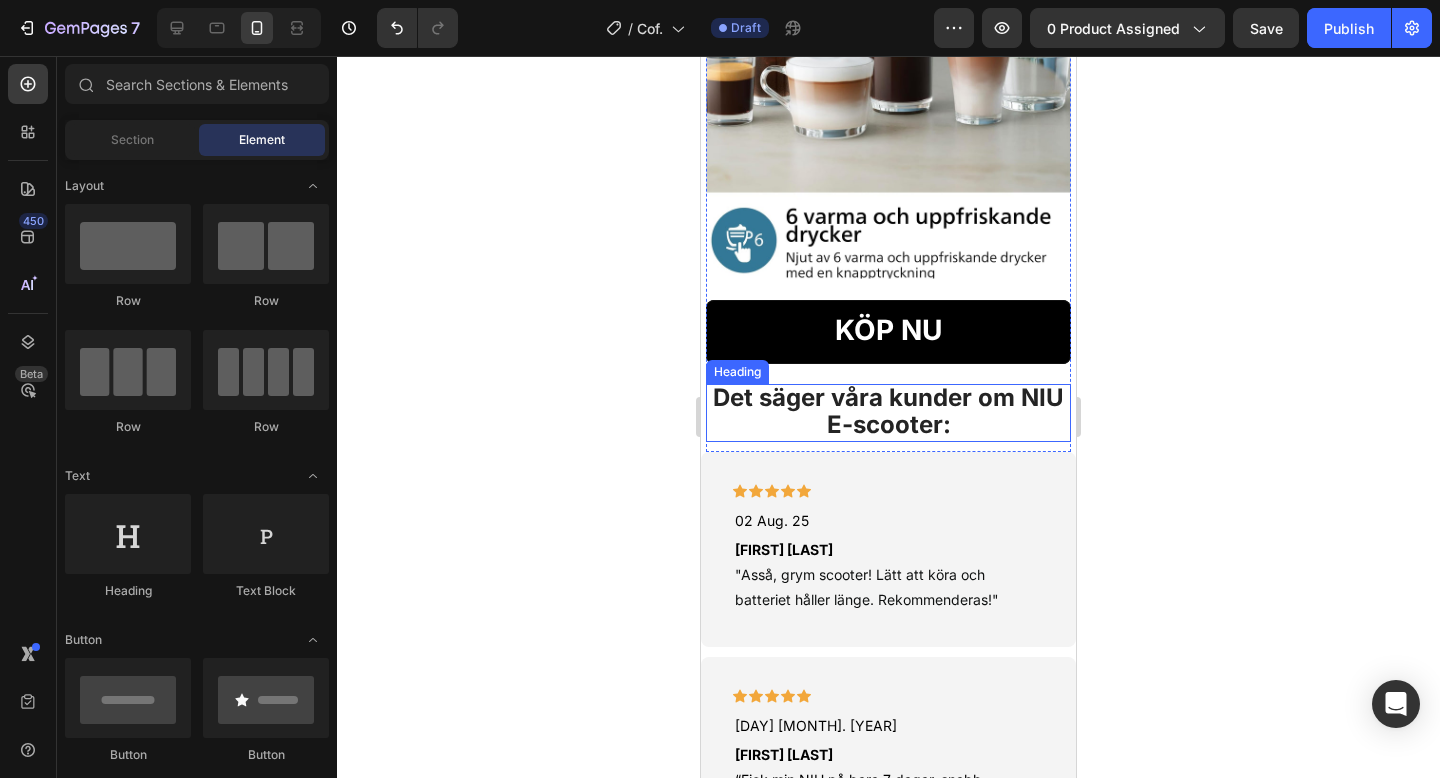 click on "Det säger våra kunder om NIU E-scooter:" at bounding box center [888, 411] 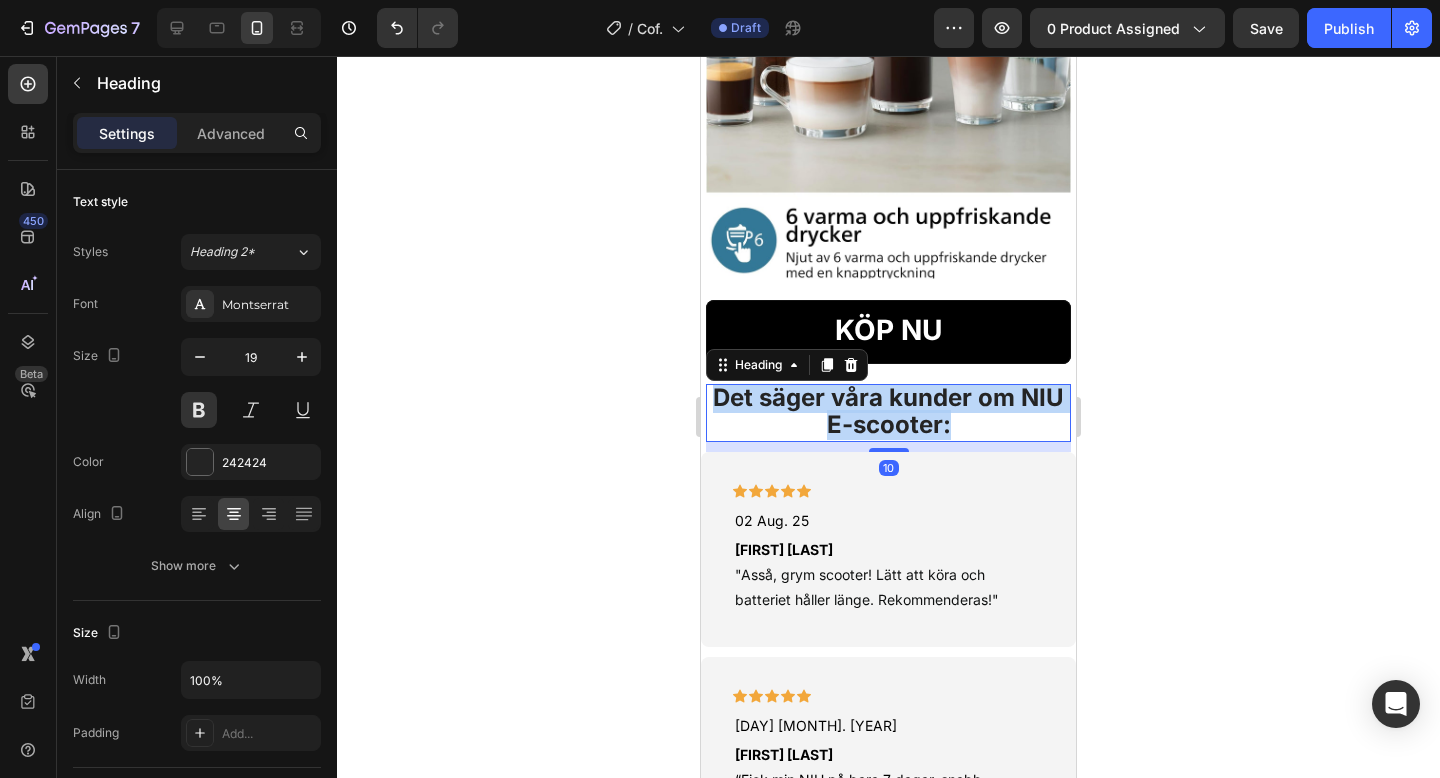 click on "Det säger våra kunder om NIU E-scooter:" at bounding box center (888, 411) 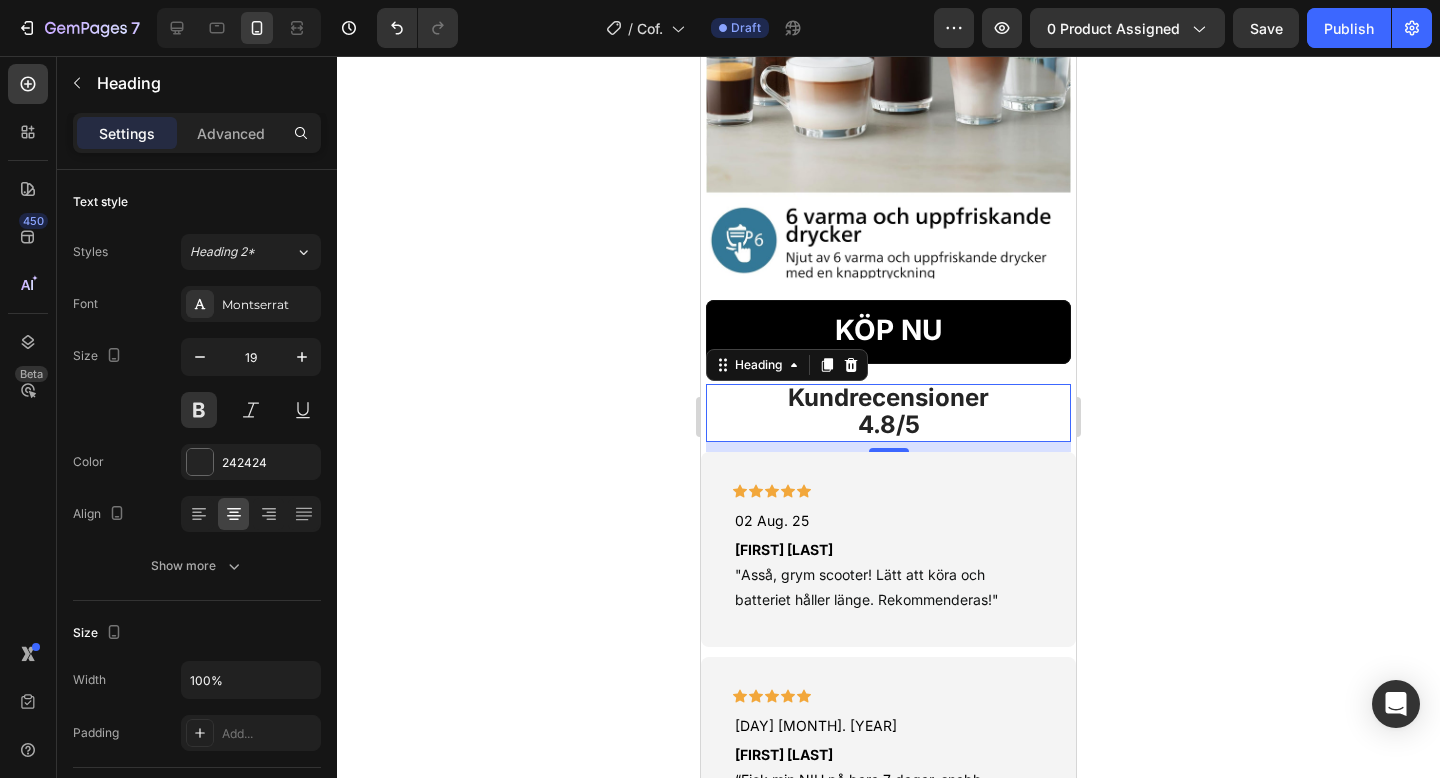 click 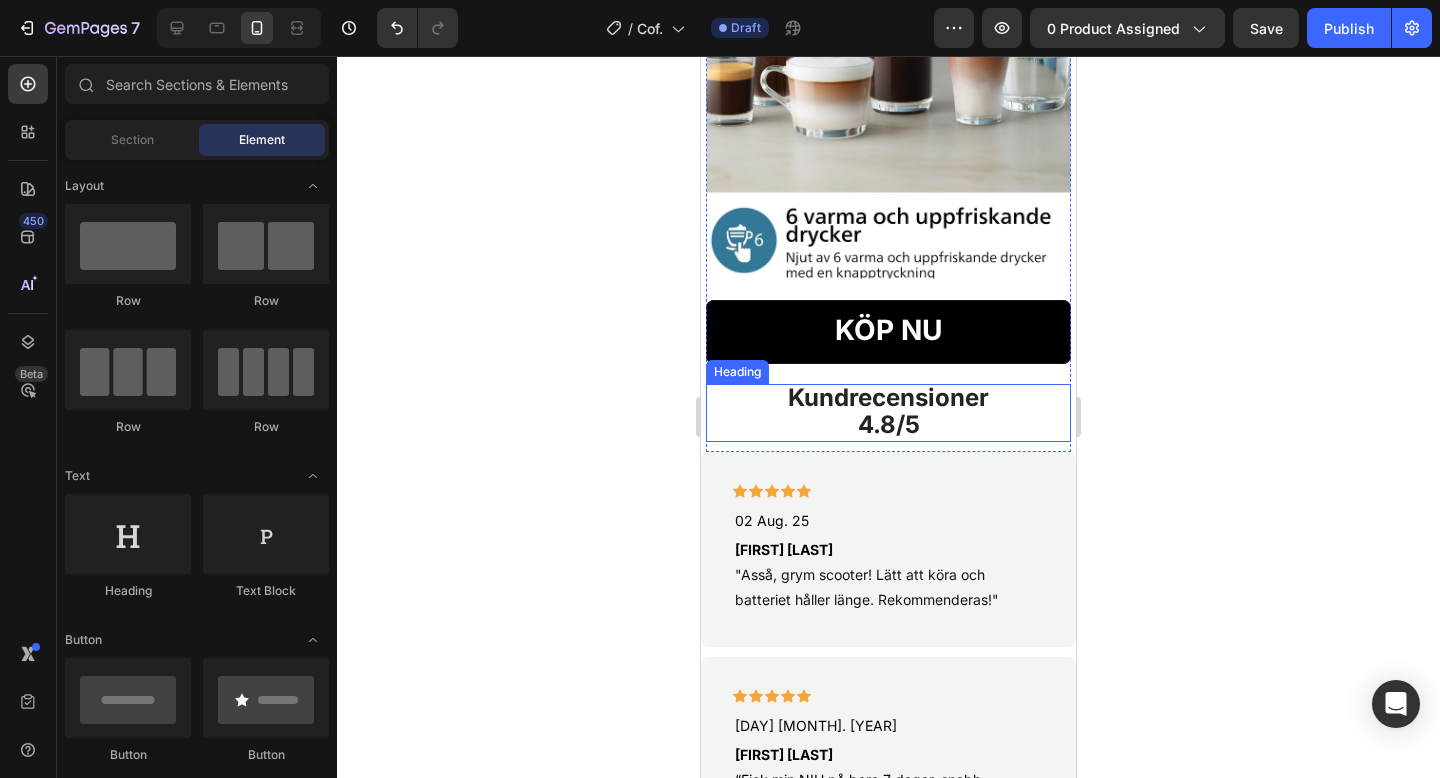 click on "4.8/5" at bounding box center [889, 424] 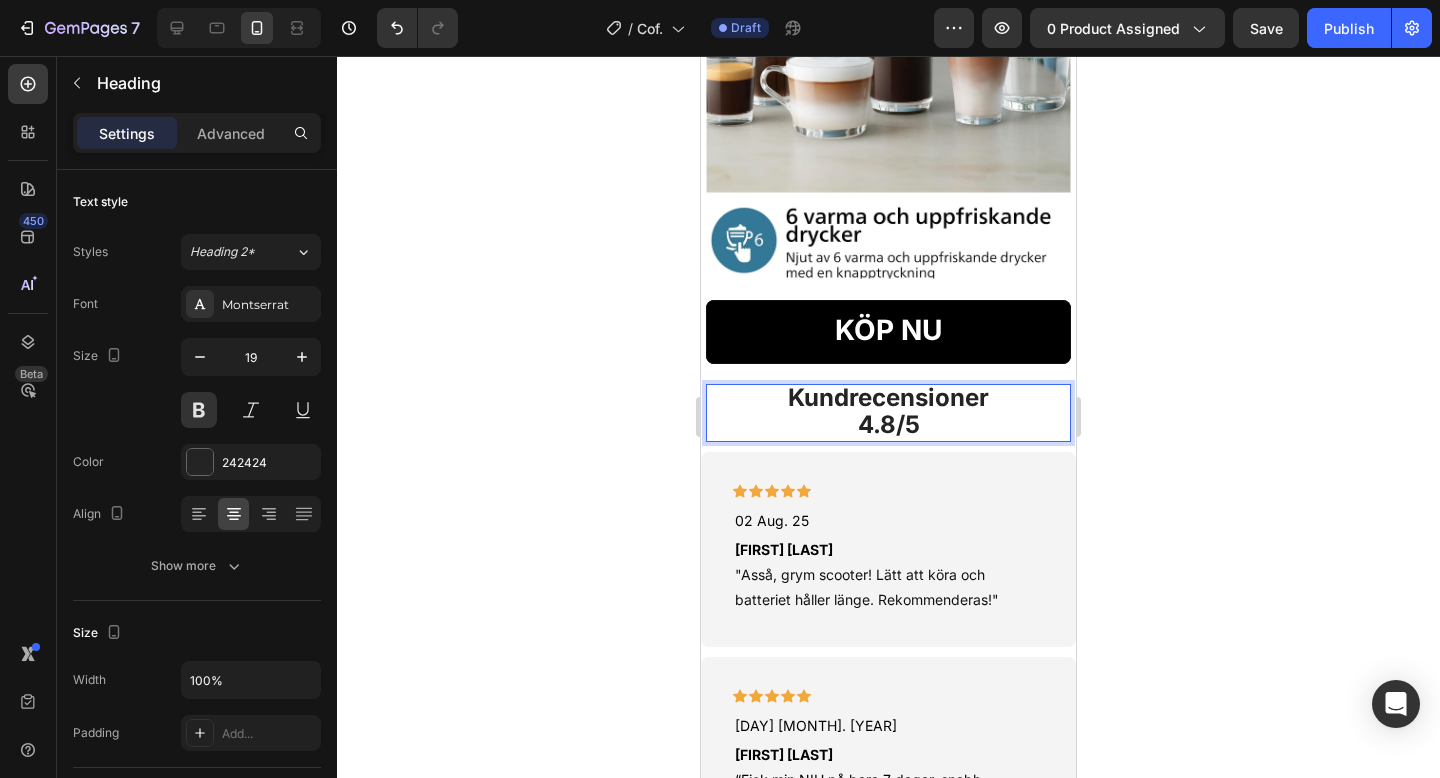 click on "4.8/5" at bounding box center [889, 424] 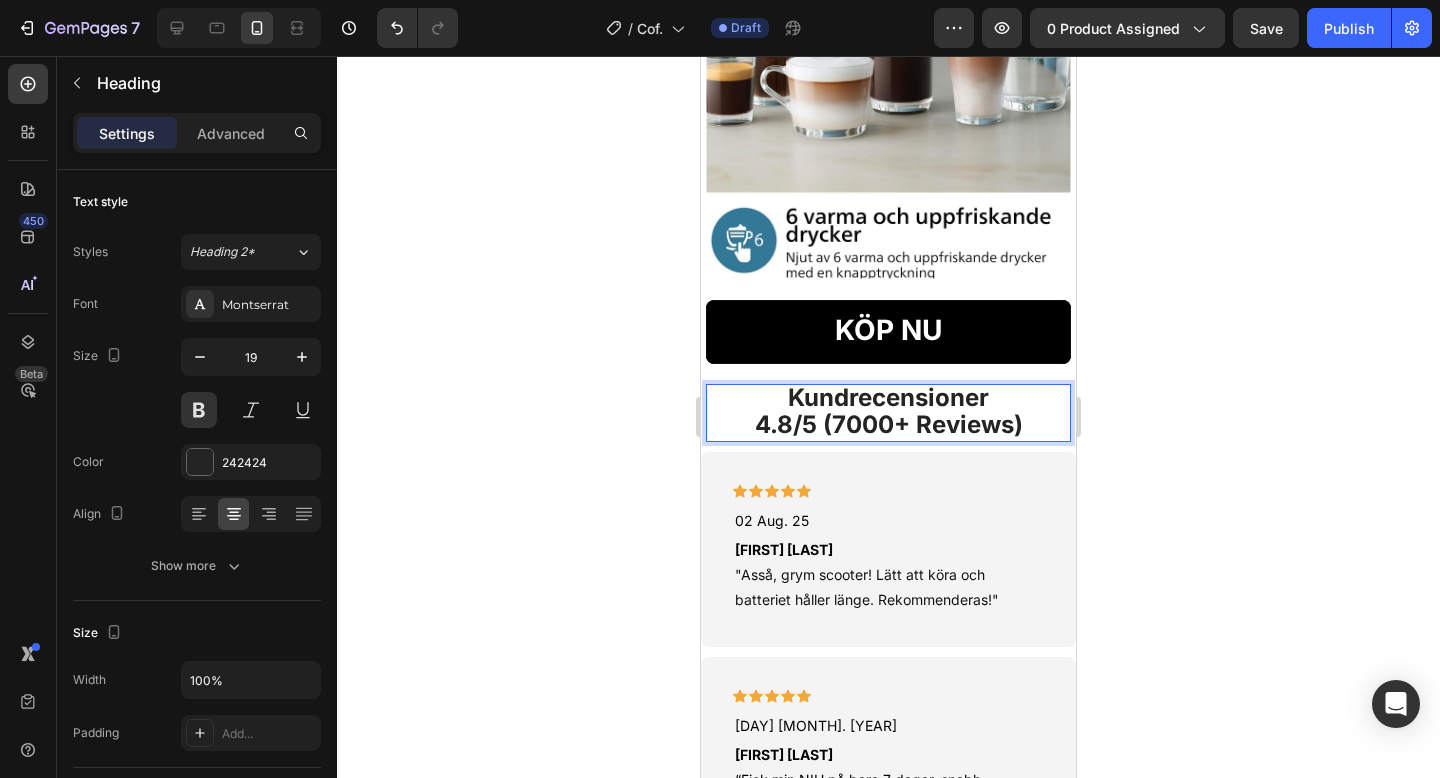 click on "4.8/5 (7000+ Reviews)" at bounding box center [889, 424] 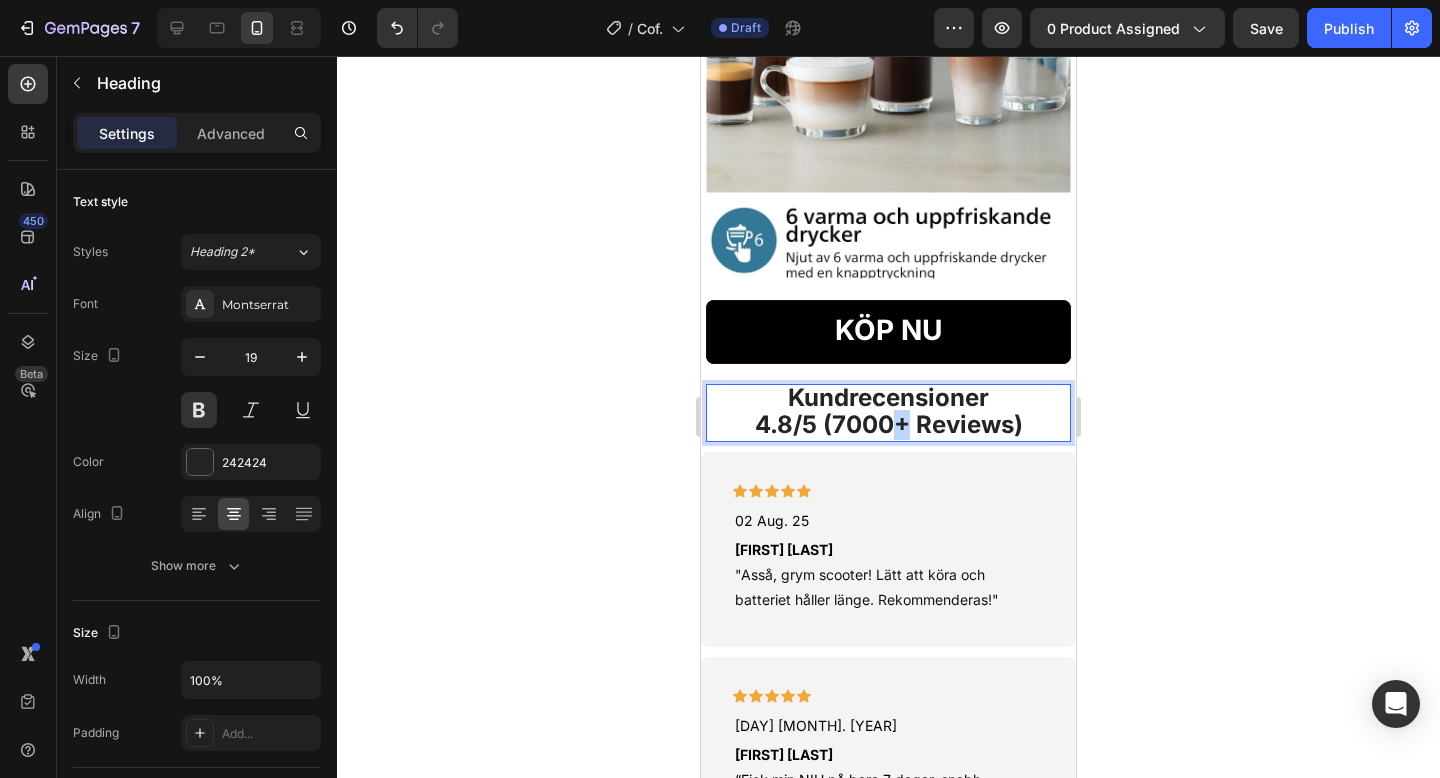 click on "4.8/5 (7000+ Reviews)" at bounding box center [889, 424] 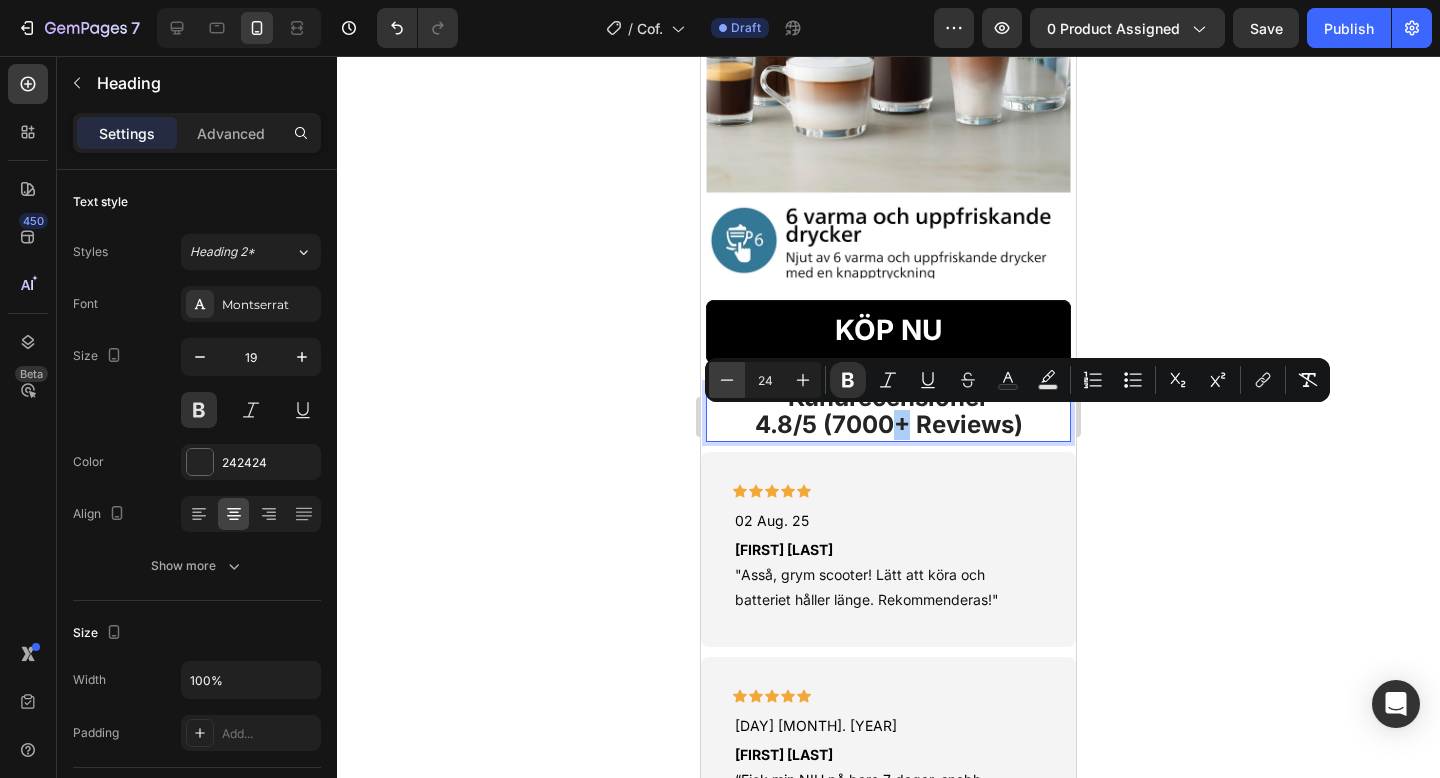 click on "Minus" at bounding box center [727, 380] 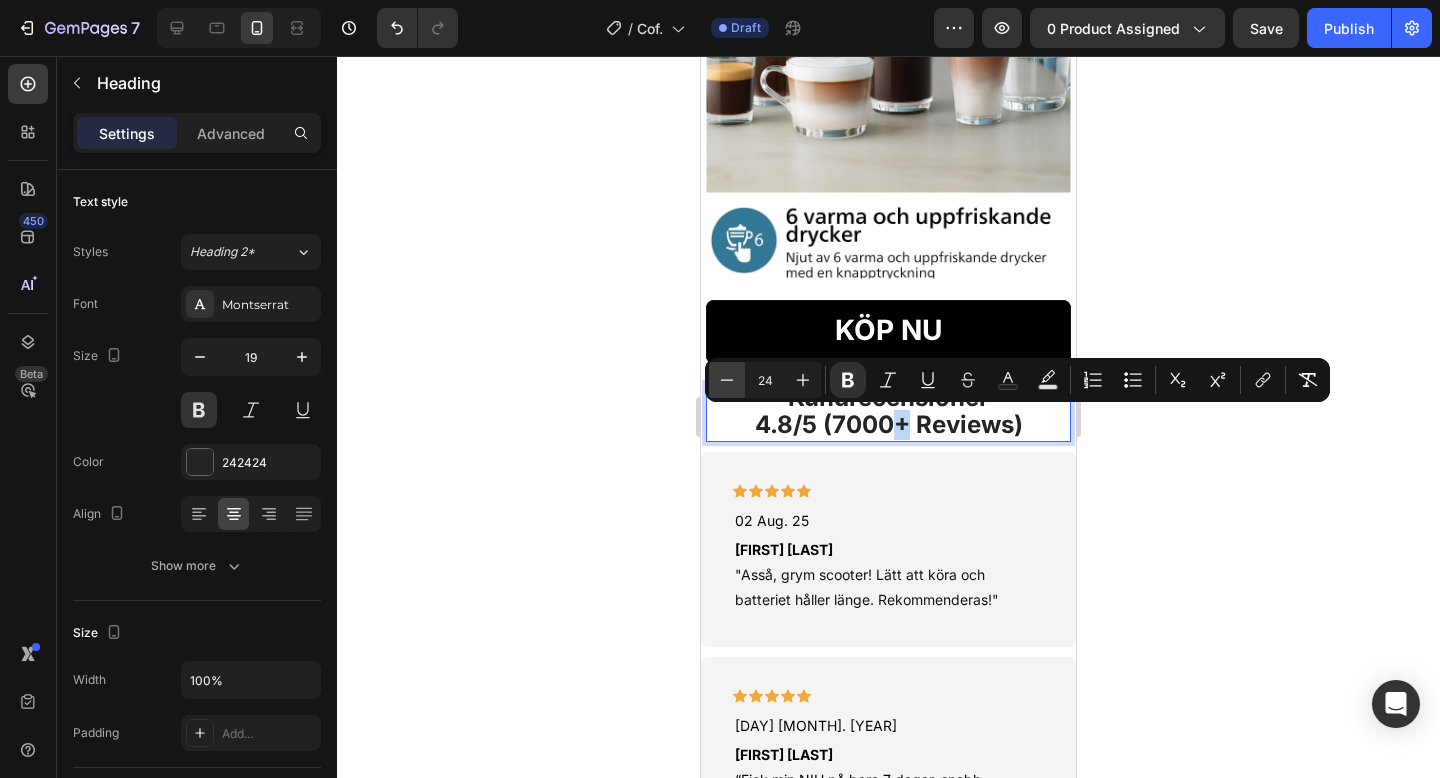 type on "23" 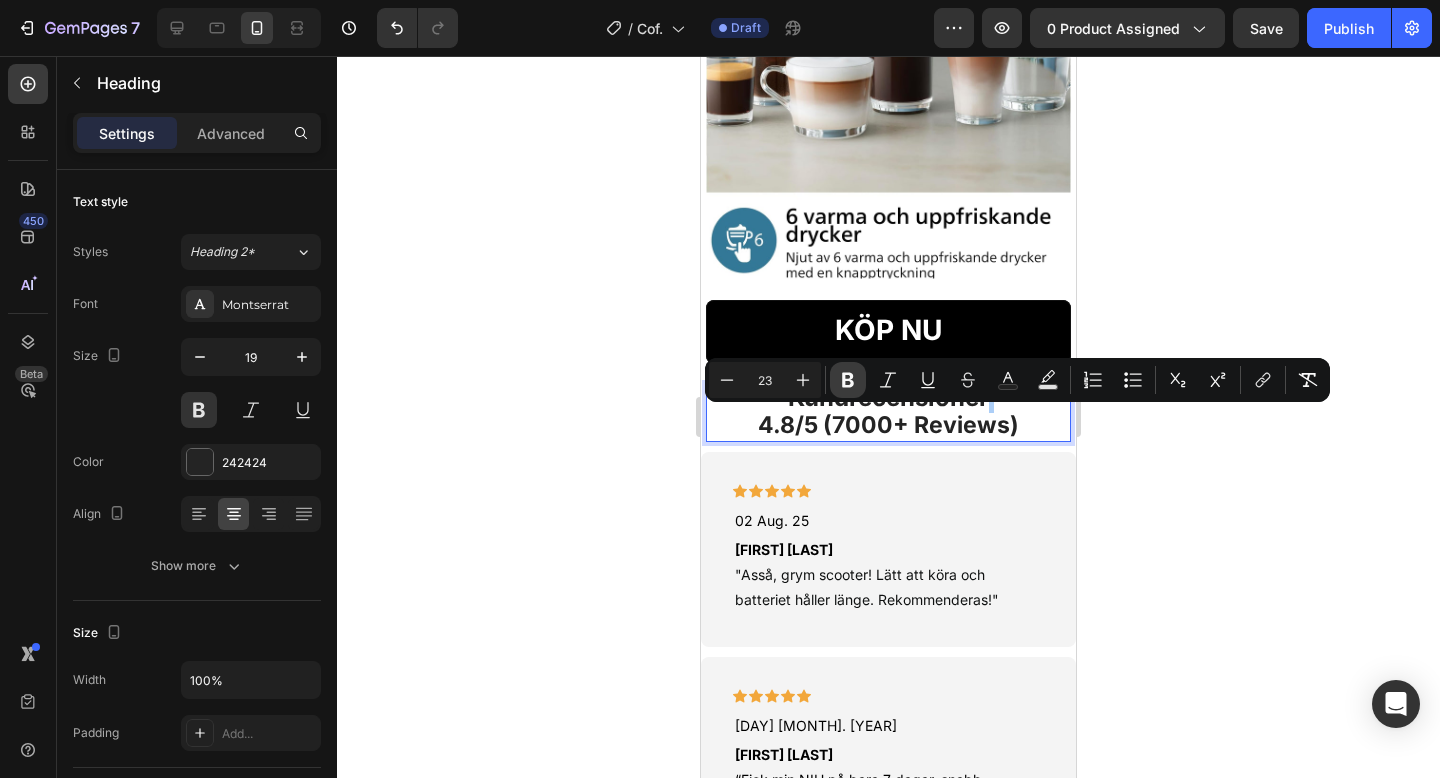 click on "Bold" at bounding box center (848, 380) 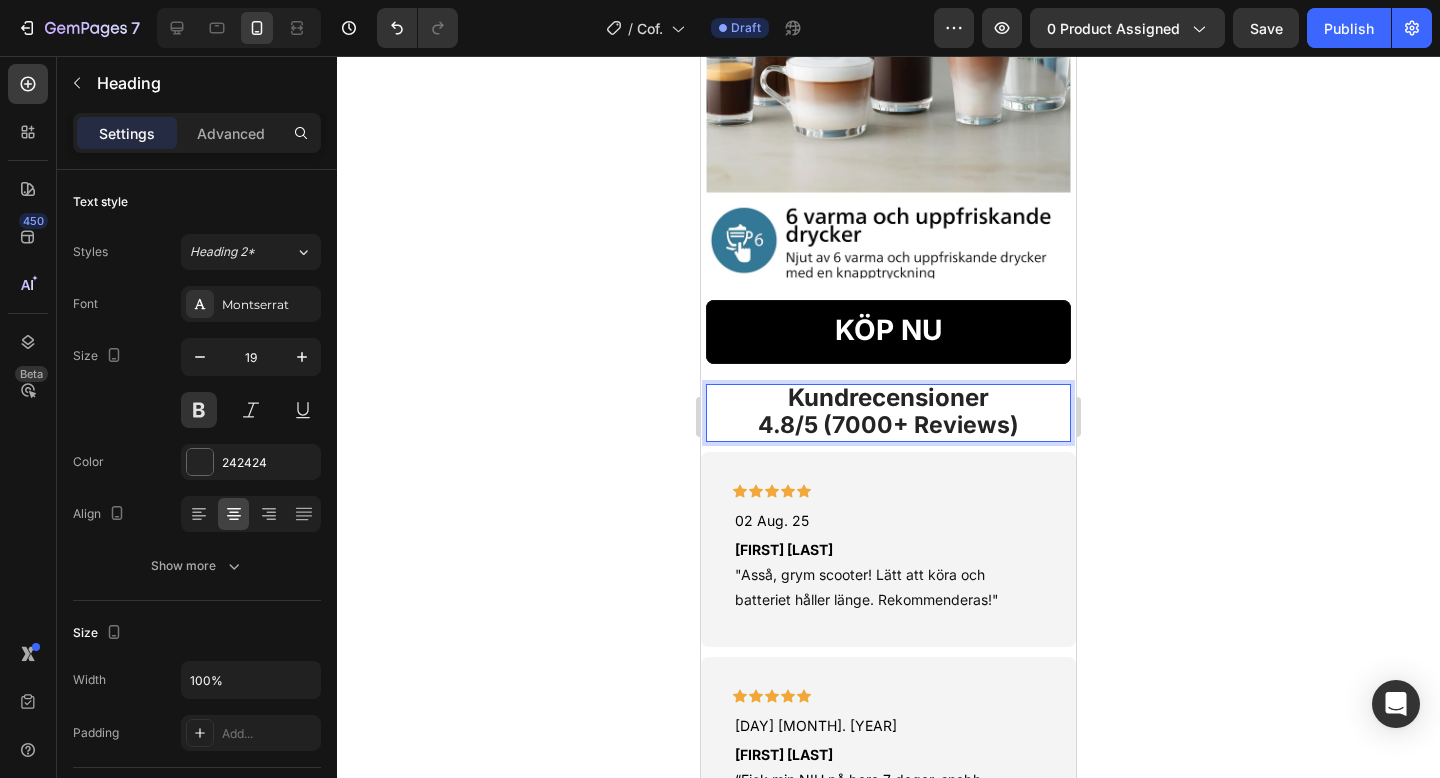 click on "4.8/5 (7000+ Reviews)" at bounding box center (888, 425) 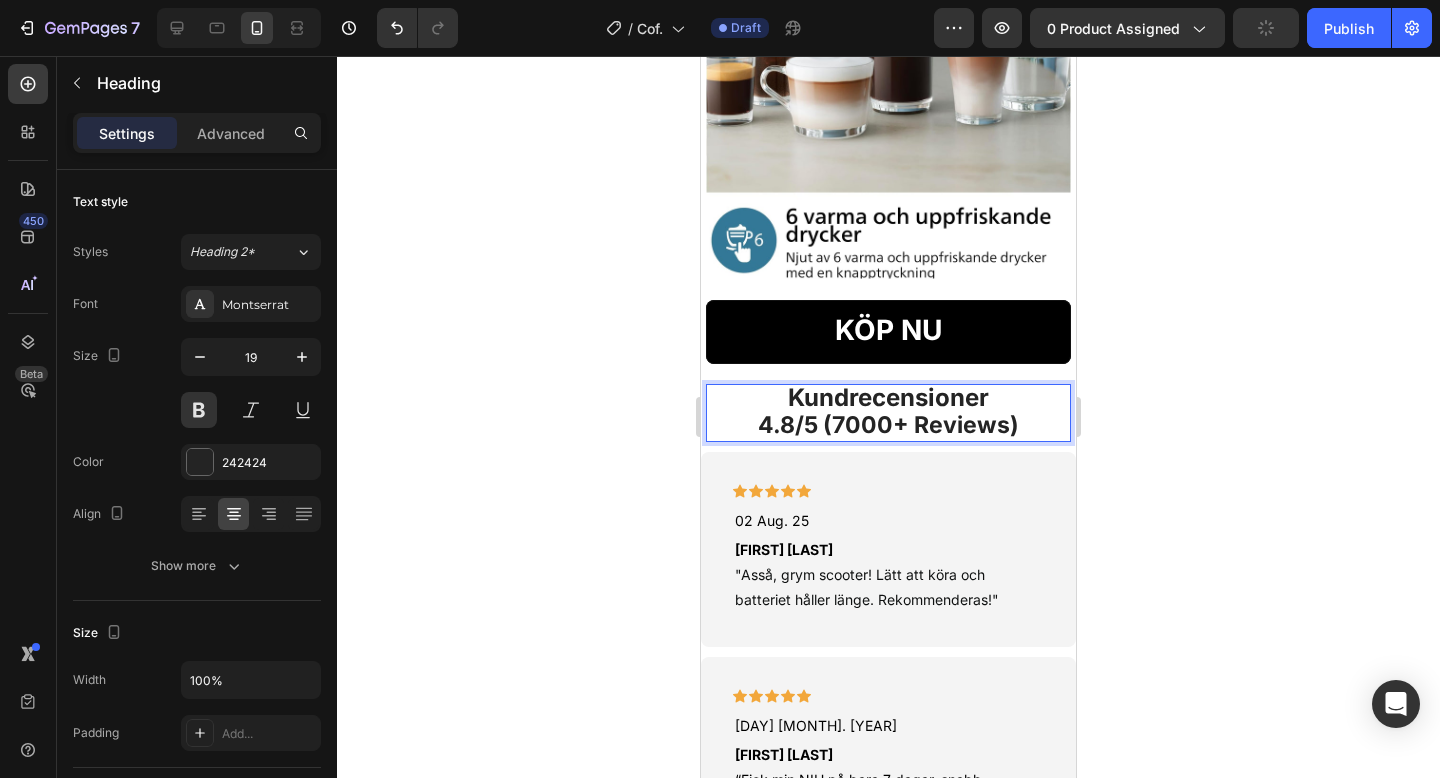click on "4.8/5 (7000+ Reviews)" at bounding box center (888, 425) 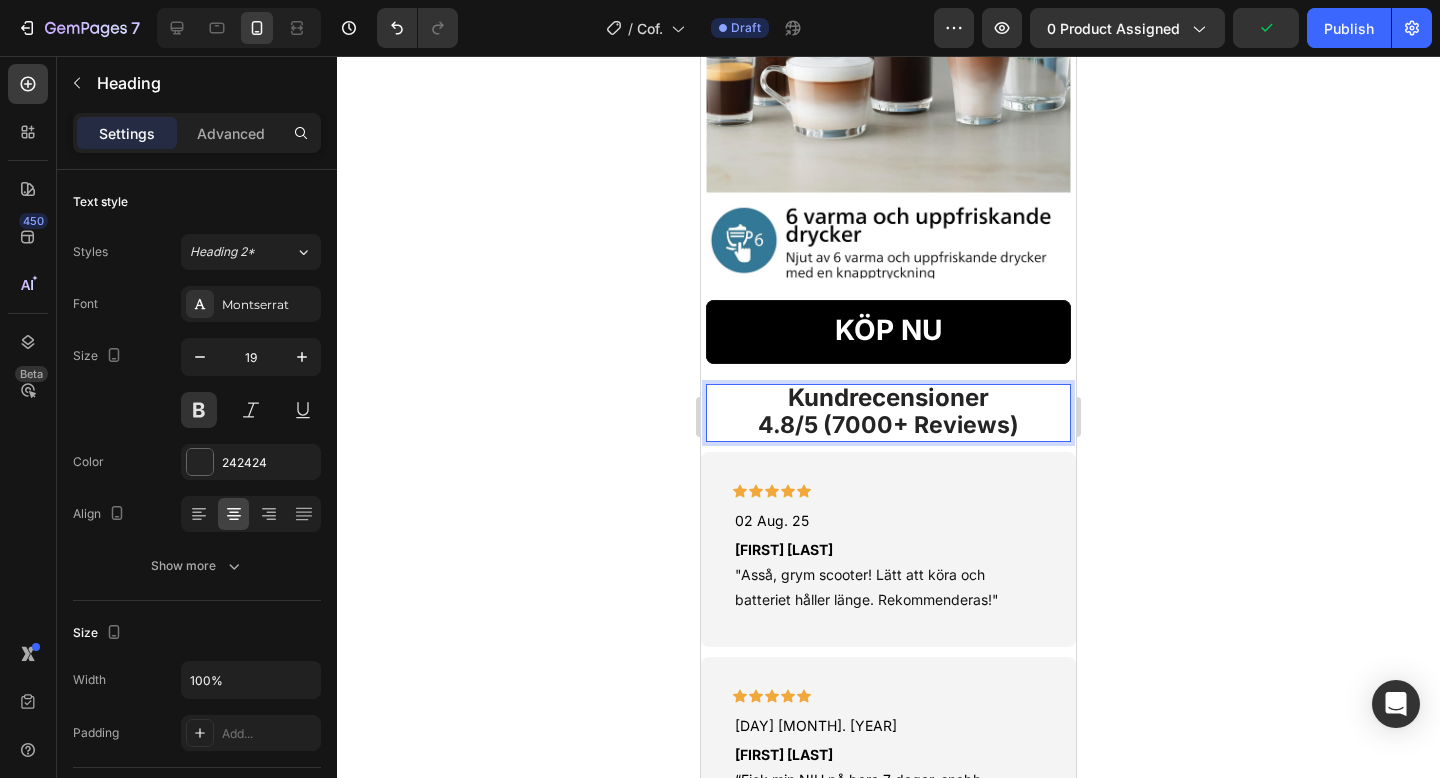 click on "4.8/5 (7000+ Reviews)" at bounding box center (888, 425) 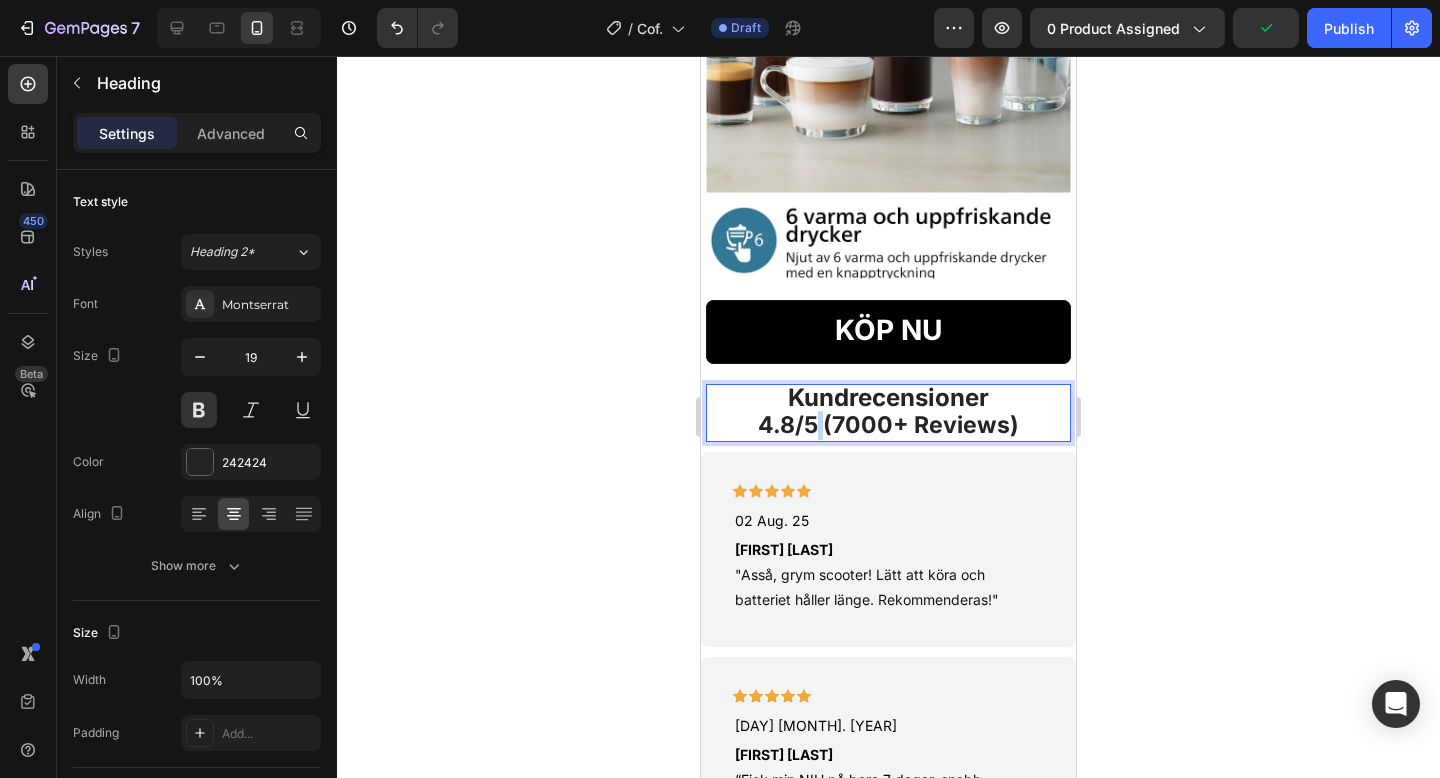 click on "4.8/5 (7000+ Reviews)" at bounding box center (888, 425) 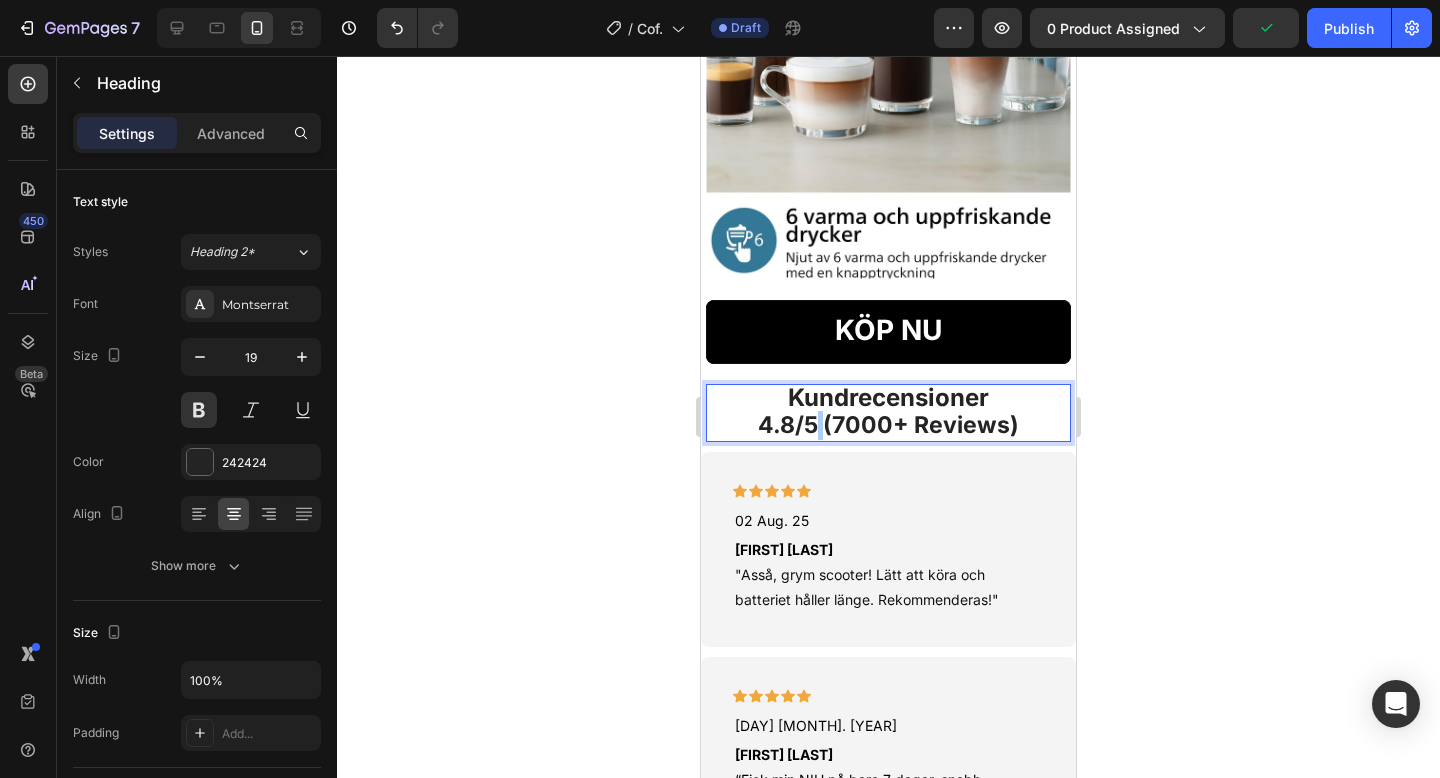 click 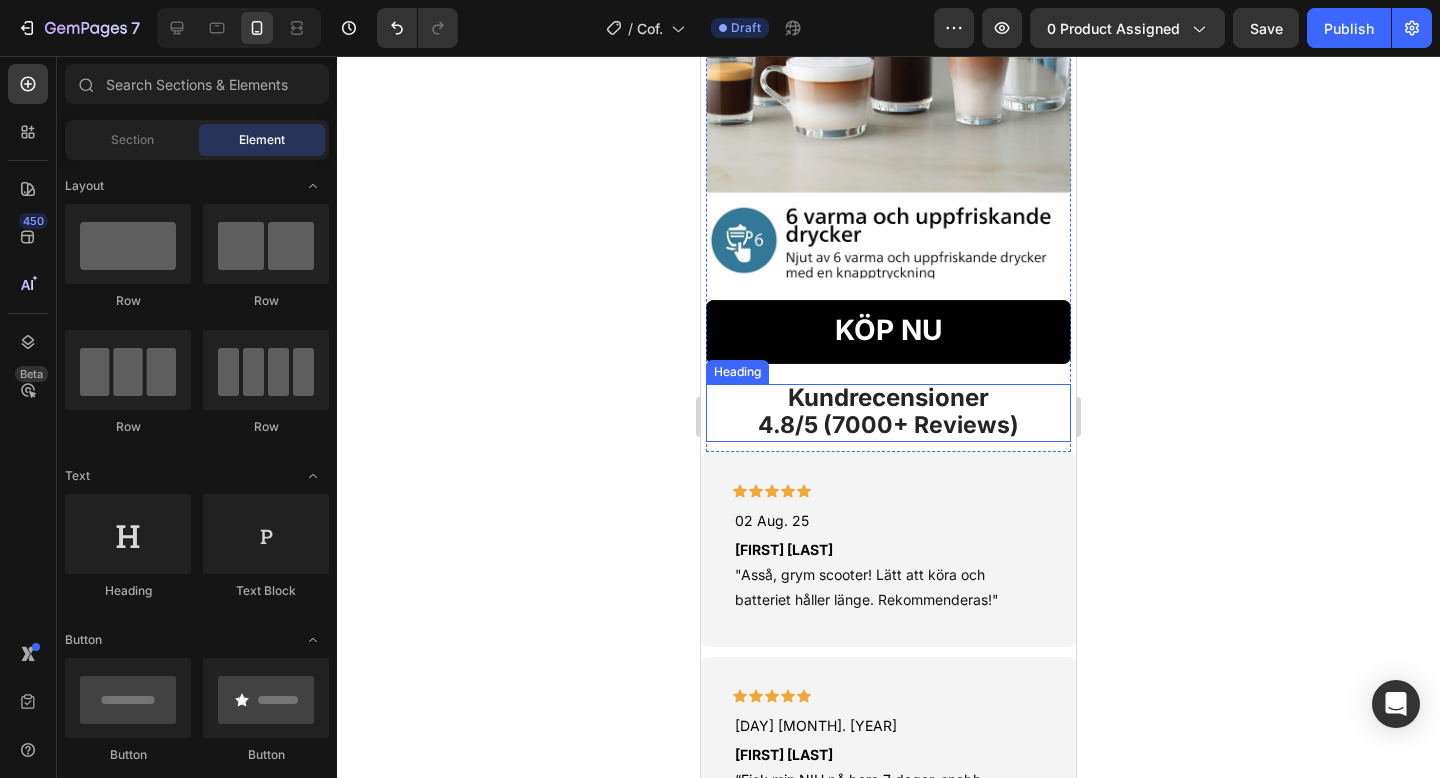click on "4.8/5 (7000+ Reviews)" at bounding box center [888, 425] 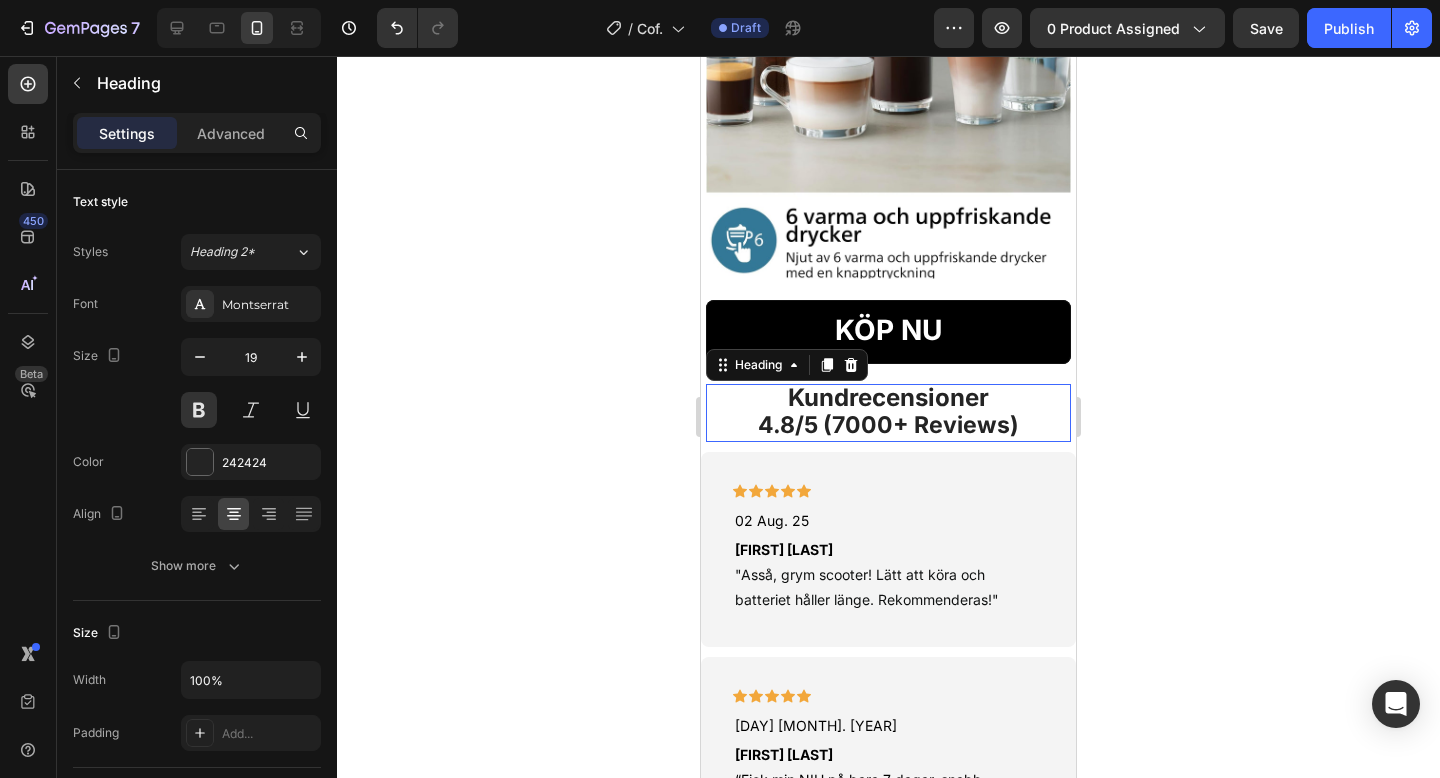 click on "4.8/5 (7000+ Reviews)" at bounding box center (888, 425) 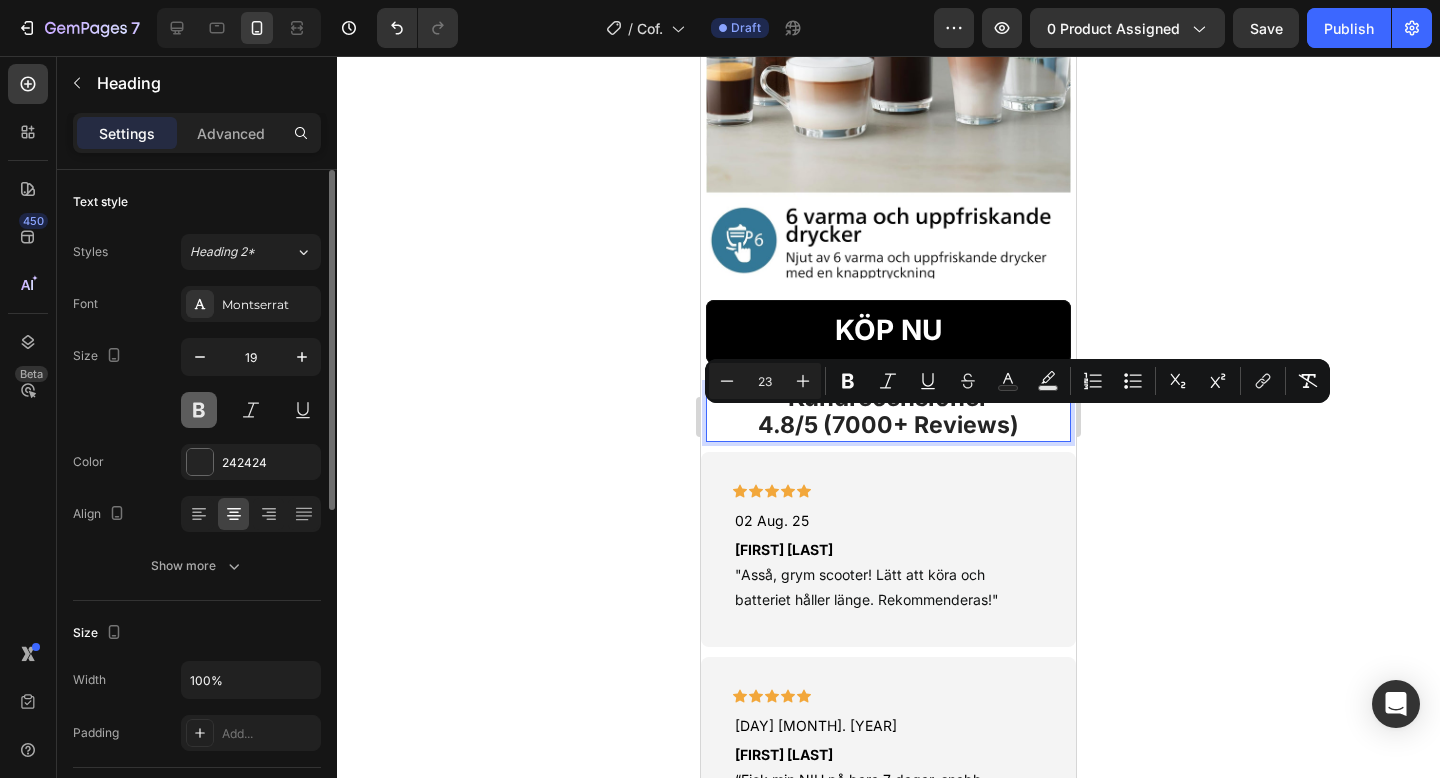 click at bounding box center [199, 410] 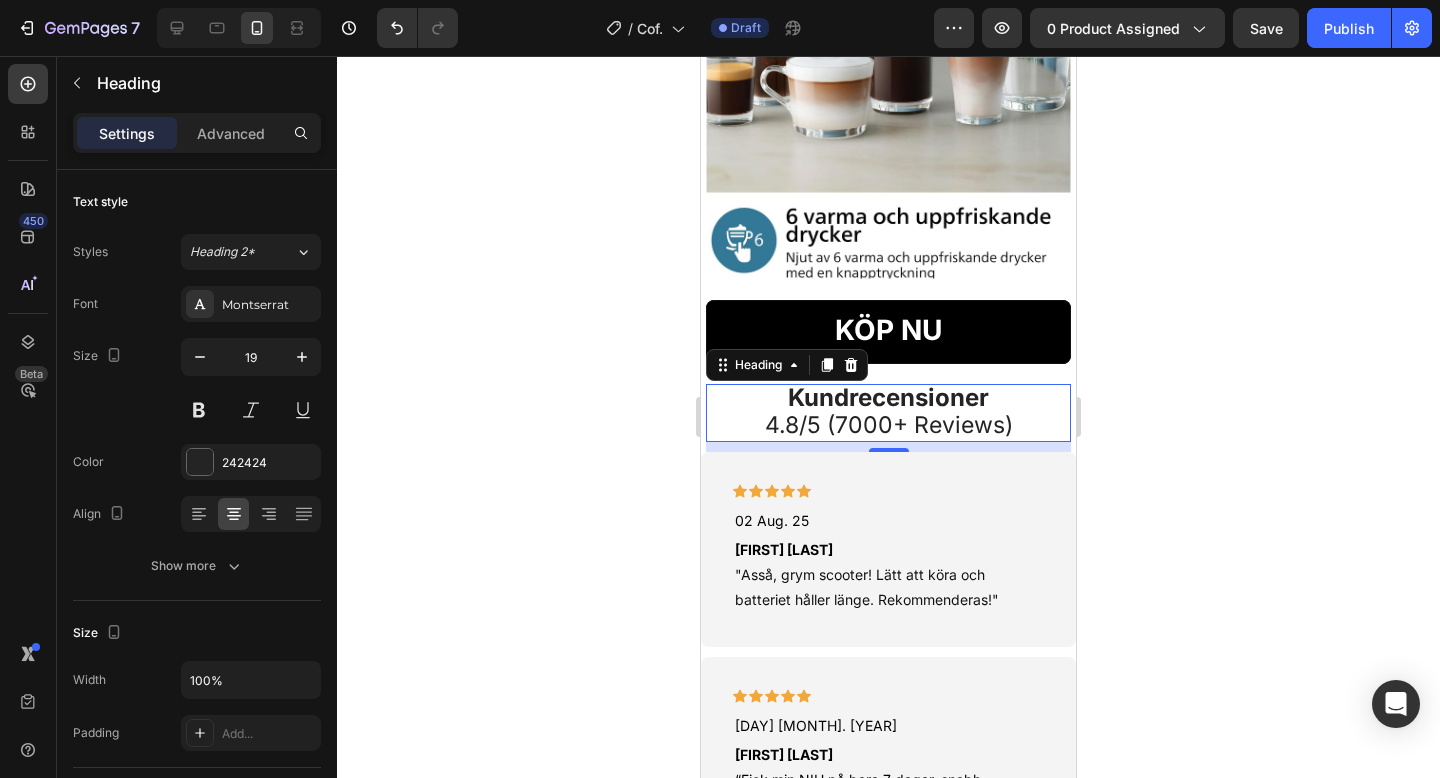 click on "4.8/5 (7000+ Reviews)" at bounding box center (889, 425) 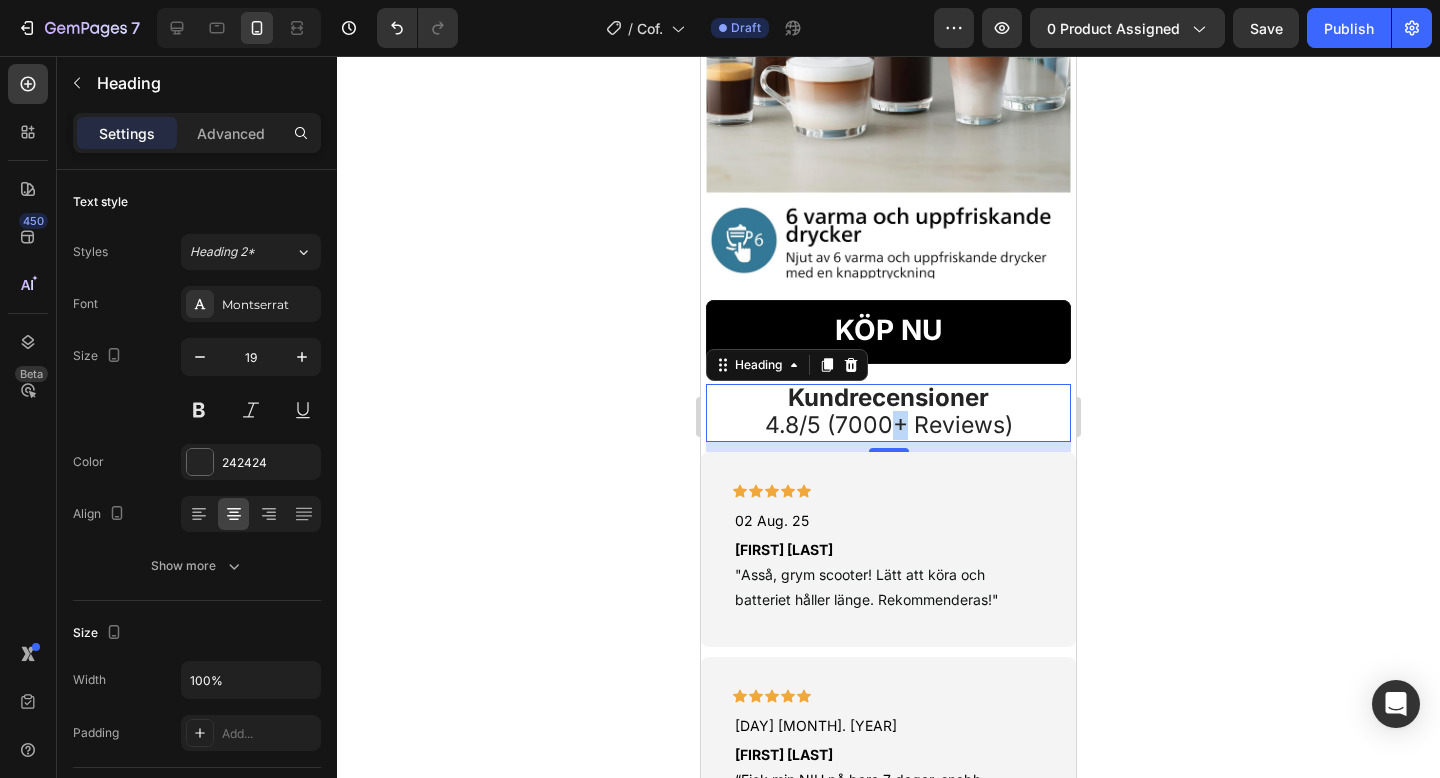 click on "4.8/5 (7000+ Reviews)" at bounding box center [889, 425] 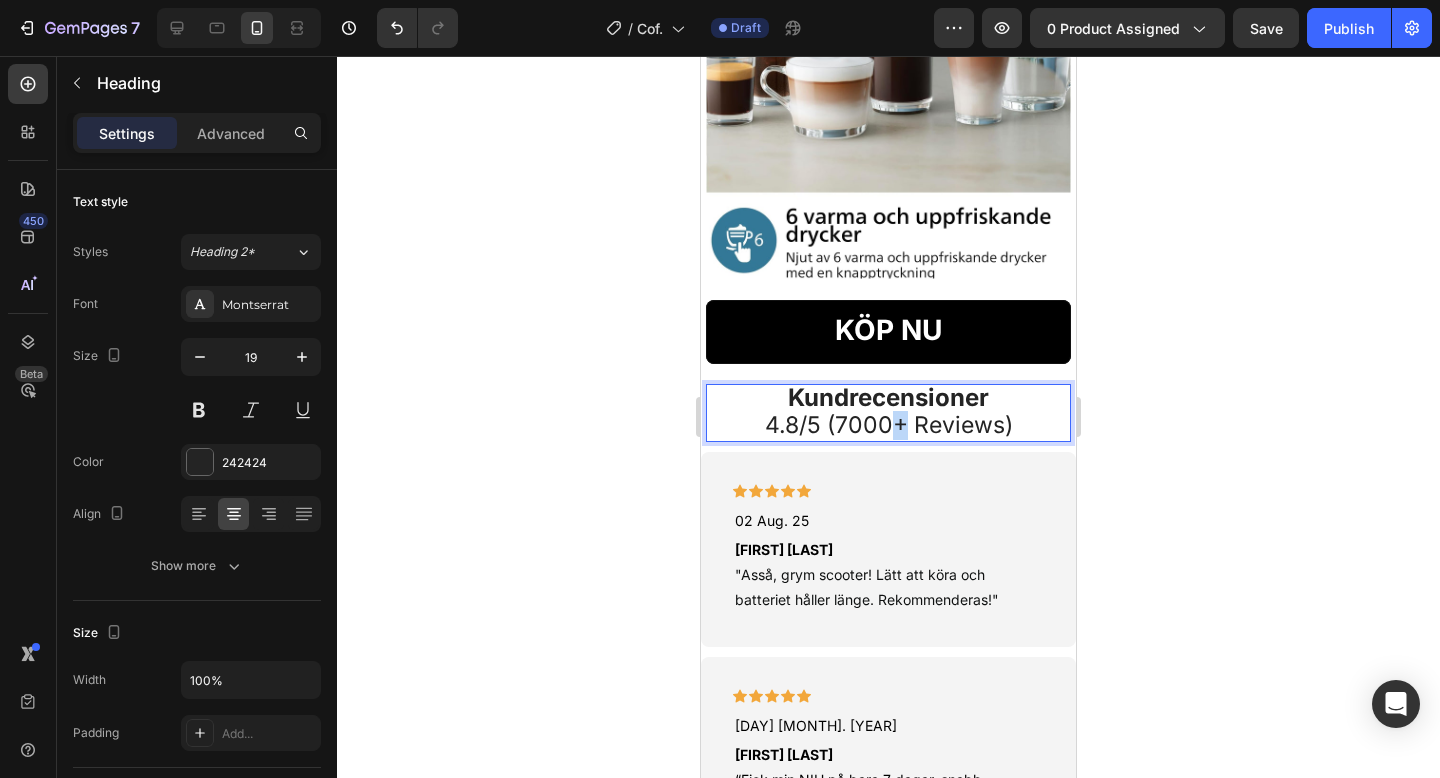 click on "4.8/5 (7000+ Reviews)" at bounding box center [889, 425] 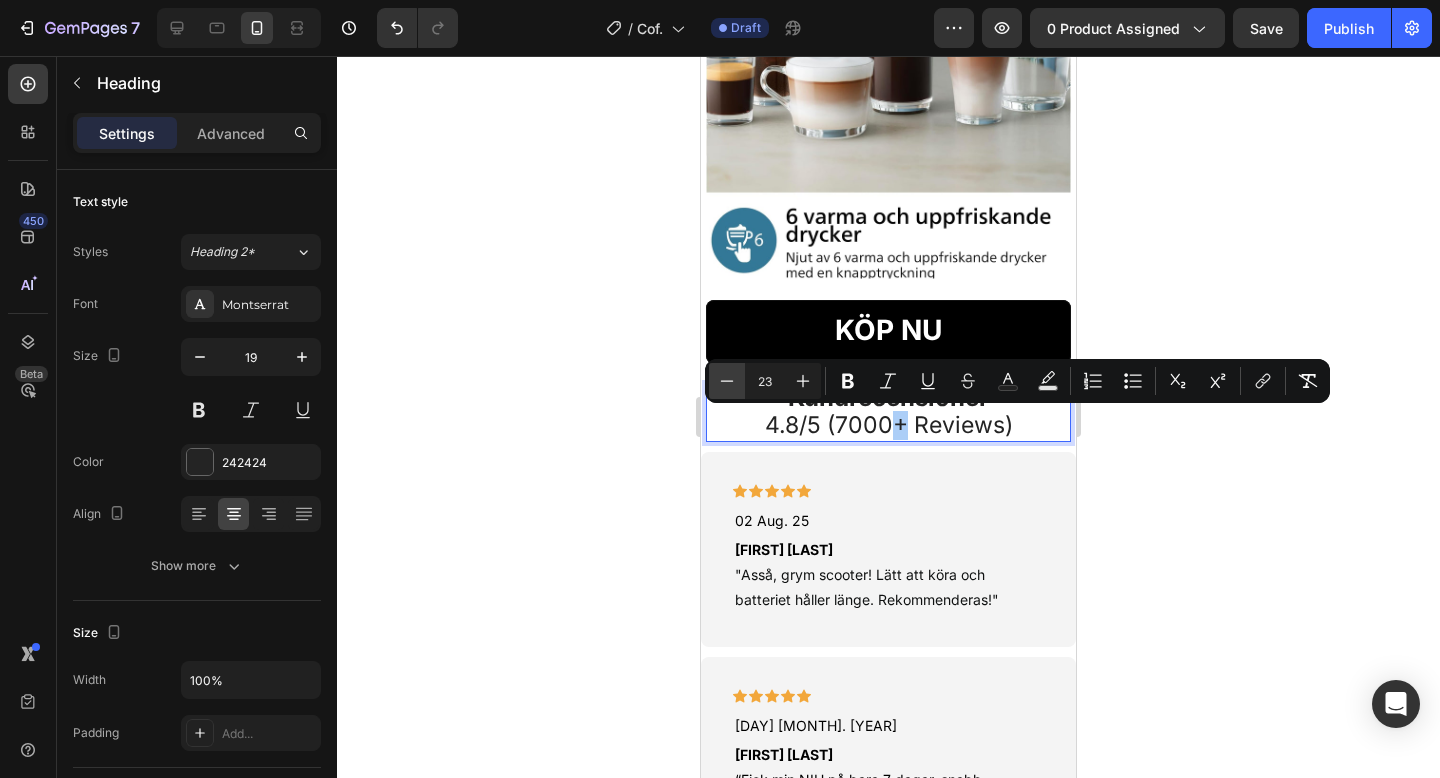 click 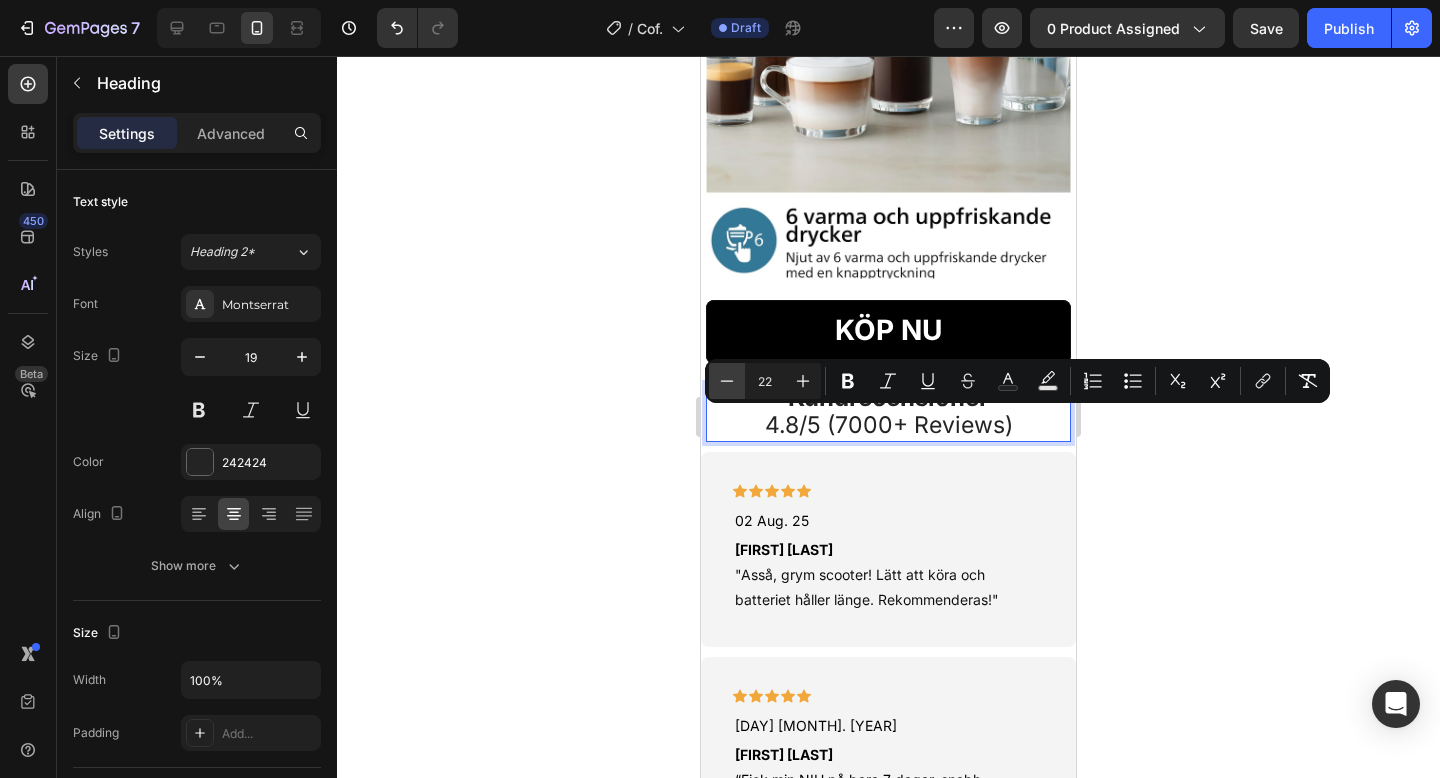 click 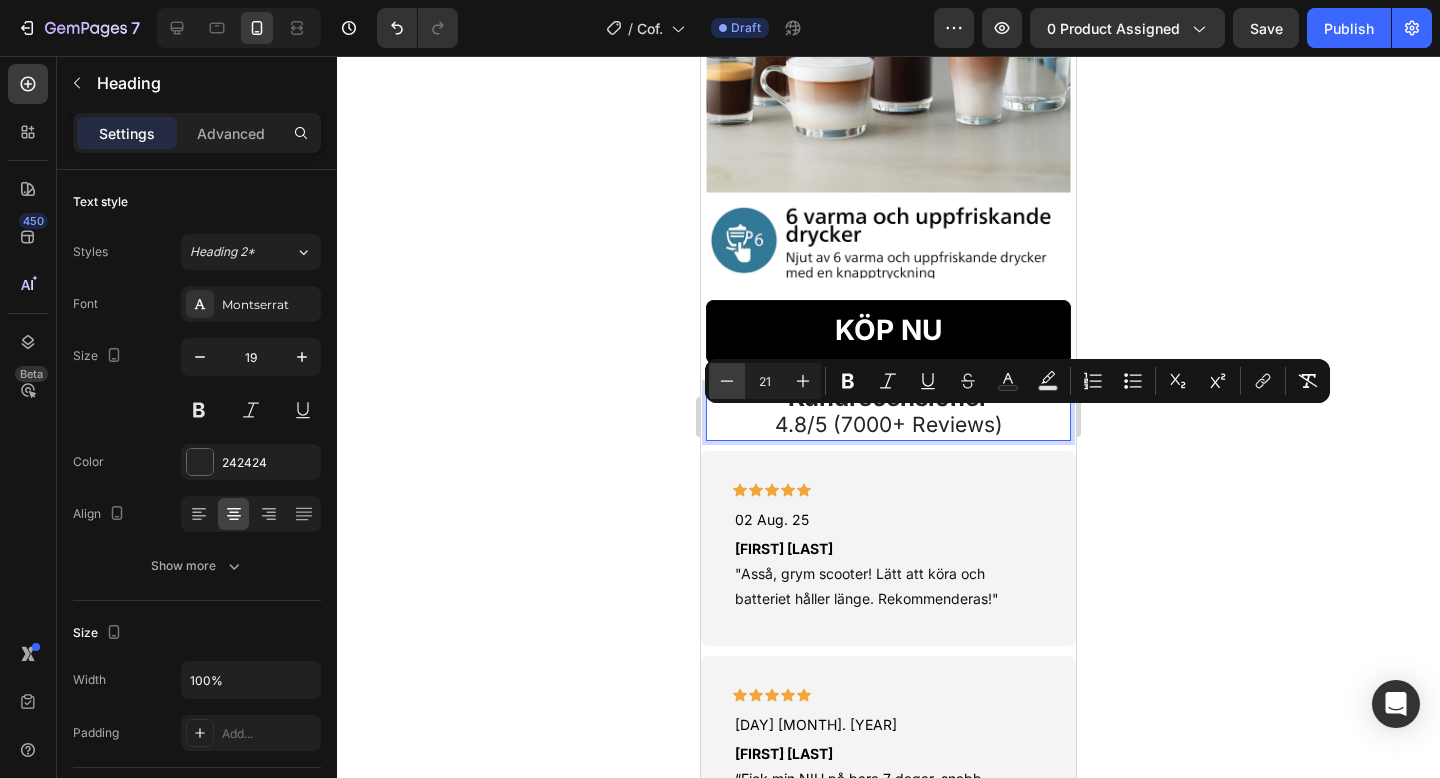 click 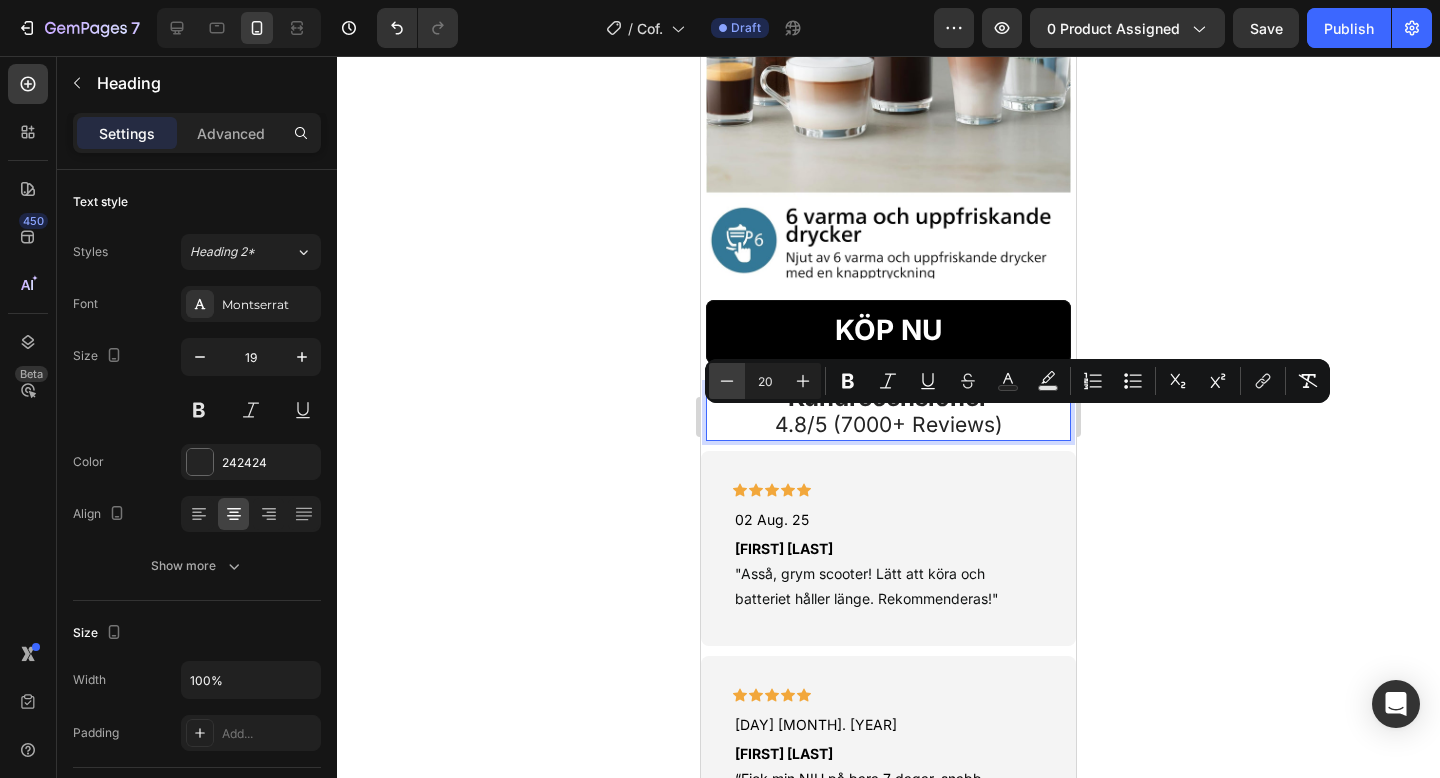click 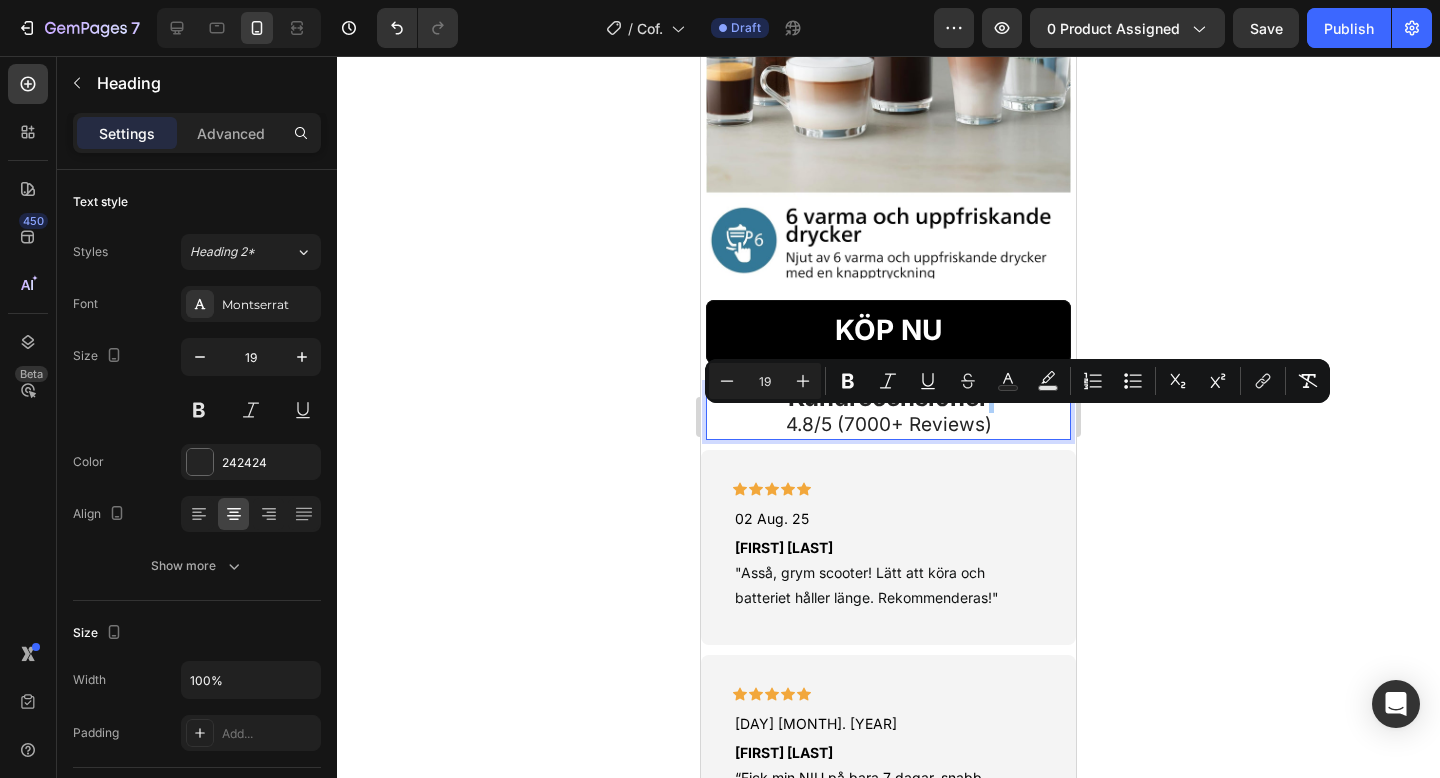 click 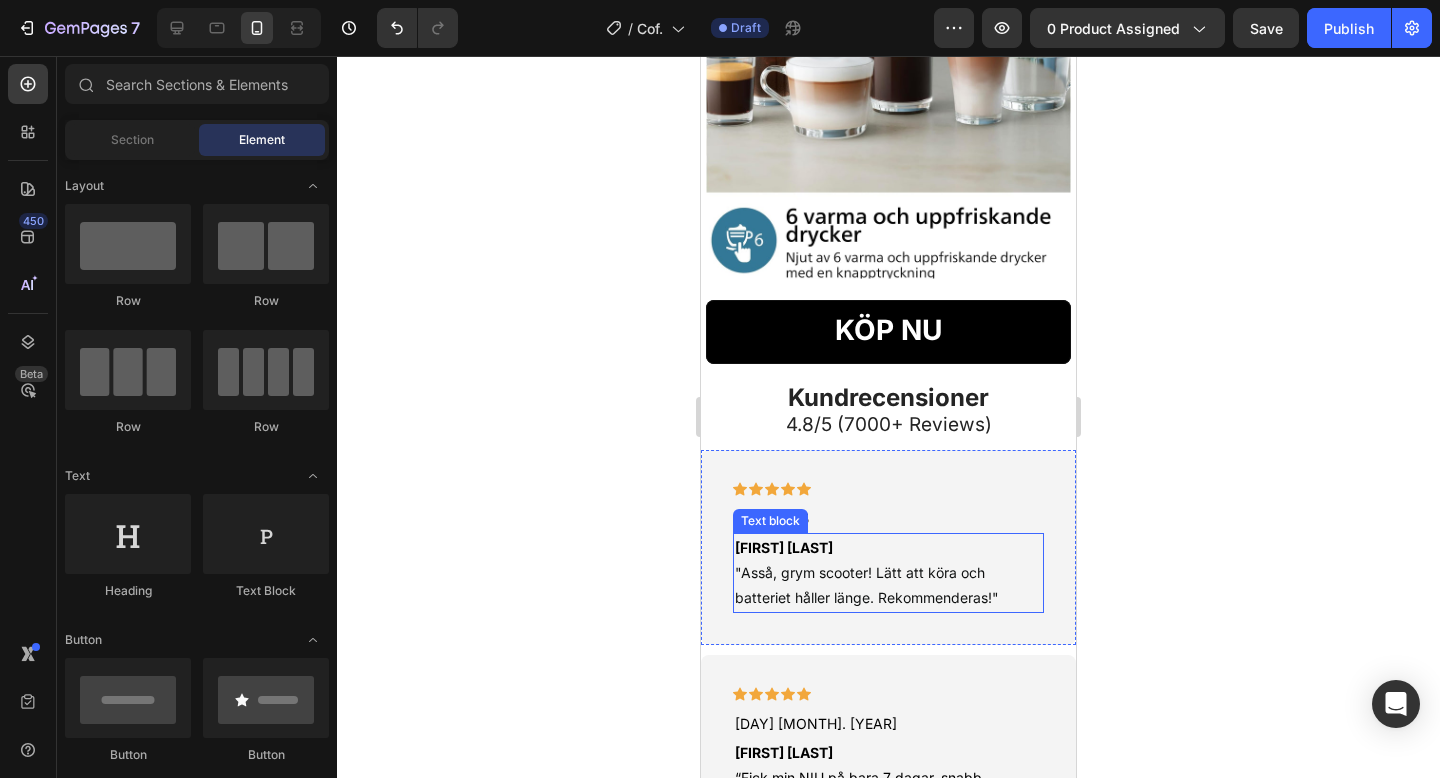 click on ""Asså, grym scooter! Lätt att köra och batteriet håller länge. Rekommenderas!"" at bounding box center [867, 585] 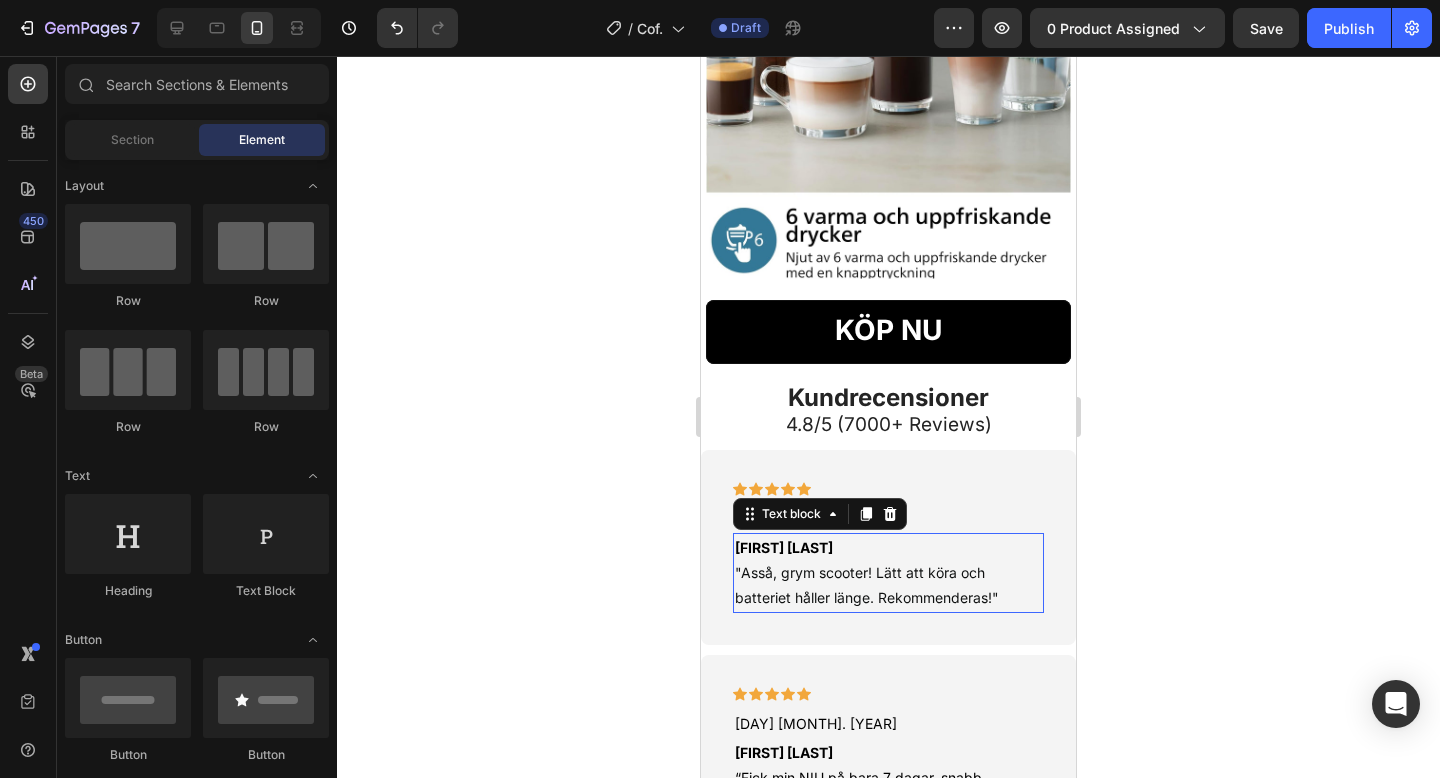click on ""Asså, grym scooter! Lätt att köra och batteriet håller länge. Rekommenderas!"" at bounding box center (867, 585) 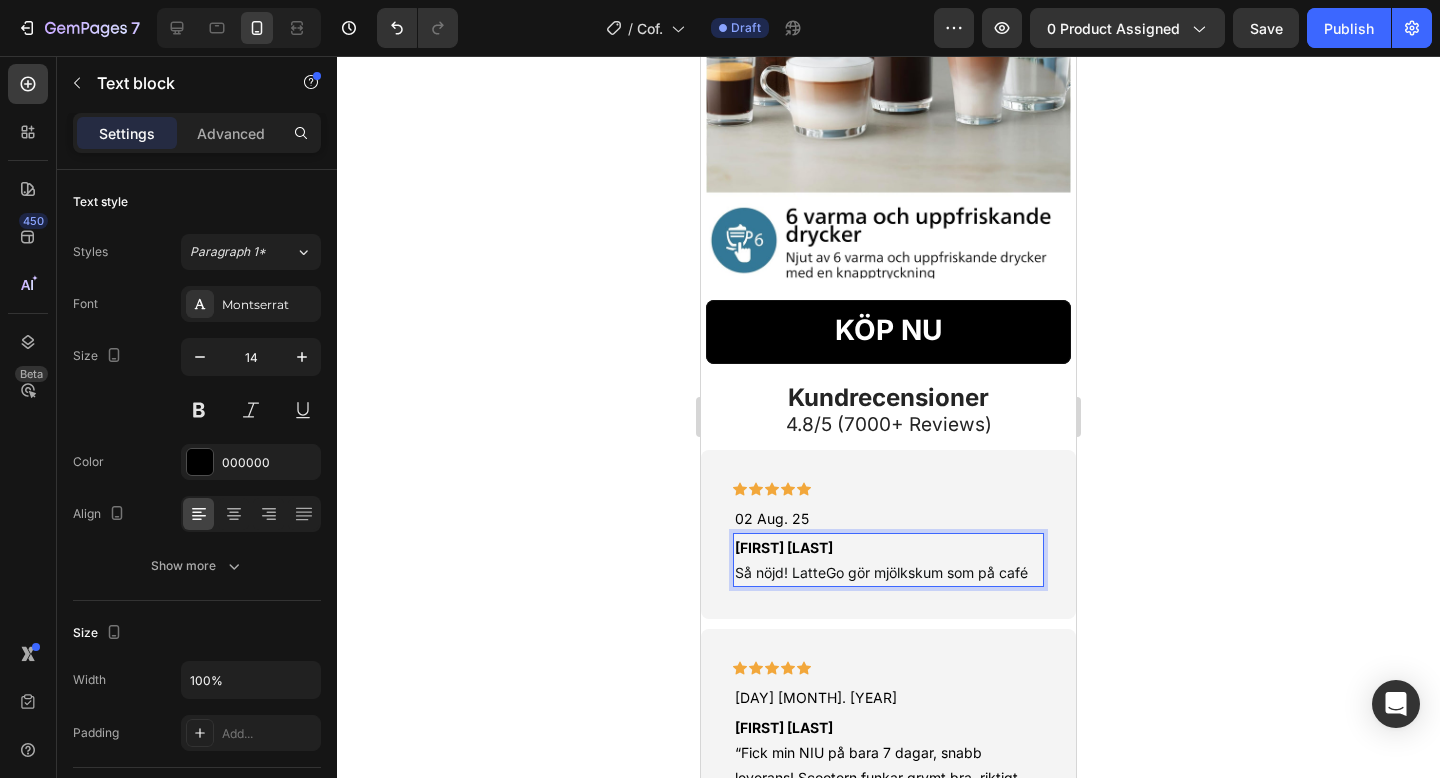 click on "Så nöjd! LatteGo gör mjölkskum som på café" at bounding box center (888, 572) 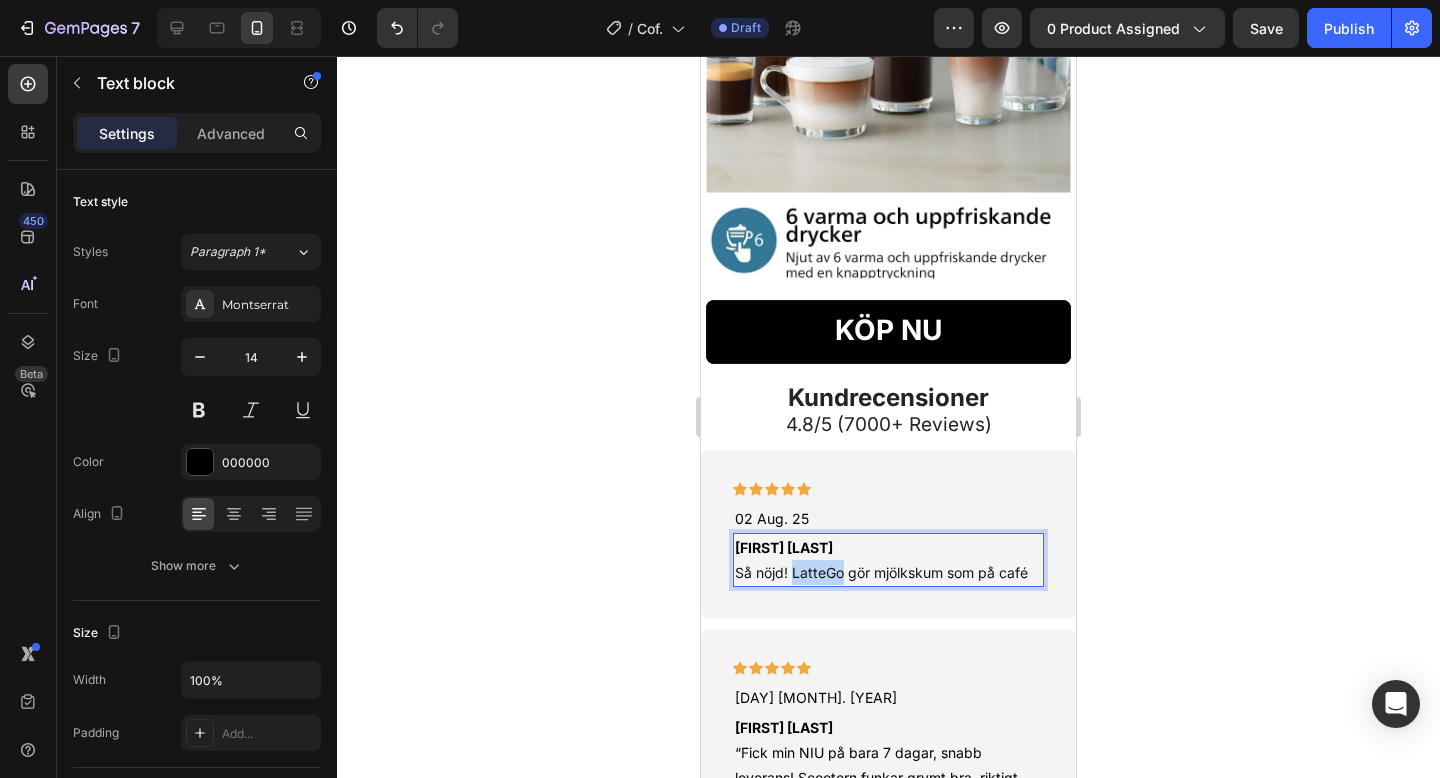 click on "Så nöjd! LatteGo gör mjölkskum som på café" at bounding box center [888, 572] 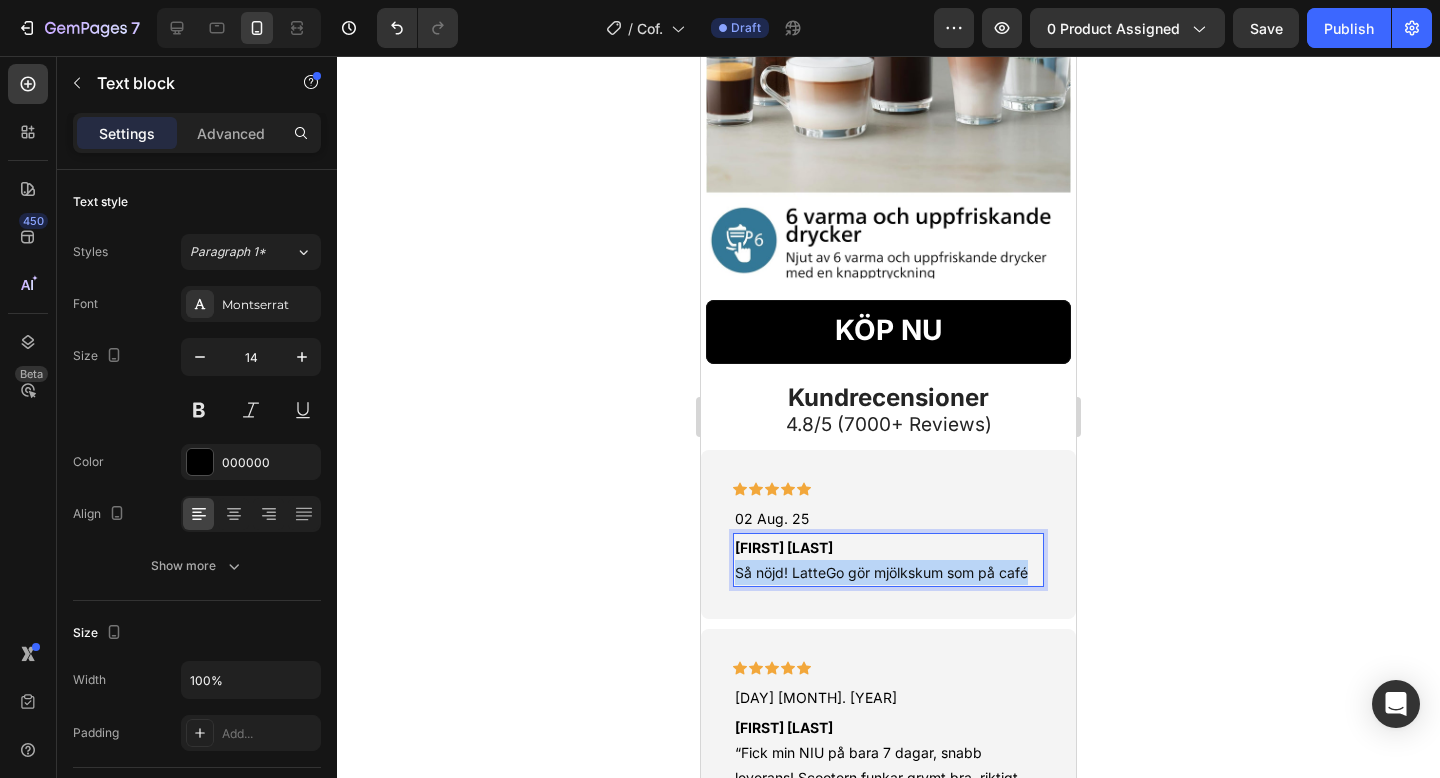 click on "Så nöjd! LatteGo gör mjölkskum som på café" at bounding box center [888, 572] 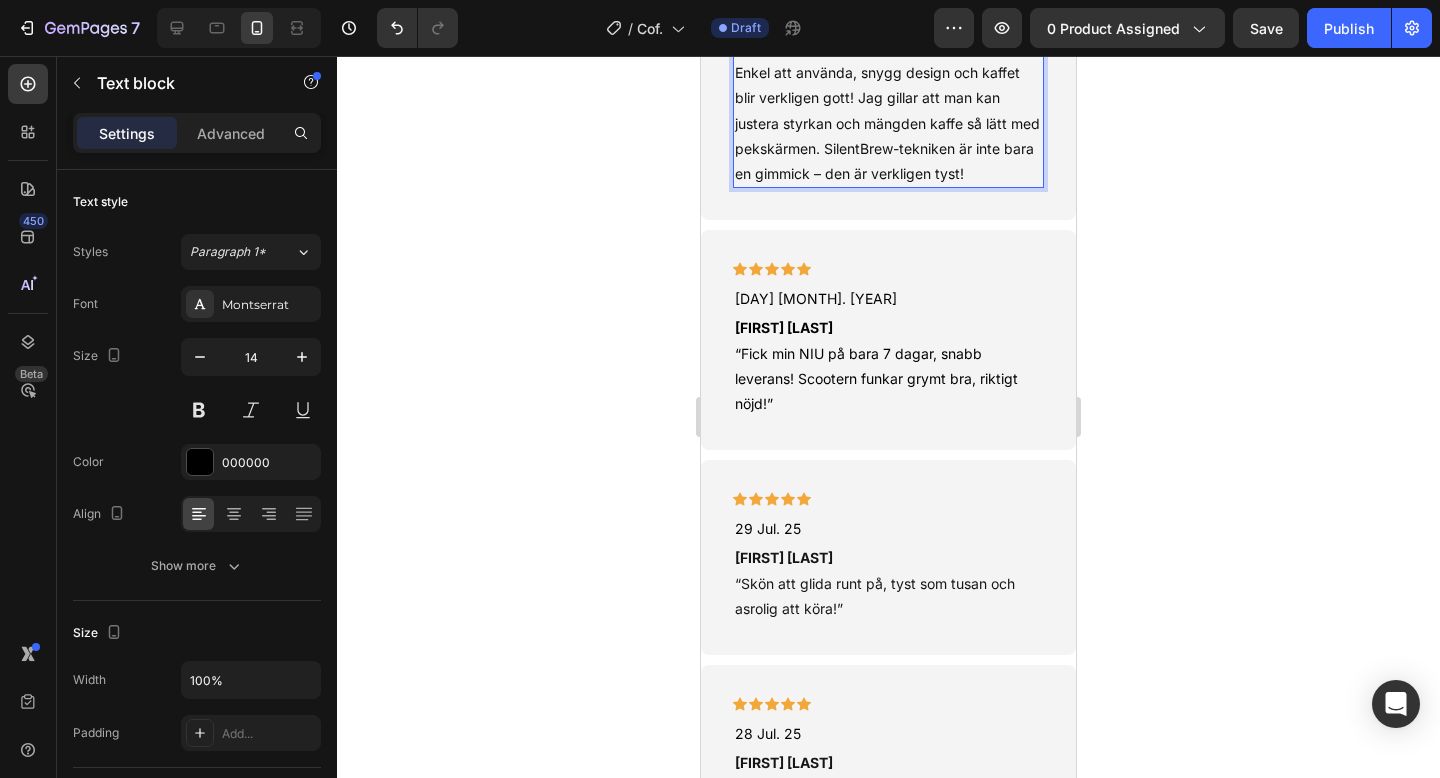 scroll, scrollTop: 2837, scrollLeft: 0, axis: vertical 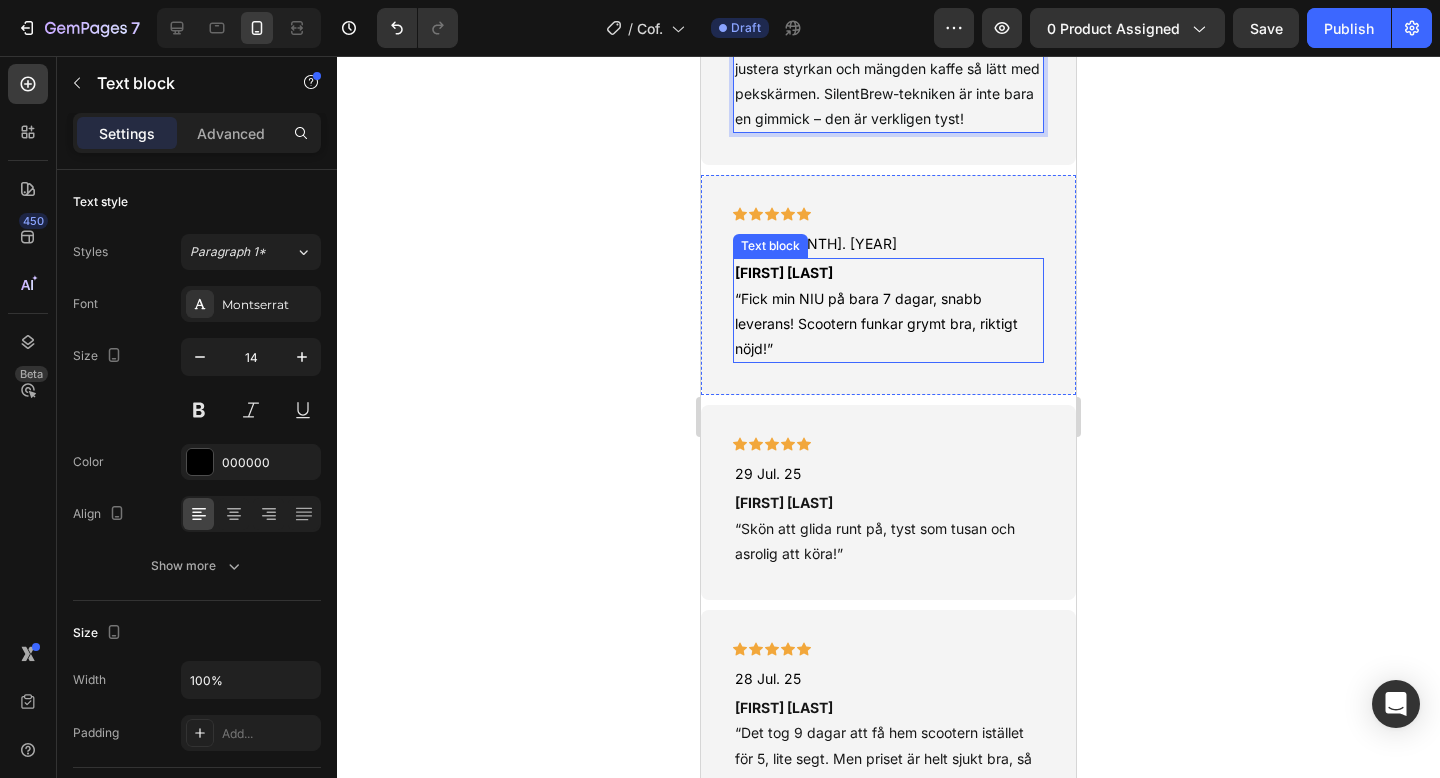 click on "[FIRST] [LAST] “Fick min NIU på bara 7 dagar, snabb leverans! Scootern funkar grymt bra, riktigt nöjd!”" at bounding box center (888, 310) 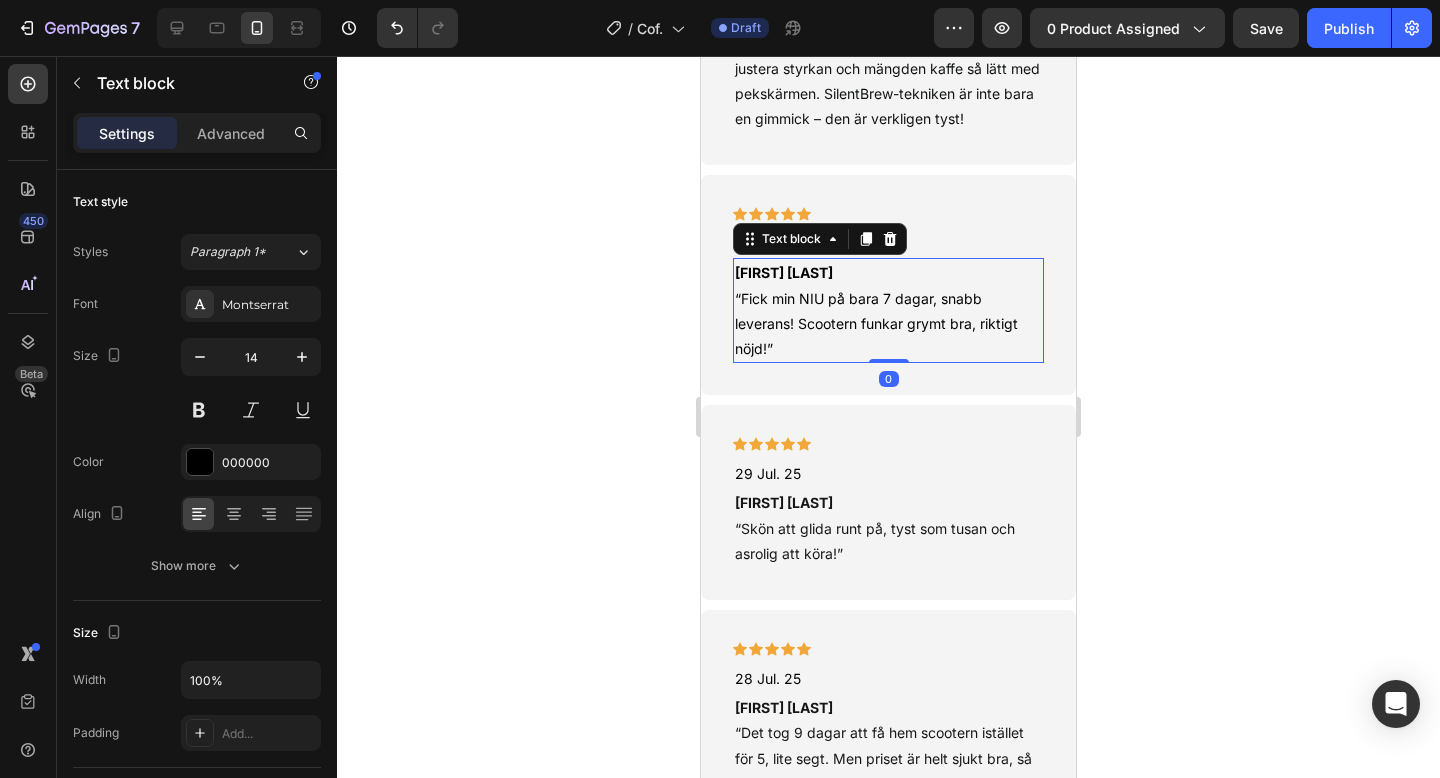click on "[FIRST] [LAST] “Fick min NIU på bara 7 dagar, snabb leverans! Scootern funkar grymt bra, riktigt nöjd!”" at bounding box center (888, 310) 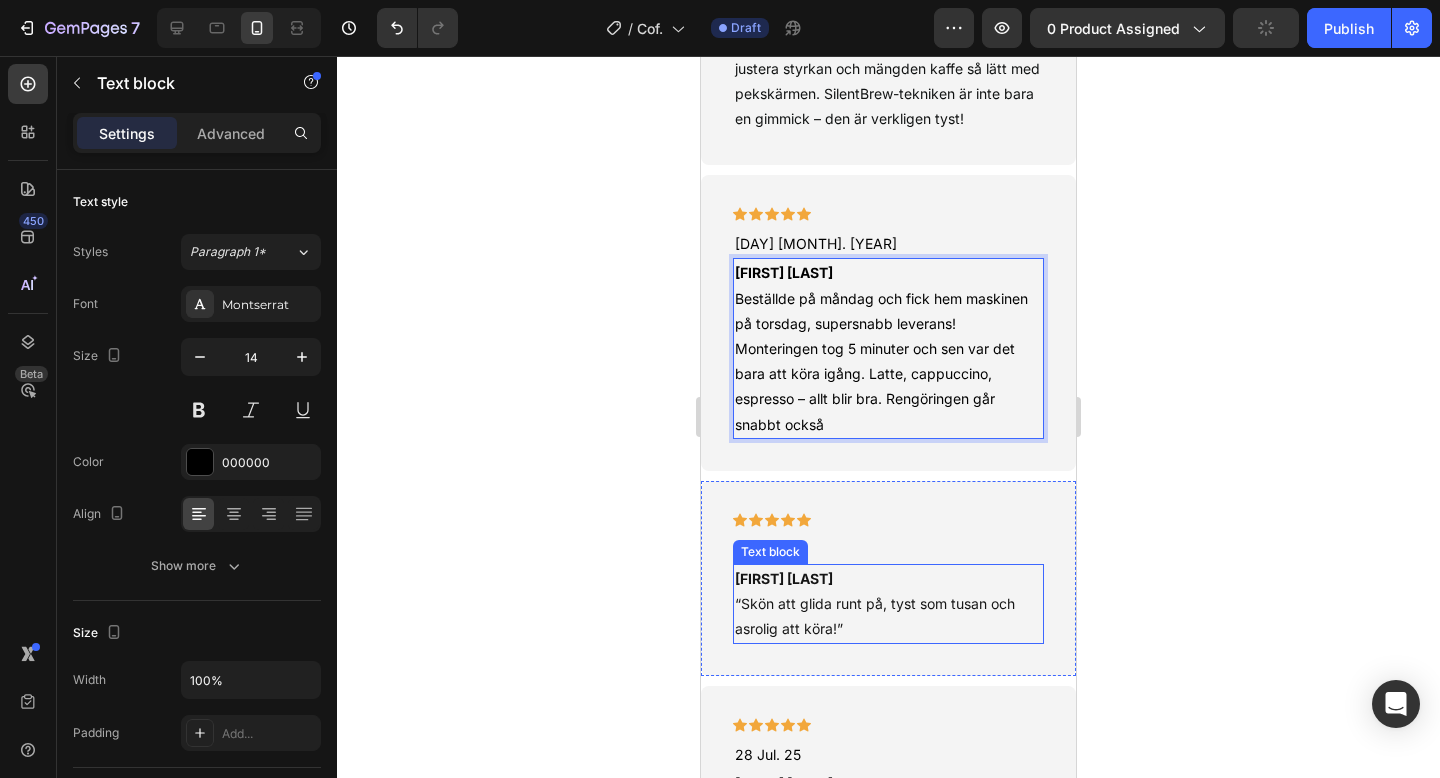 click on "[FIRST] [LAST] “Skön att glida runt på, tyst som tusan och asrolig att köra!”" at bounding box center [888, 604] 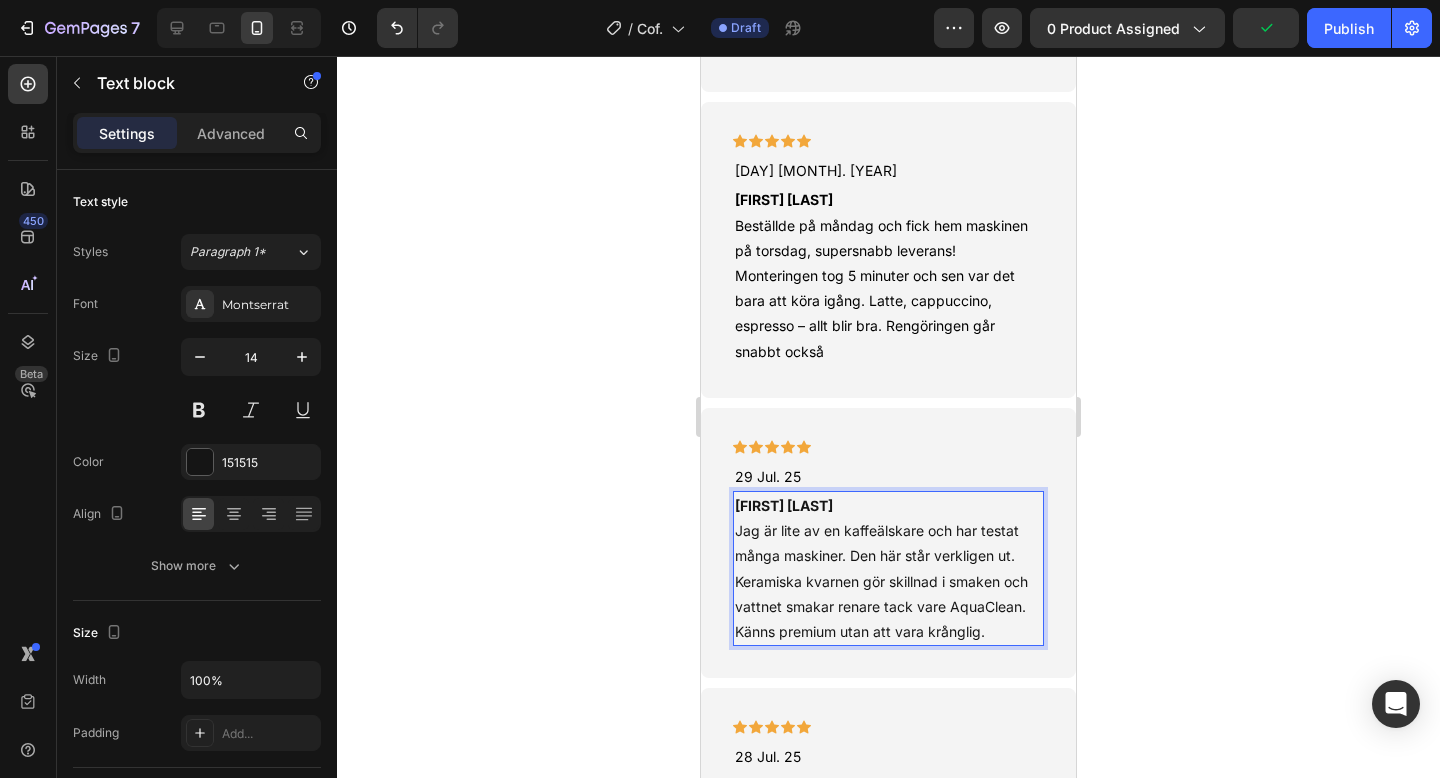 scroll, scrollTop: 2971, scrollLeft: 0, axis: vertical 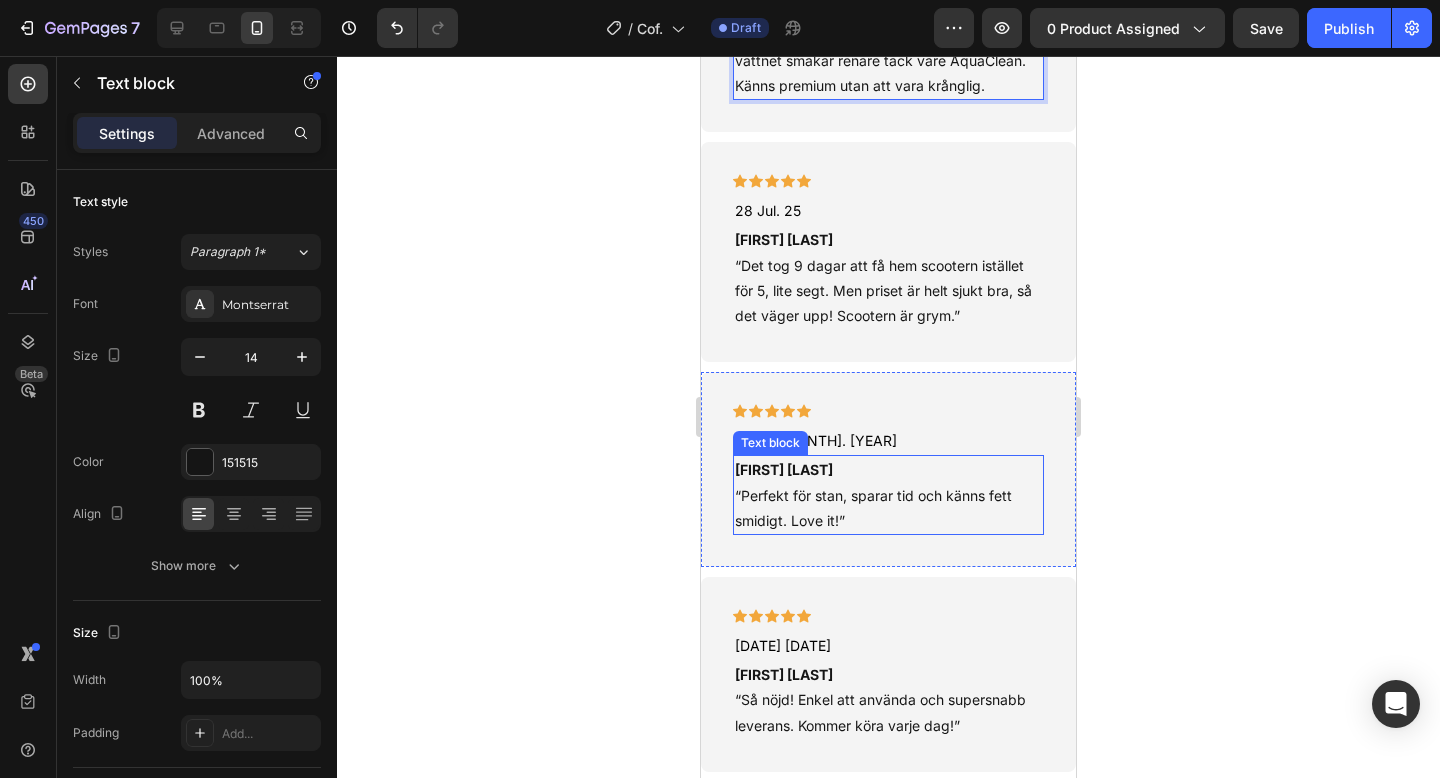 click on "[FIRST] [LAST] “Perfekt för stan, sparar tid och känns fett smidigt. Love it!”" at bounding box center [888, 495] 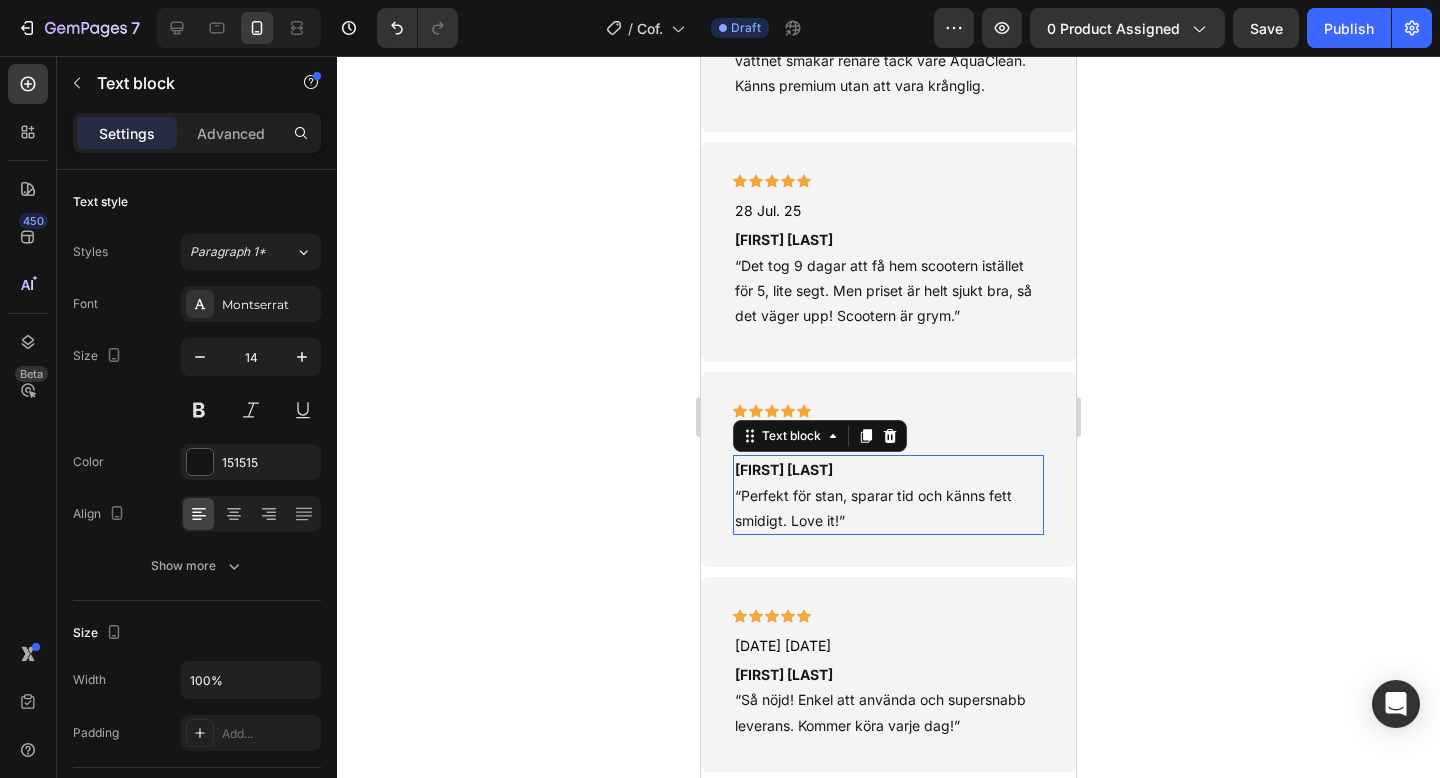 click on "[FIRST] [LAST] “Perfekt för stan, sparar tid och känns fett smidigt. Love it!”" at bounding box center (888, 495) 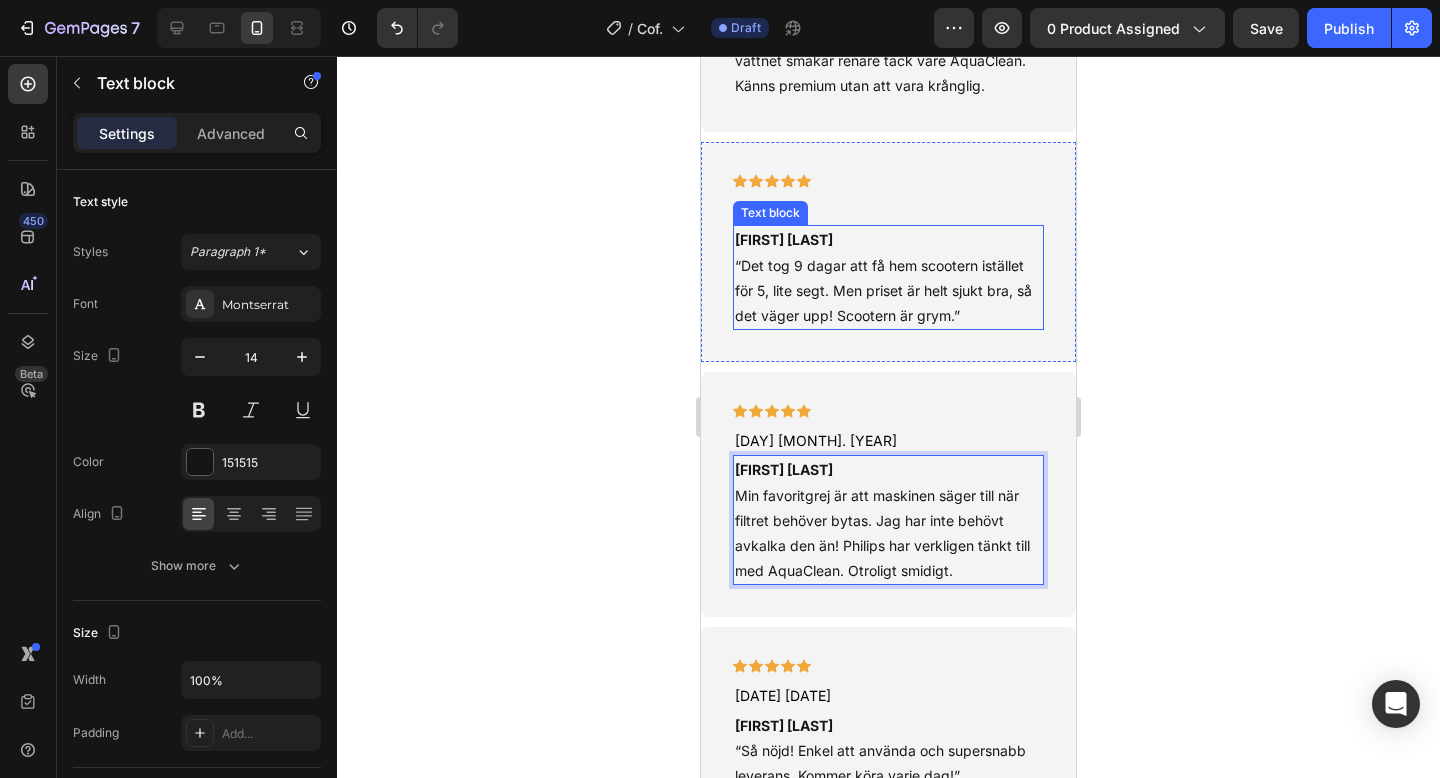 click on "[FIRST] [LAST] “Det tog 9 dagar att få hem scootern istället för 5, lite segt. Men priset är helt sjukt bra, så det väger upp! Scootern är grym.”" at bounding box center (888, 277) 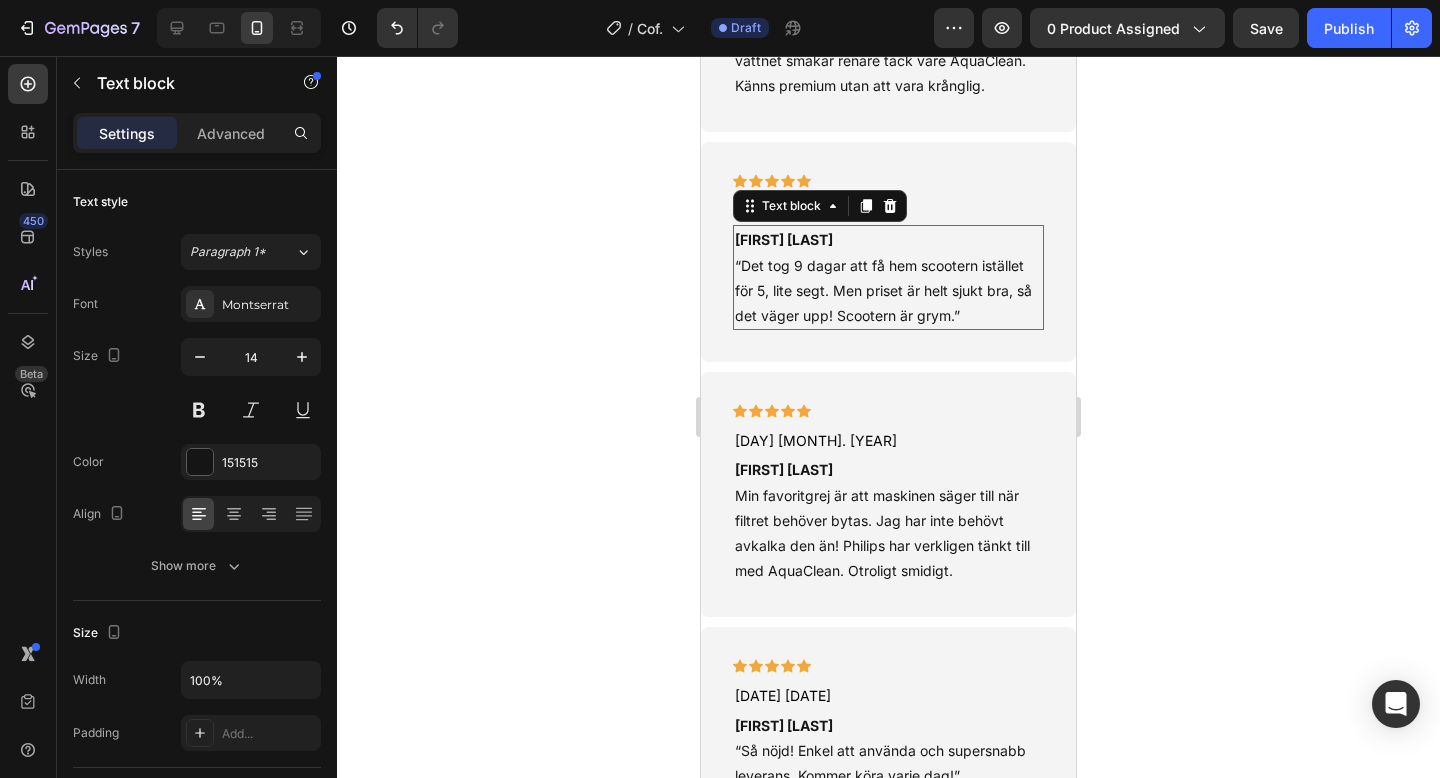 click on "[FIRST] [LAST] “Det tog 9 dagar att få hem scootern istället för 5, lite segt. Men priset är helt sjukt bra, så det väger upp! Scootern är grym.”" at bounding box center (888, 277) 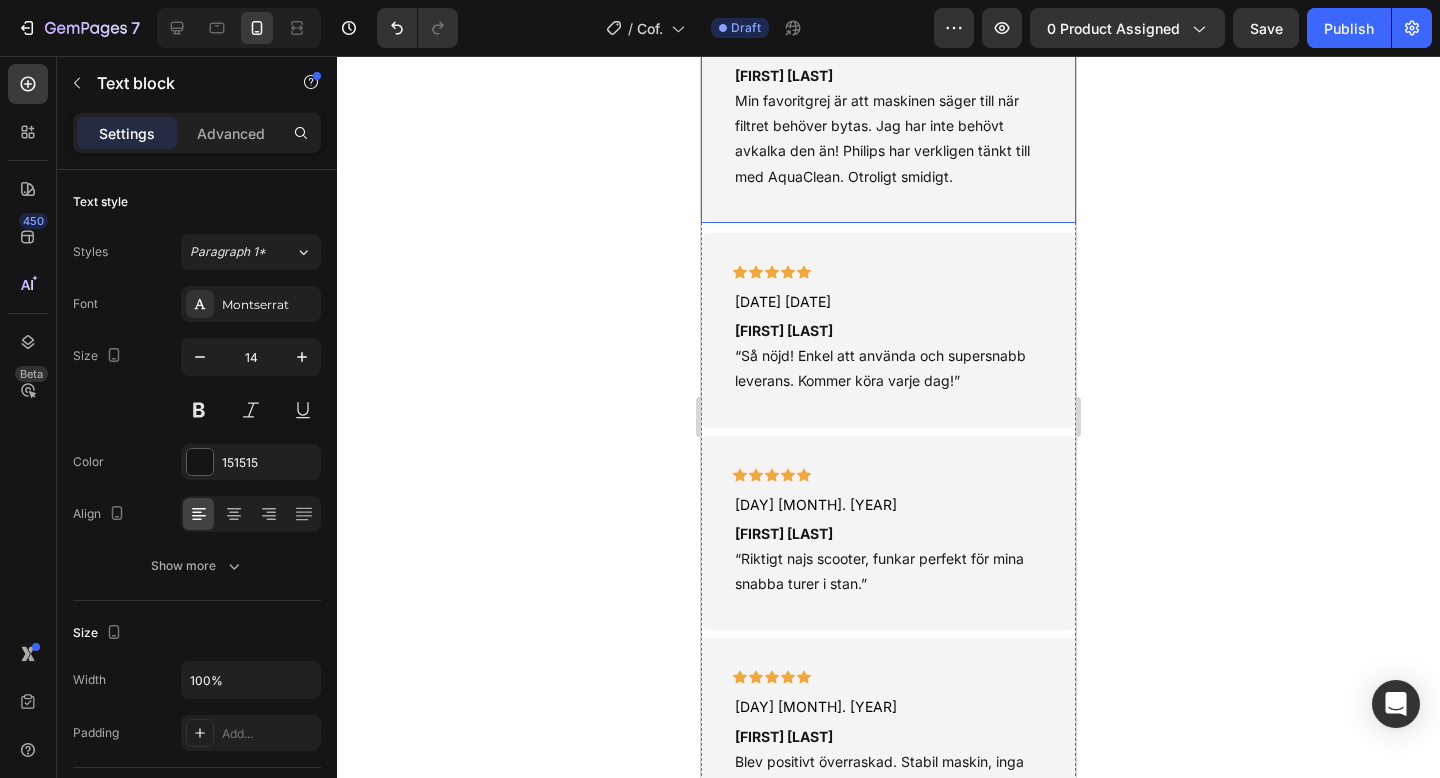 scroll, scrollTop: 3915, scrollLeft: 0, axis: vertical 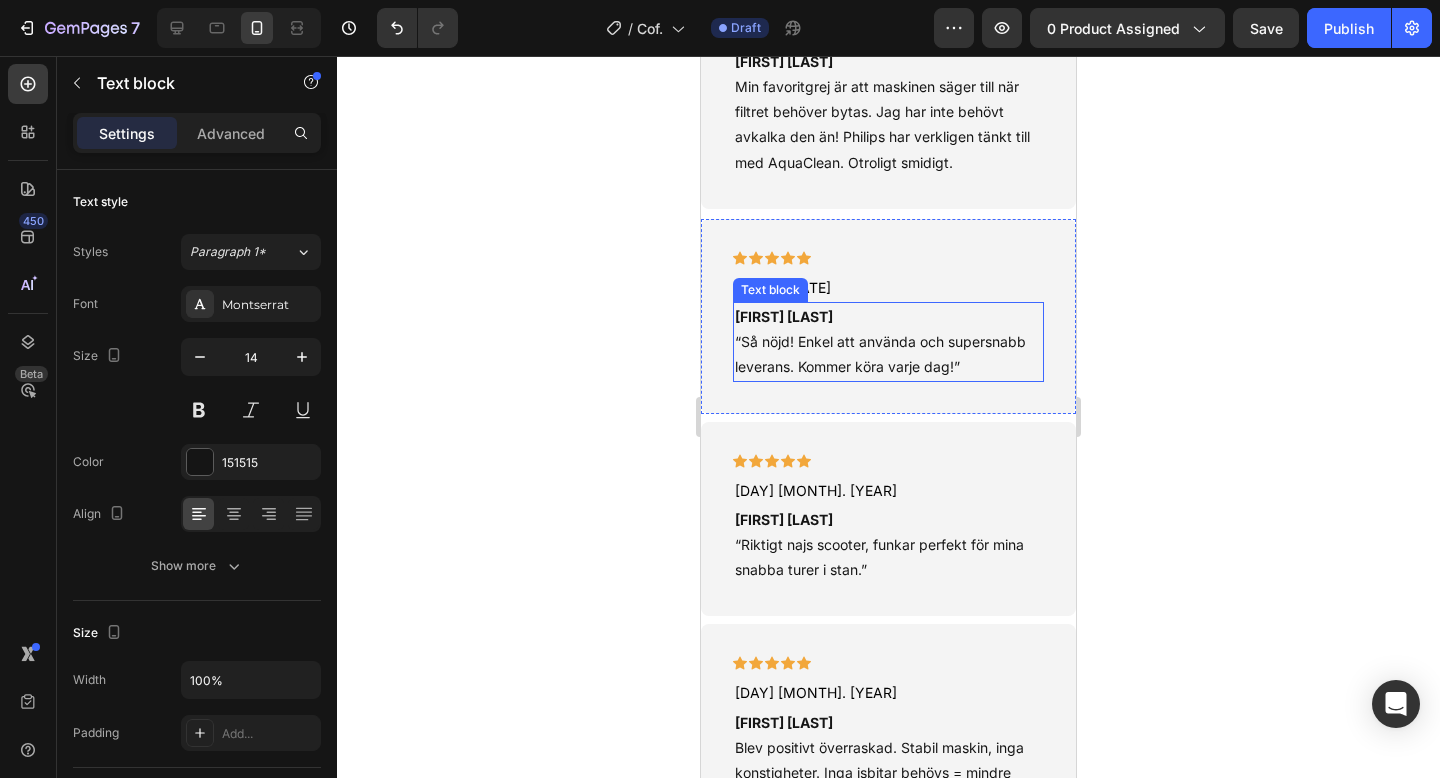 click on "[FIRST] [LAST] “Så nöjd! Enkel att använda och supersnabb leverans. Kommer köra varje dag!”" at bounding box center (888, 342) 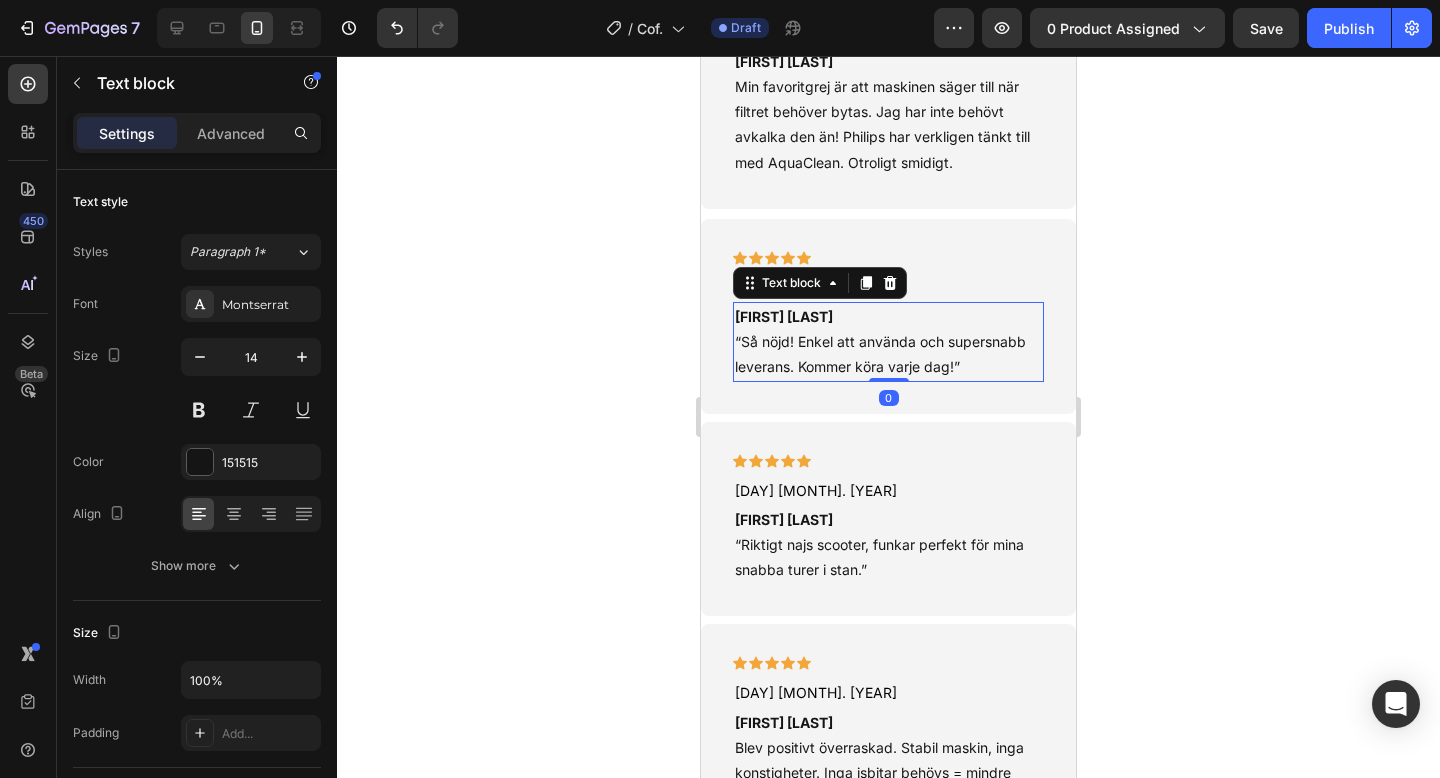 click on "[FIRST] [LAST] “Så nöjd! Enkel att använda och supersnabb leverans. Kommer köra varje dag!”" at bounding box center [888, 342] 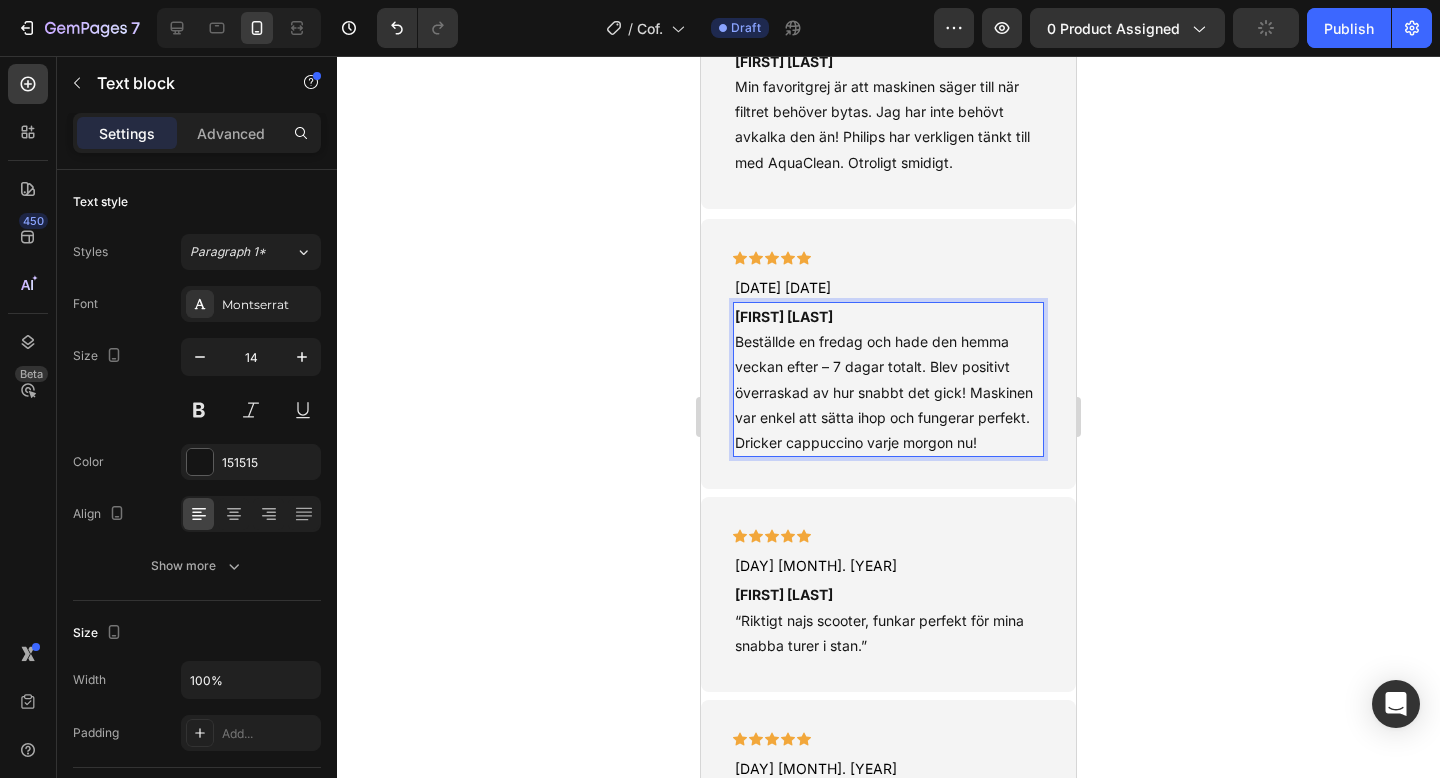 scroll, scrollTop: 4130, scrollLeft: 0, axis: vertical 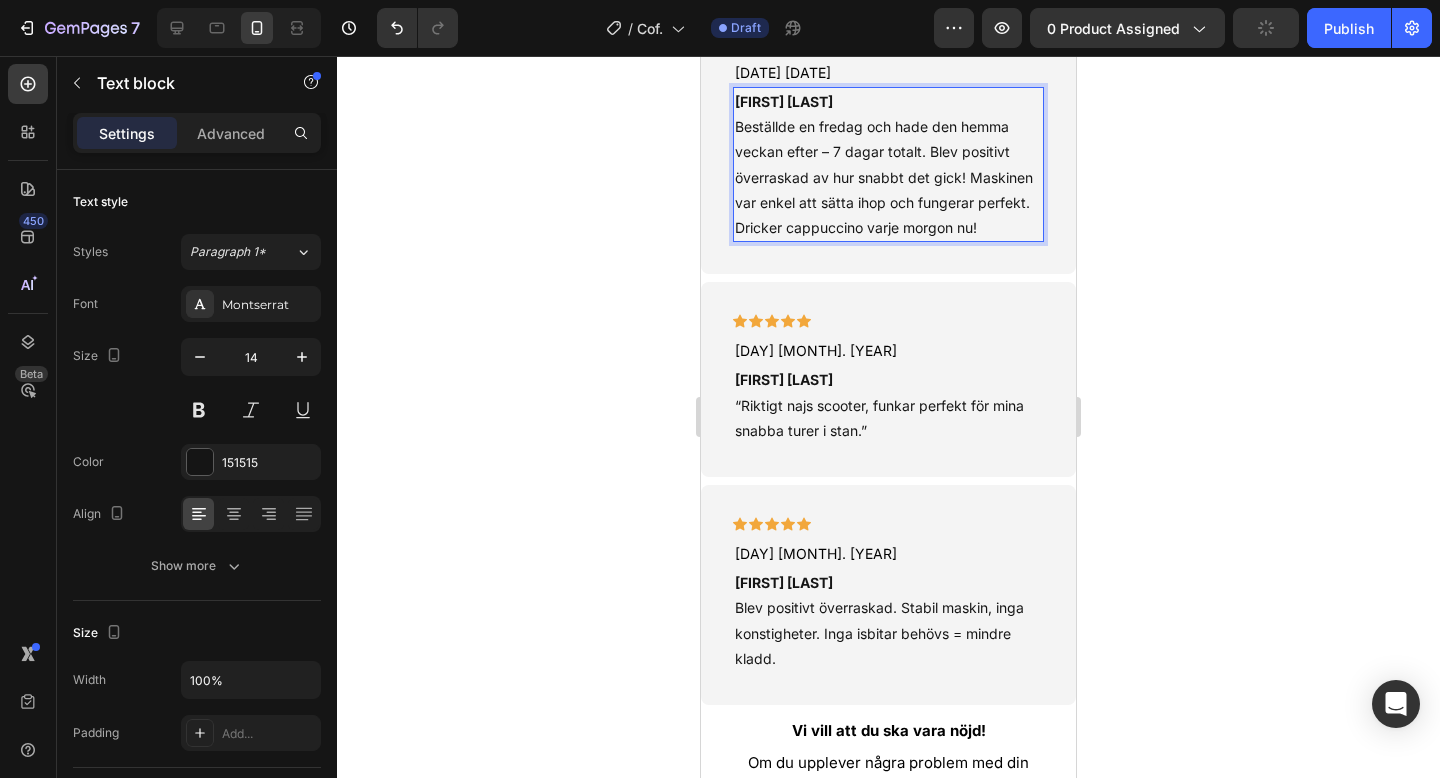 click on "[FIRST] [LAST] “Riktigt najs scooter, funkar perfekt för mina snabba turer i stan.”" at bounding box center (888, 405) 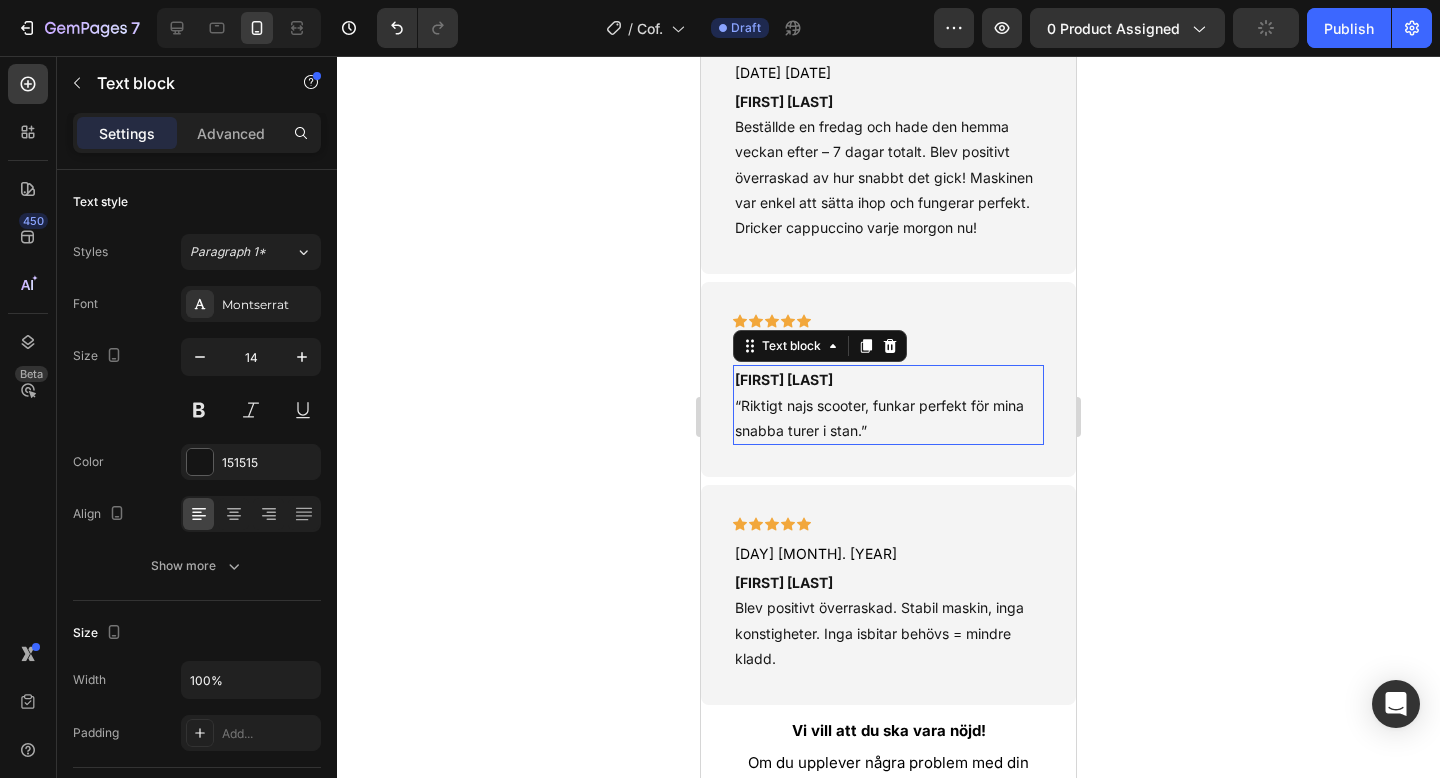 click on "[FIRST] [LAST] “Riktigt najs scooter, funkar perfekt för mina snabba turer i stan.”" at bounding box center [888, 405] 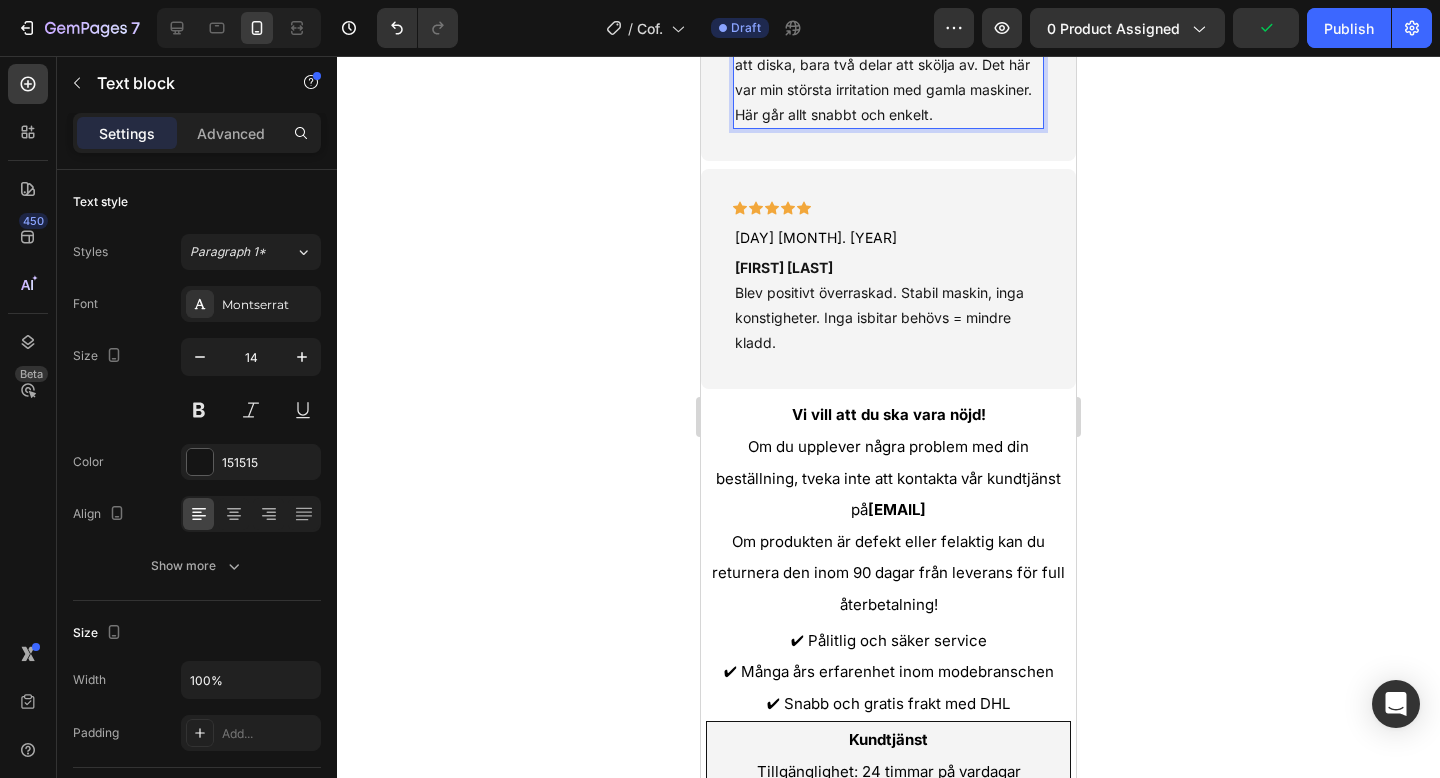 scroll, scrollTop: 4467, scrollLeft: 0, axis: vertical 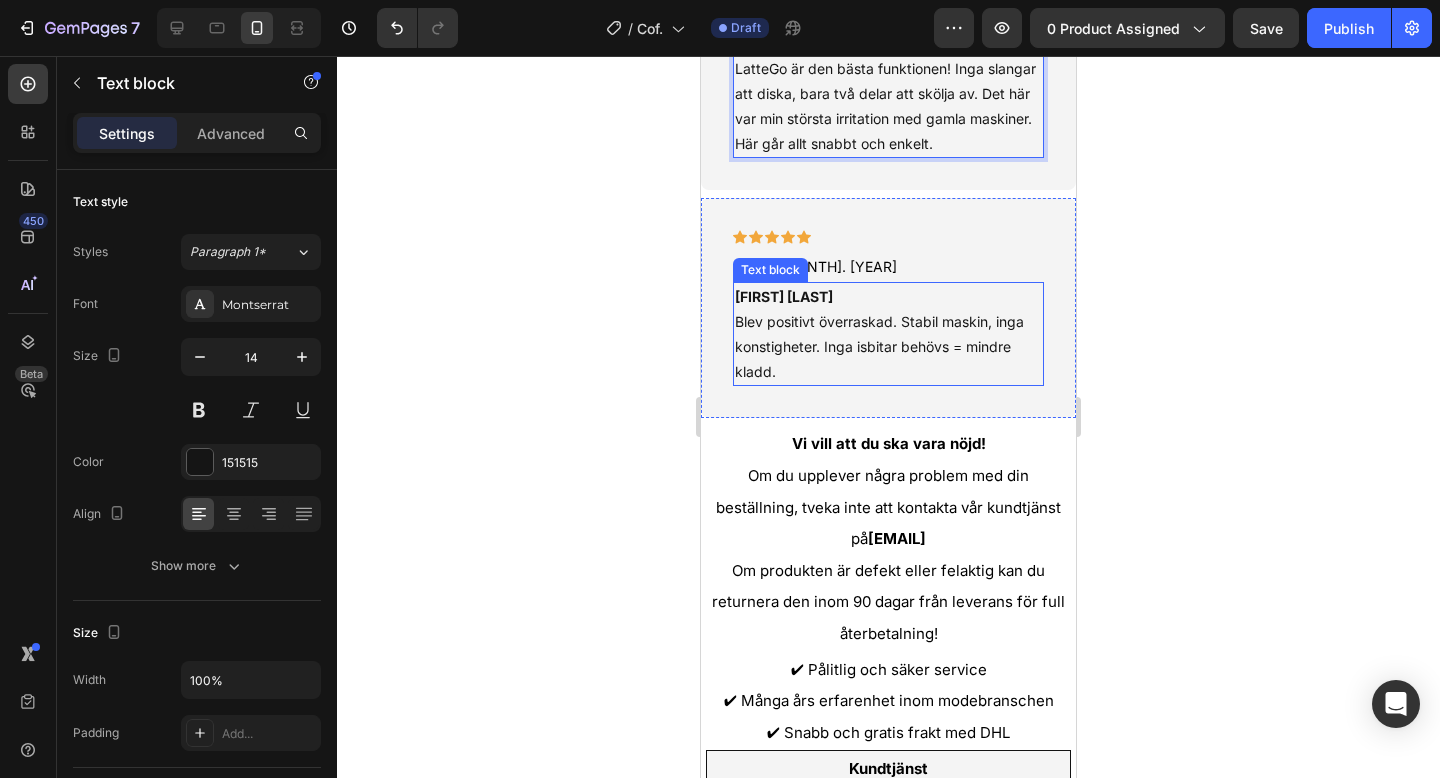 click on "[FIRST] [LAST] Blev positivt överraskad. Stabil maskin, inga konstigheter. Inga isbitar behövs = mindre kladd." at bounding box center [888, 334] 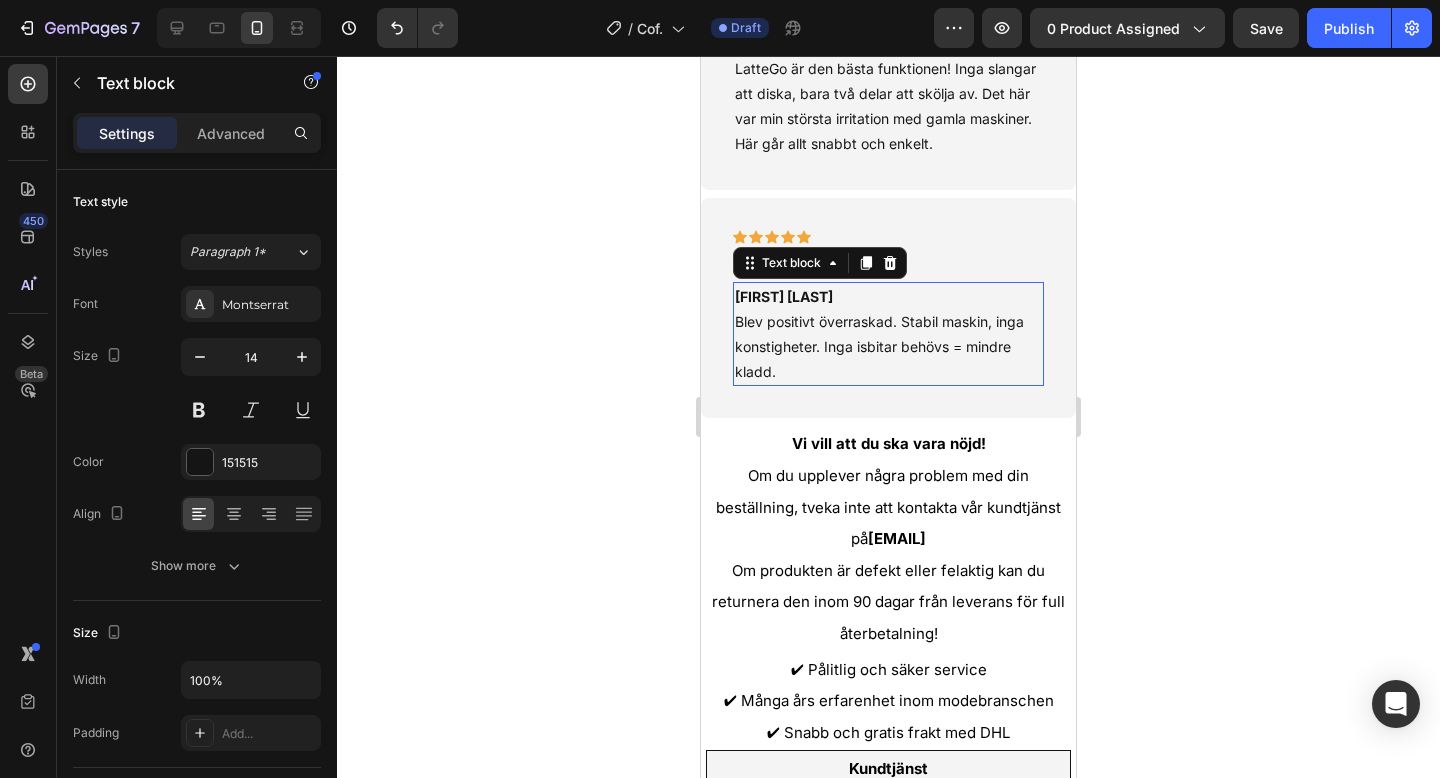 click on "[FIRST] [LAST] Blev positivt överraskad. Stabil maskin, inga konstigheter. Inga isbitar behövs = mindre kladd." at bounding box center (888, 334) 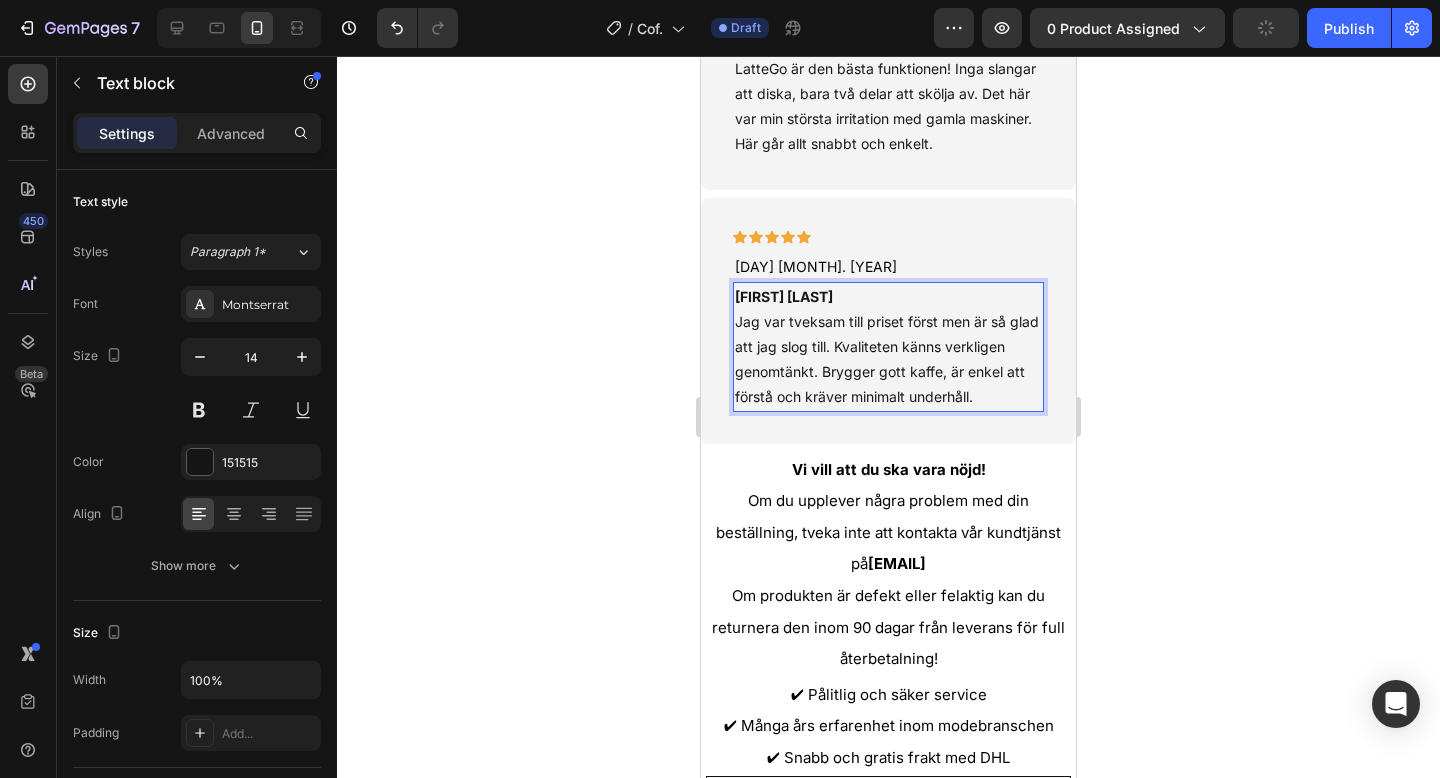 click 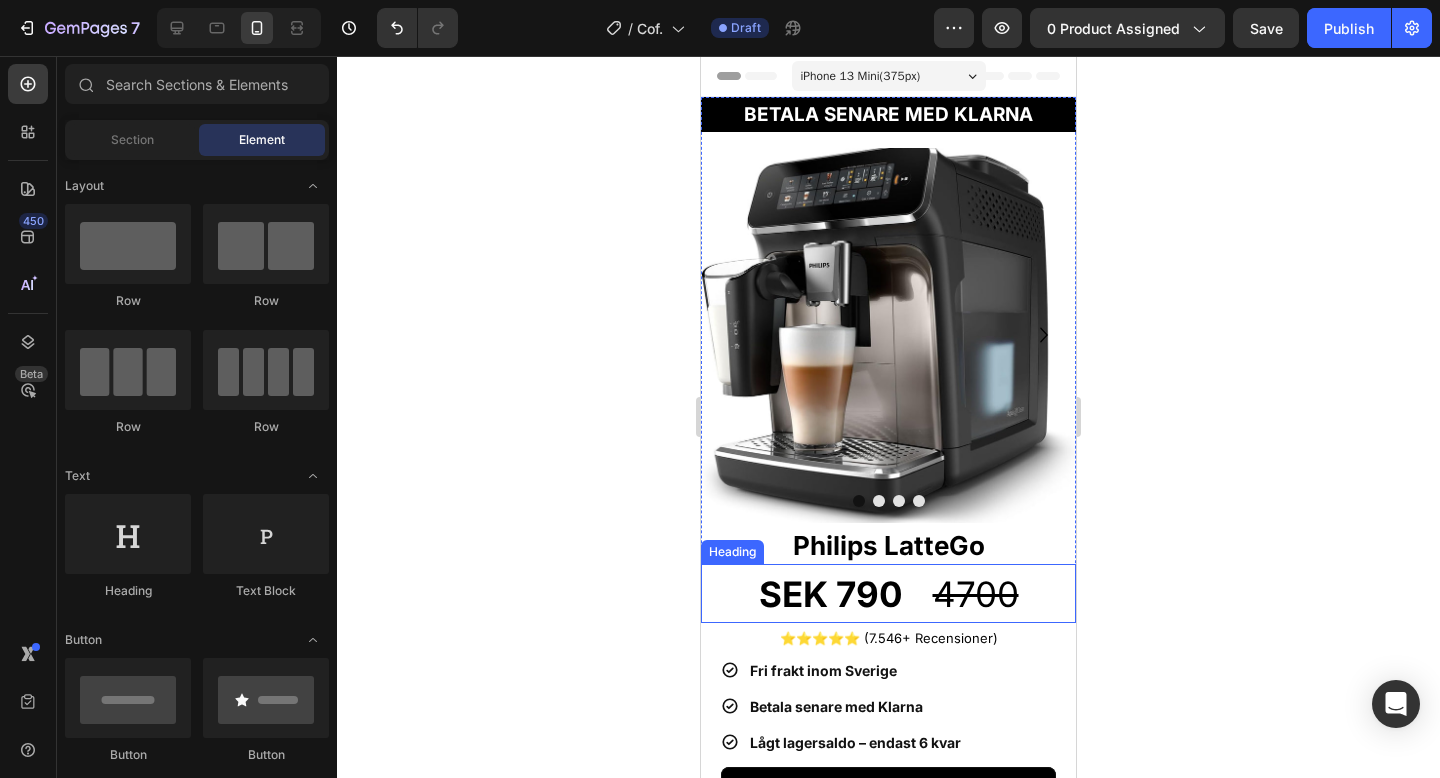 scroll, scrollTop: 214, scrollLeft: 0, axis: vertical 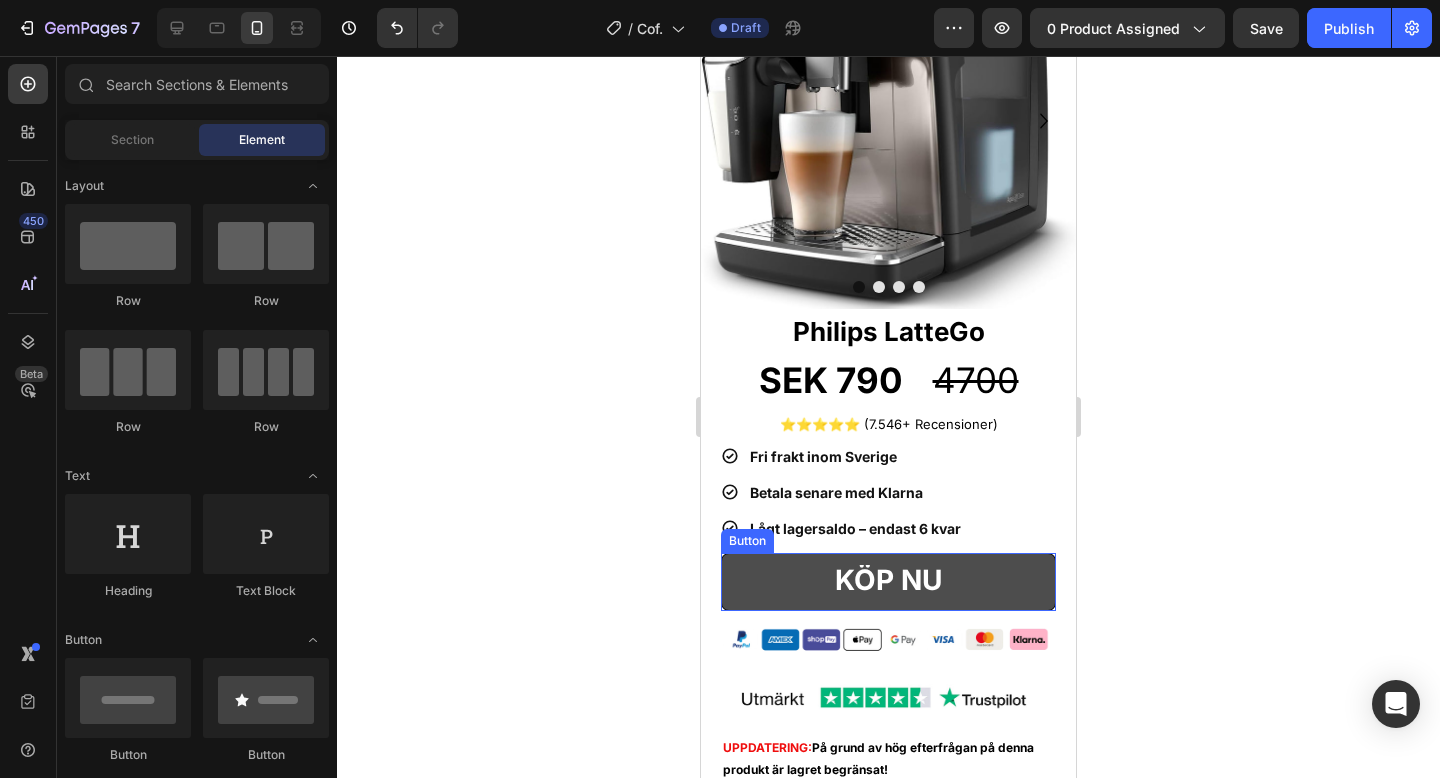 click on "KÖP NU" at bounding box center [888, 582] 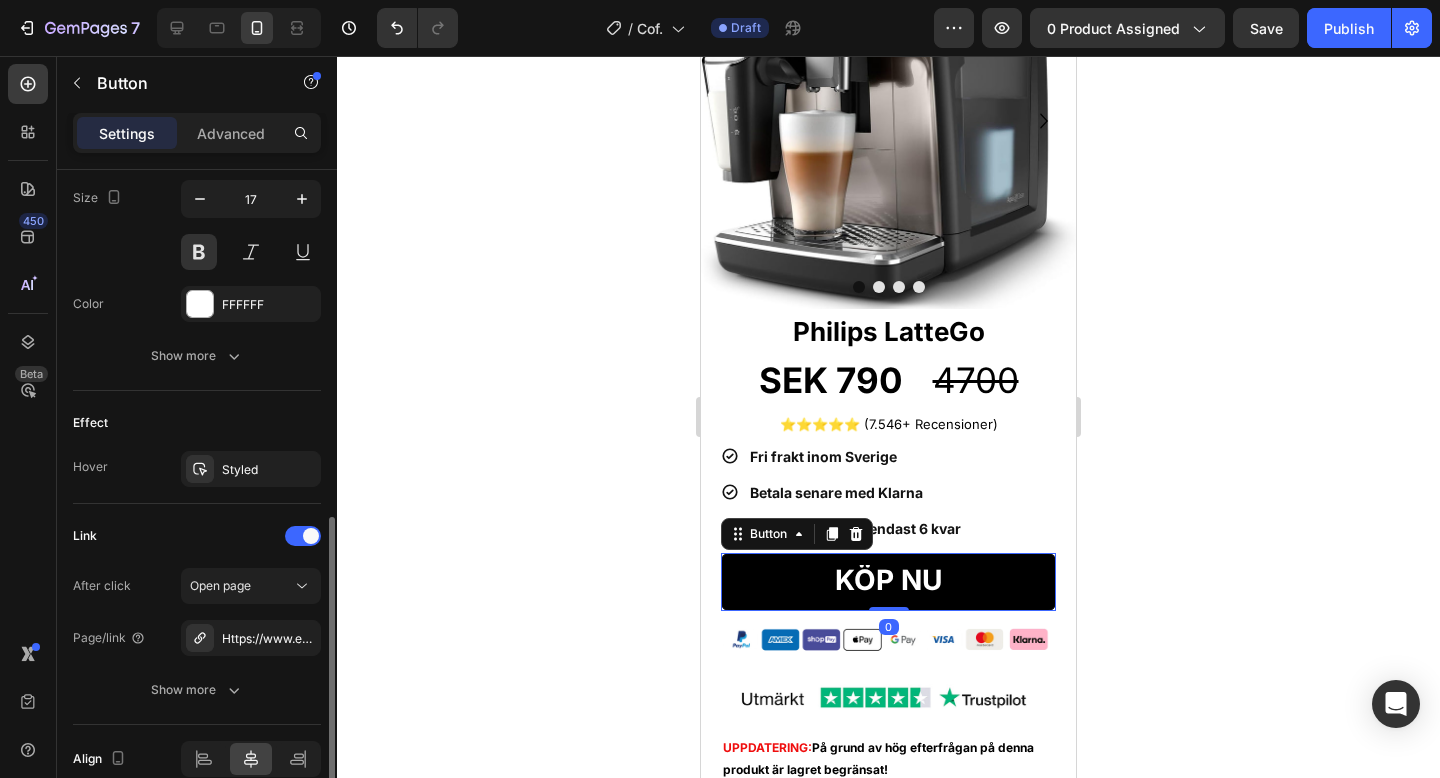 scroll, scrollTop: 925, scrollLeft: 0, axis: vertical 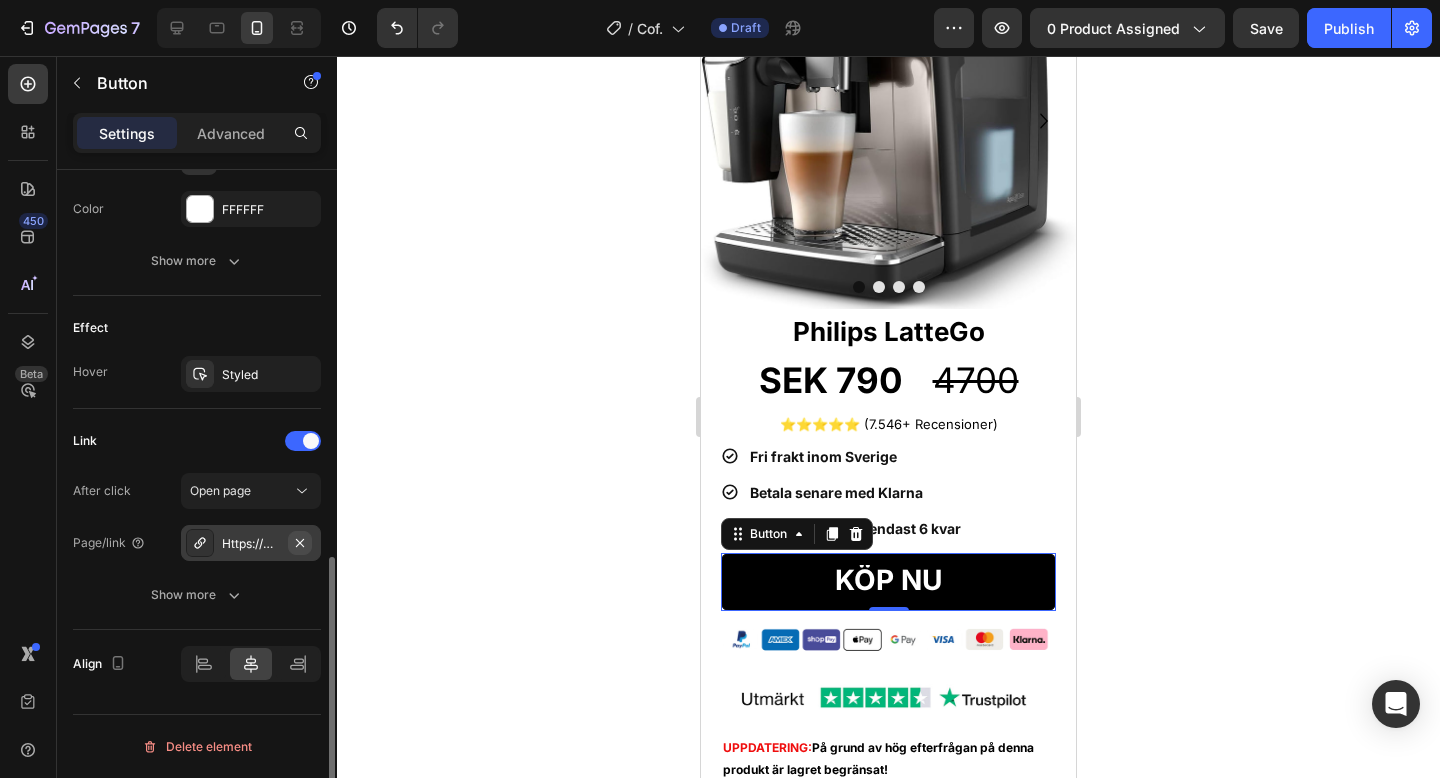 click 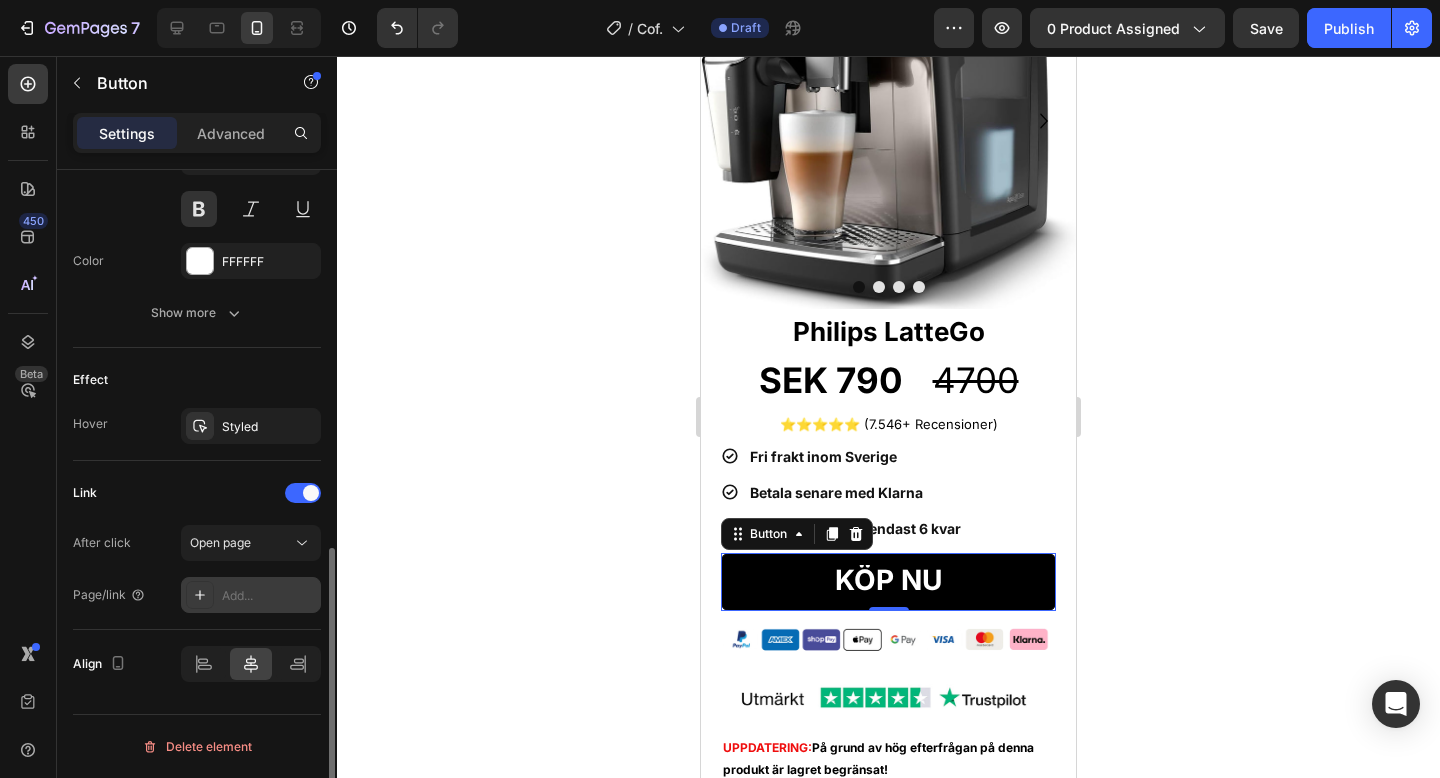 scroll, scrollTop: 873, scrollLeft: 0, axis: vertical 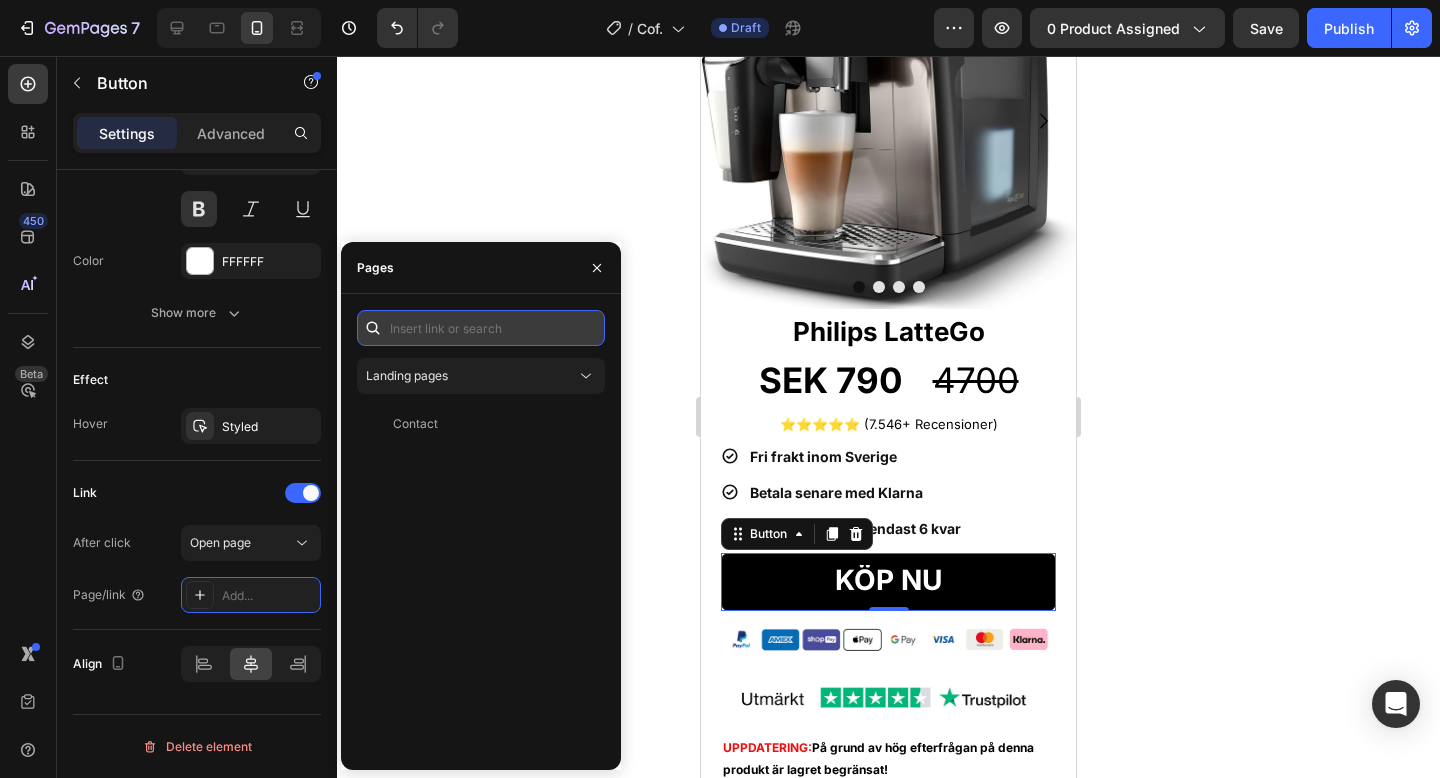 click at bounding box center [481, 328] 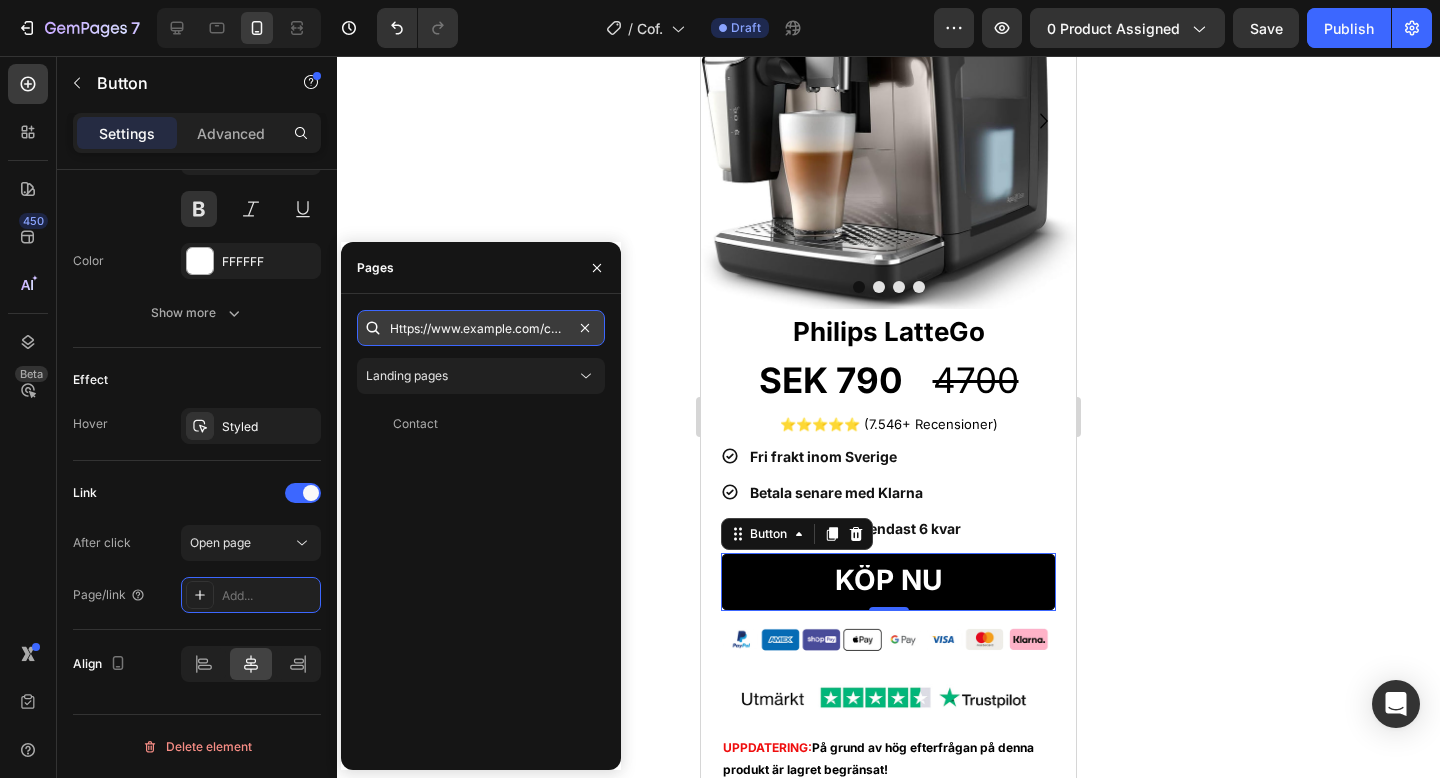 scroll, scrollTop: 0, scrollLeft: 272, axis: horizontal 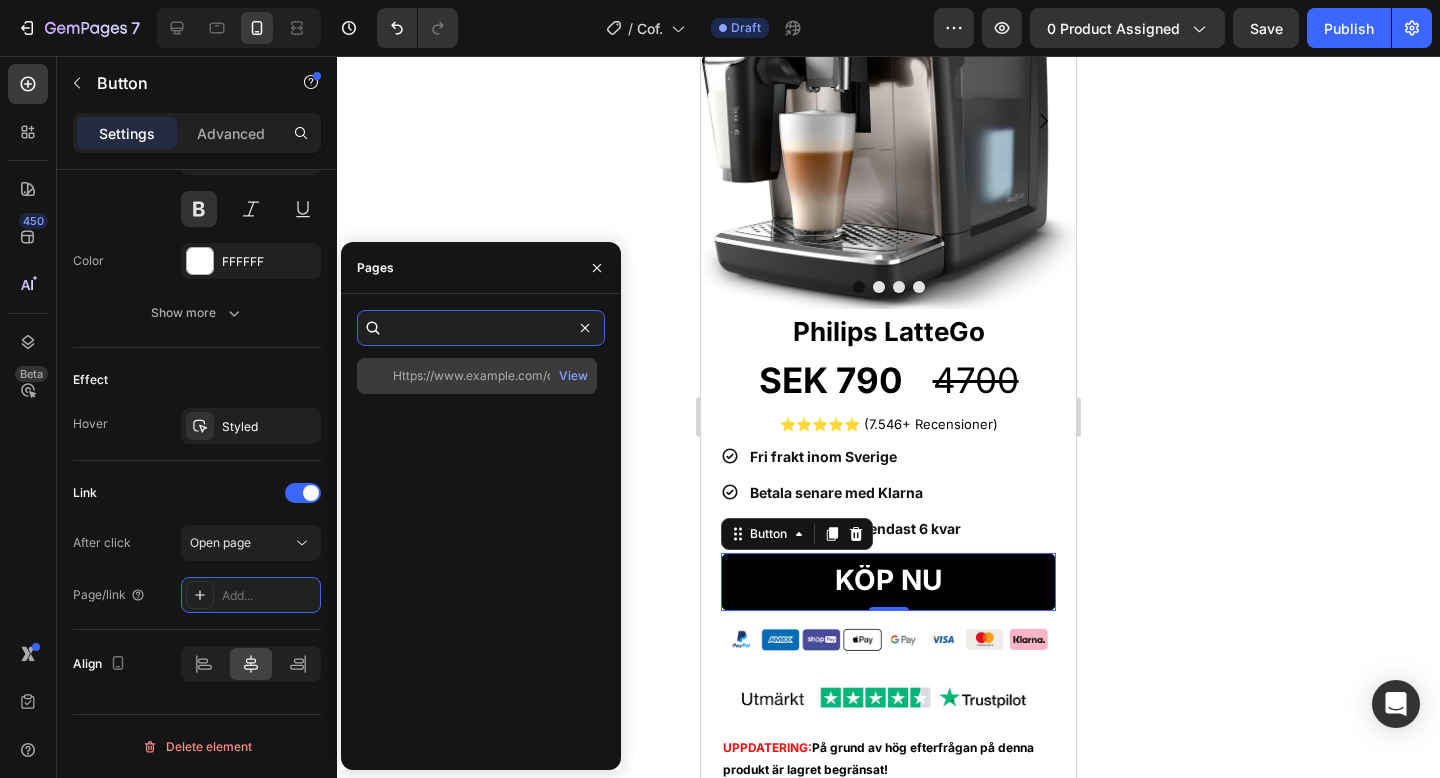 type on "Https://www.example.com/checkouts/cn/hWN1NzPsmkPd4ezz496n0OXL" 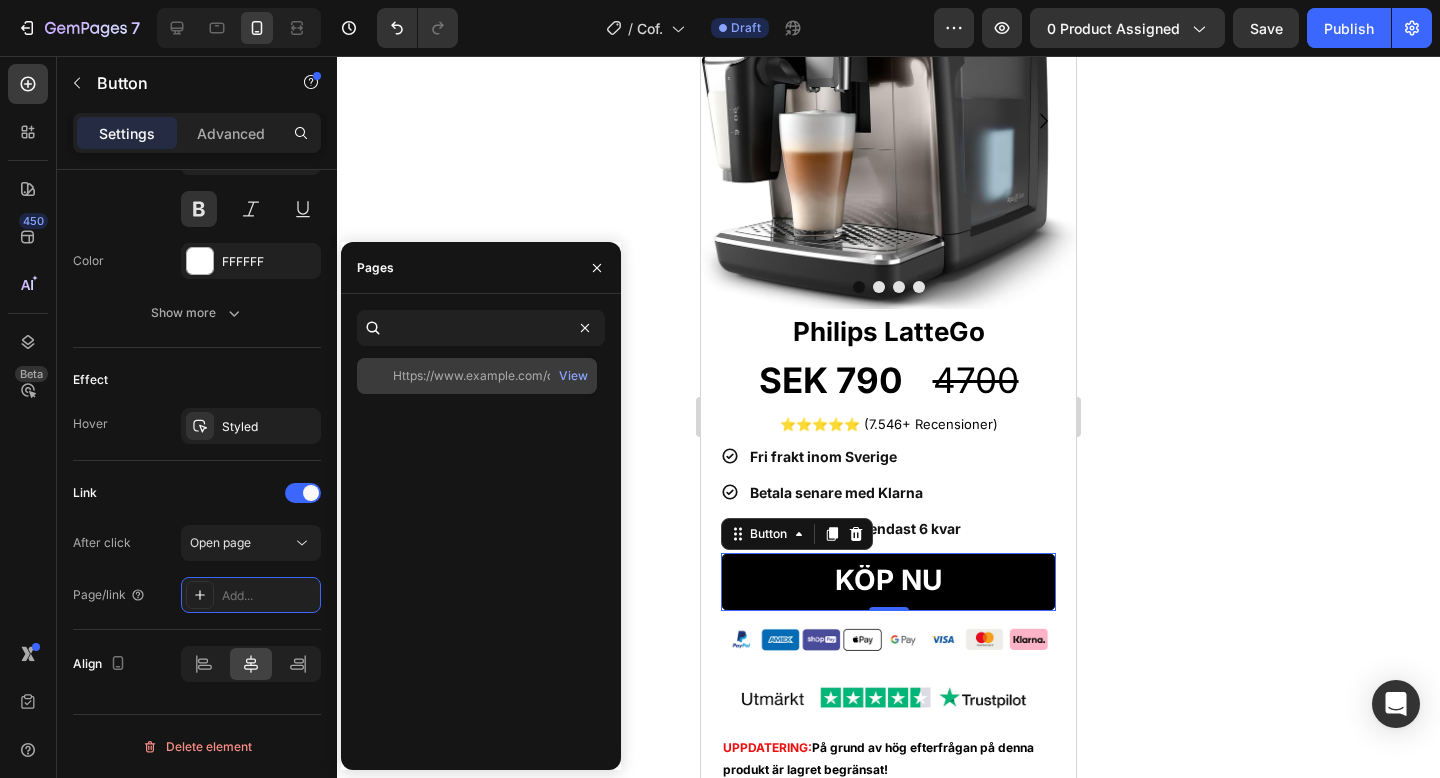 click on "Https://www.example.com/checkouts/cn/hWN1NzPsmkPd4ezz496n0OXL" 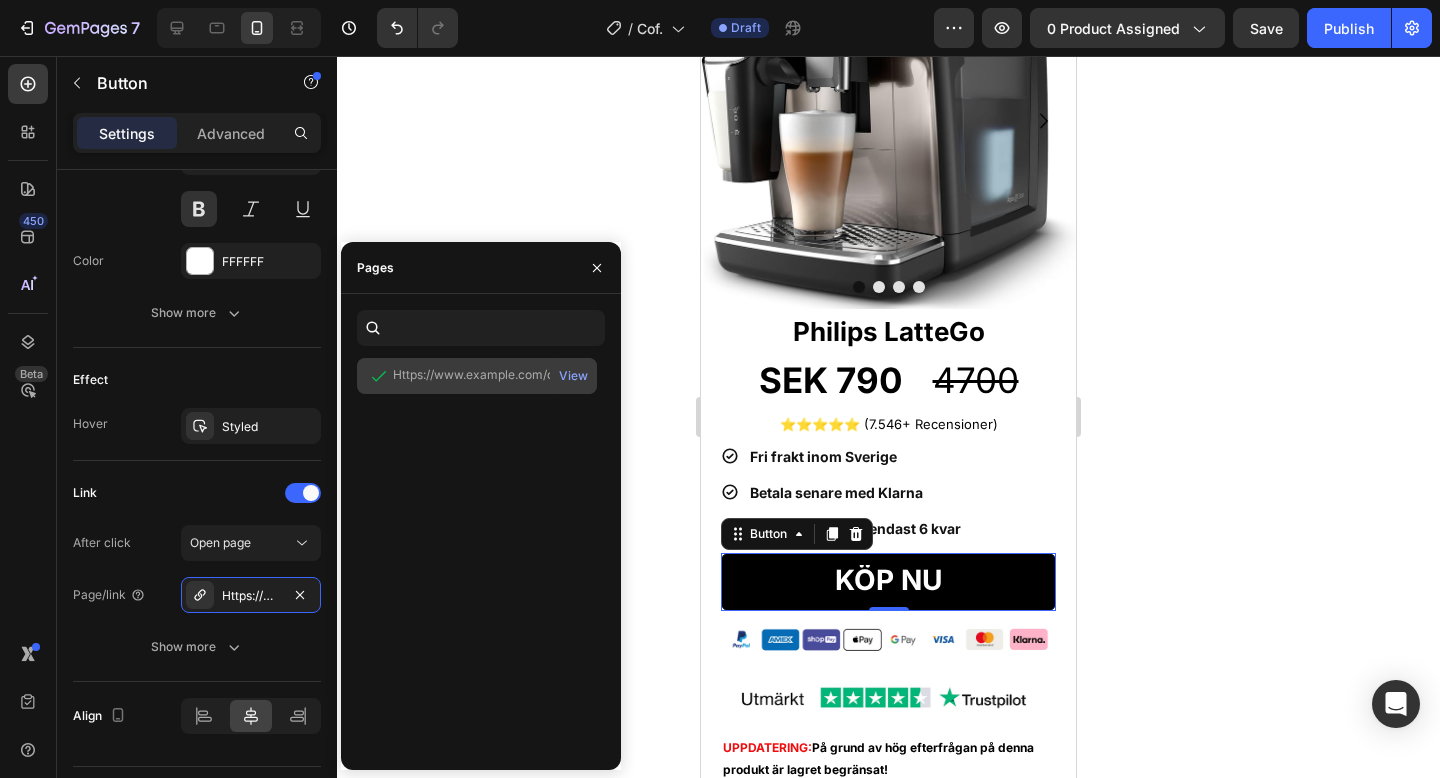 scroll, scrollTop: 0, scrollLeft: 0, axis: both 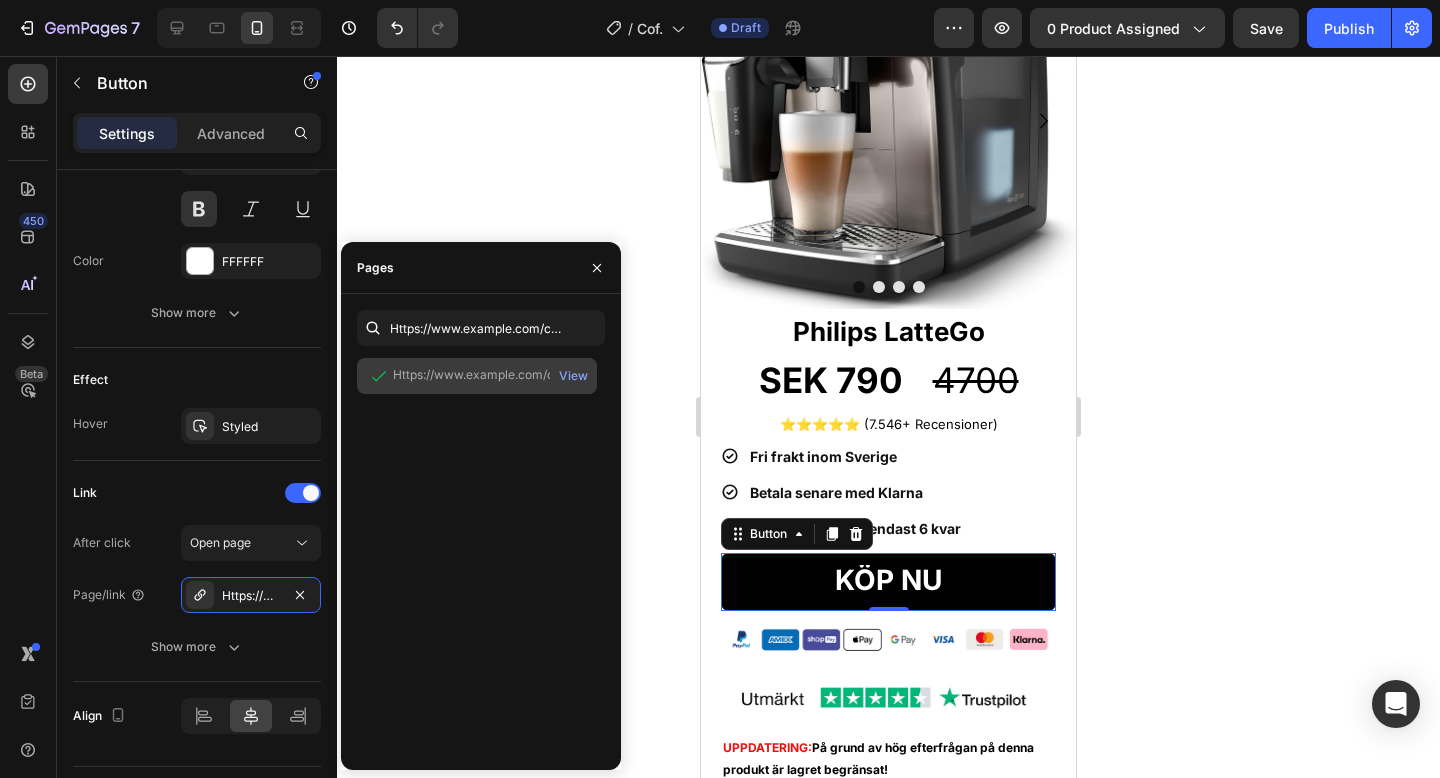 click on "Https://www.example.com/checkouts/cn/hWN1NzPsmkPd4ezz496n0OXL" 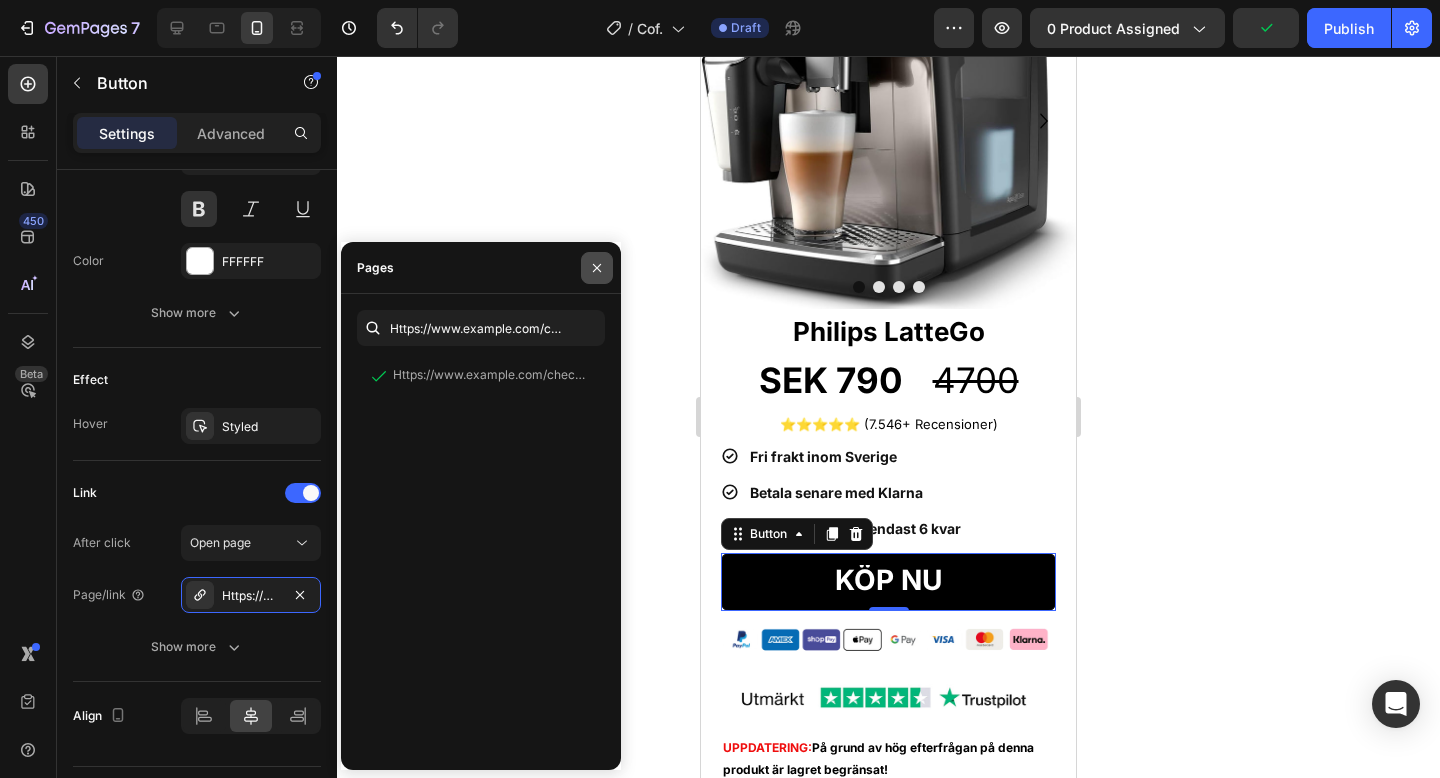 click 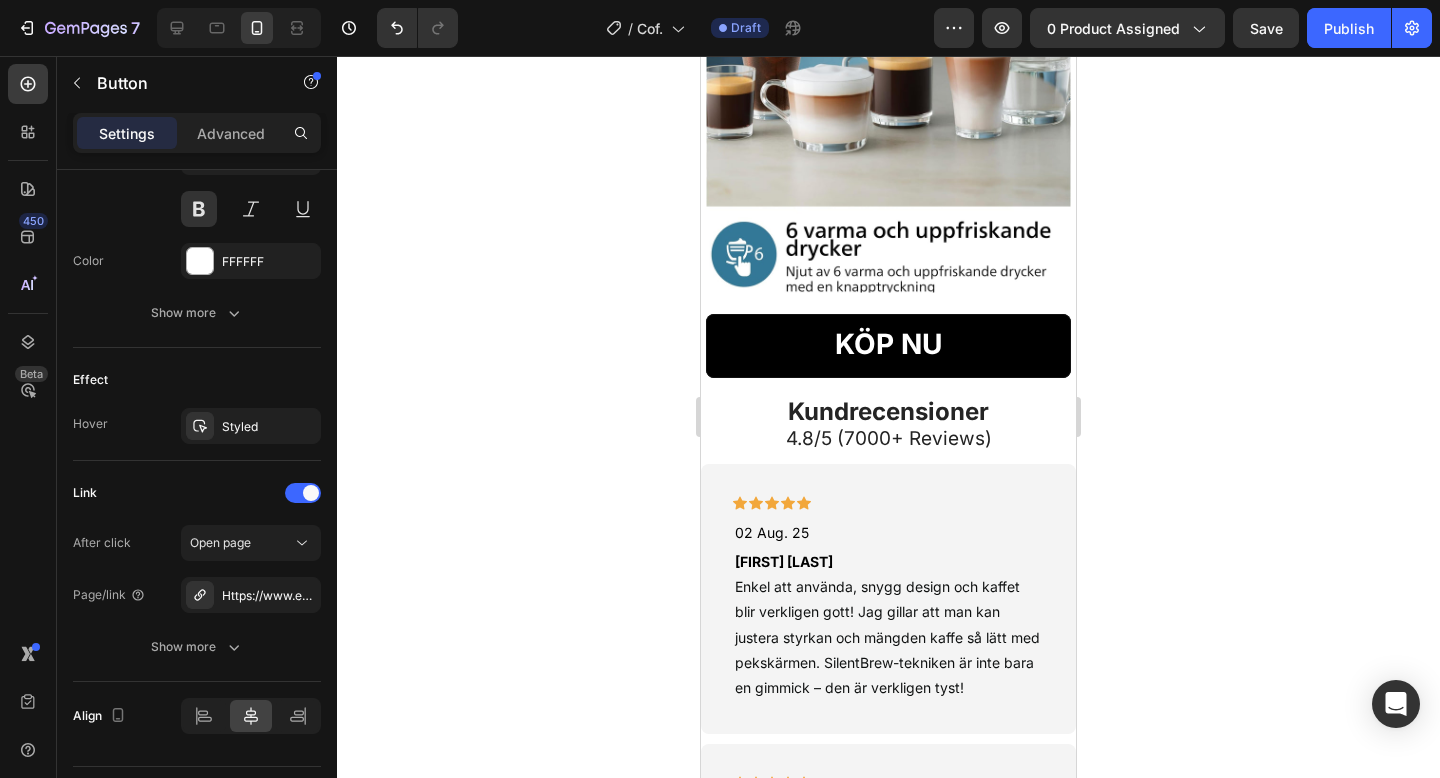 scroll, scrollTop: 2169, scrollLeft: 0, axis: vertical 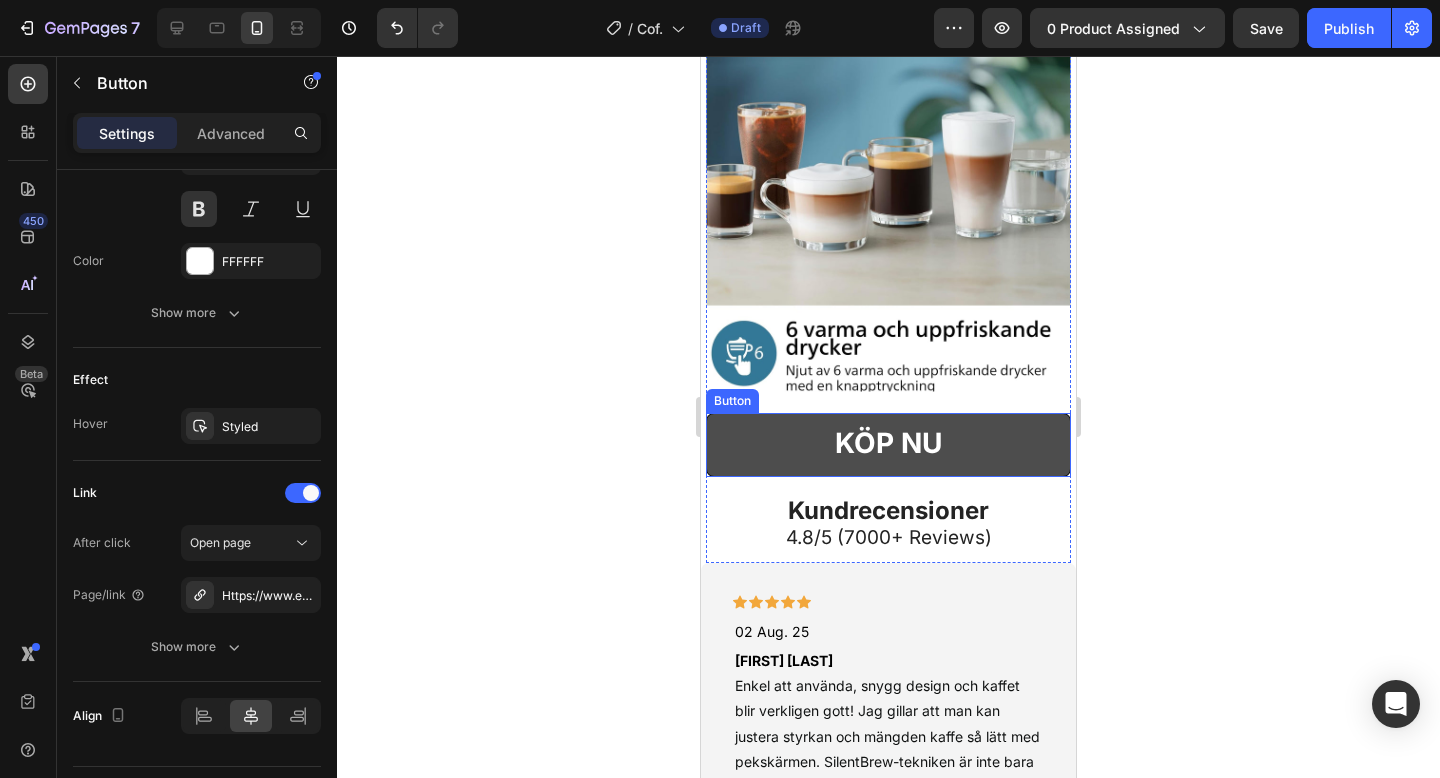 click on "KÖP NU" at bounding box center [888, 445] 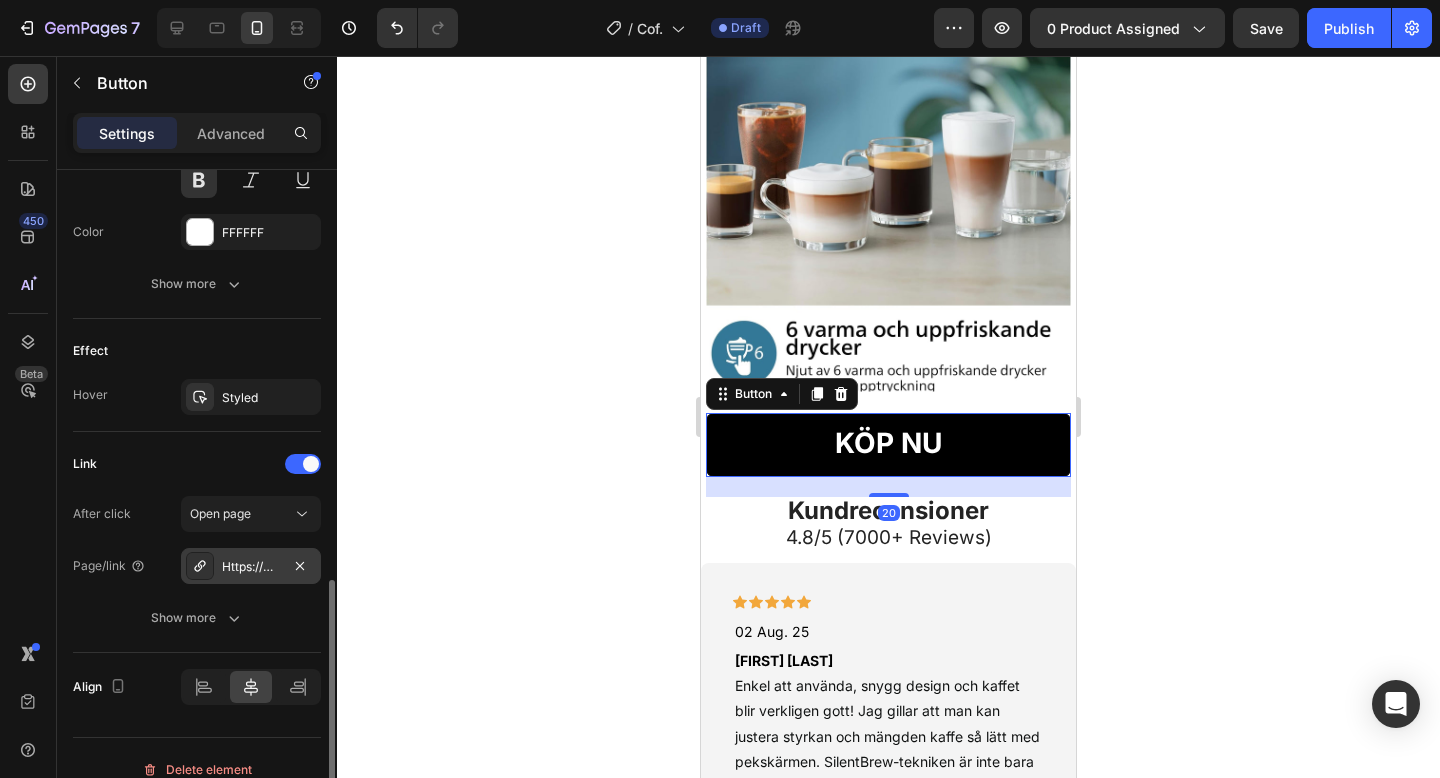 scroll, scrollTop: 925, scrollLeft: 0, axis: vertical 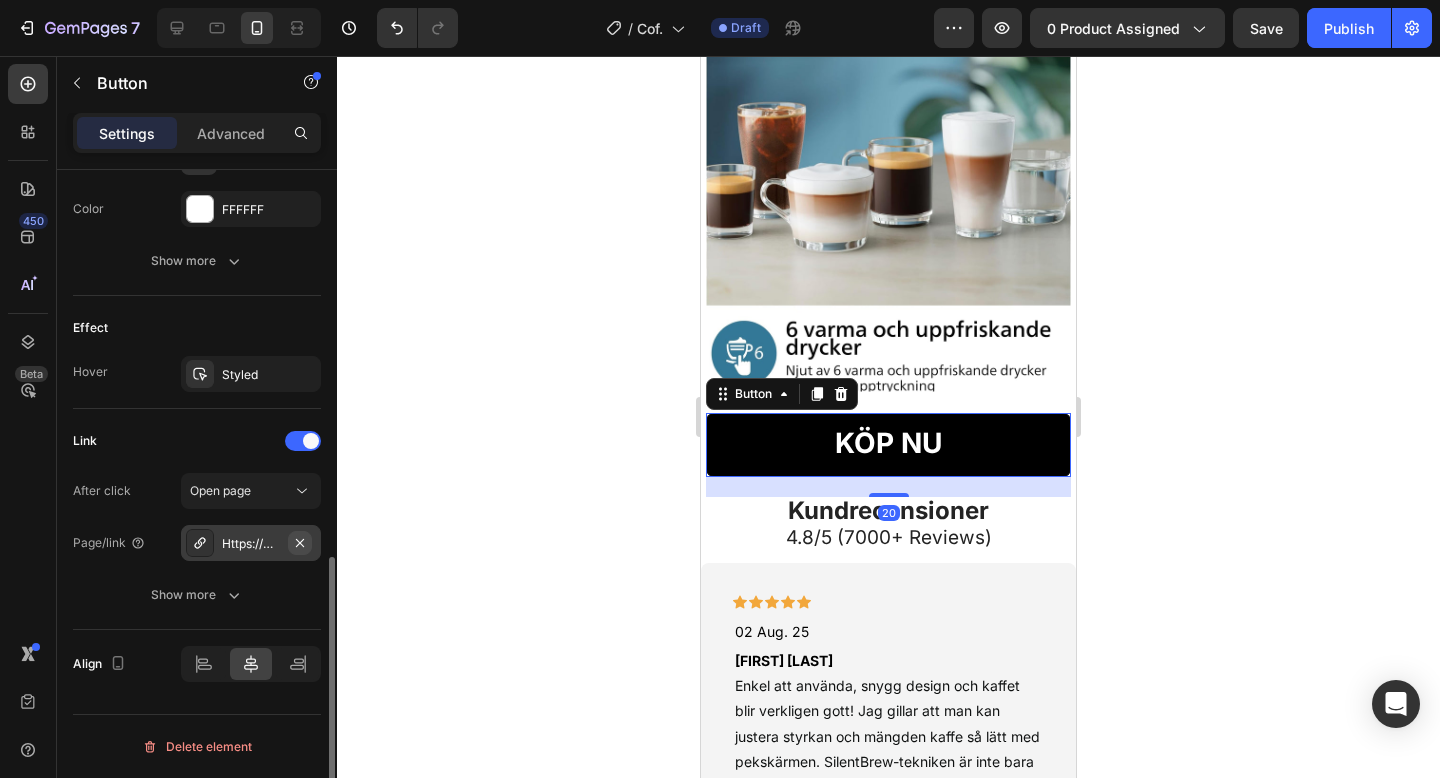 click 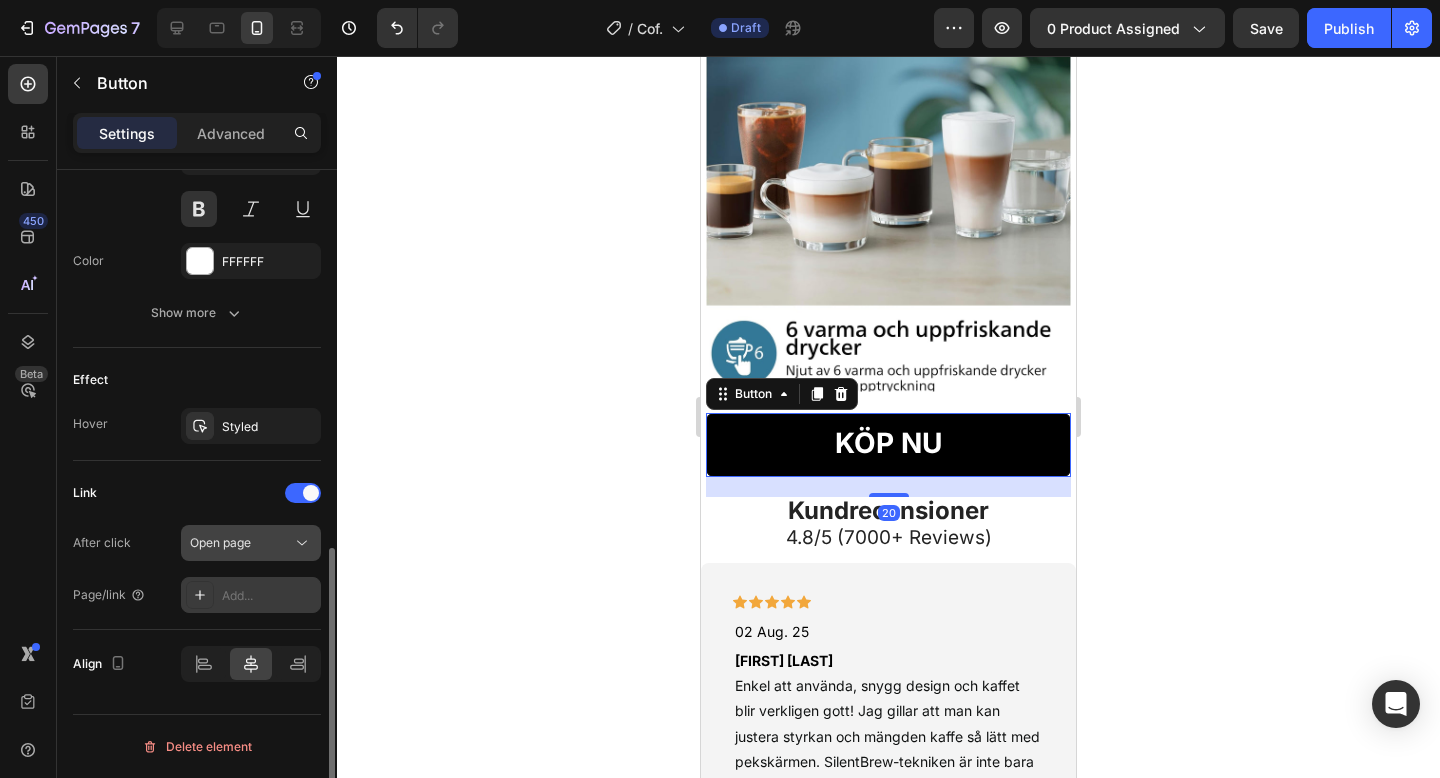 scroll, scrollTop: 873, scrollLeft: 0, axis: vertical 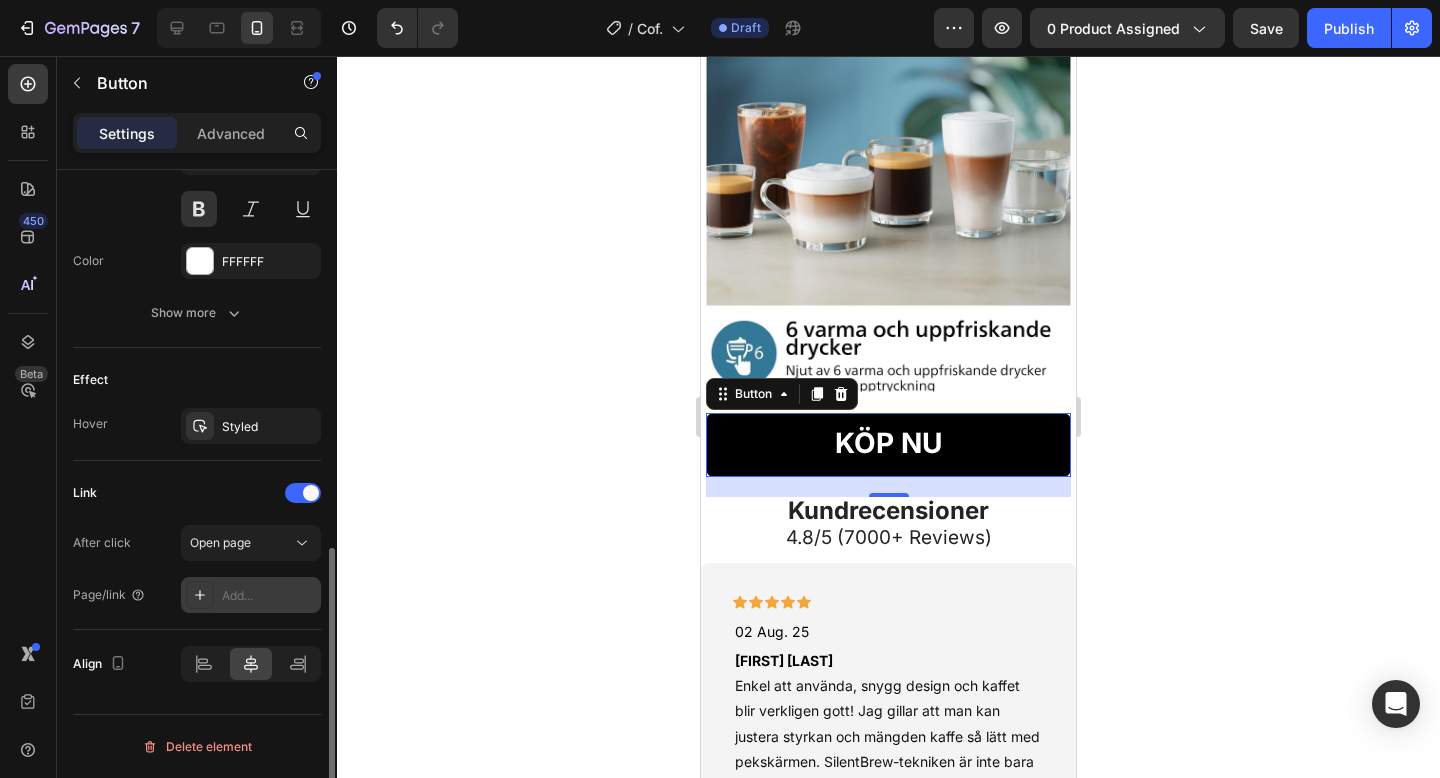 click on "Add..." at bounding box center [251, 595] 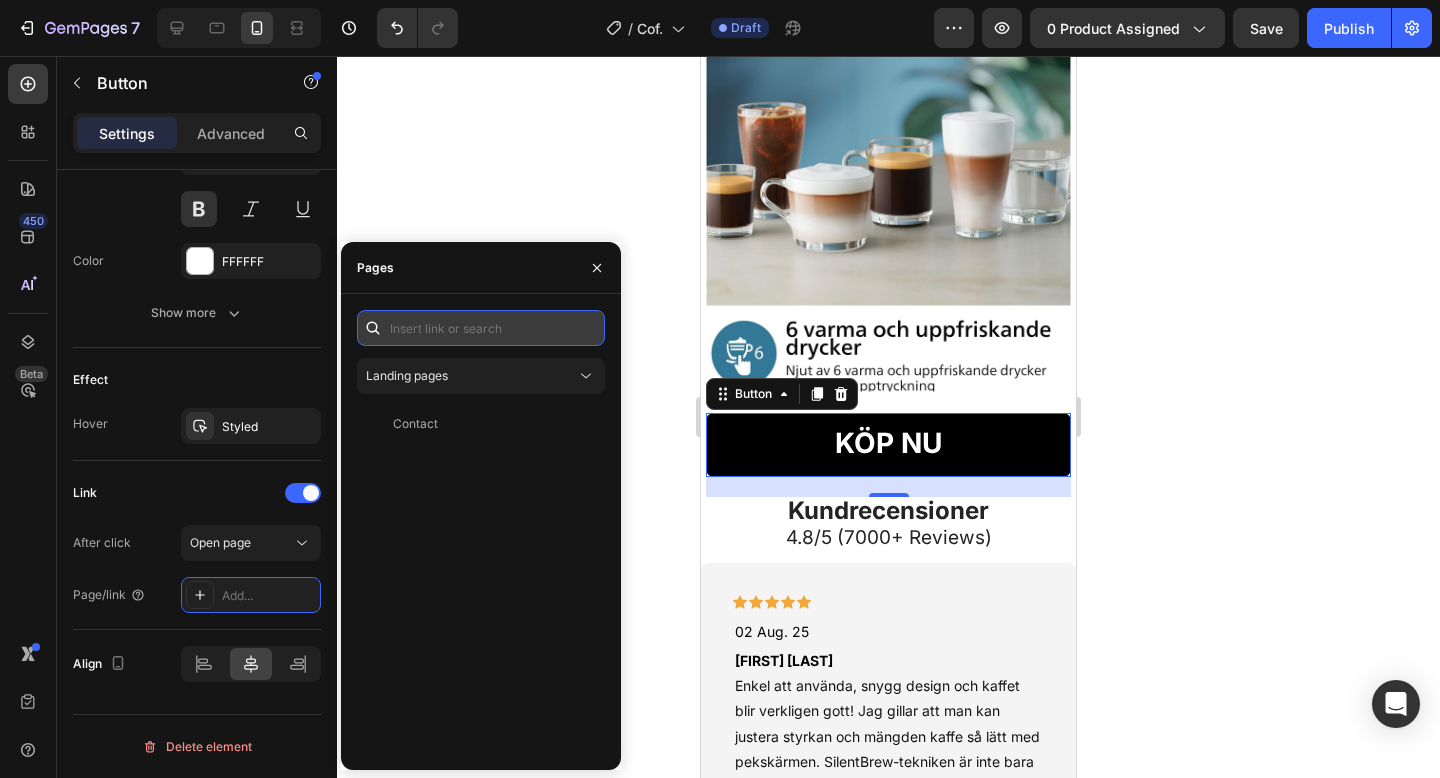 click at bounding box center (481, 328) 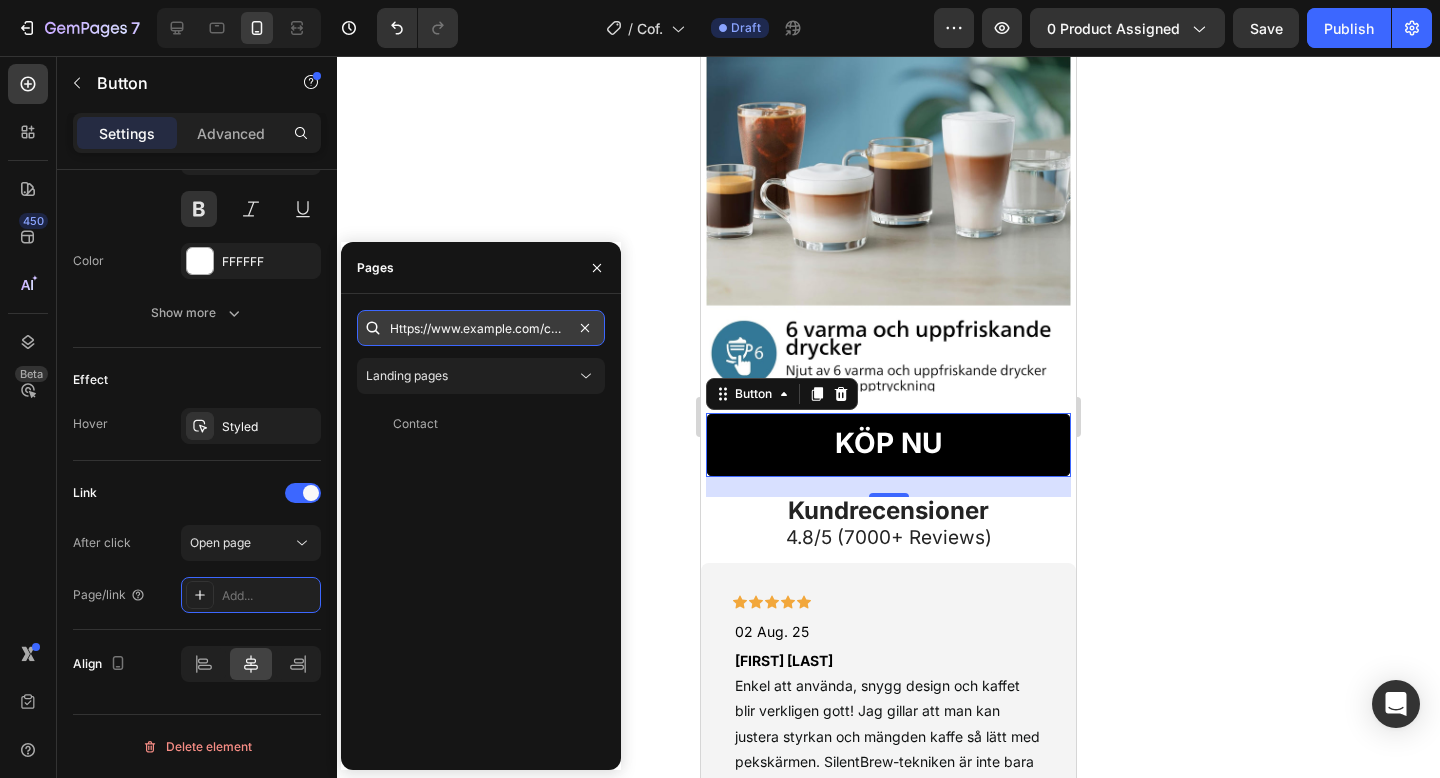 scroll, scrollTop: 0, scrollLeft: 272, axis: horizontal 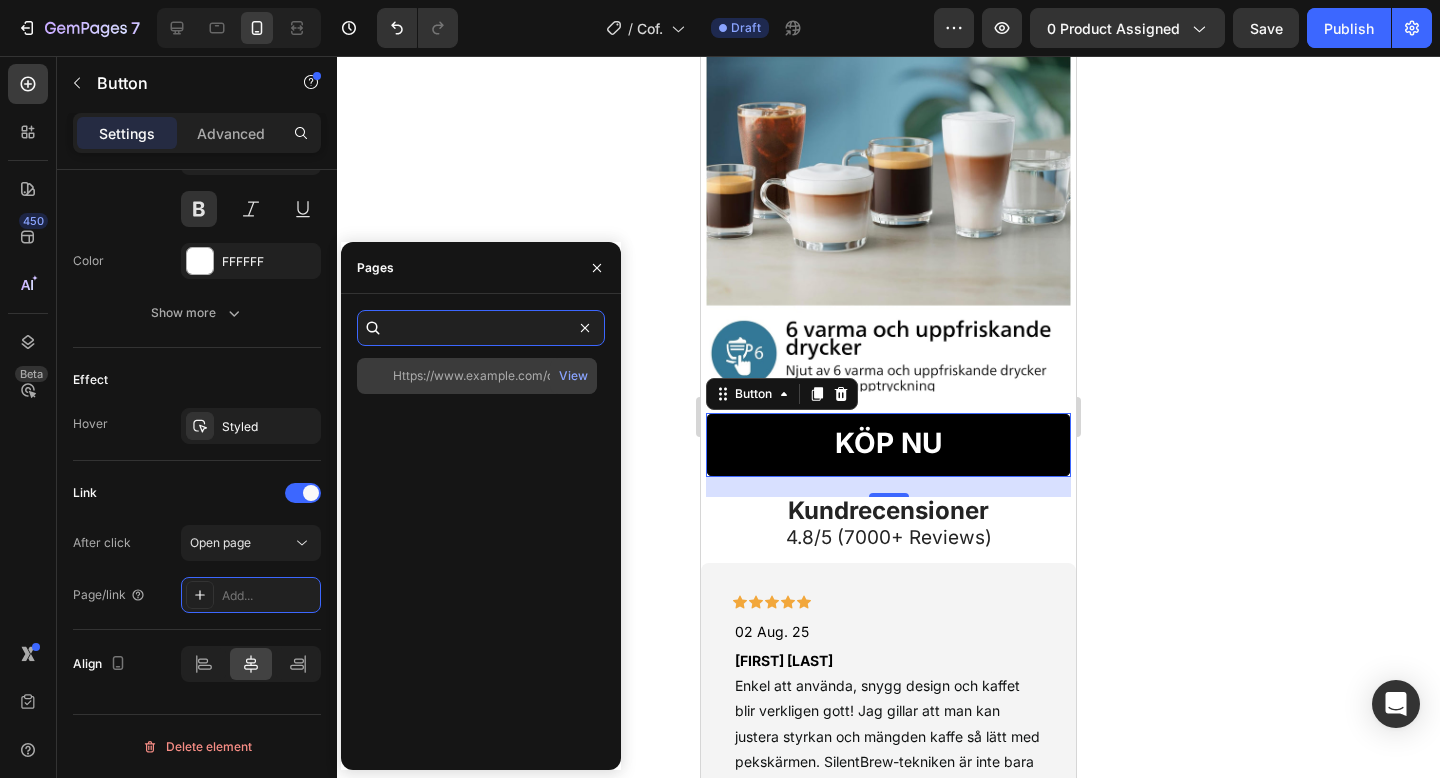 type on "Https://www.example.com/checkouts/cn/hWN1NzPsmkPd4ezz496n0OXL" 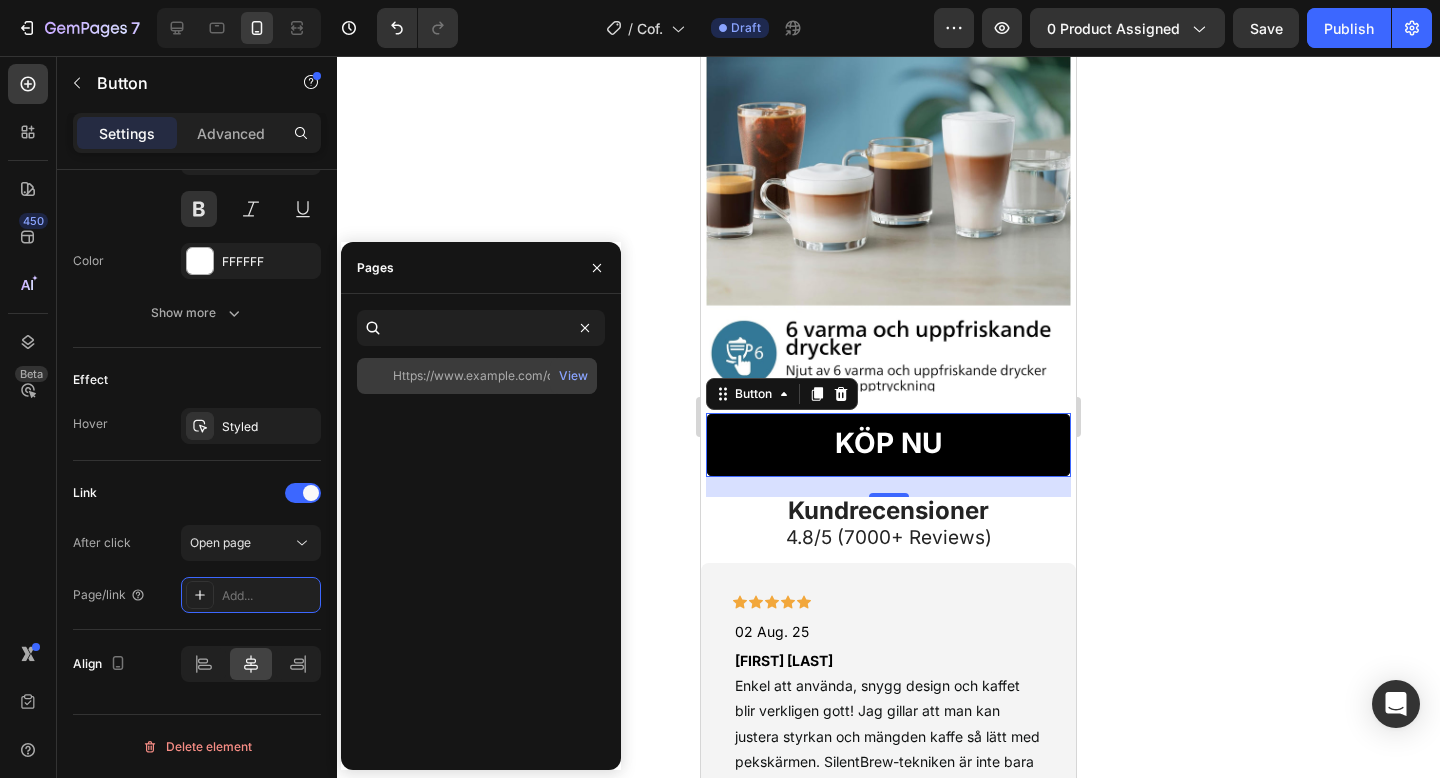 click on "Https://www.example.com/checkouts/cn/hWN1NzPsmkPd4ezz496n0OXL" 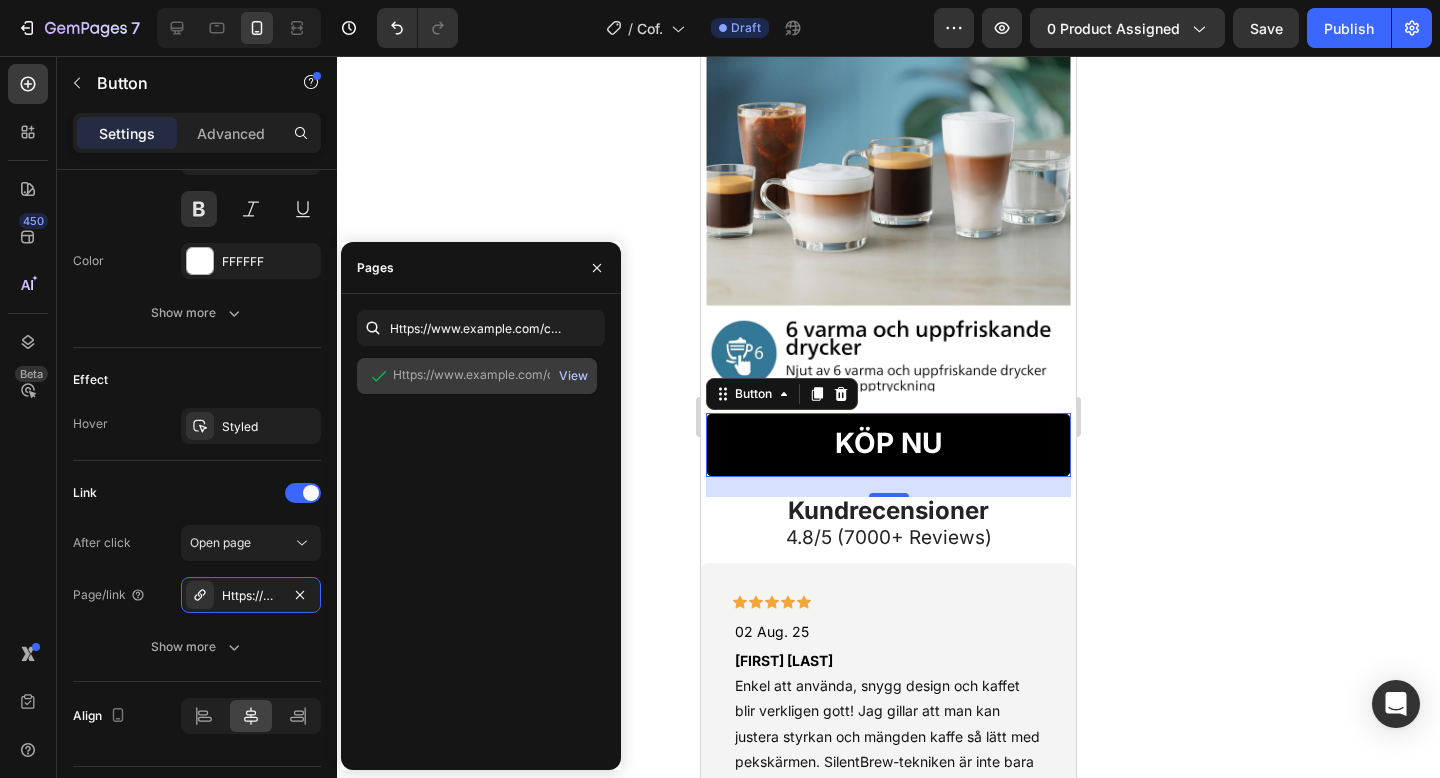 click on "View" at bounding box center (573, 376) 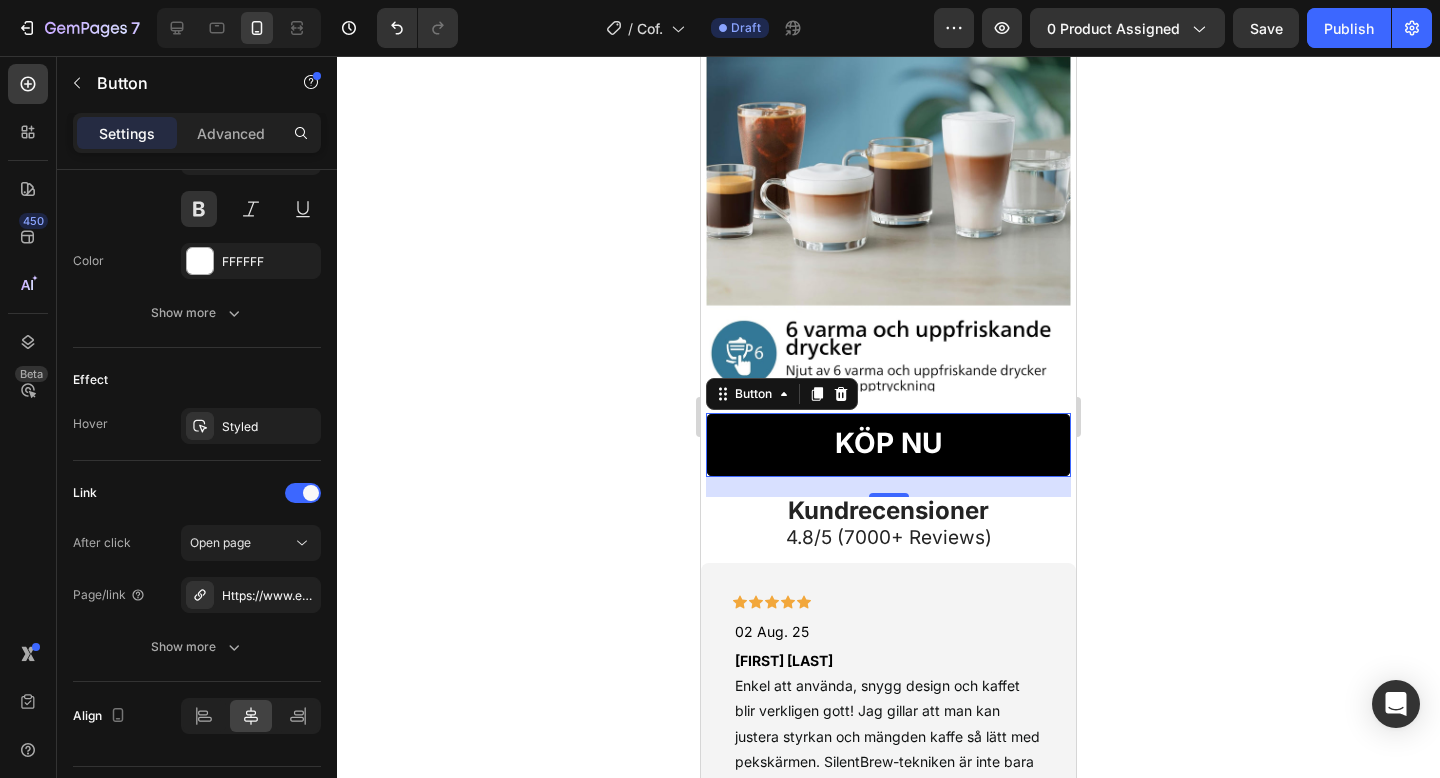 click 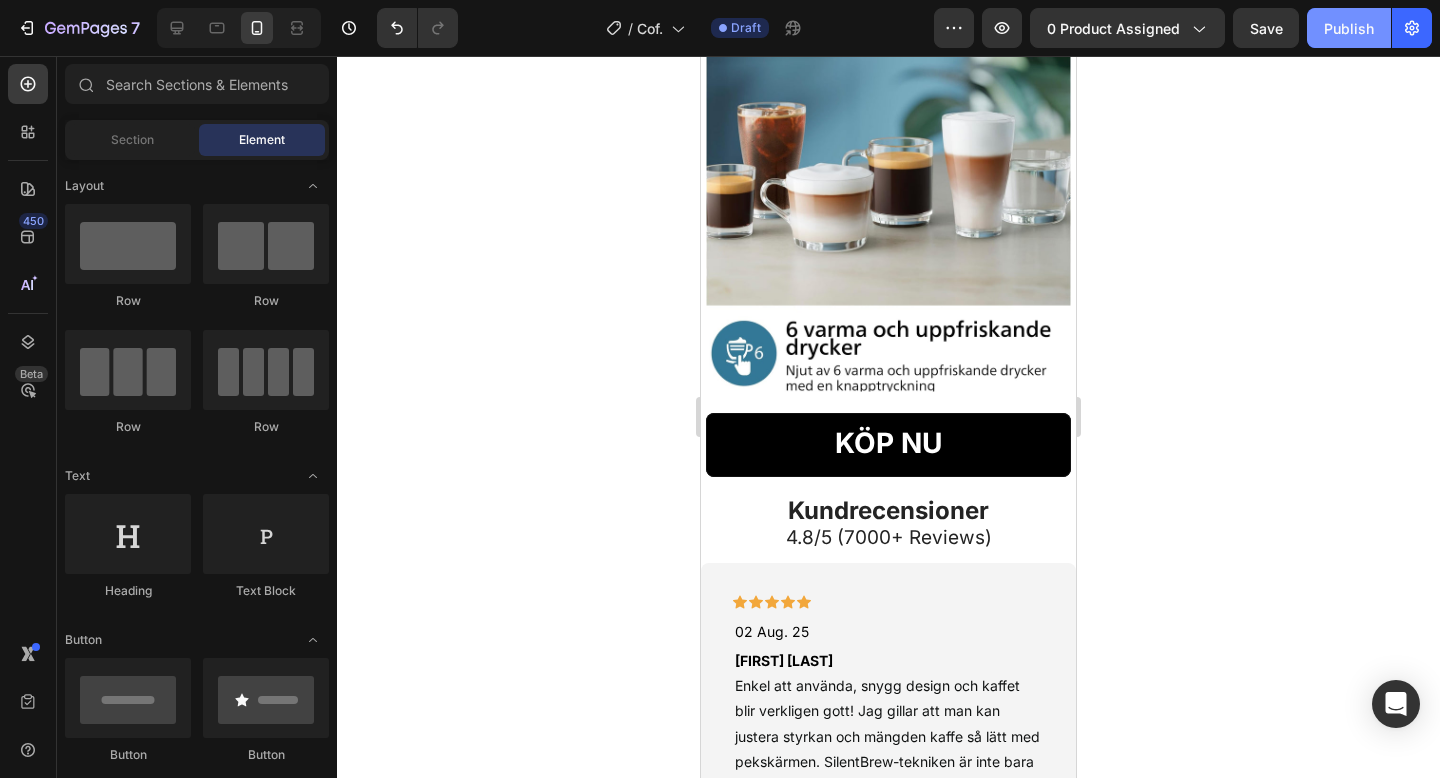 click on "Publish" 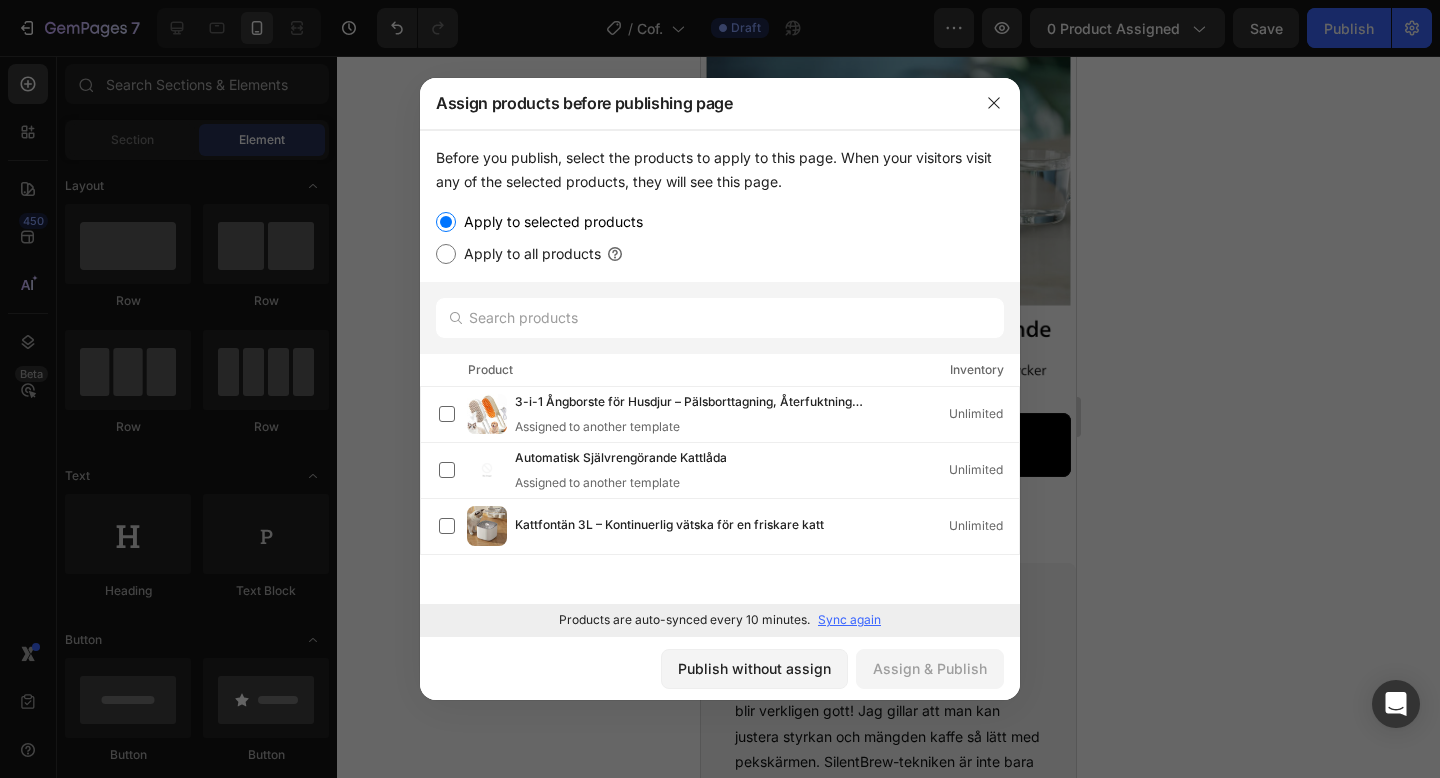click on "Sync again" at bounding box center [849, 620] 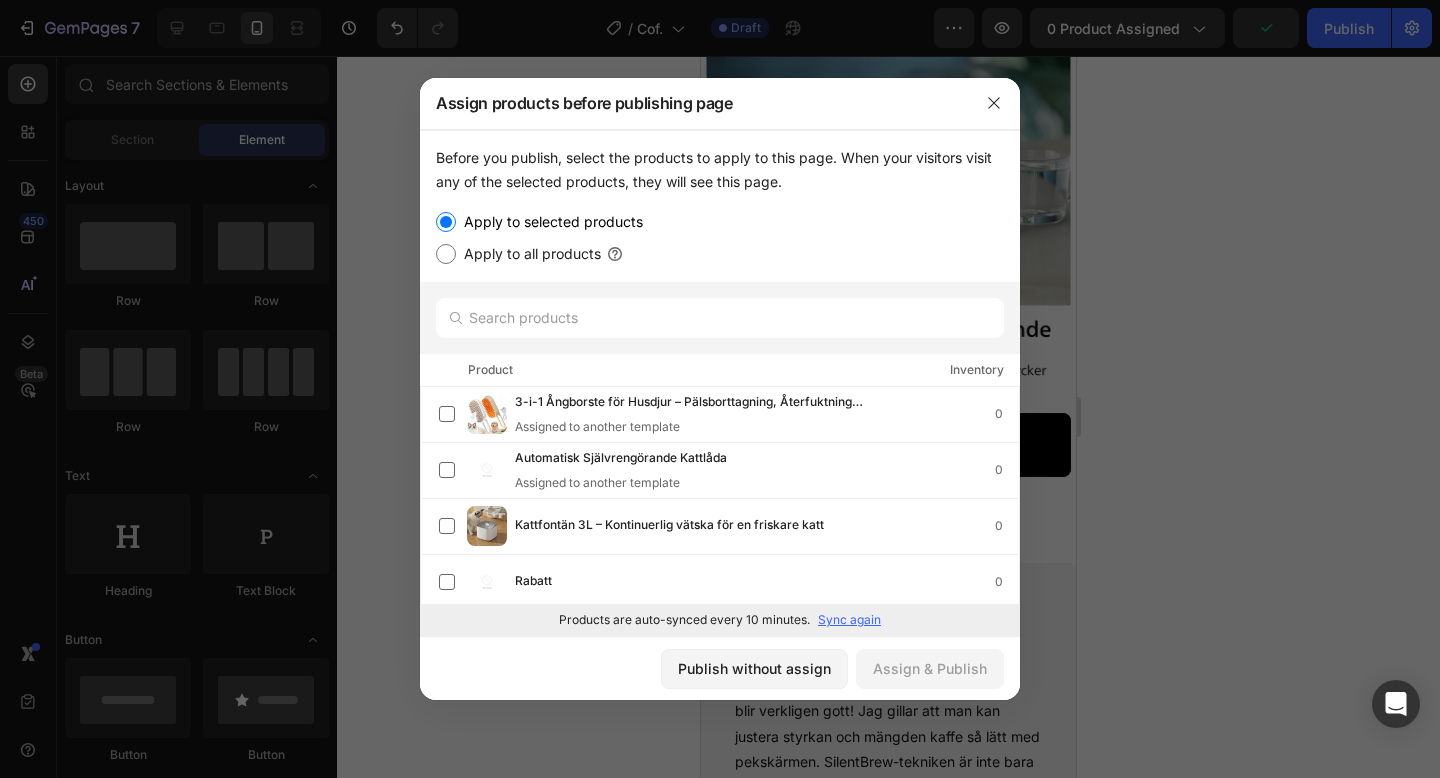 scroll, scrollTop: 0, scrollLeft: 0, axis: both 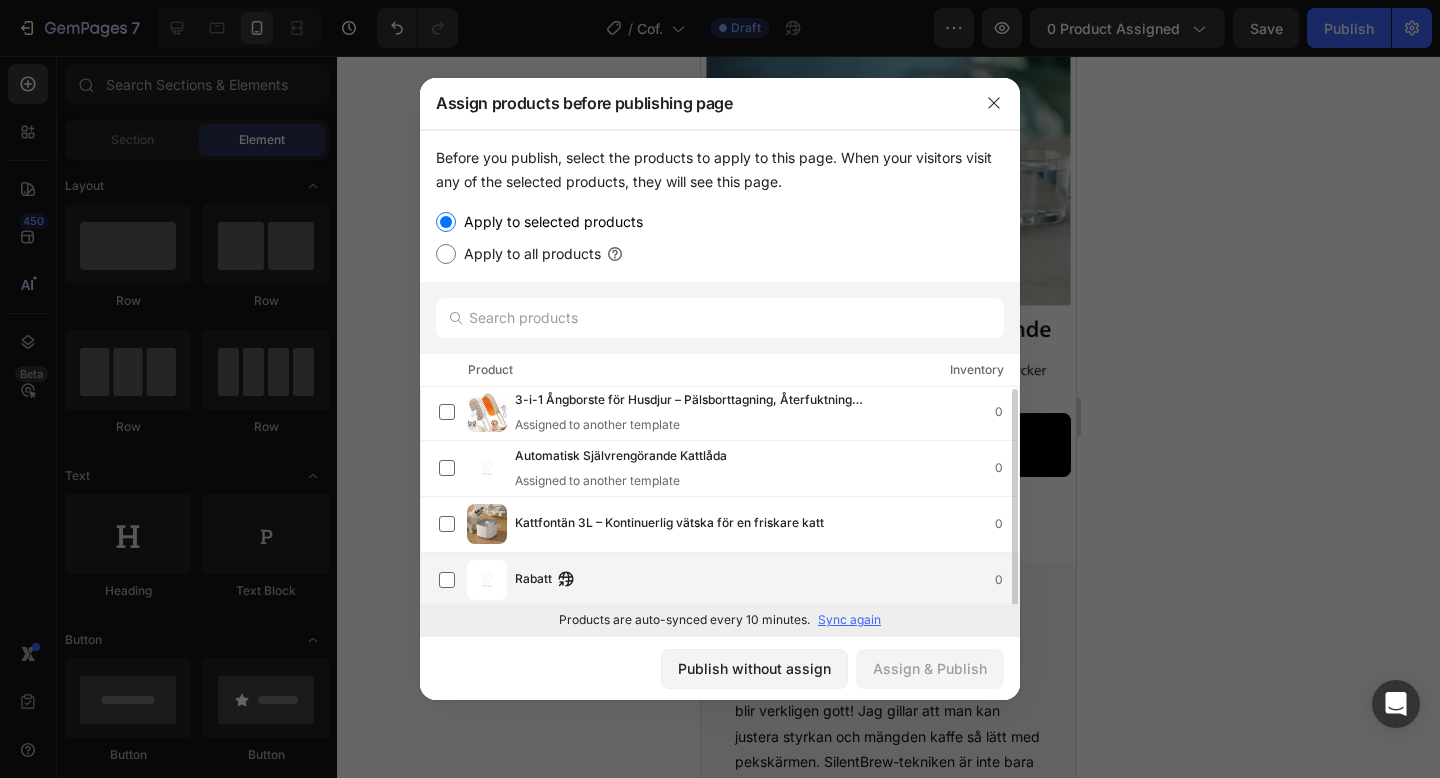 click on "Rabatt 0" at bounding box center [767, 580] 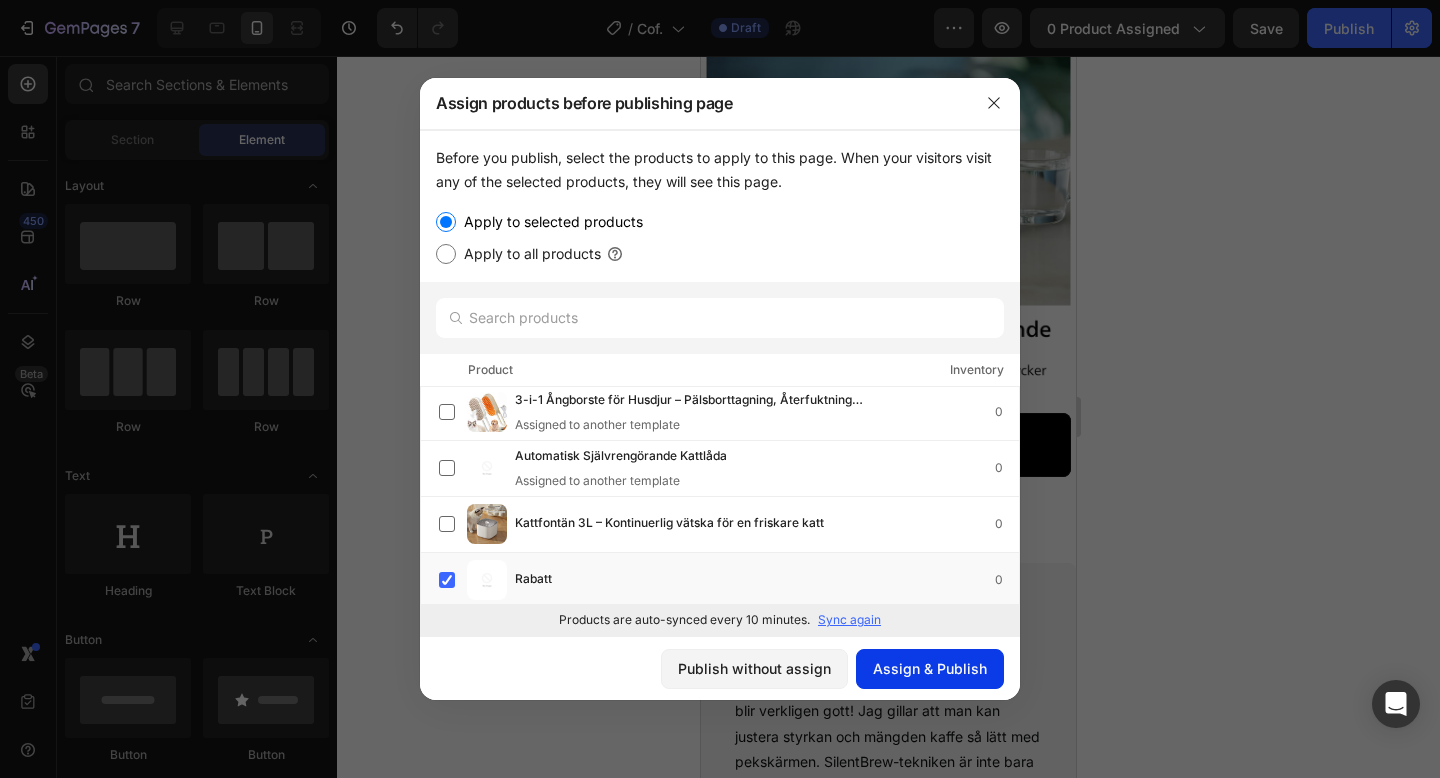 click on "Assign & Publish" at bounding box center (930, 668) 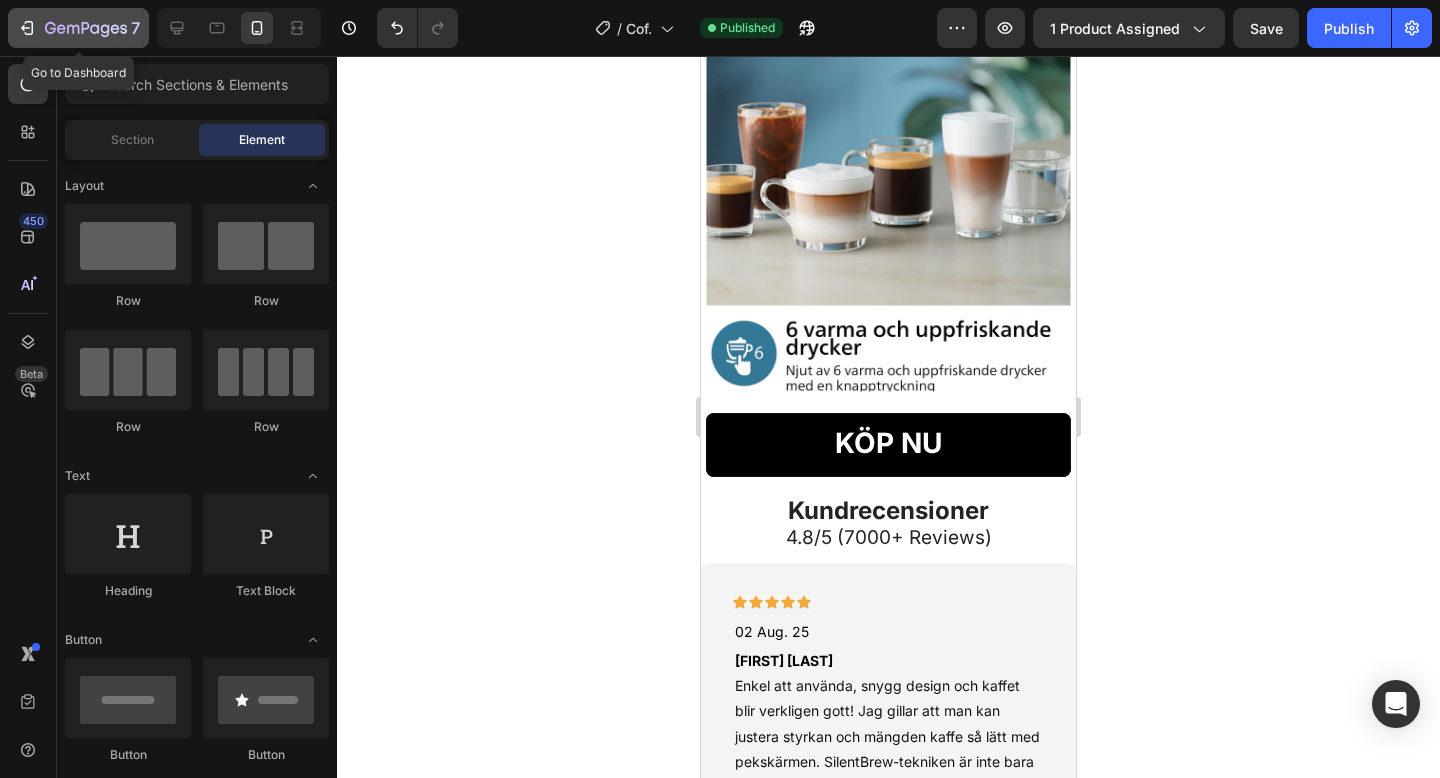 click 